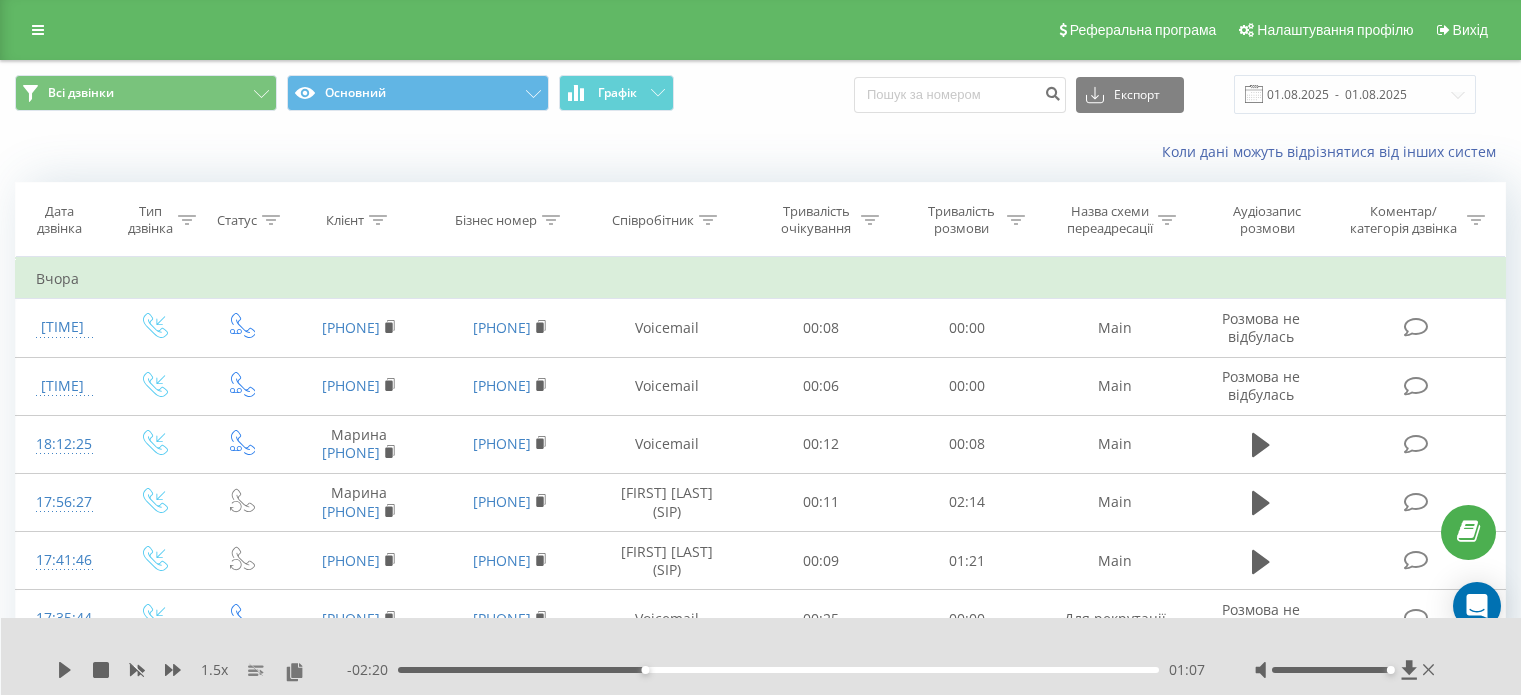 scroll, scrollTop: 436, scrollLeft: 0, axis: vertical 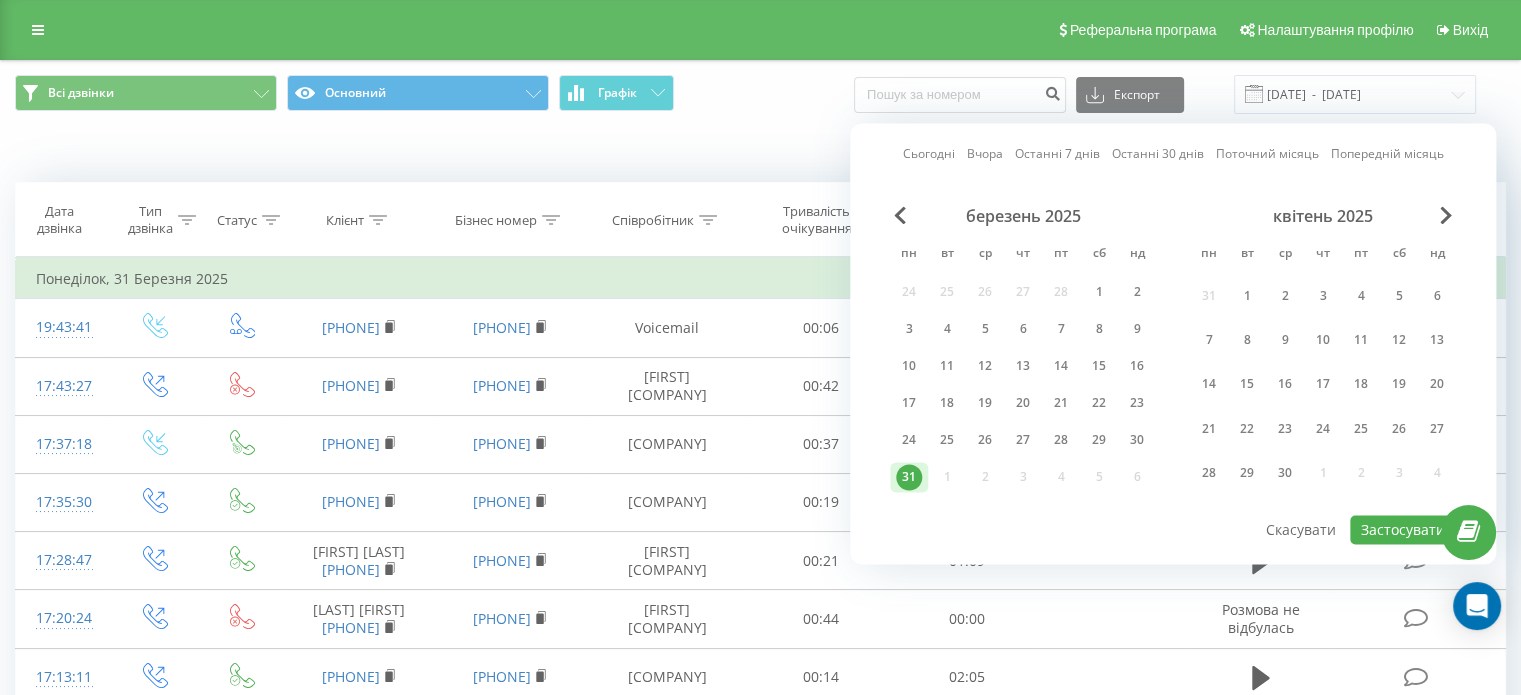 click at bounding box center [1446, 215] 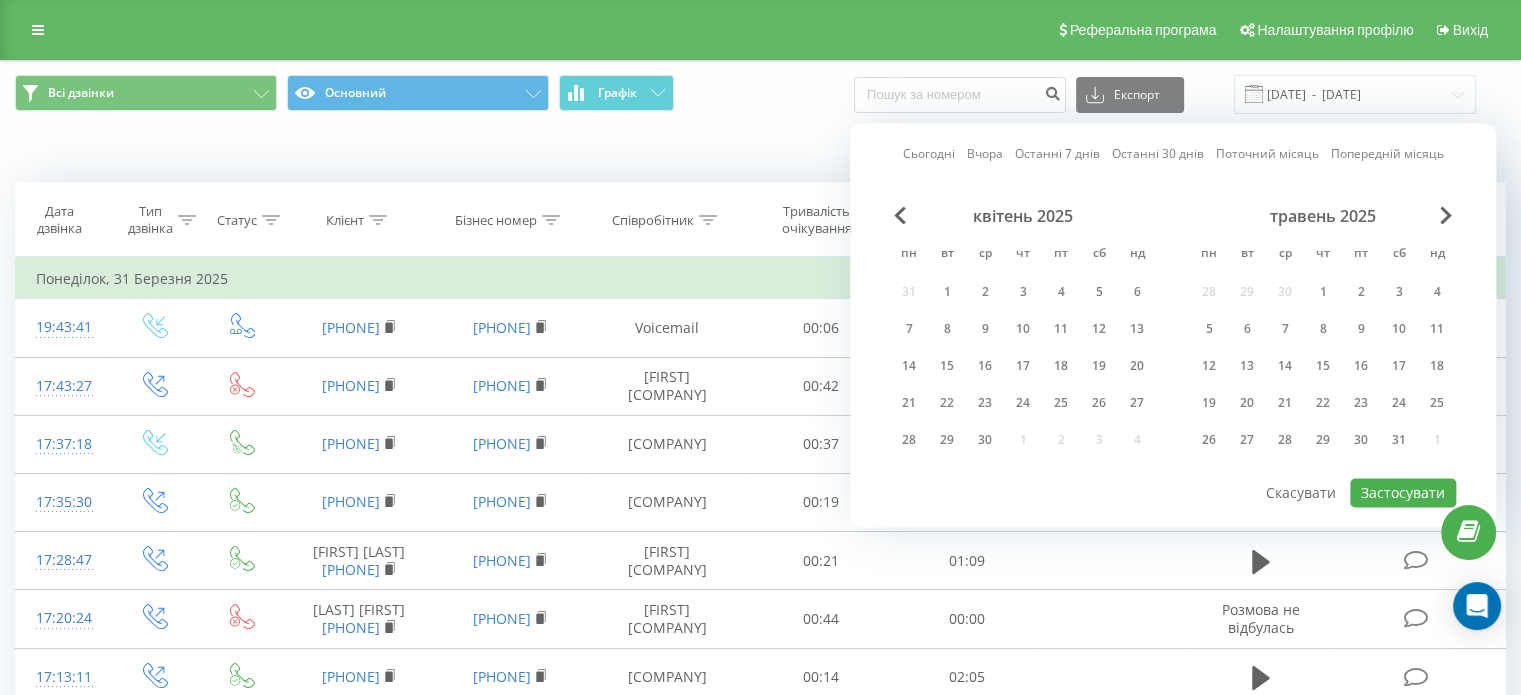 click at bounding box center [1446, 215] 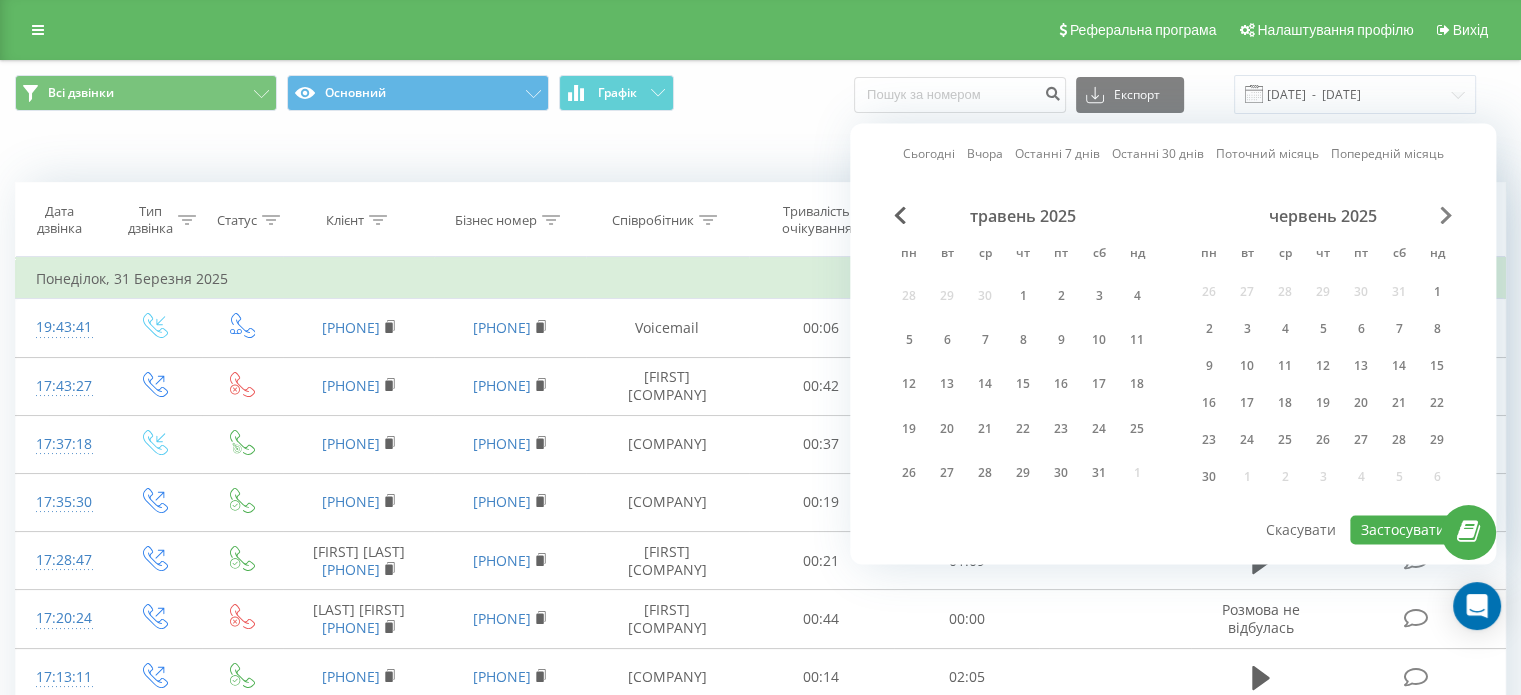 drag, startPoint x: 0, startPoint y: 0, endPoint x: 1444, endPoint y: 210, distance: 1459.1902 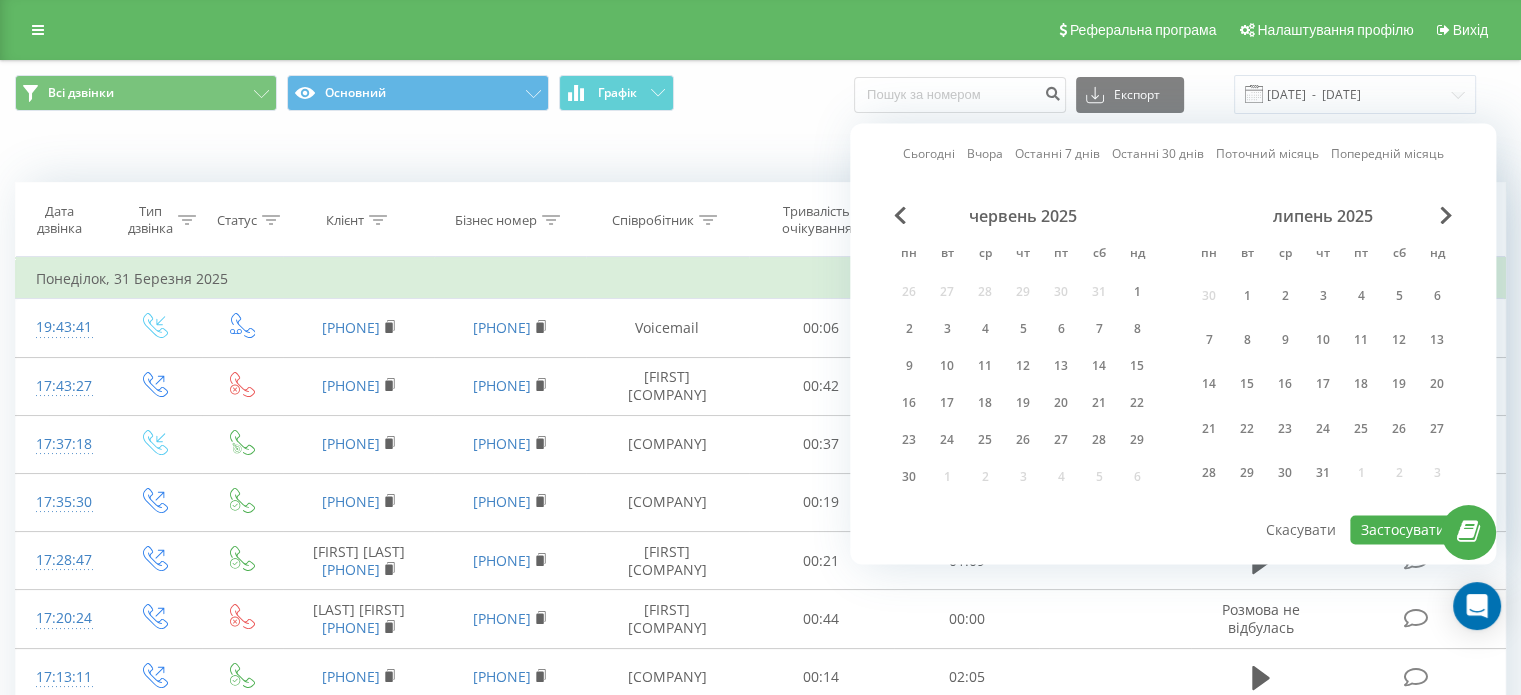 click on "Сьогодні Вчора Останні 7 днів Останні 30 днів Поточний місяць Попередній місяць червень 2025 пн вт ср чт пт сб нд 26 27 28 29 30 31 1 2 3 4 5 6 7 8 9 10 11 12 13 14 15 16 17 18 19 20 21 22 23 24 25 26 27 28 29 30 1 2 3 4 5 6 липень 2025 пн вт ср чт пт сб нд 30 1 2 3 4 5 6 7 8 9 10 11 12 13 14 15 16 17 18 19 20 21 22 23 24 25 26 27 28 29 30 31 1 2 3 Застосувати Скасувати" at bounding box center [1173, 343] 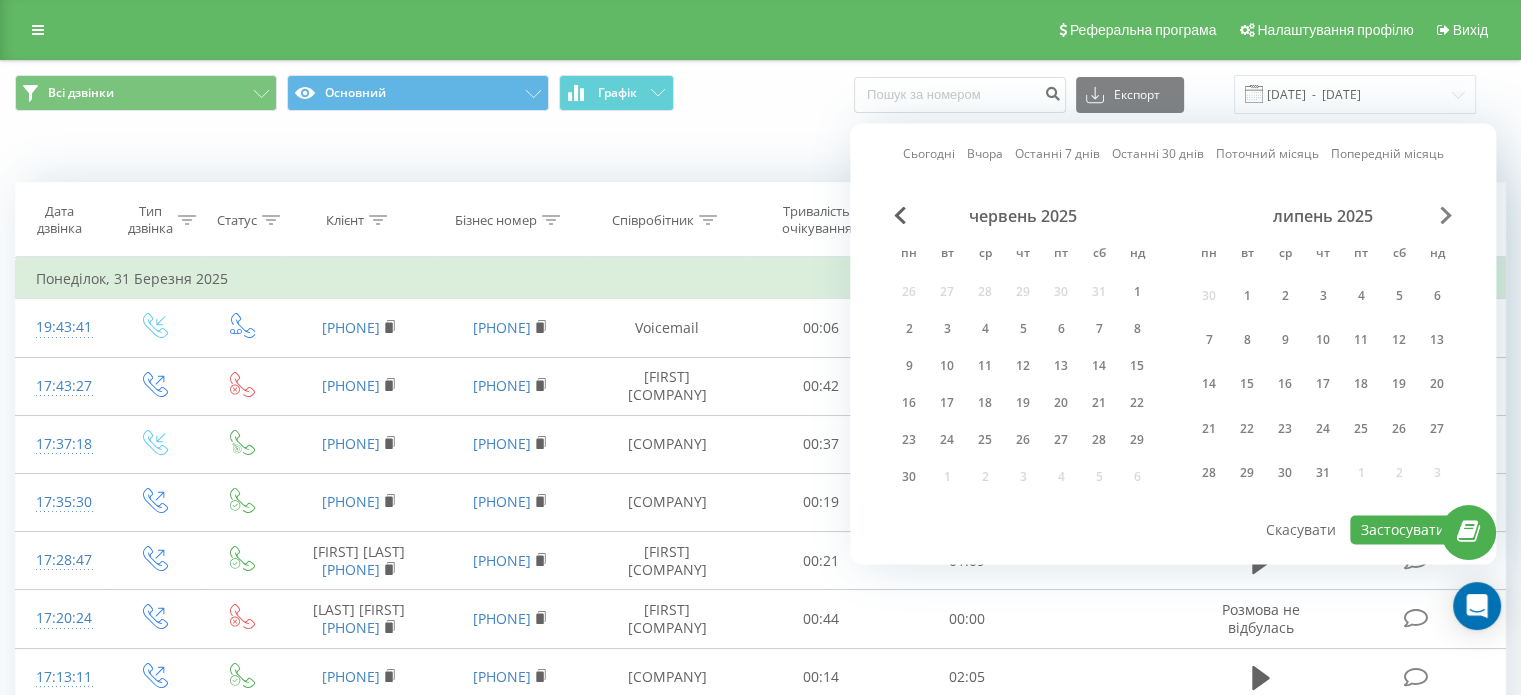 click at bounding box center (1446, 215) 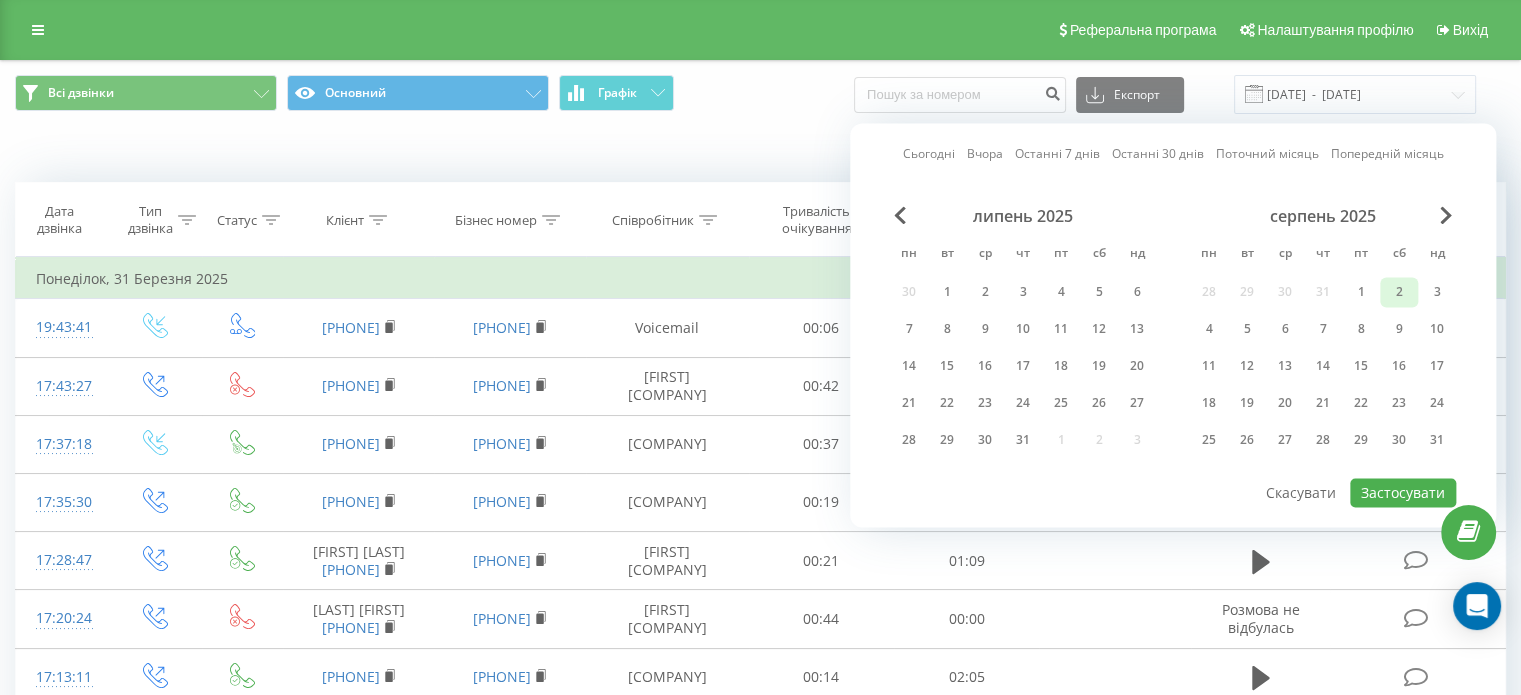 click on "2" at bounding box center [1399, 292] 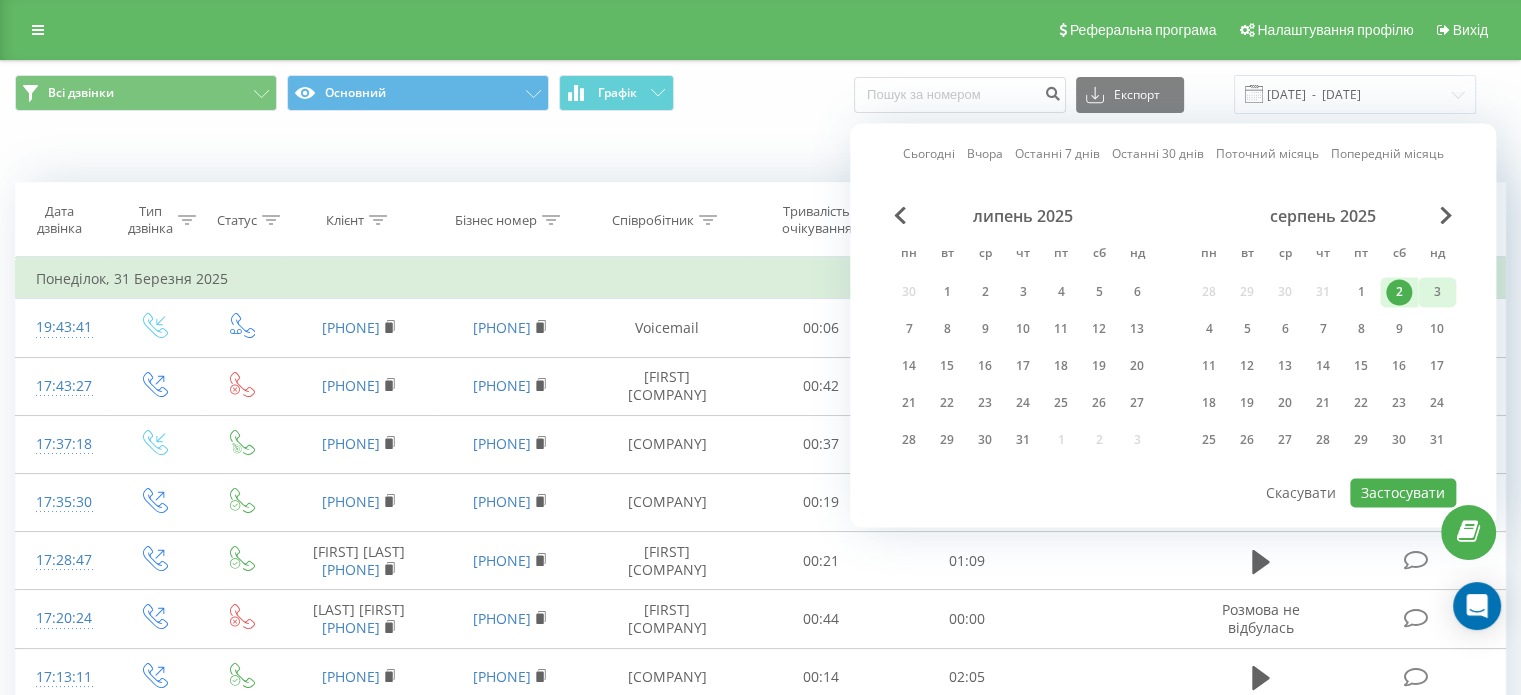 click on "3" at bounding box center [1437, 292] 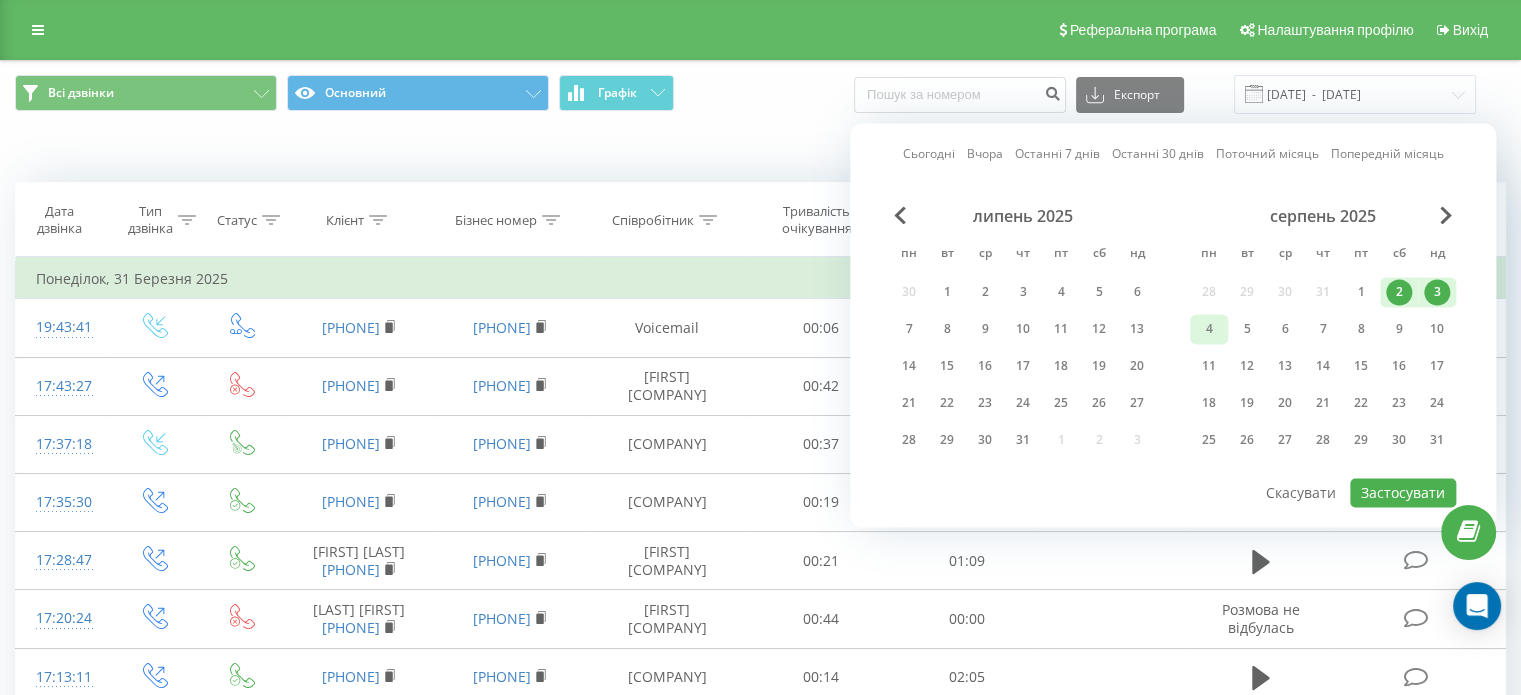 click on "4" at bounding box center (1209, 329) 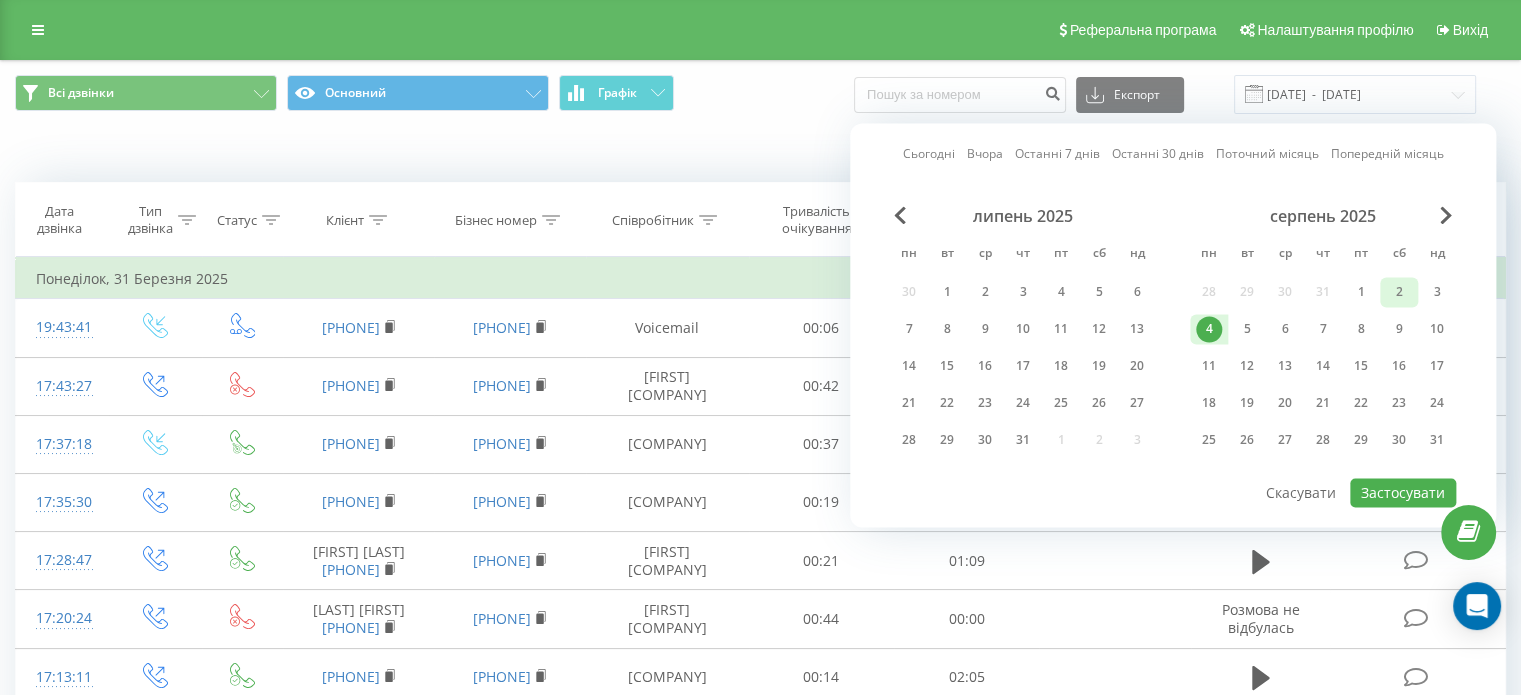 click on "2" at bounding box center (1399, 292) 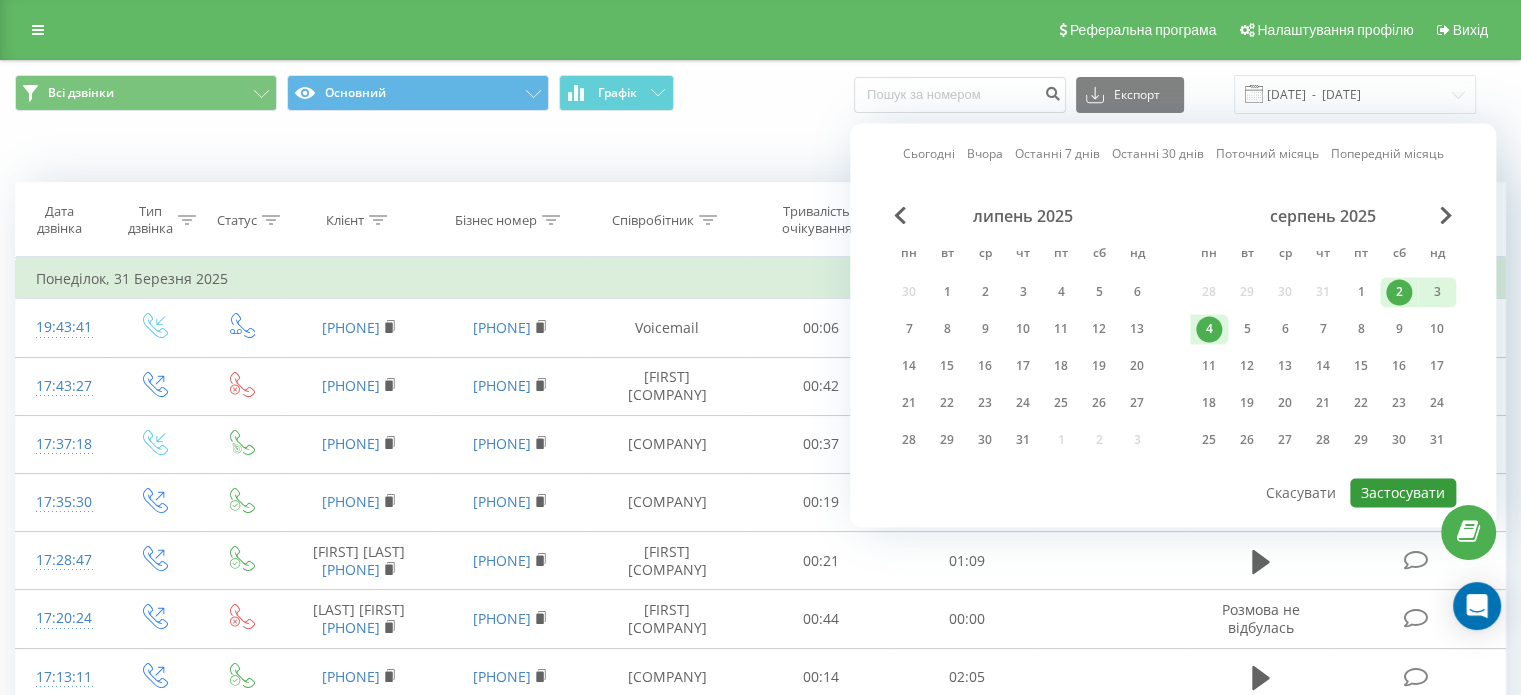 click on "Застосувати" at bounding box center [1403, 492] 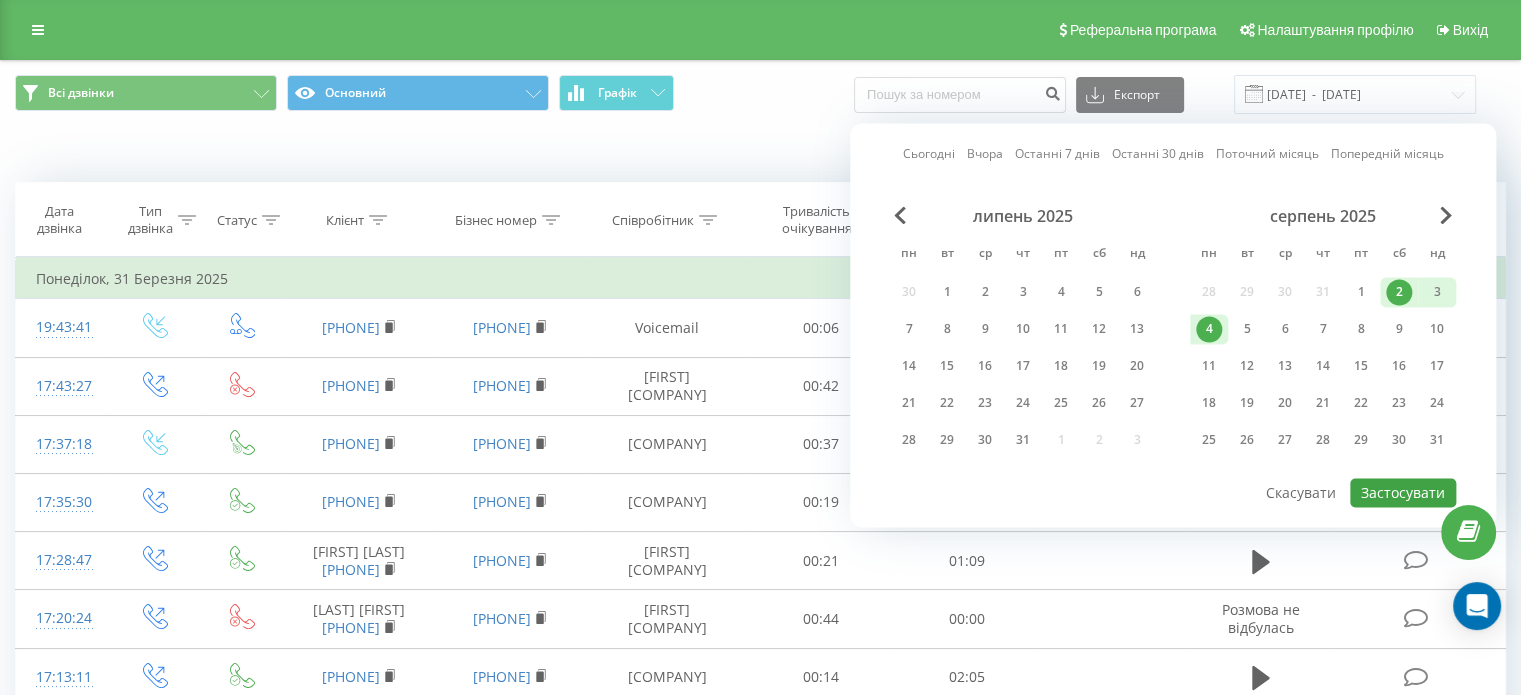 type on "02.08.2025  -  04.08.2025" 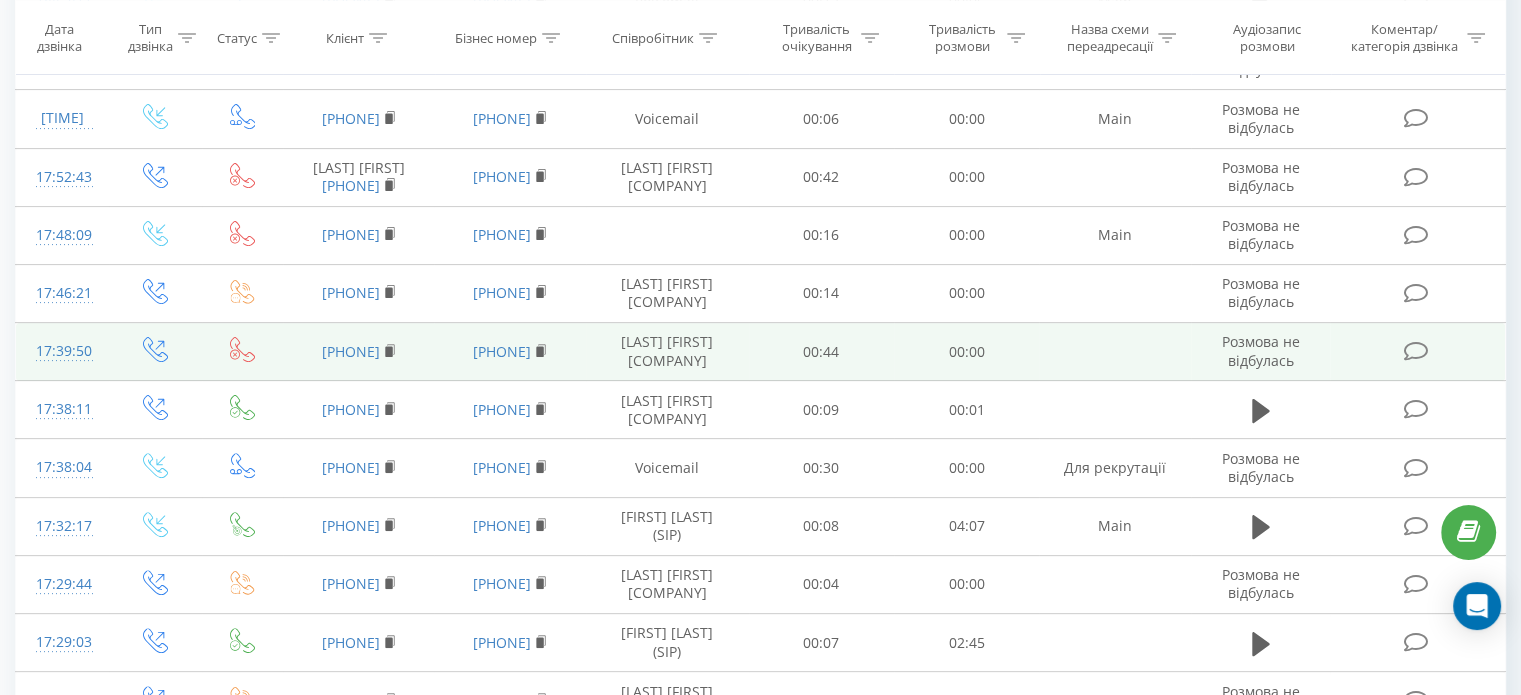 scroll, scrollTop: 1195, scrollLeft: 0, axis: vertical 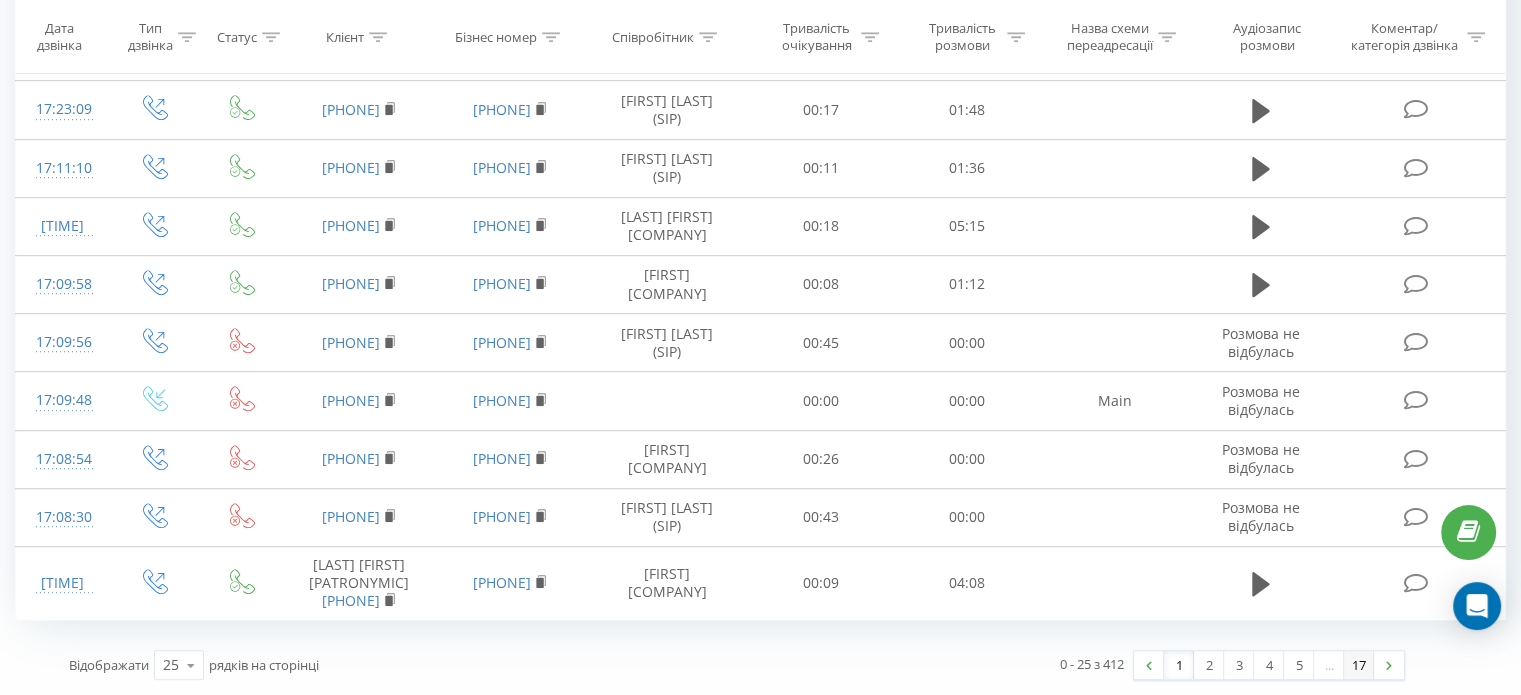 click on "17" at bounding box center [1359, 665] 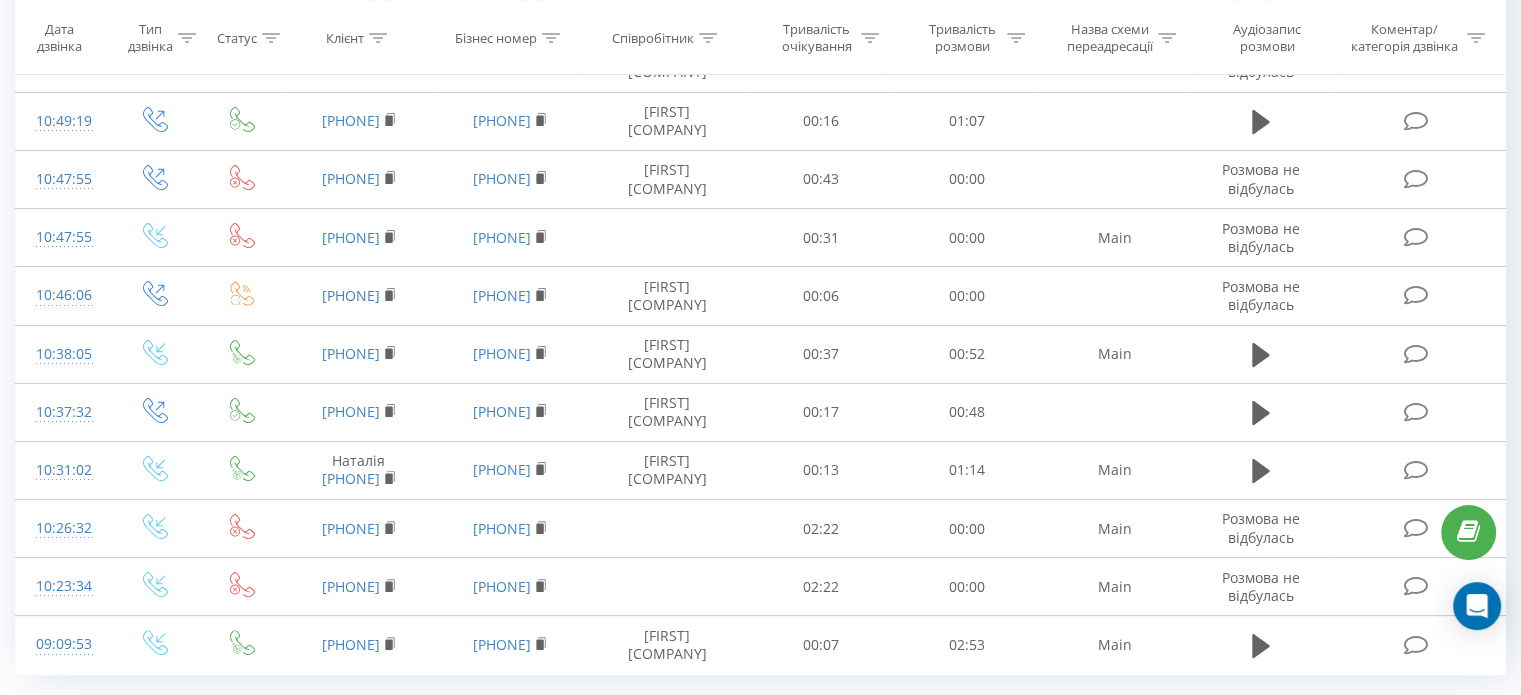 scroll, scrollTop: 389, scrollLeft: 0, axis: vertical 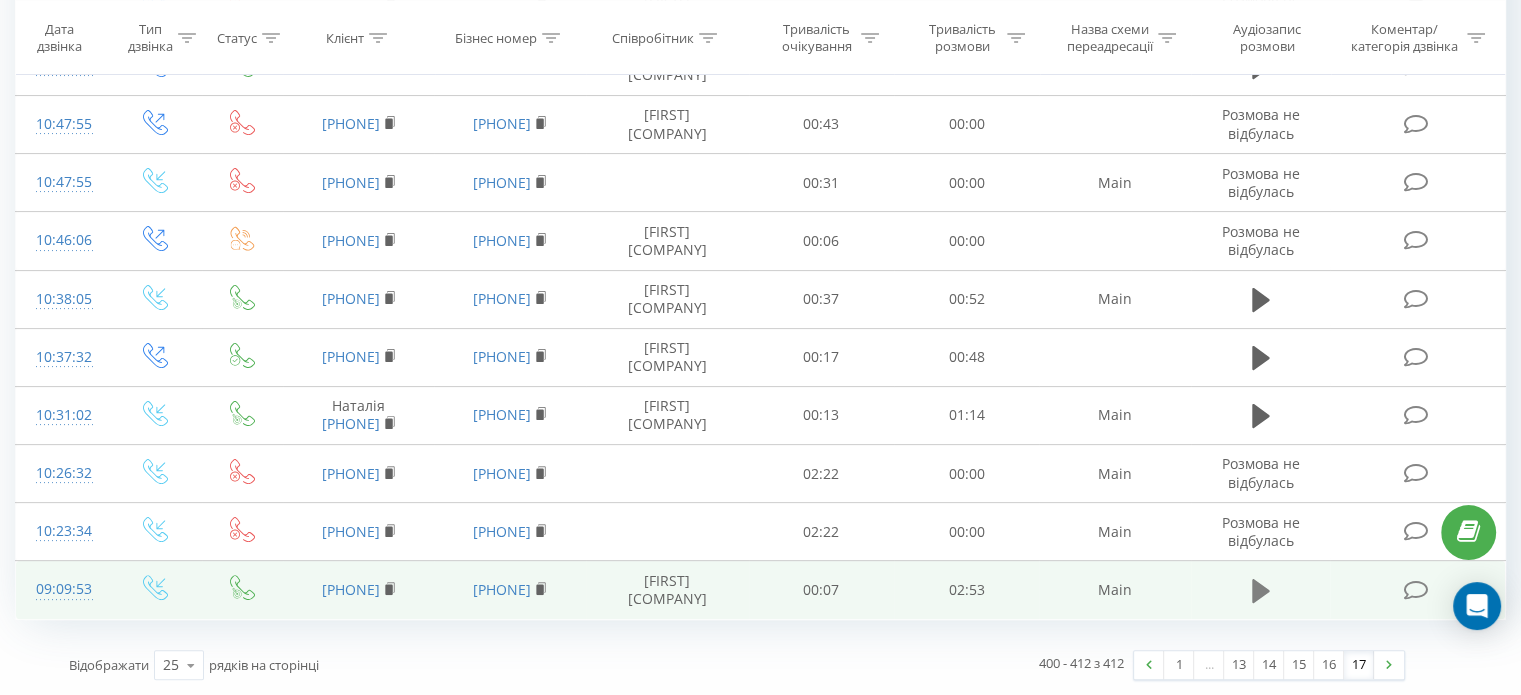 click 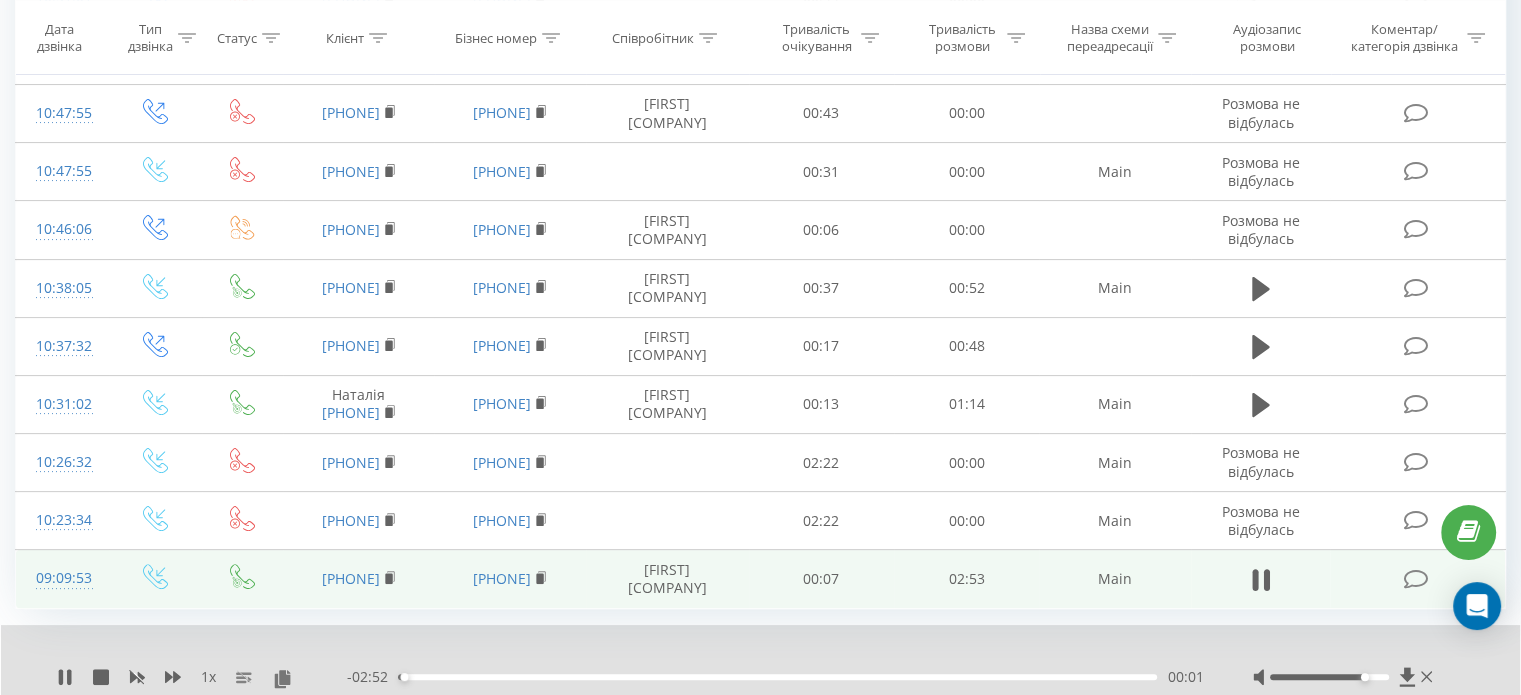 click at bounding box center (1329, 677) 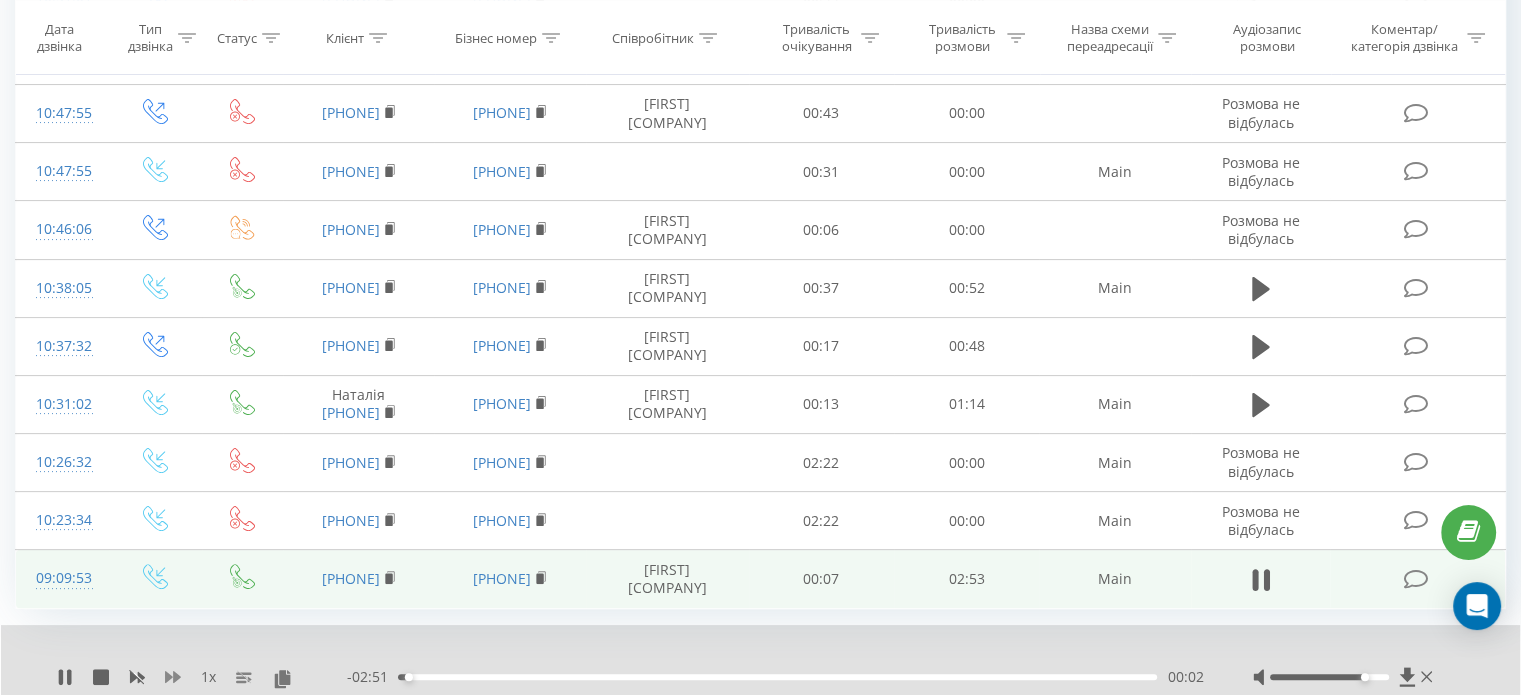 click 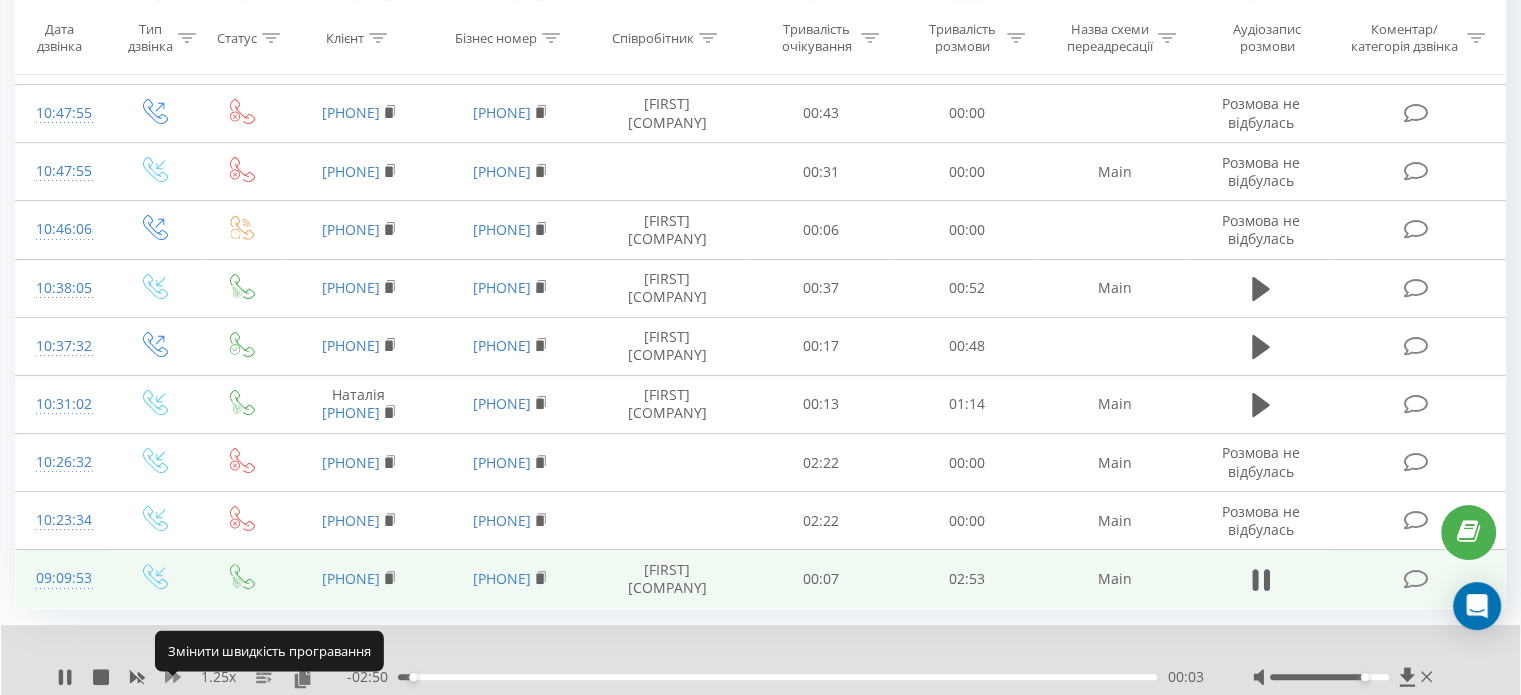 click 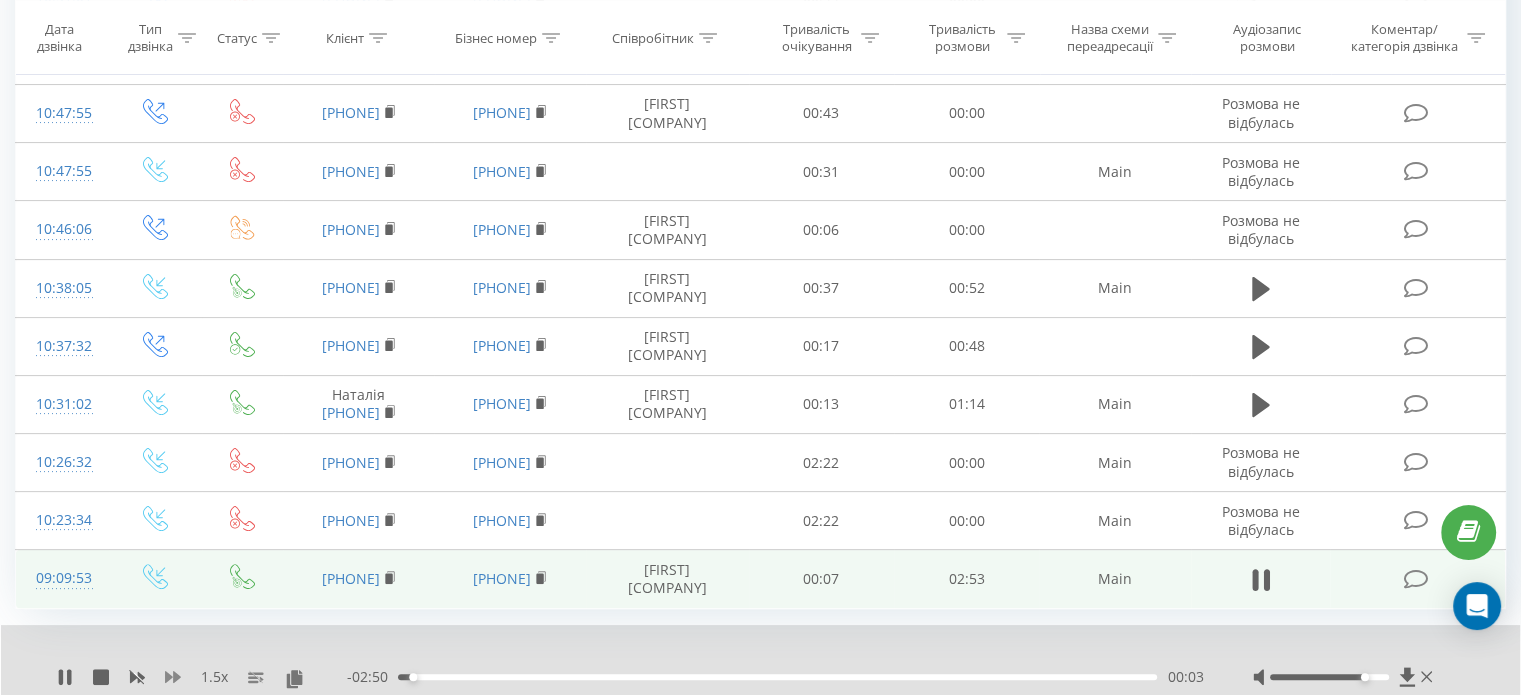 click 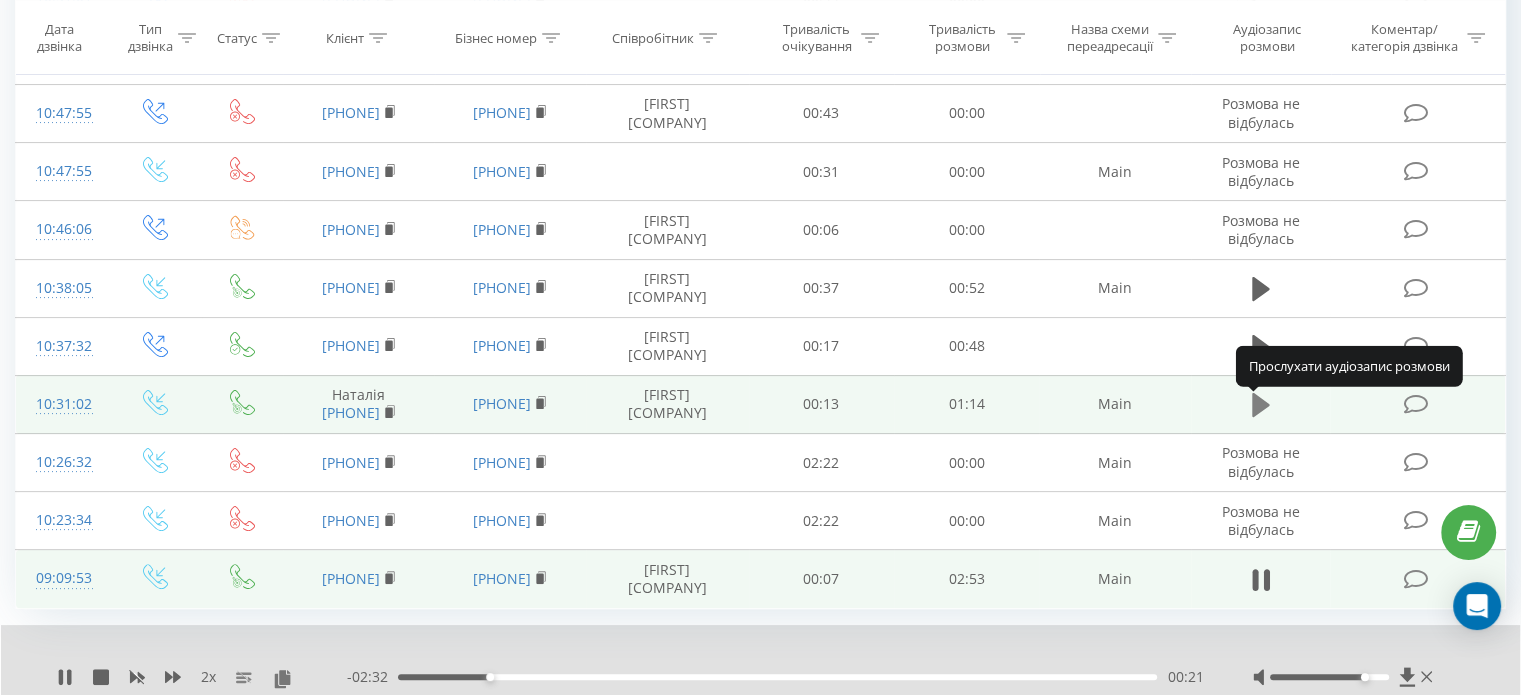 click 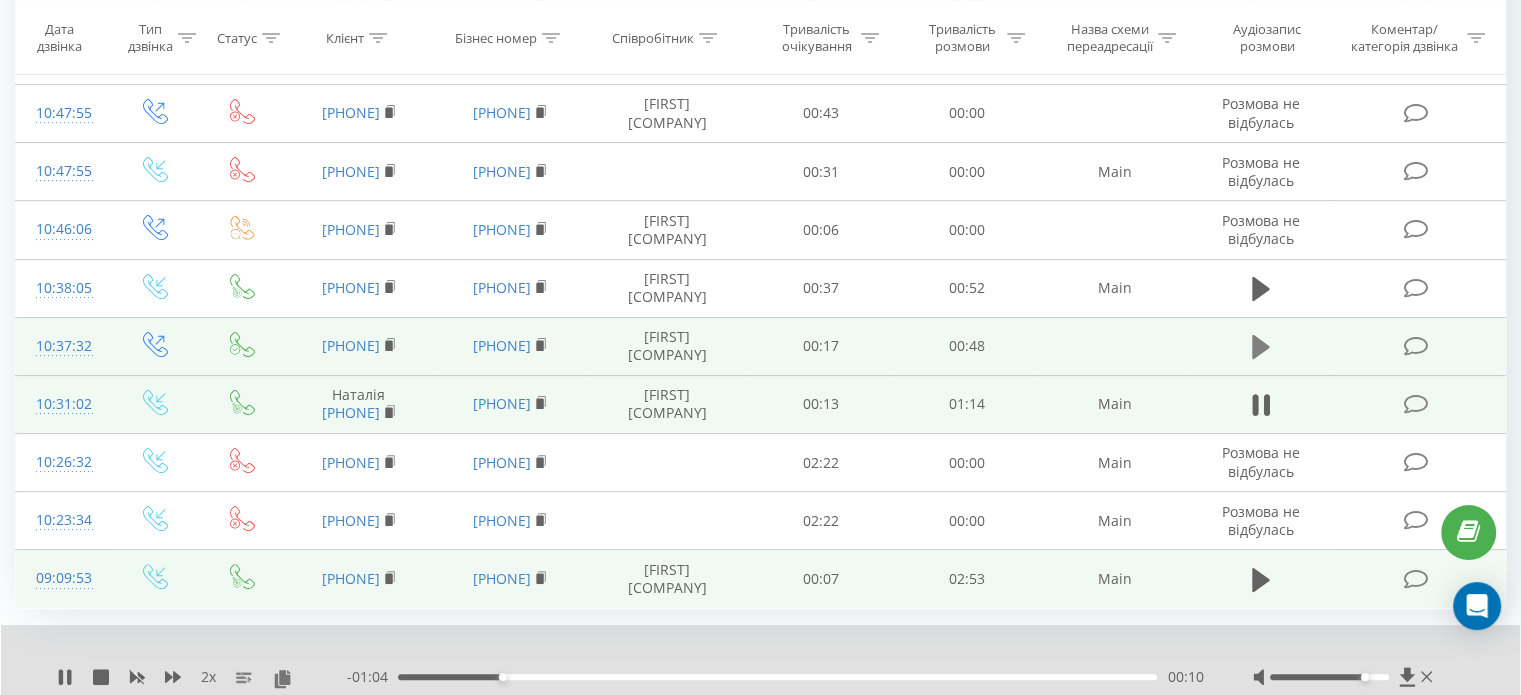 click 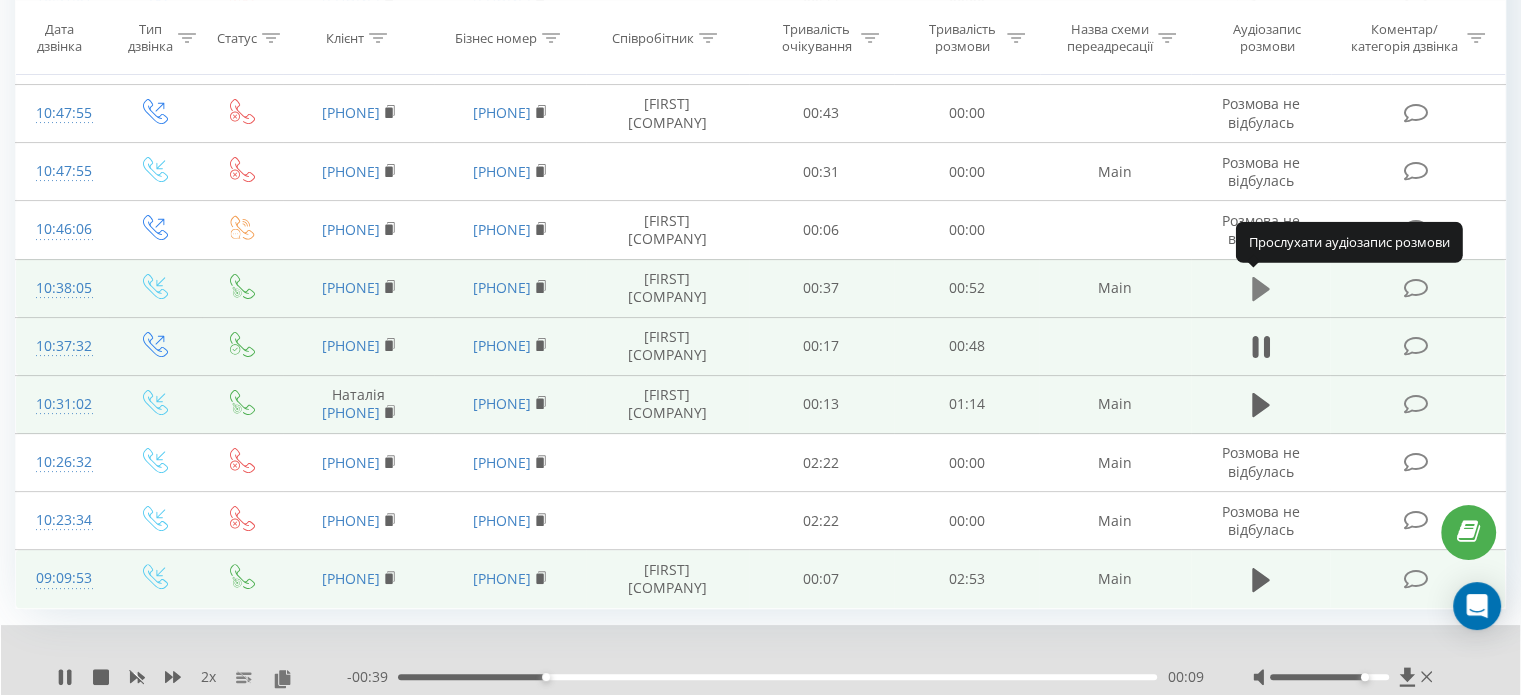 click at bounding box center [1261, 289] 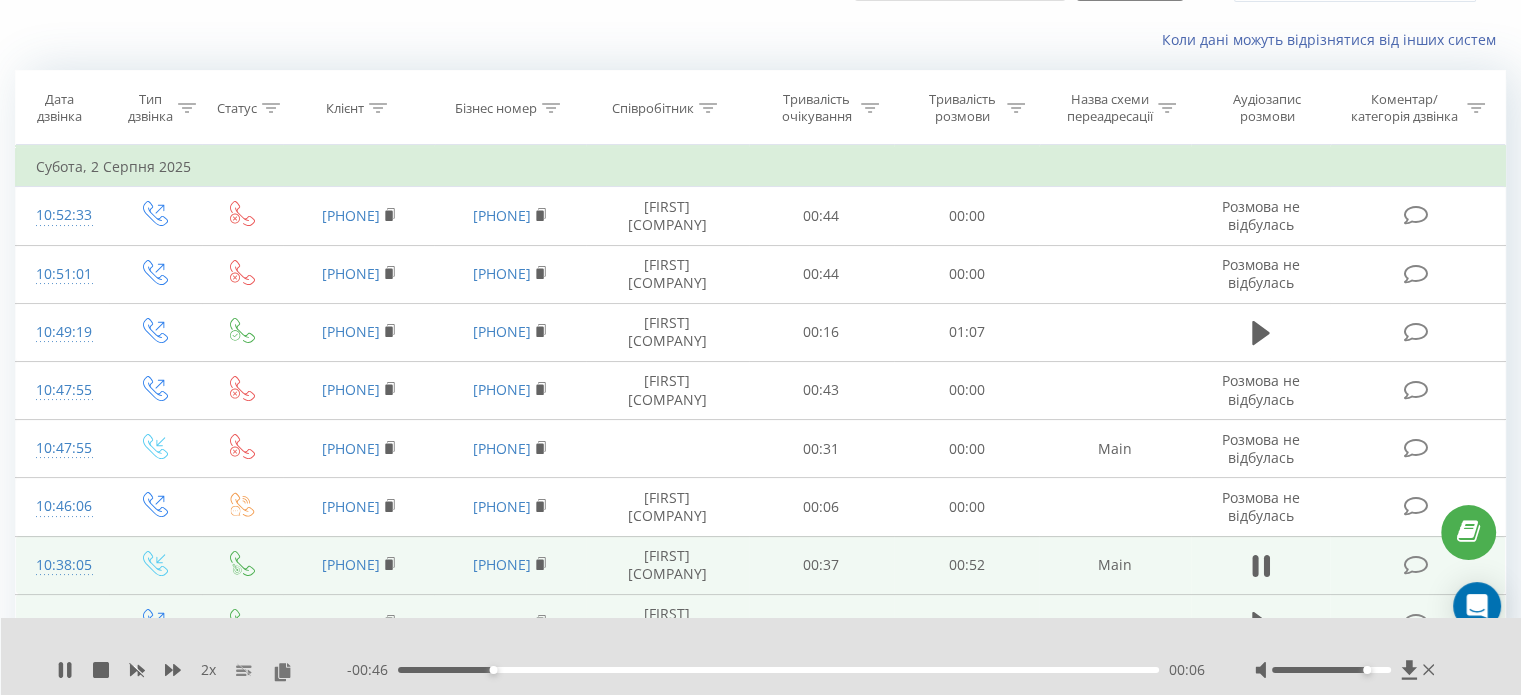 scroll, scrollTop: 89, scrollLeft: 0, axis: vertical 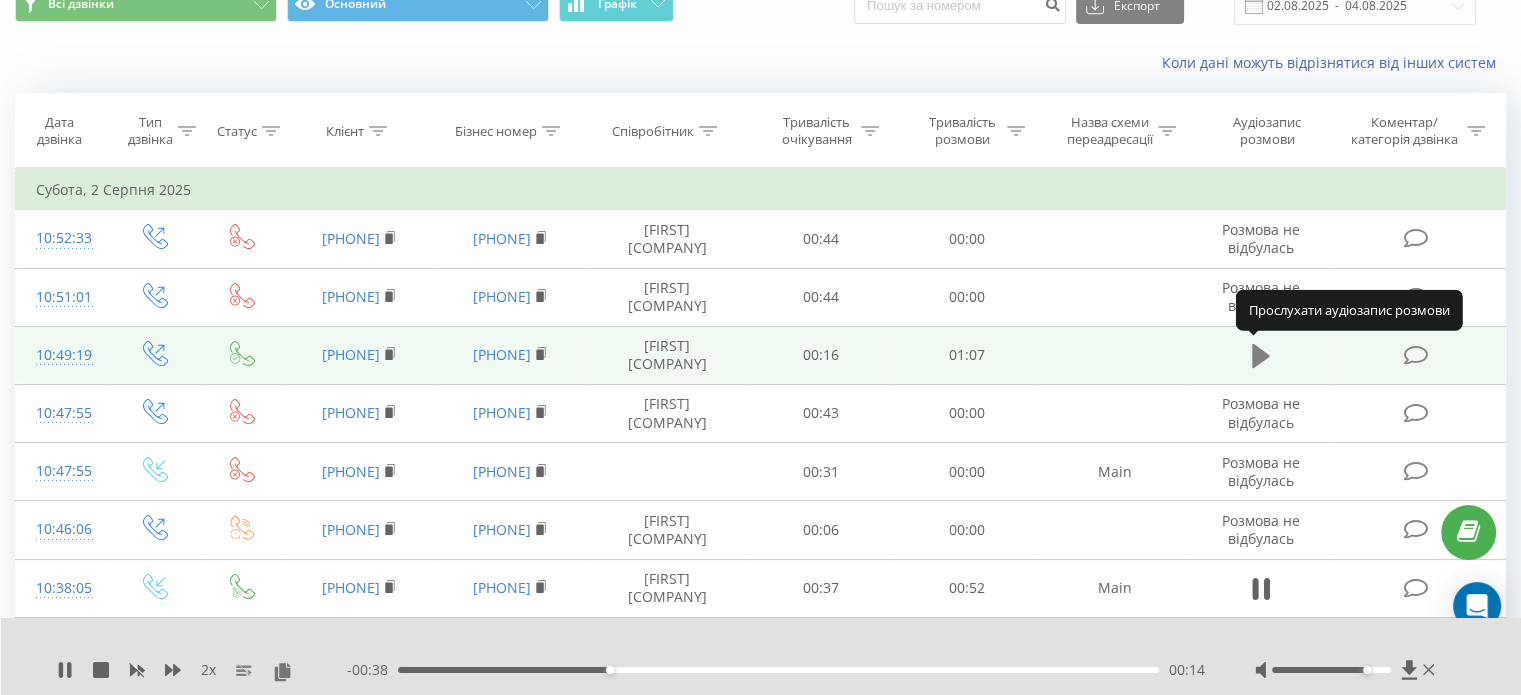 click 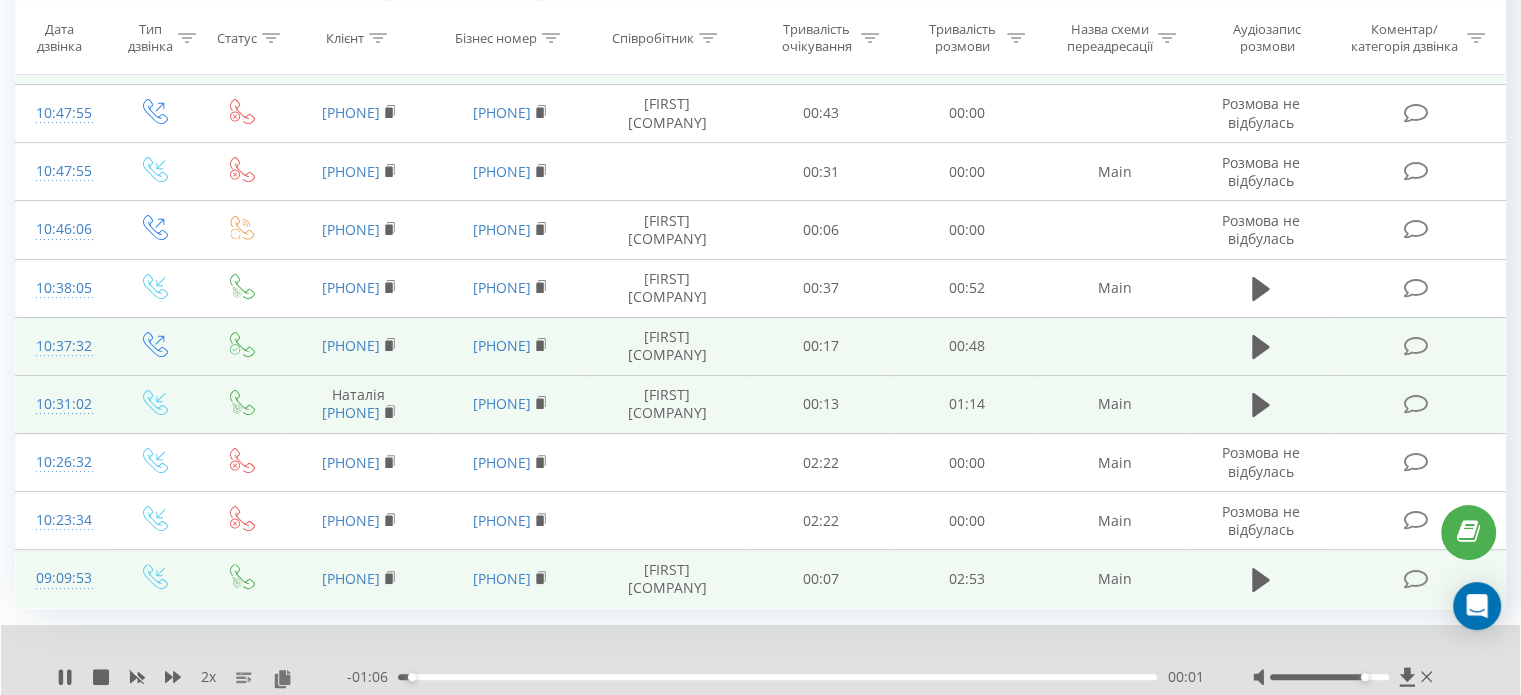 scroll, scrollTop: 466, scrollLeft: 0, axis: vertical 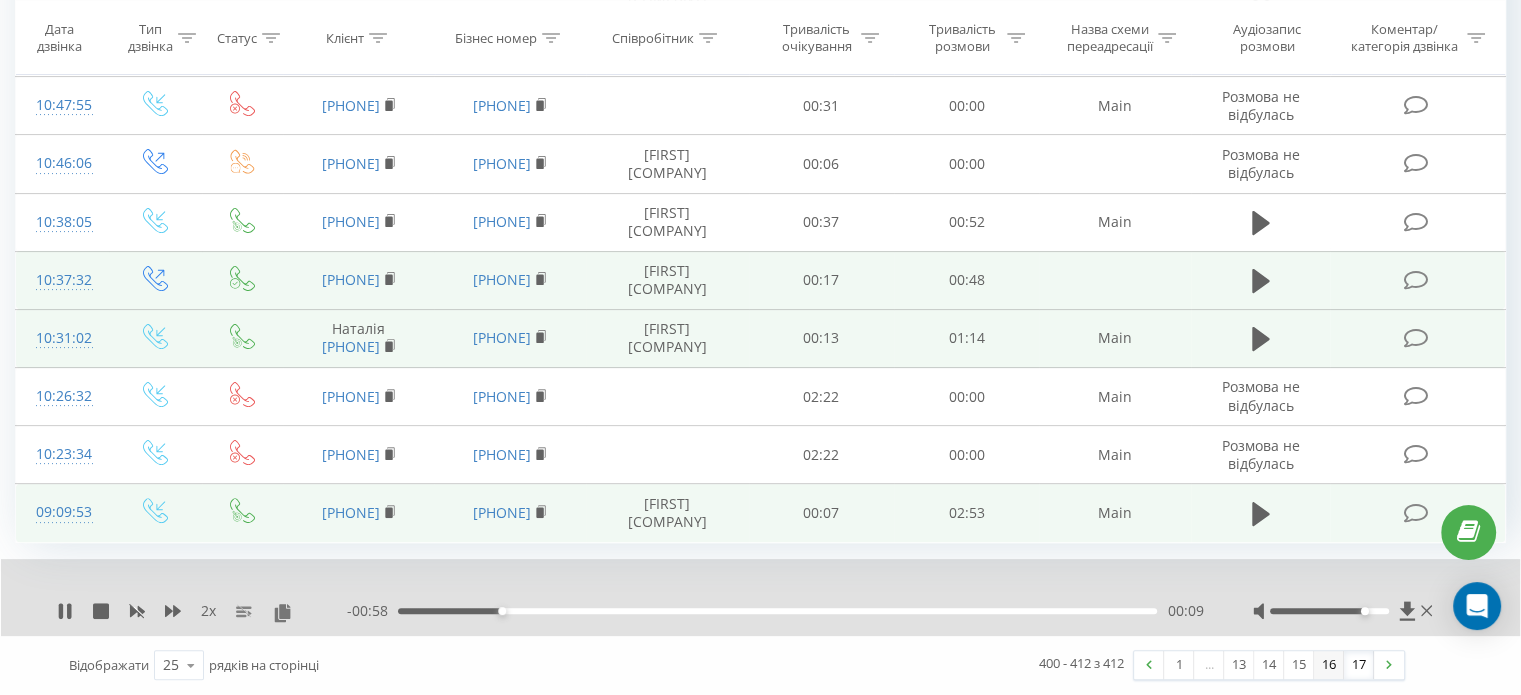 click on "16" at bounding box center [1329, 665] 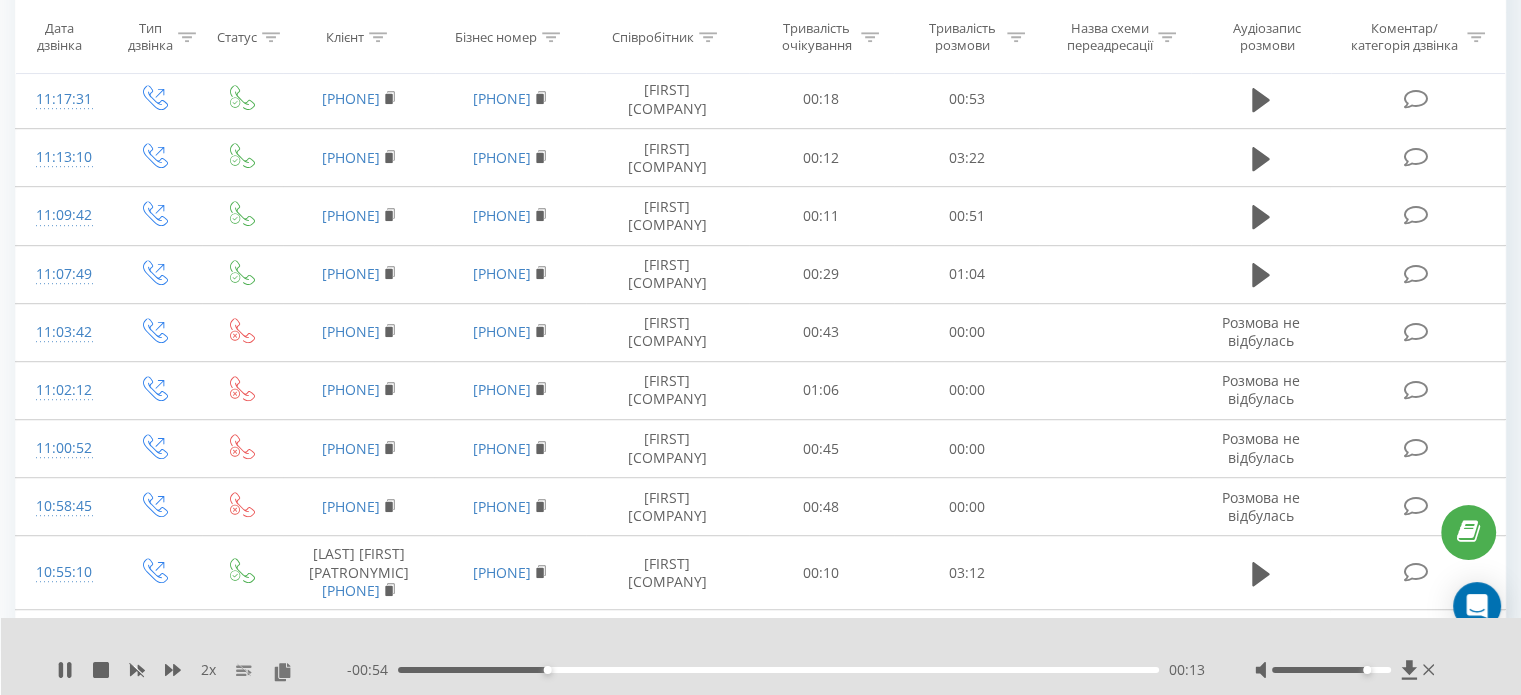 scroll, scrollTop: 1208, scrollLeft: 0, axis: vertical 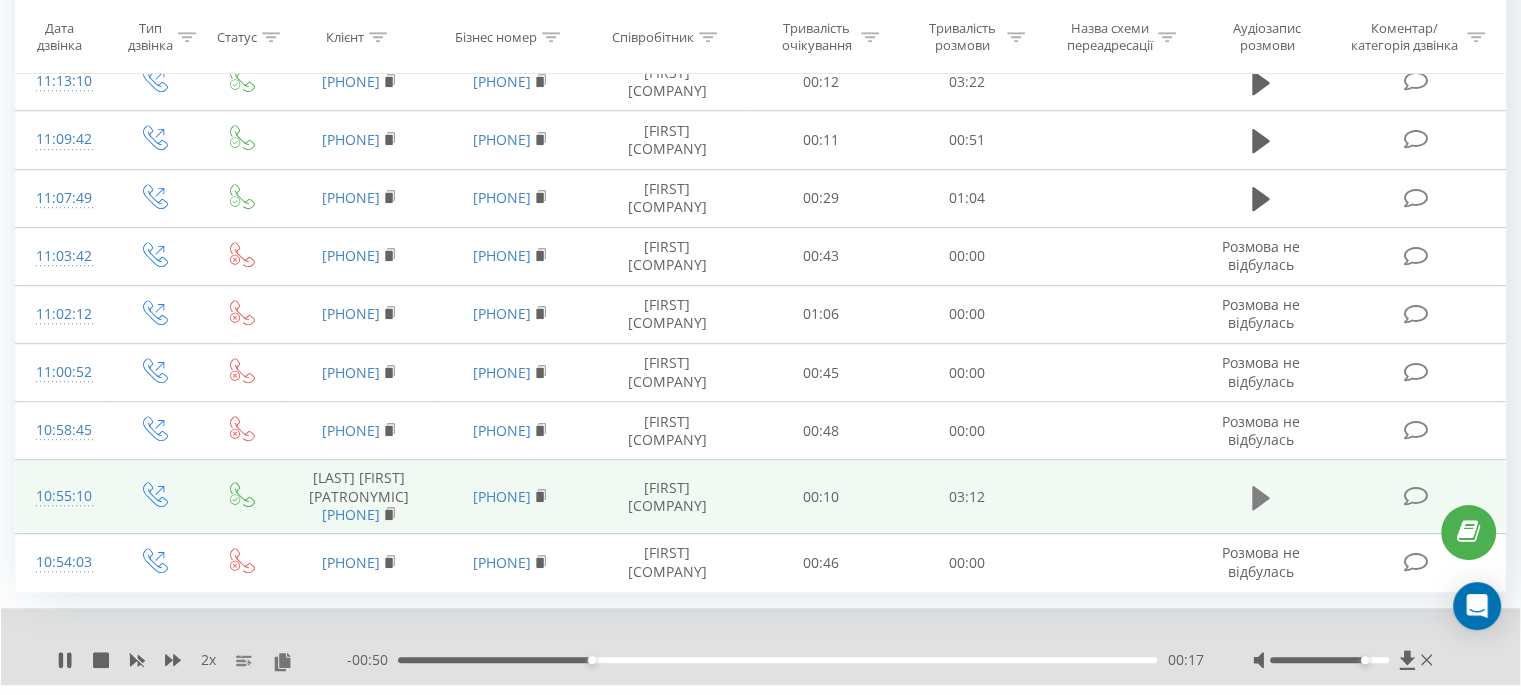 click 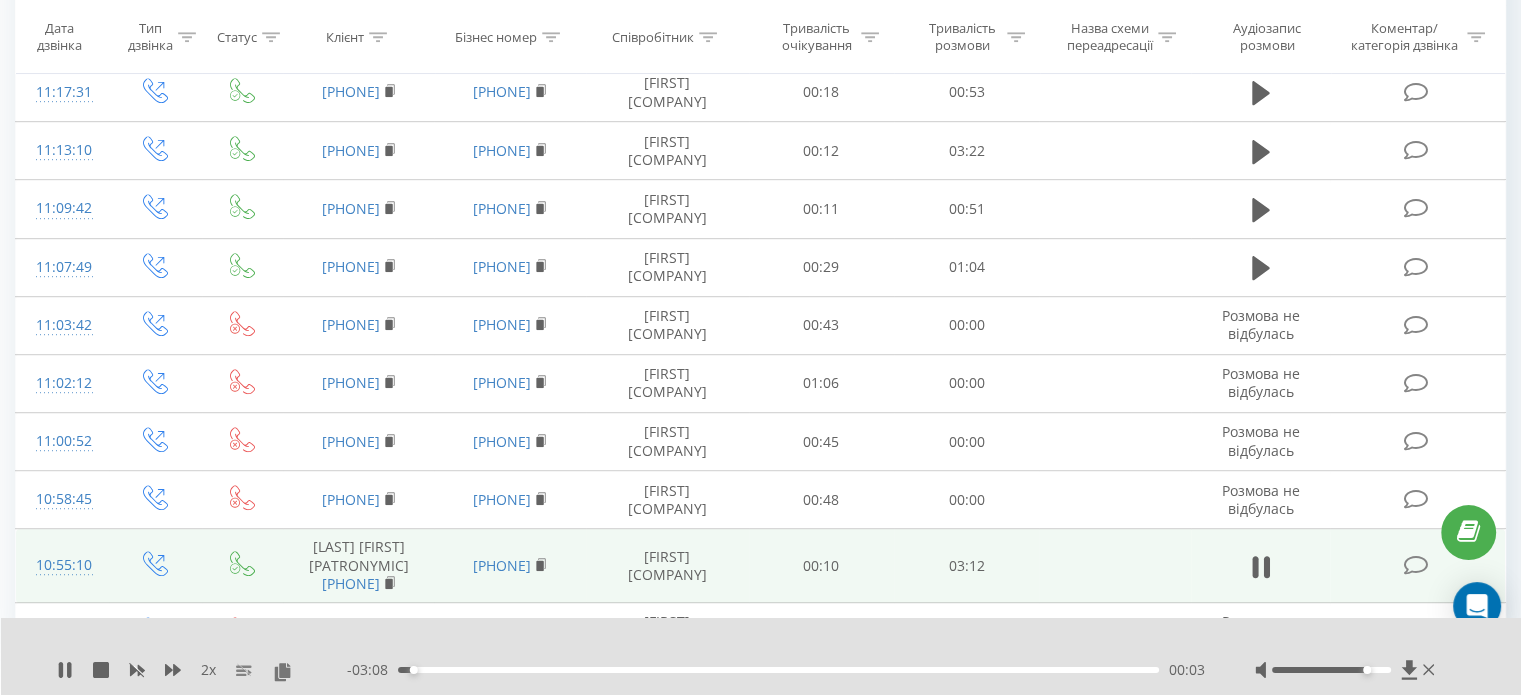 scroll, scrollTop: 1108, scrollLeft: 0, axis: vertical 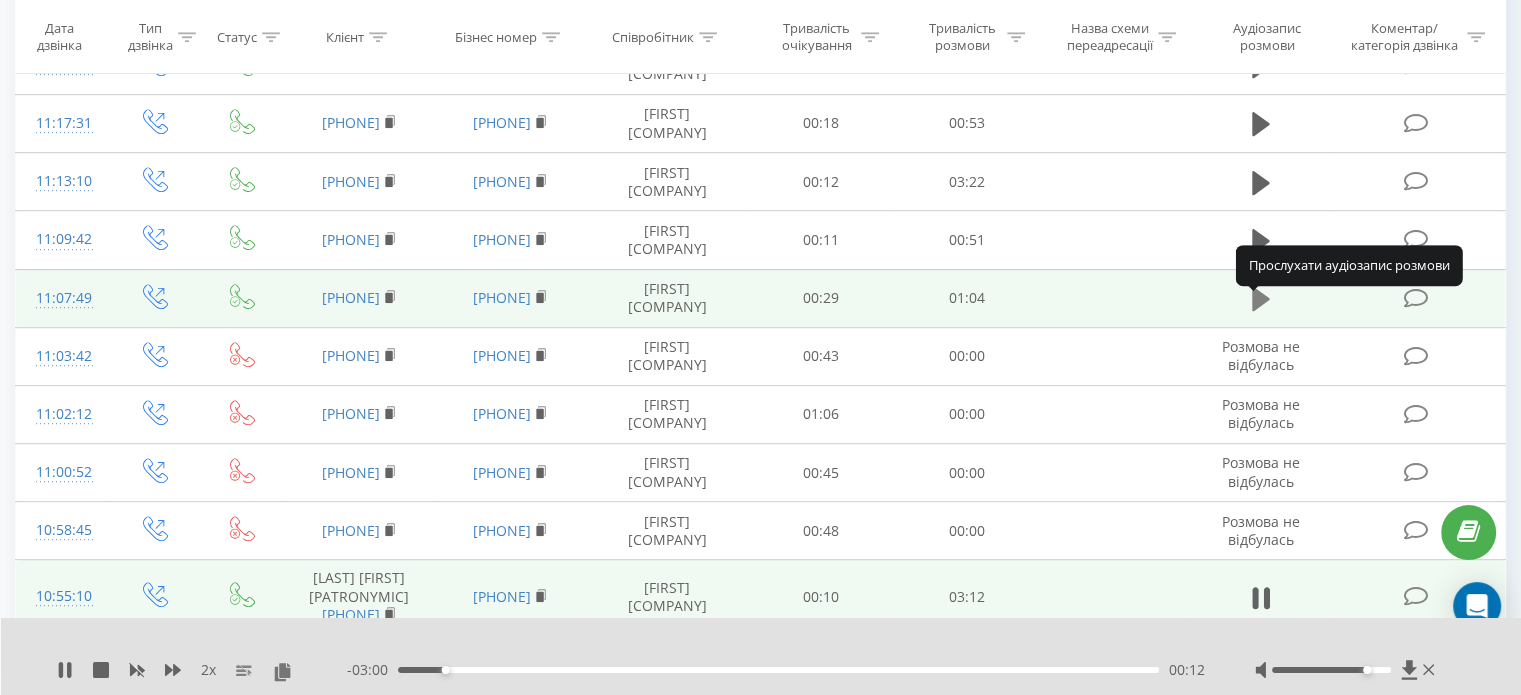 click 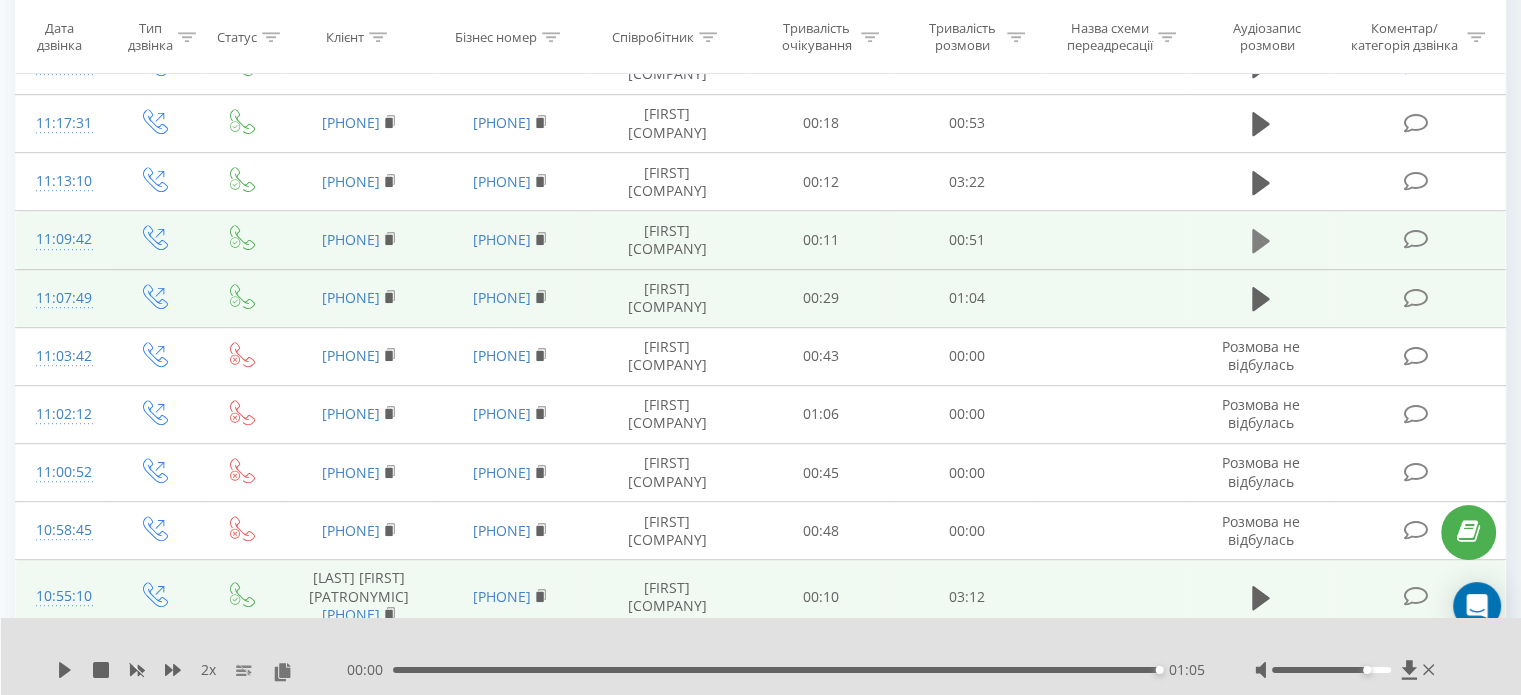 click 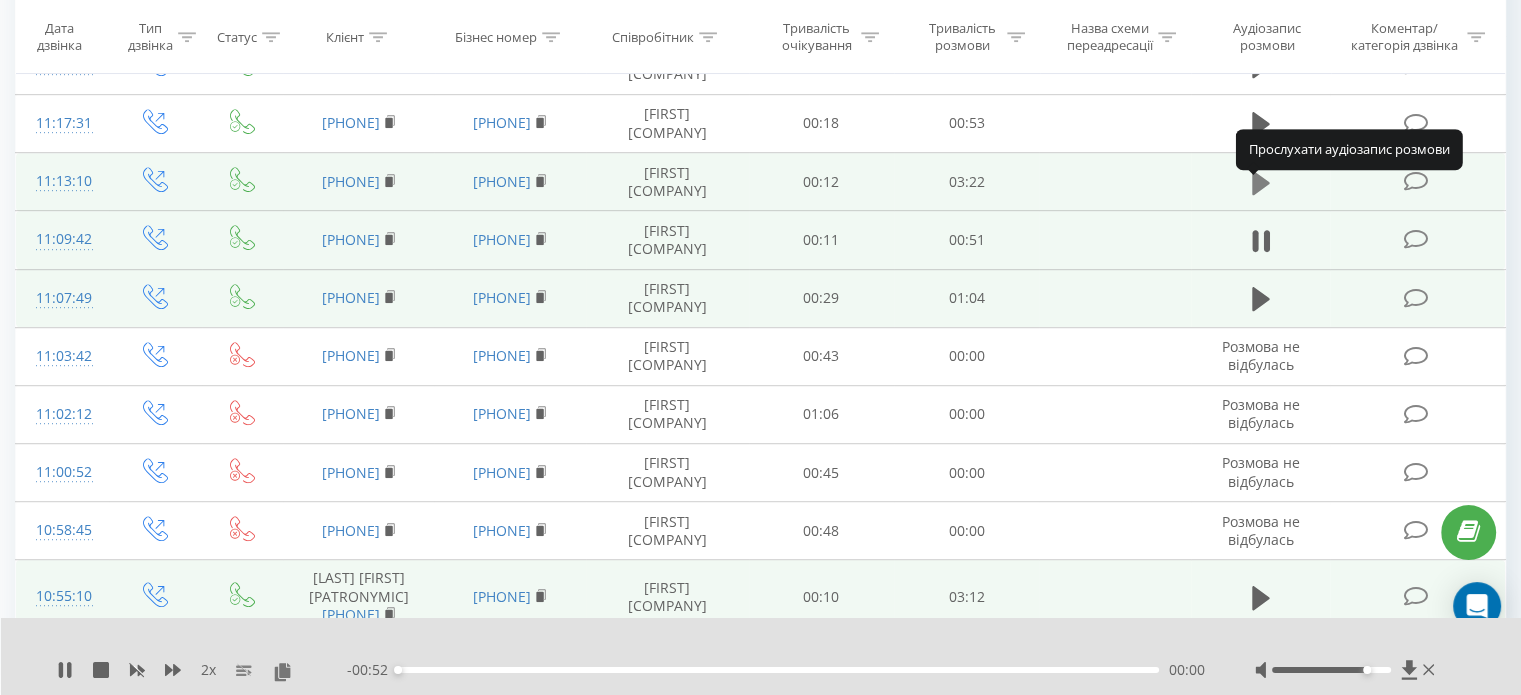 click 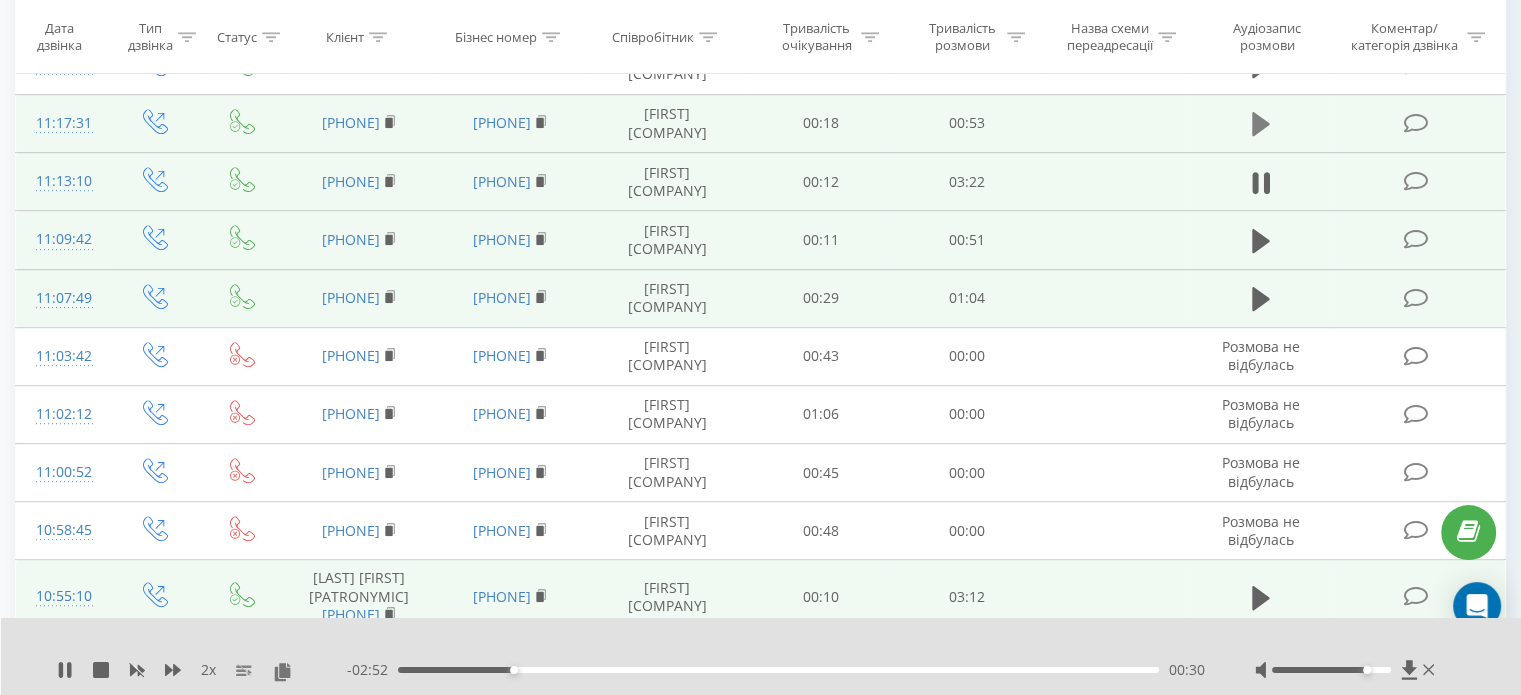 click 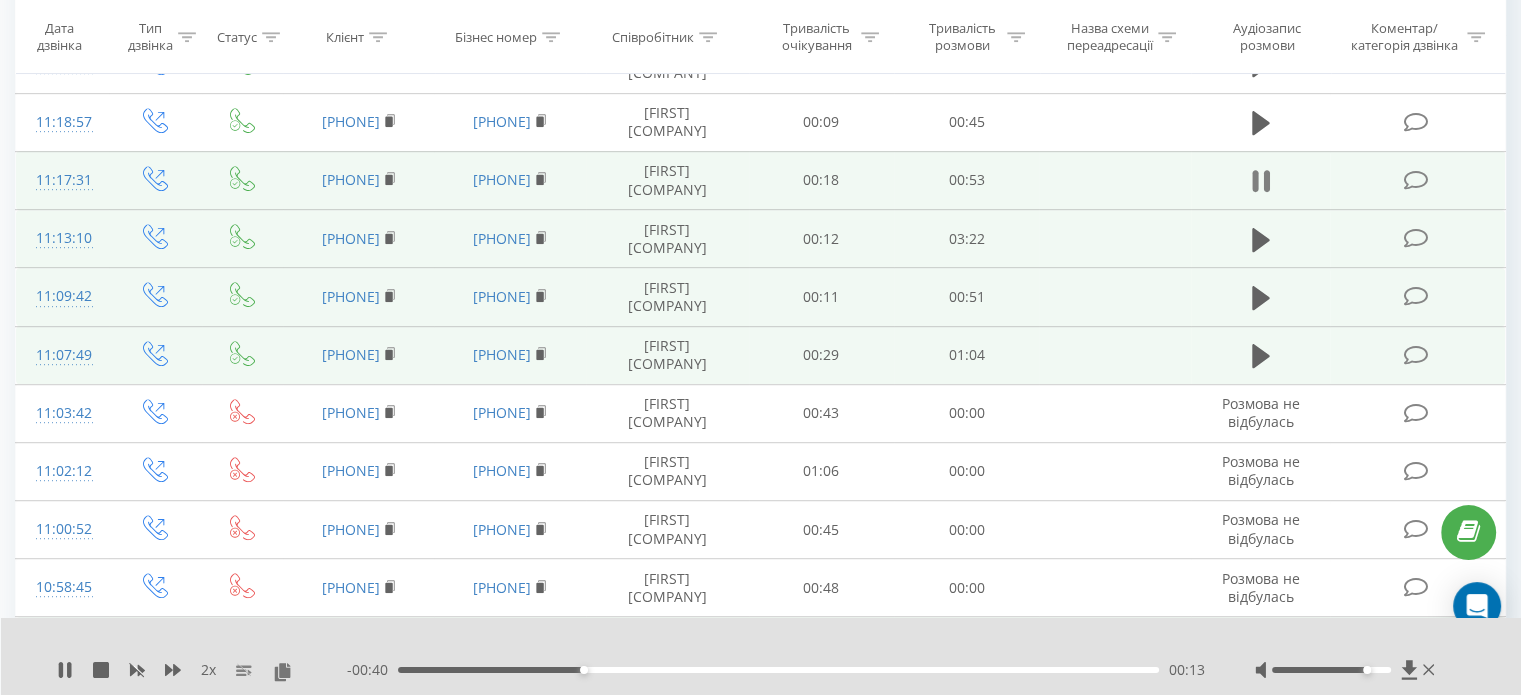 scroll, scrollTop: 1008, scrollLeft: 0, axis: vertical 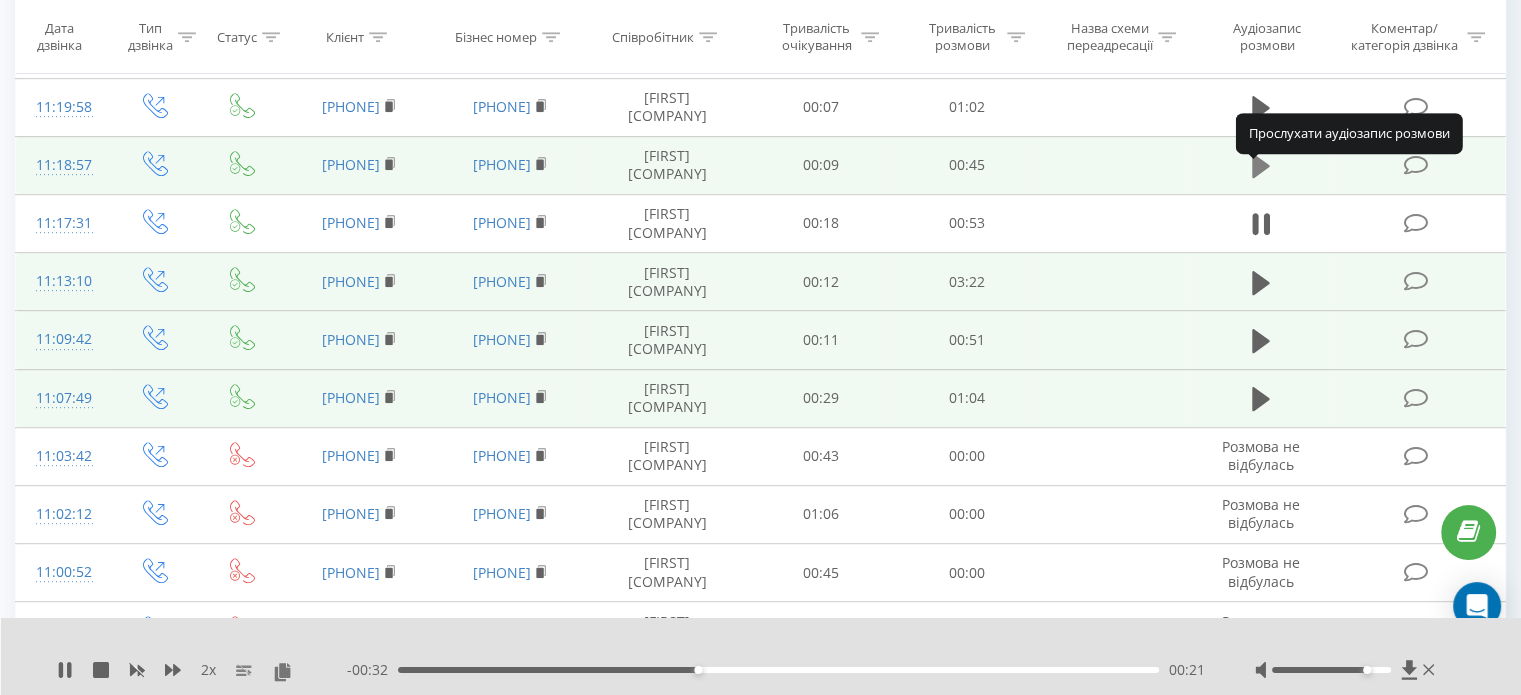 click at bounding box center [1261, 166] 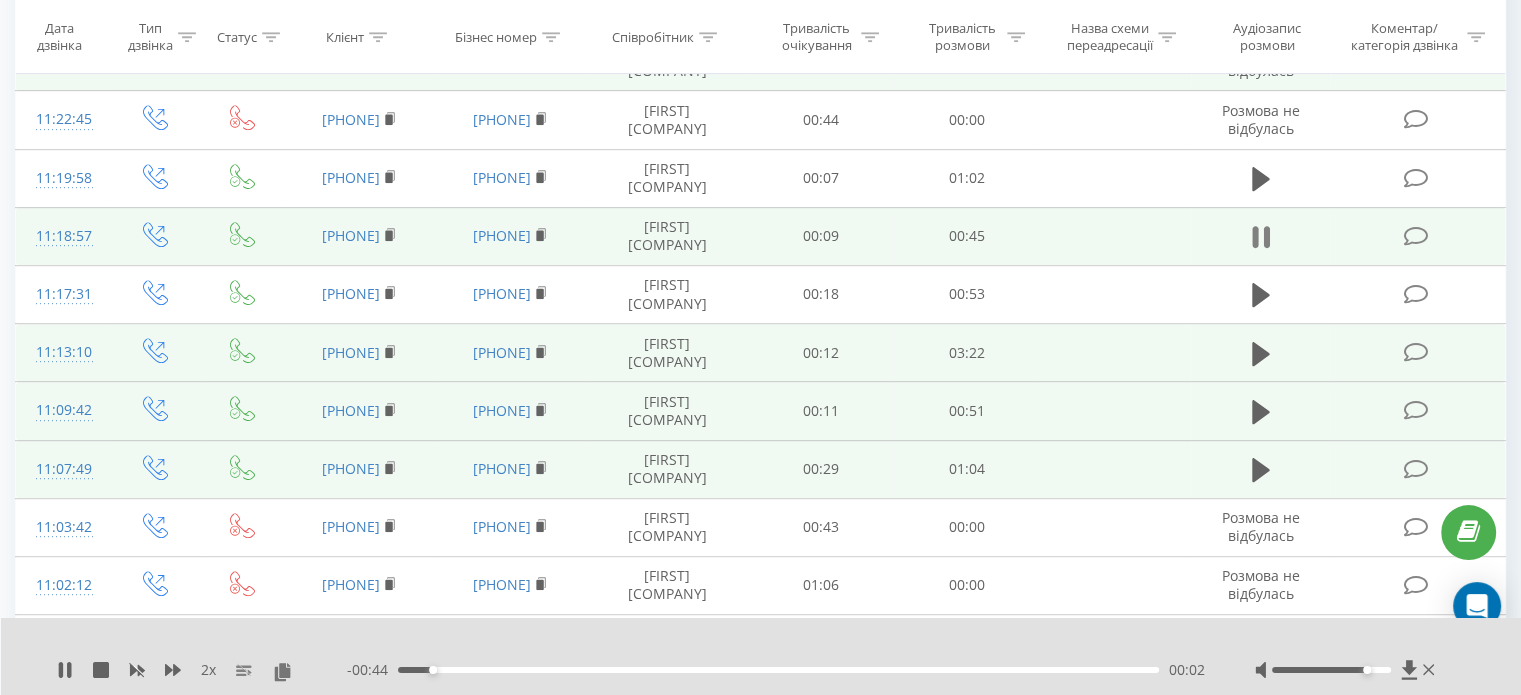 scroll, scrollTop: 908, scrollLeft: 0, axis: vertical 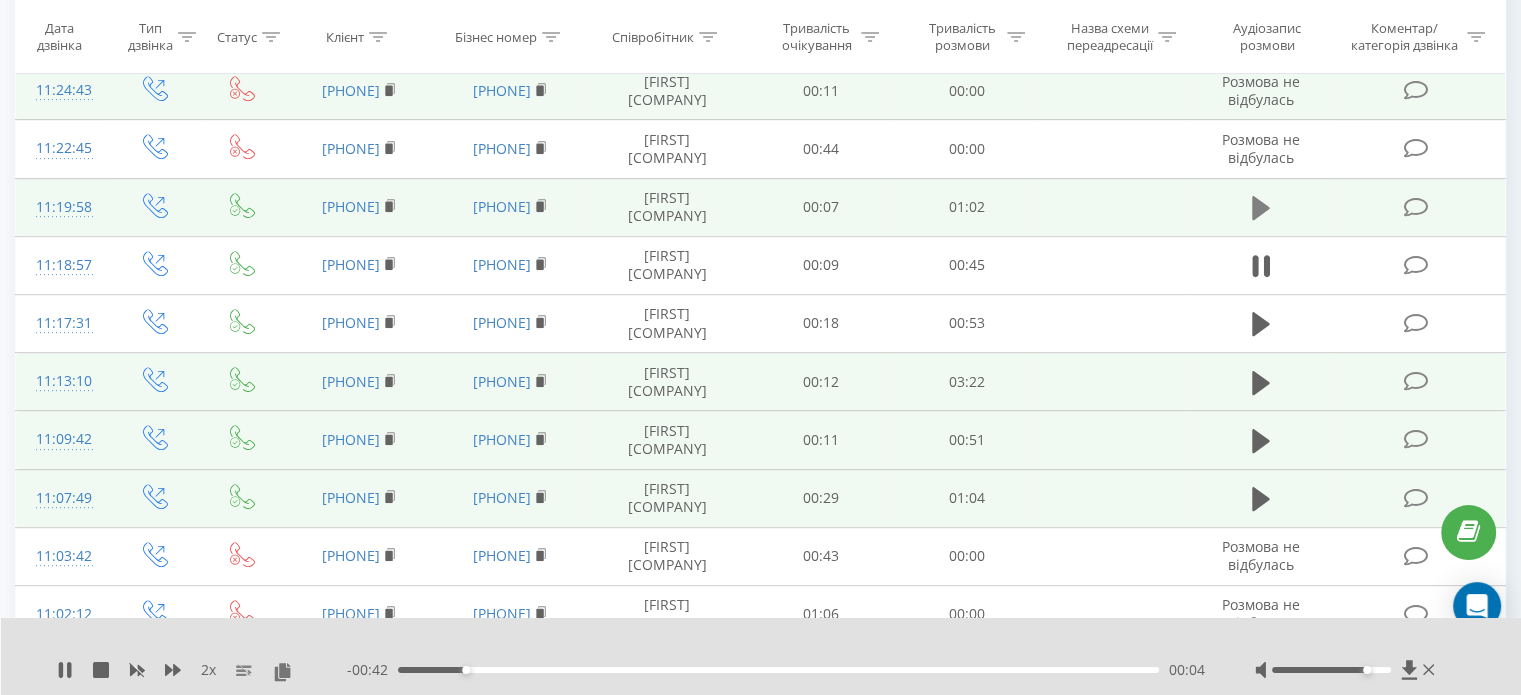 click at bounding box center (1261, 208) 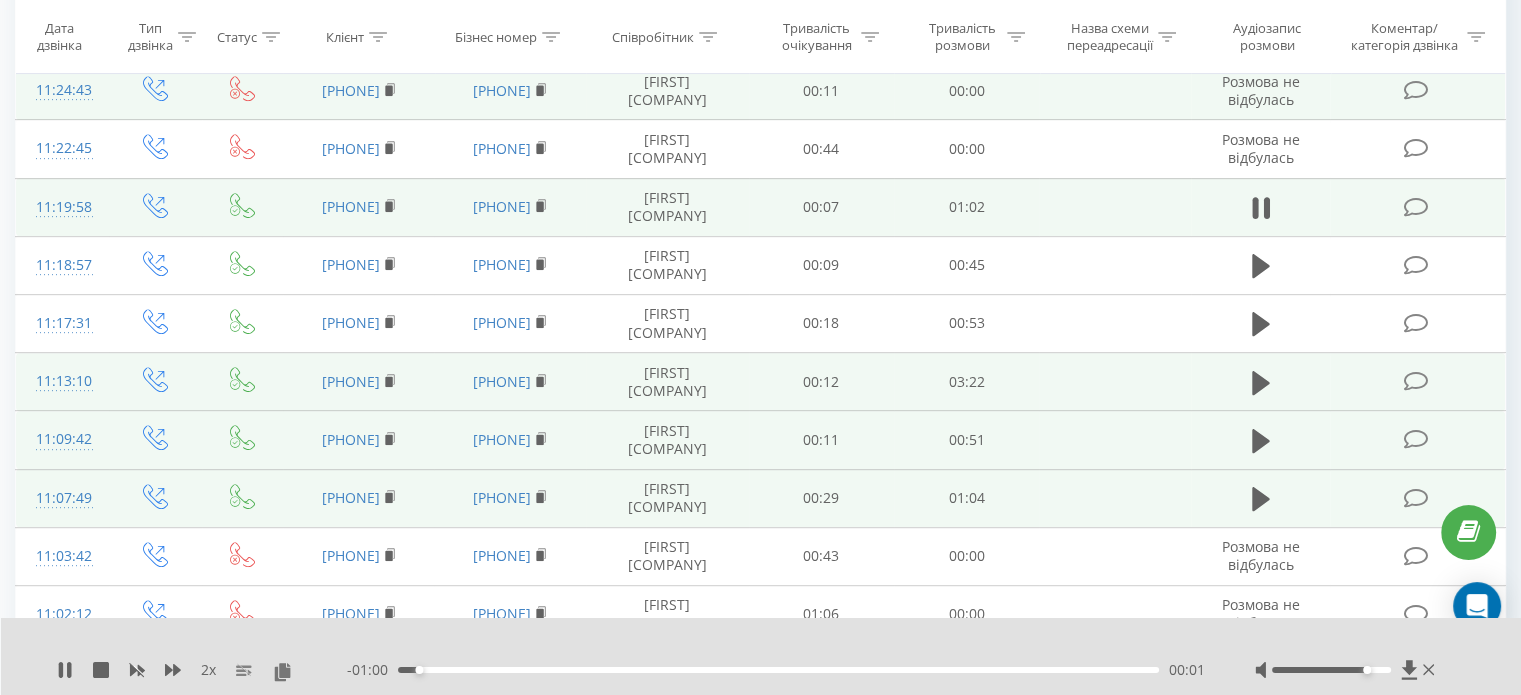 scroll, scrollTop: 708, scrollLeft: 0, axis: vertical 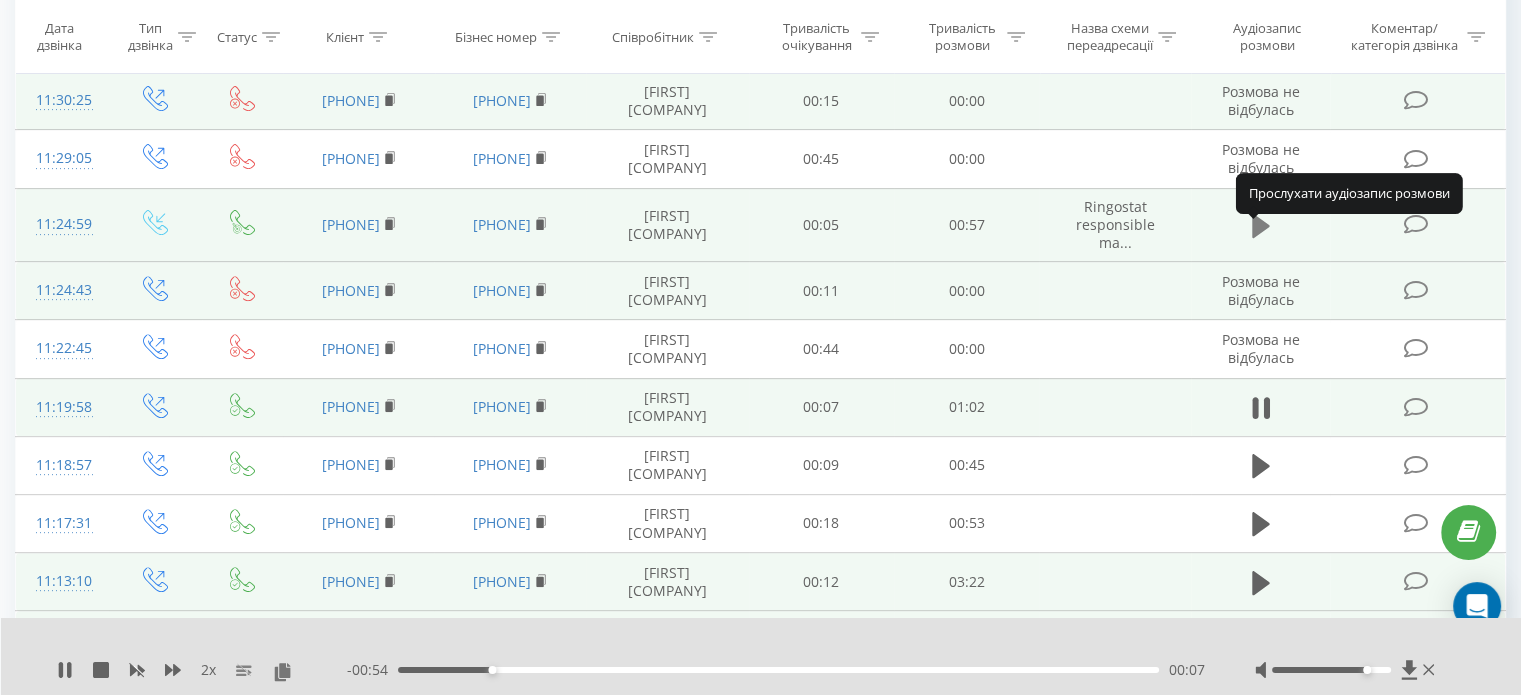 click 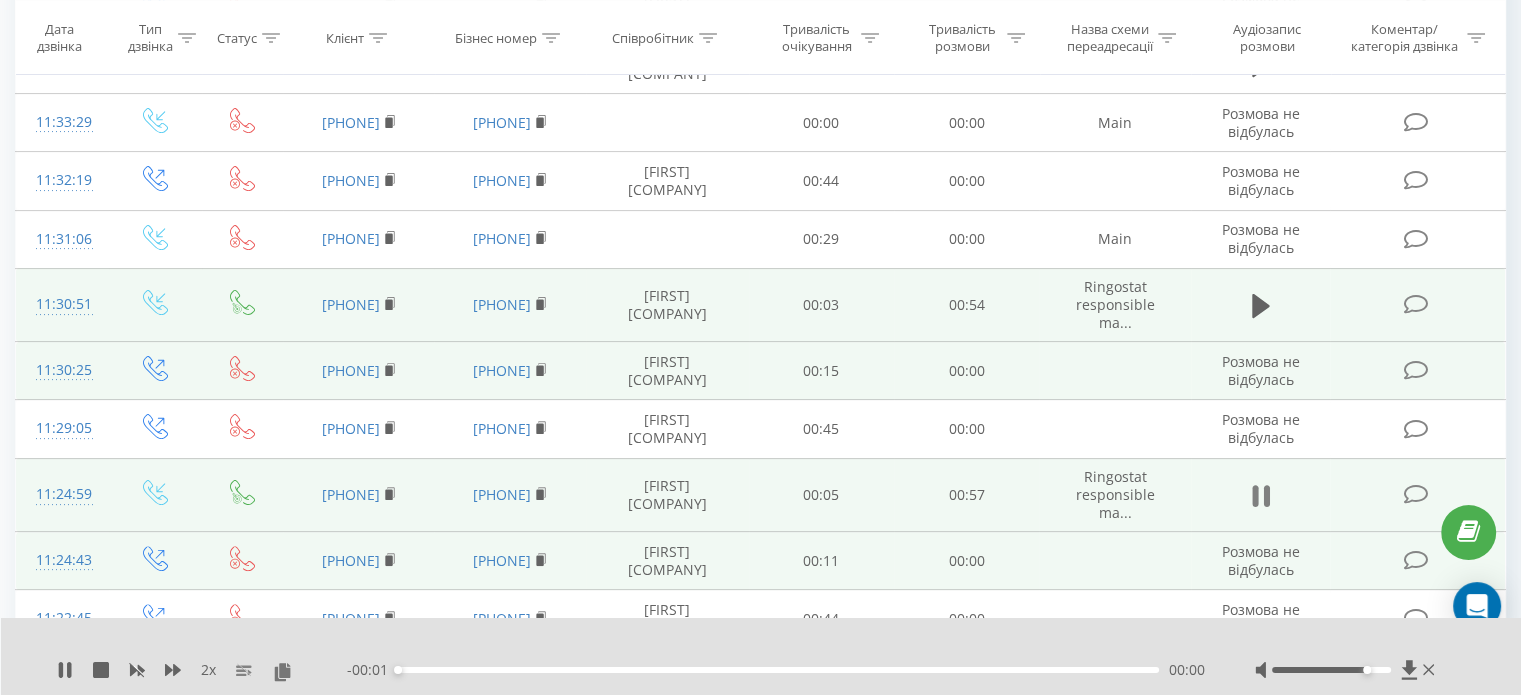 scroll, scrollTop: 408, scrollLeft: 0, axis: vertical 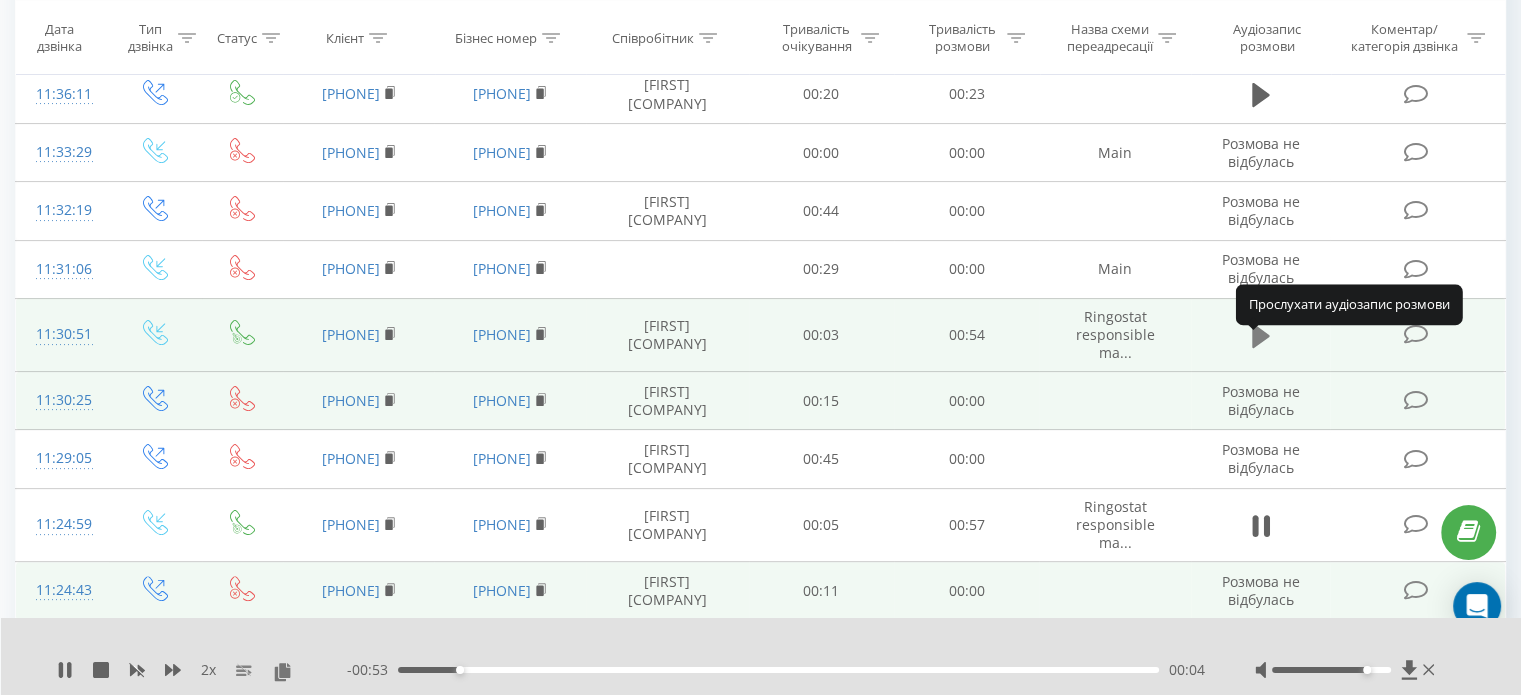 click at bounding box center [1261, 336] 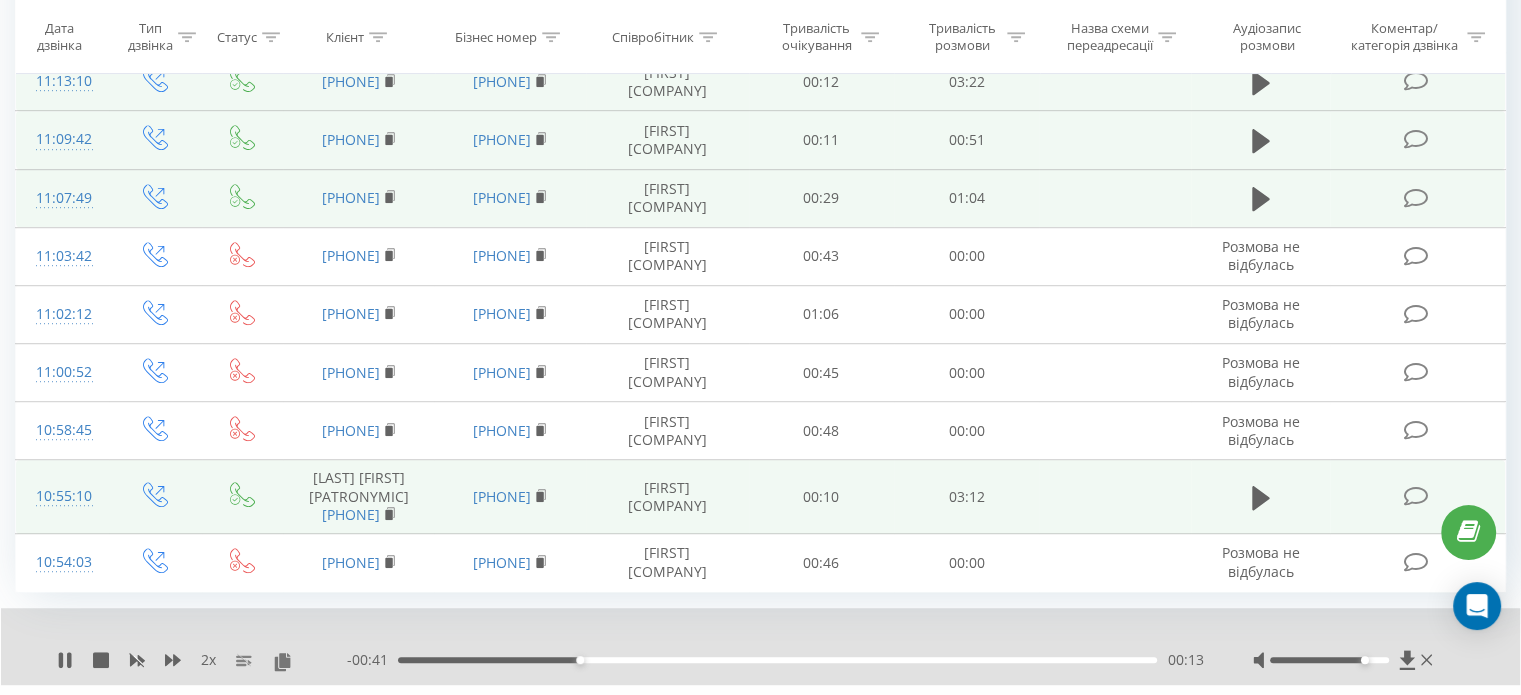 scroll, scrollTop: 1284, scrollLeft: 0, axis: vertical 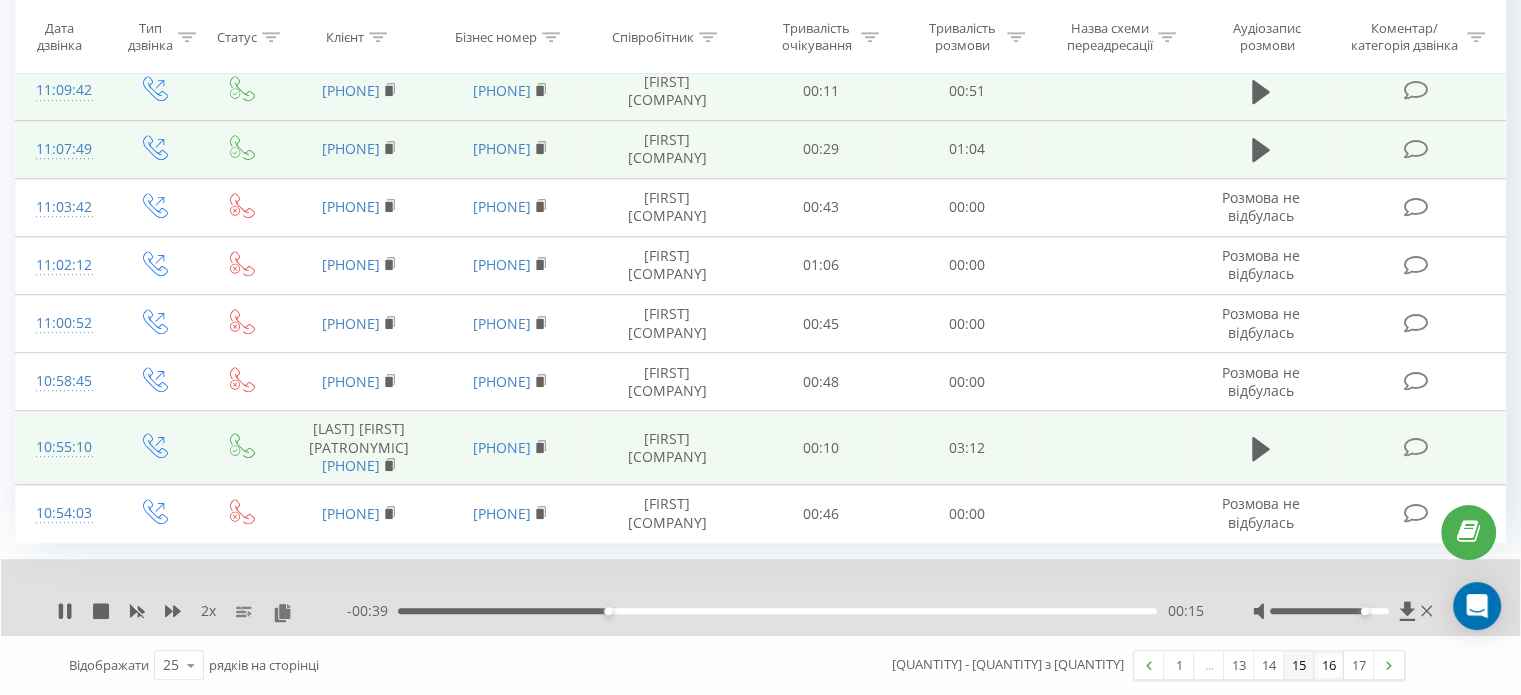 click on "15" at bounding box center (1299, 665) 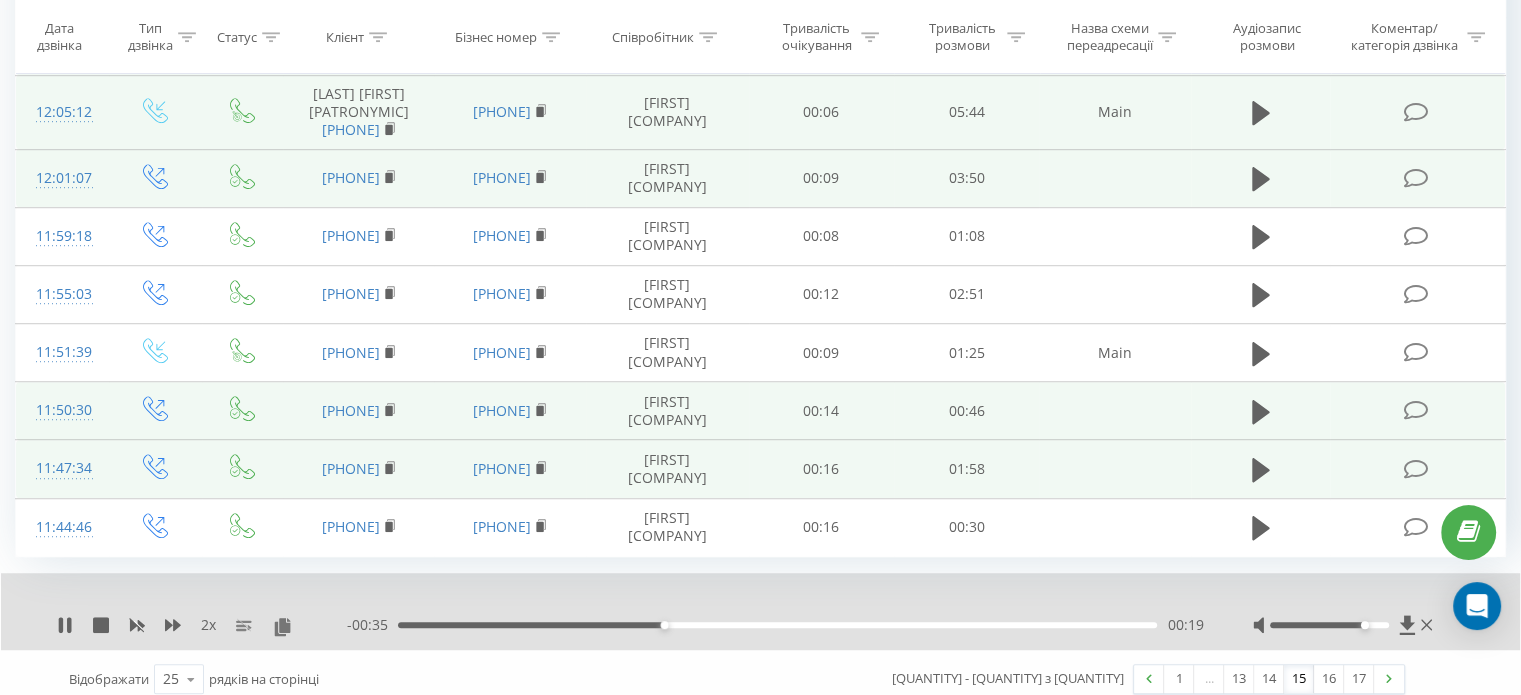 scroll, scrollTop: 1305, scrollLeft: 0, axis: vertical 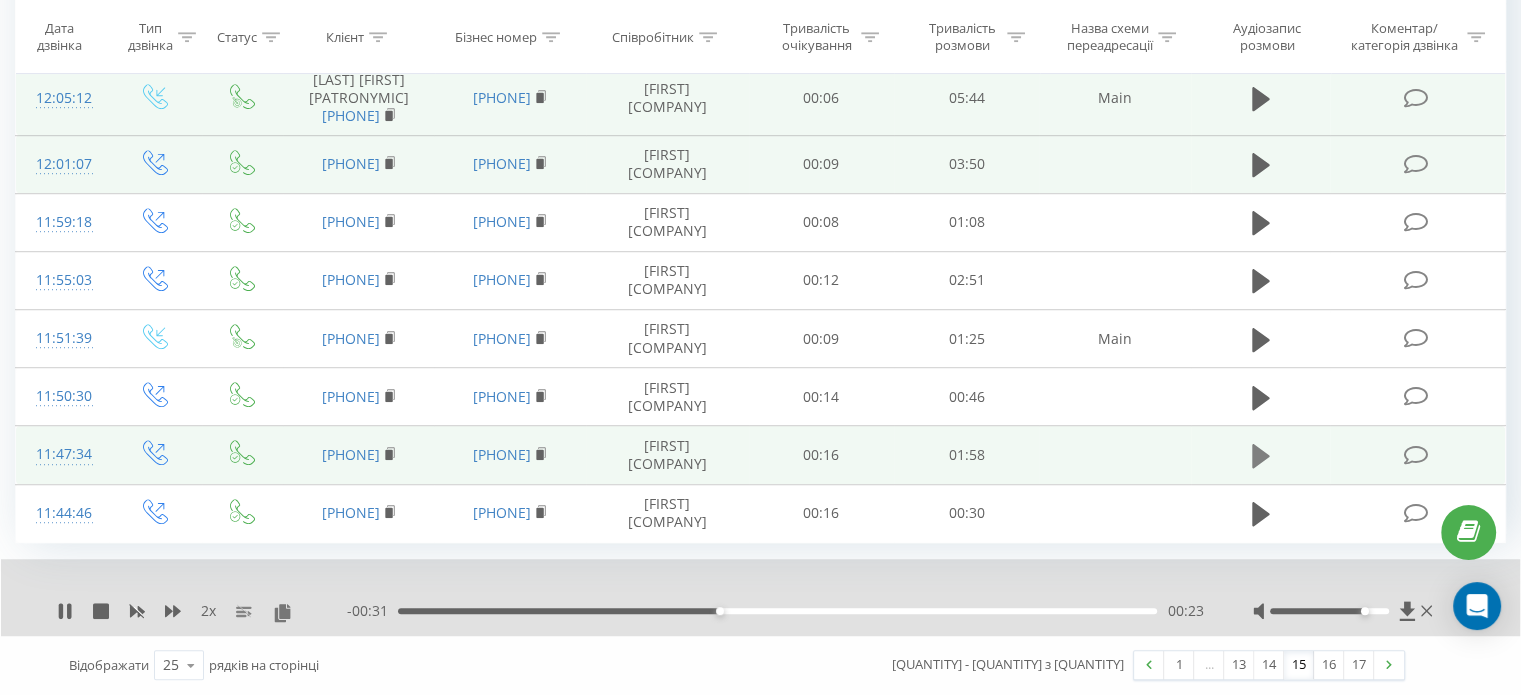 click 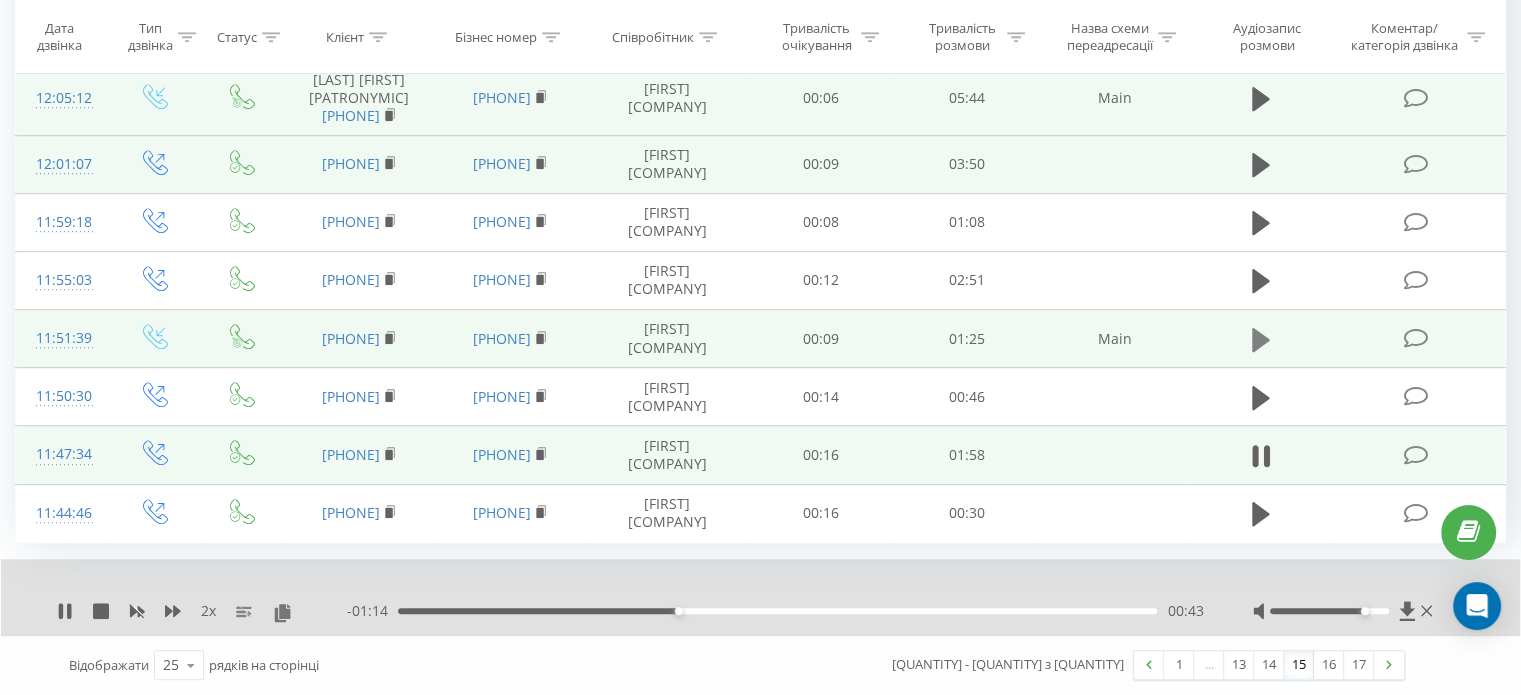 click 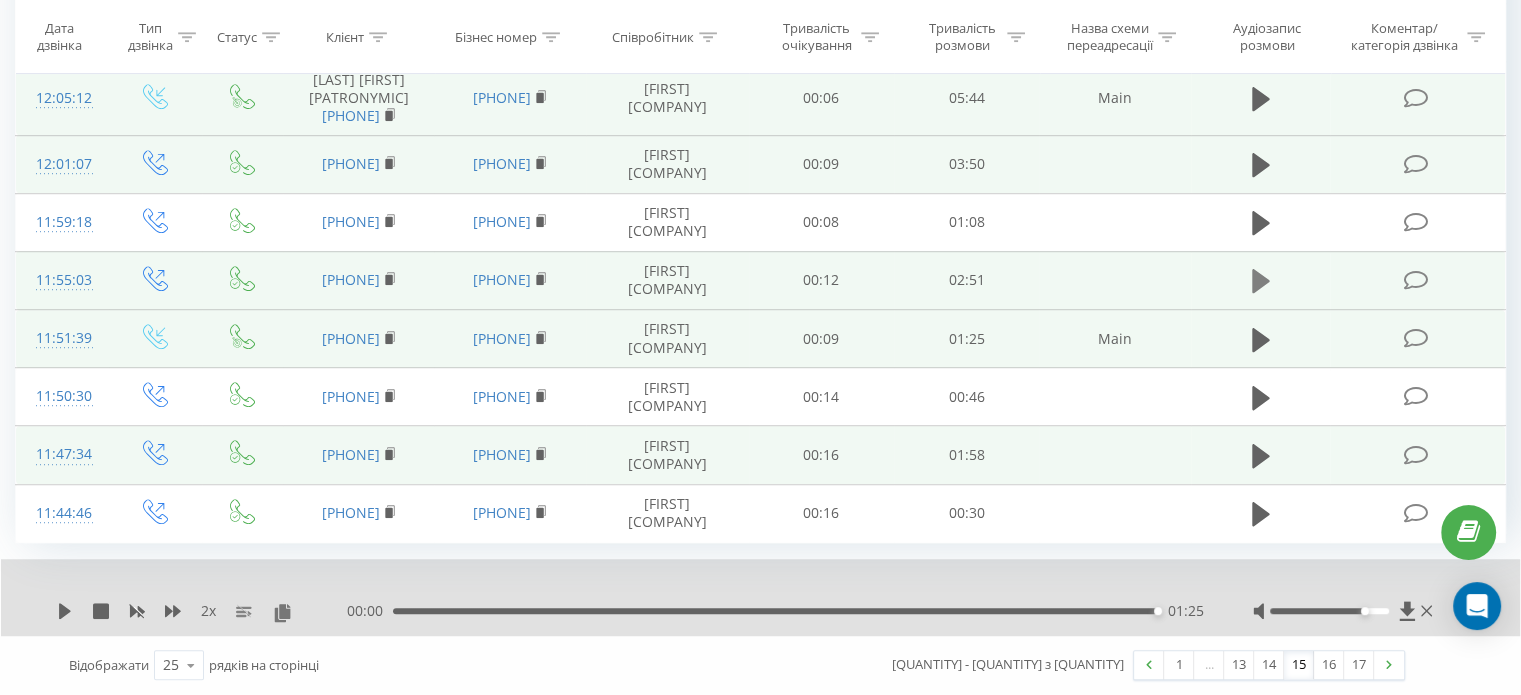 click 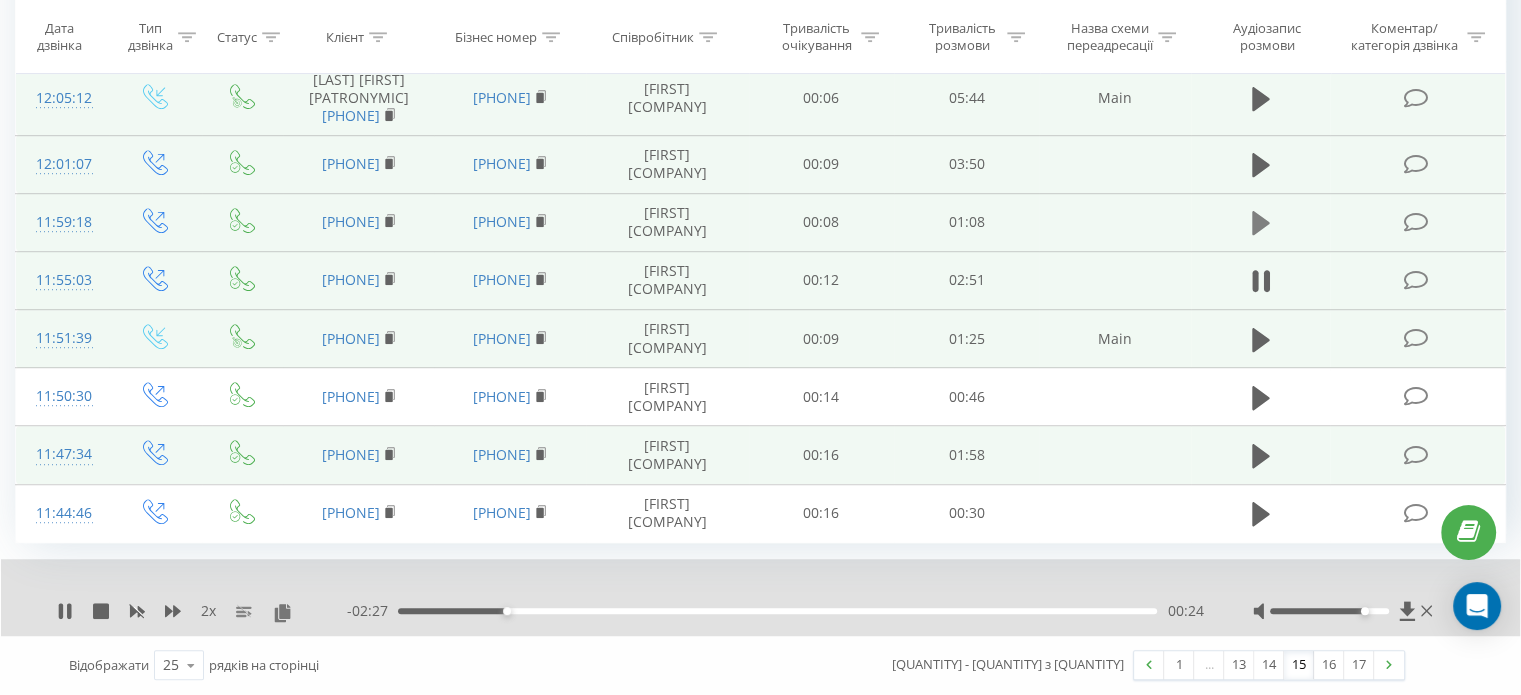click 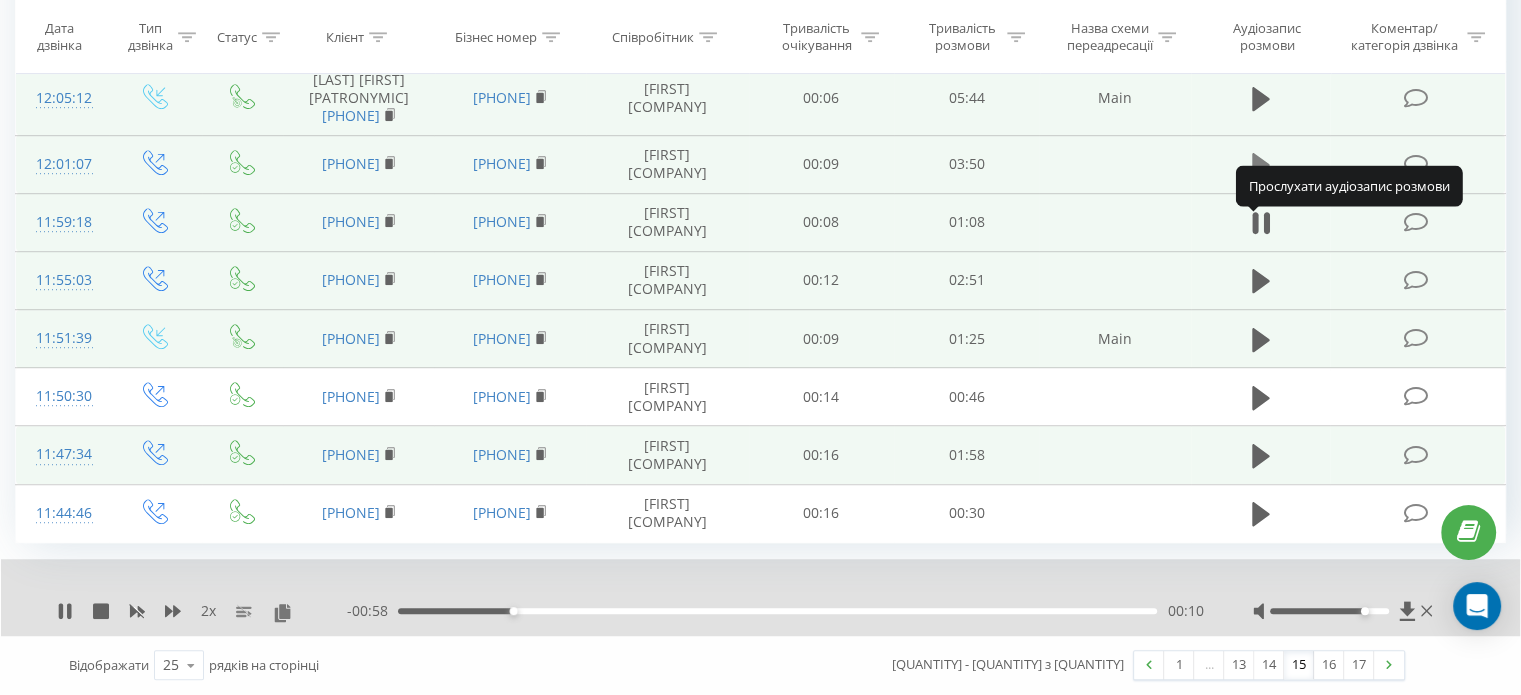 click at bounding box center (1261, 165) 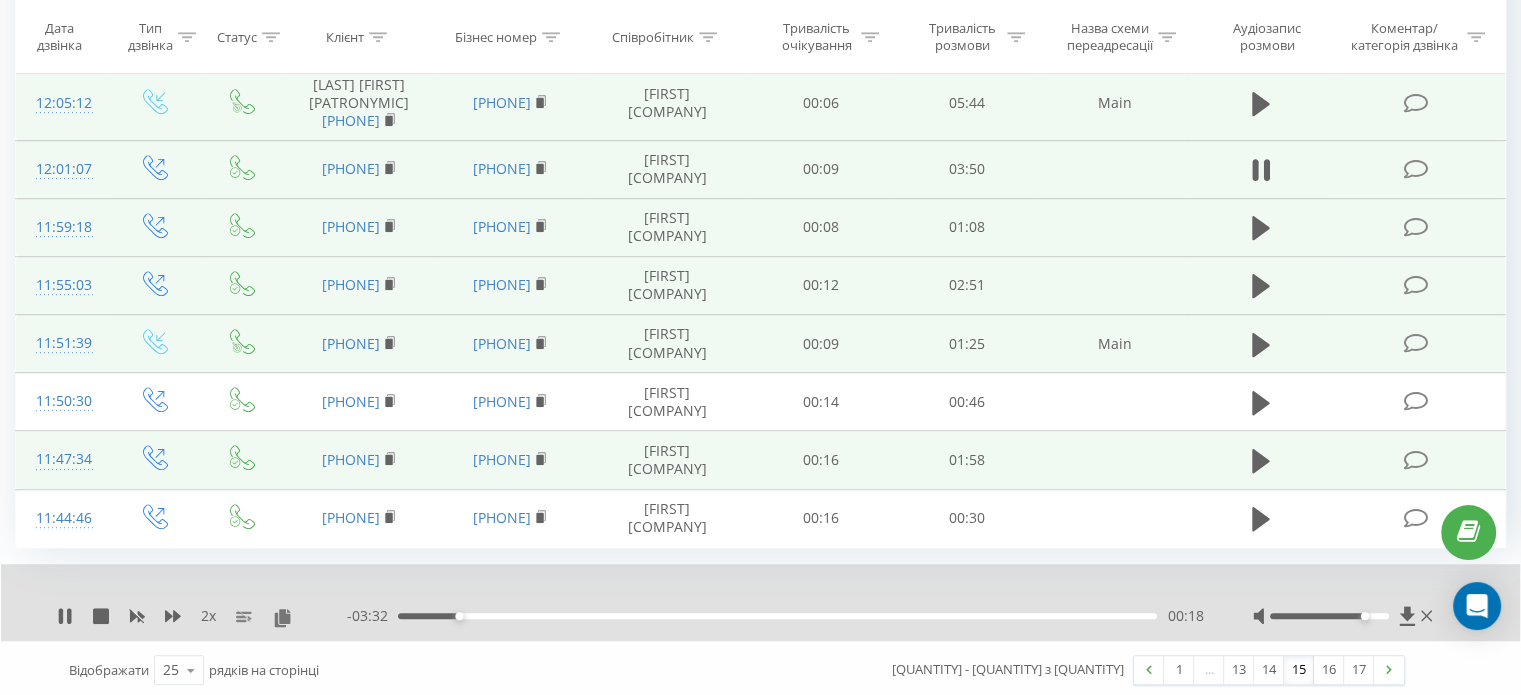 scroll, scrollTop: 1205, scrollLeft: 0, axis: vertical 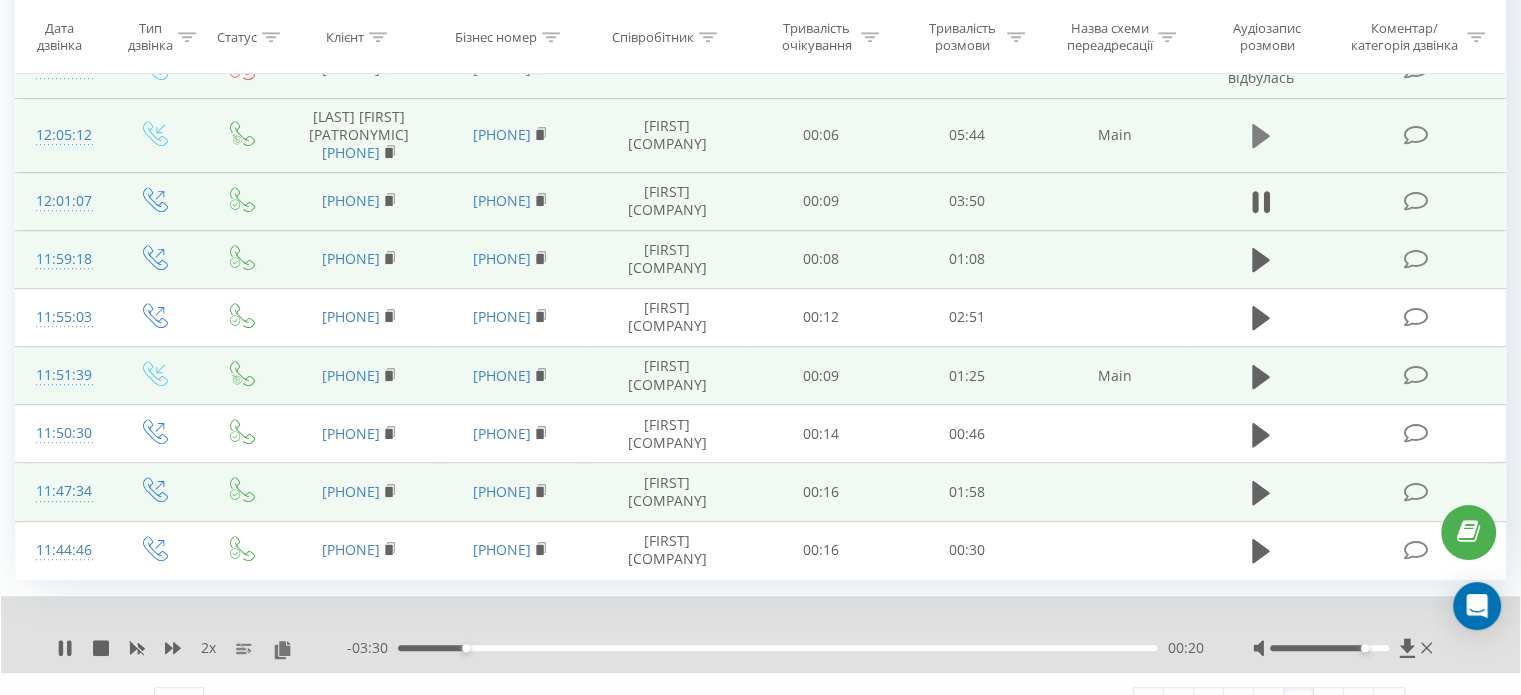 click 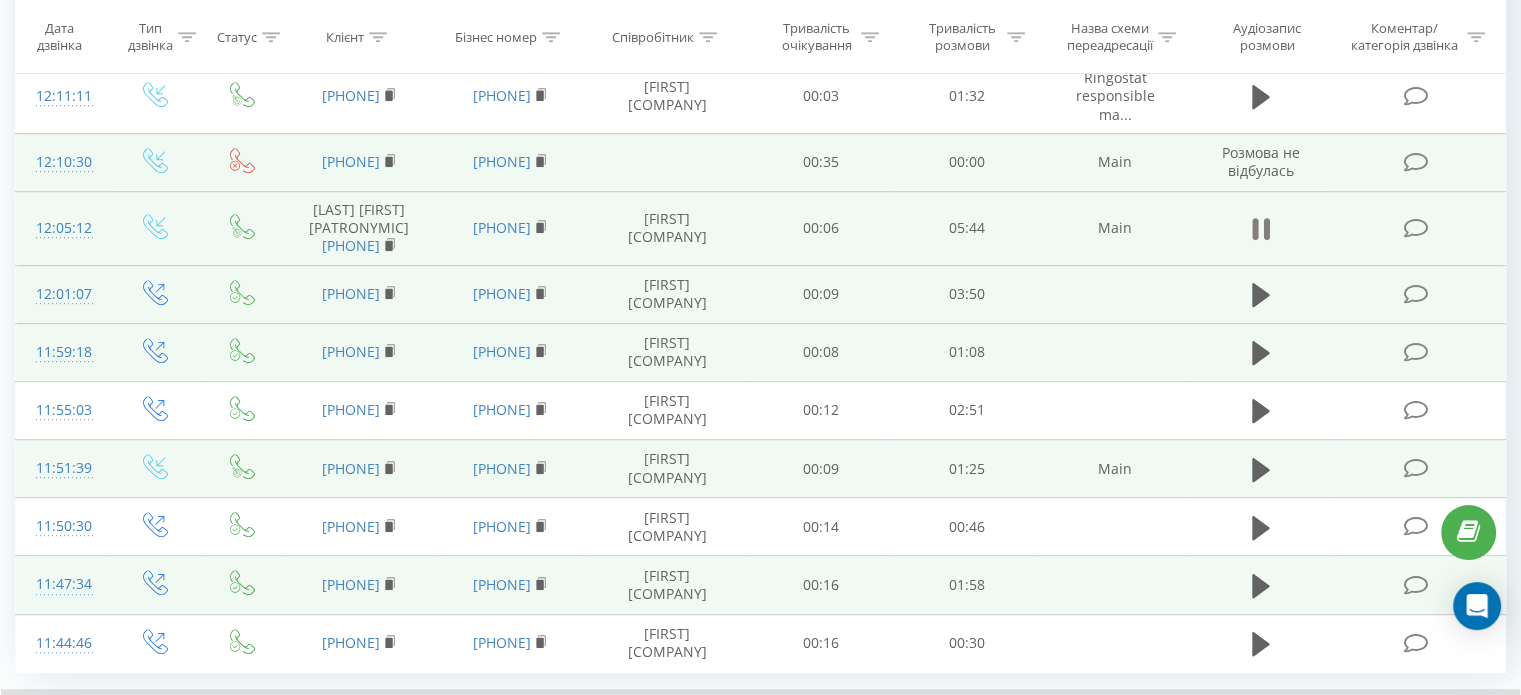 scroll, scrollTop: 1005, scrollLeft: 0, axis: vertical 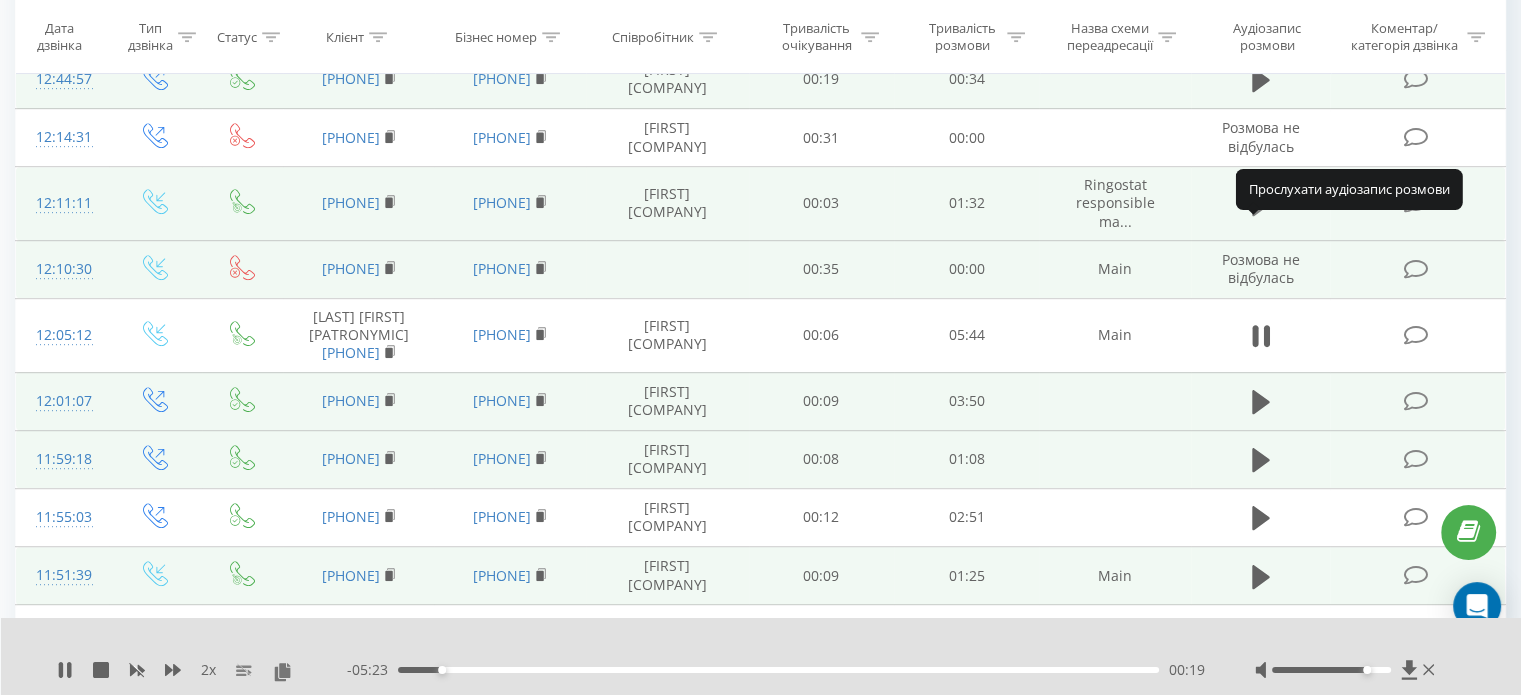click 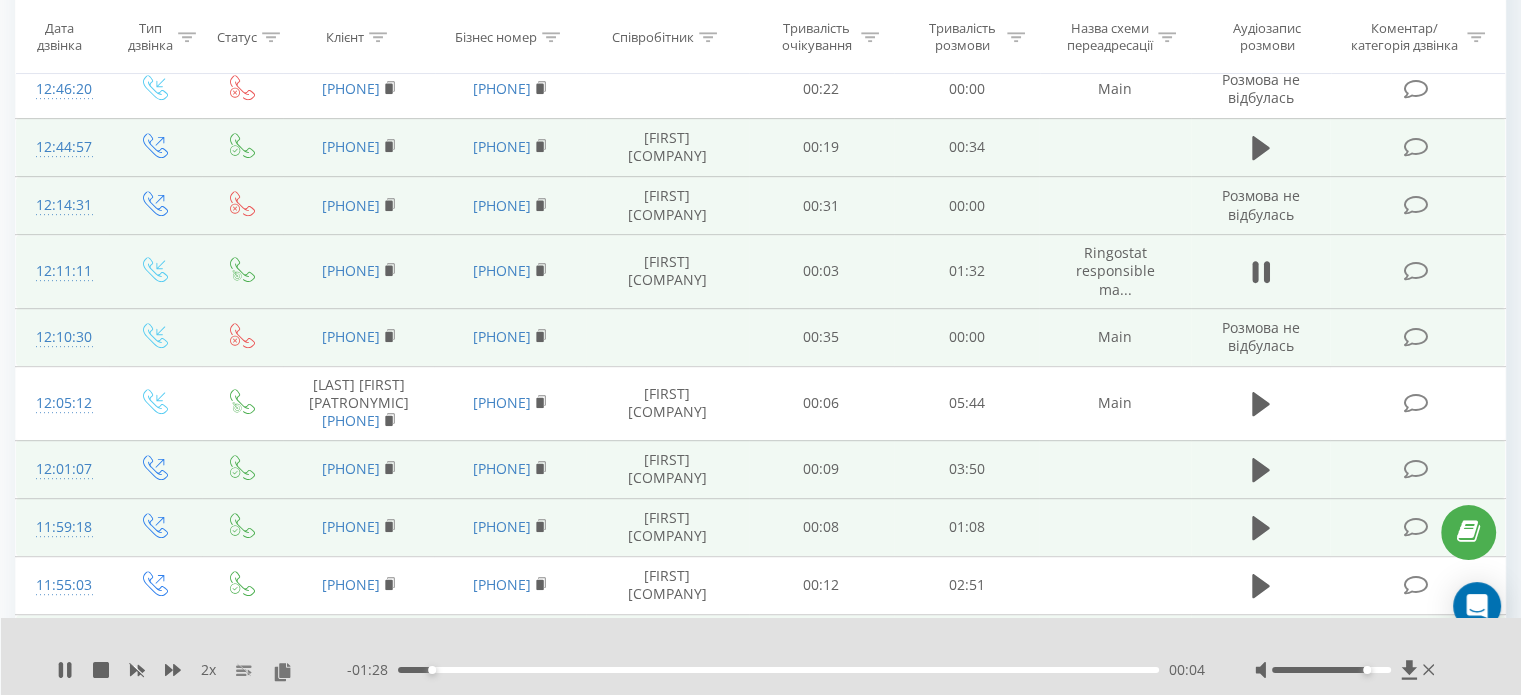 scroll, scrollTop: 905, scrollLeft: 0, axis: vertical 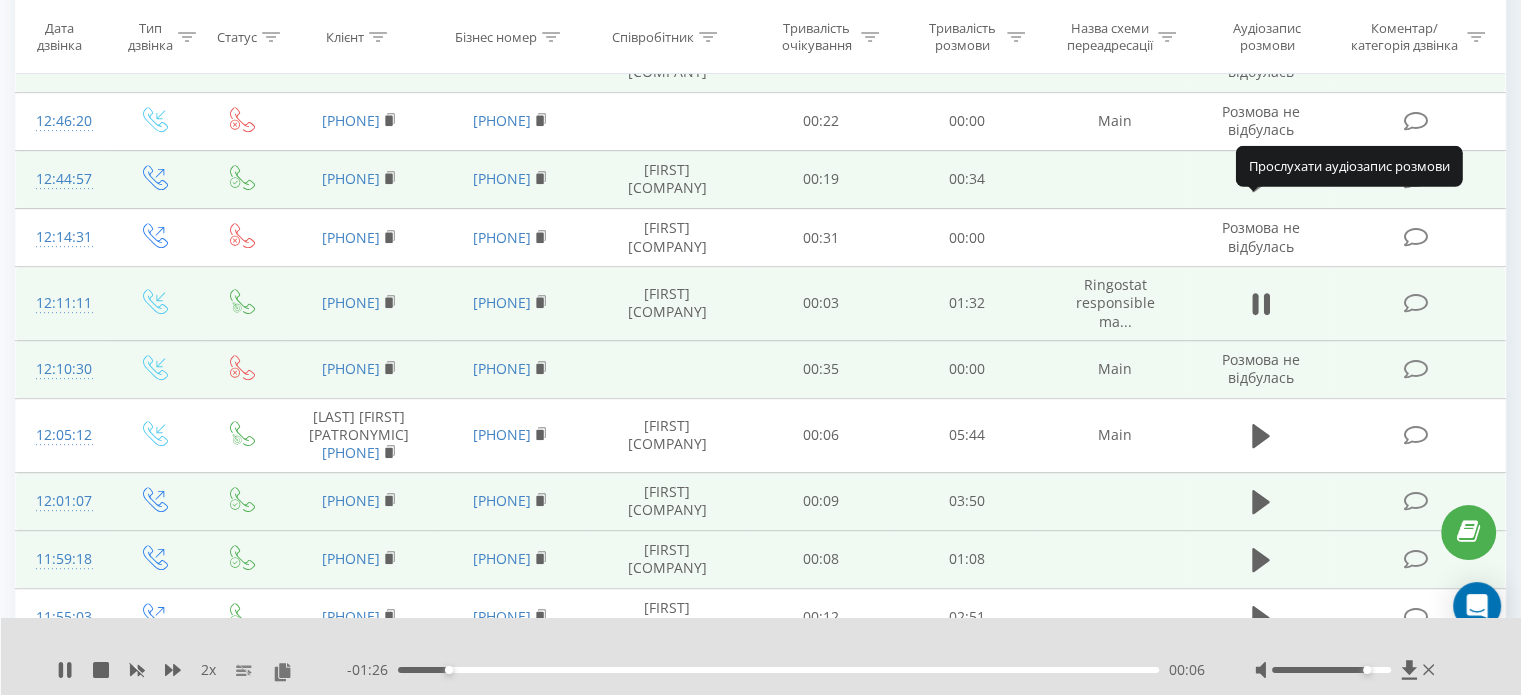 click 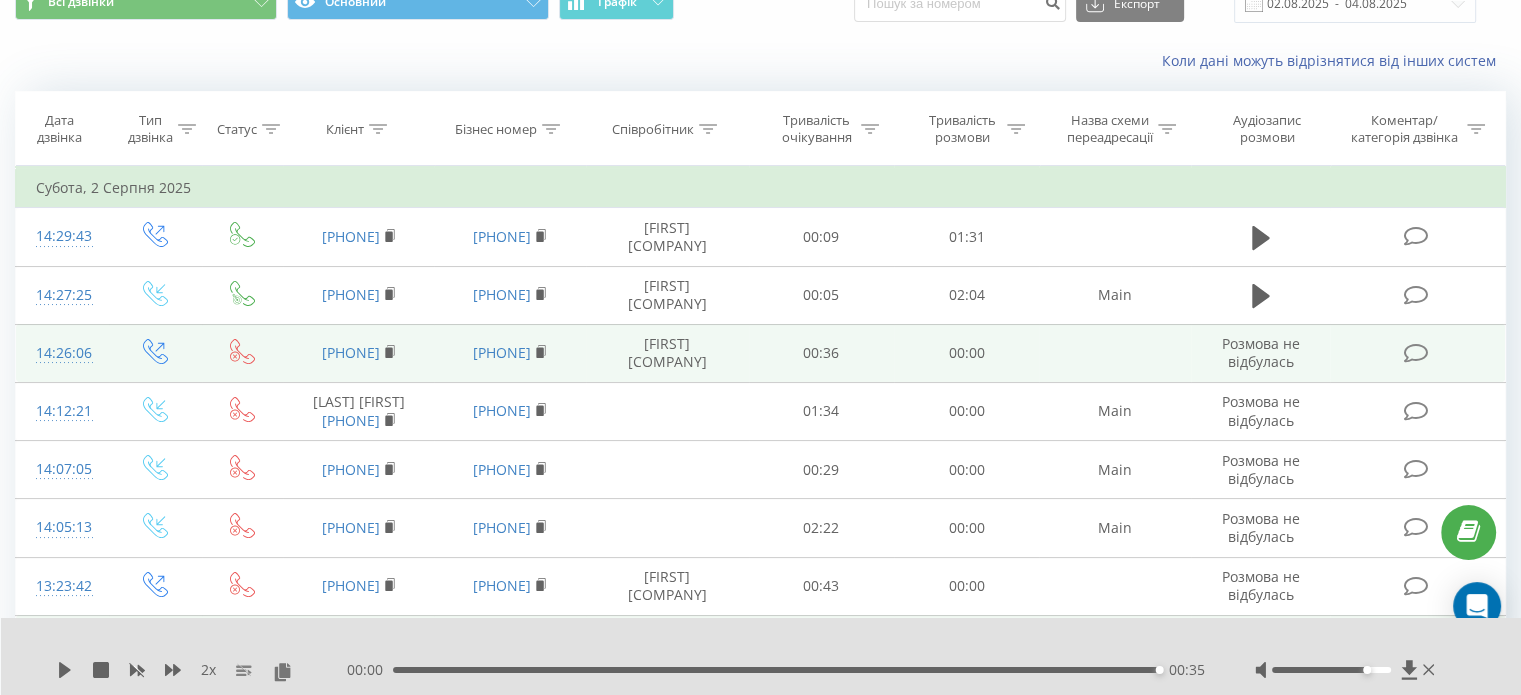 scroll, scrollTop: 5, scrollLeft: 0, axis: vertical 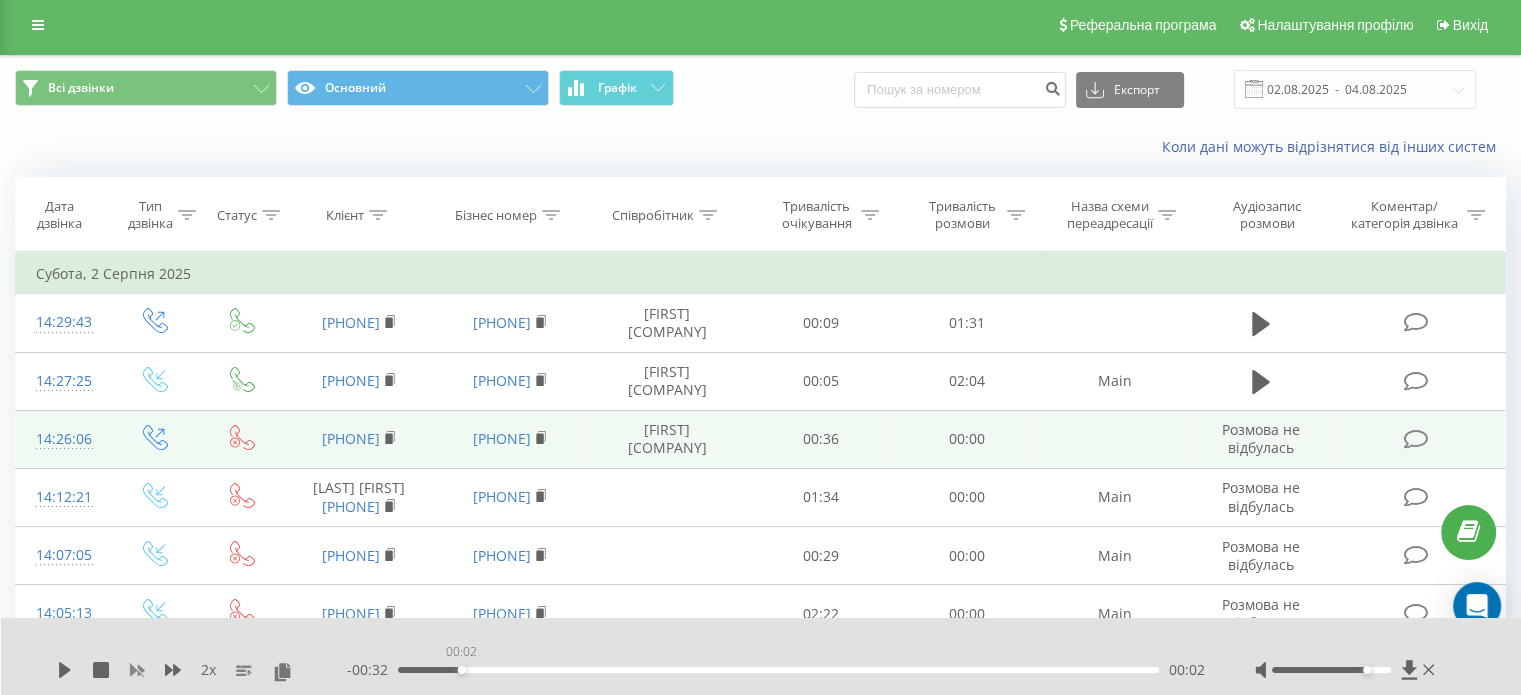 drag, startPoint x: 473, startPoint y: 669, endPoint x: 136, endPoint y: 675, distance: 337.0534 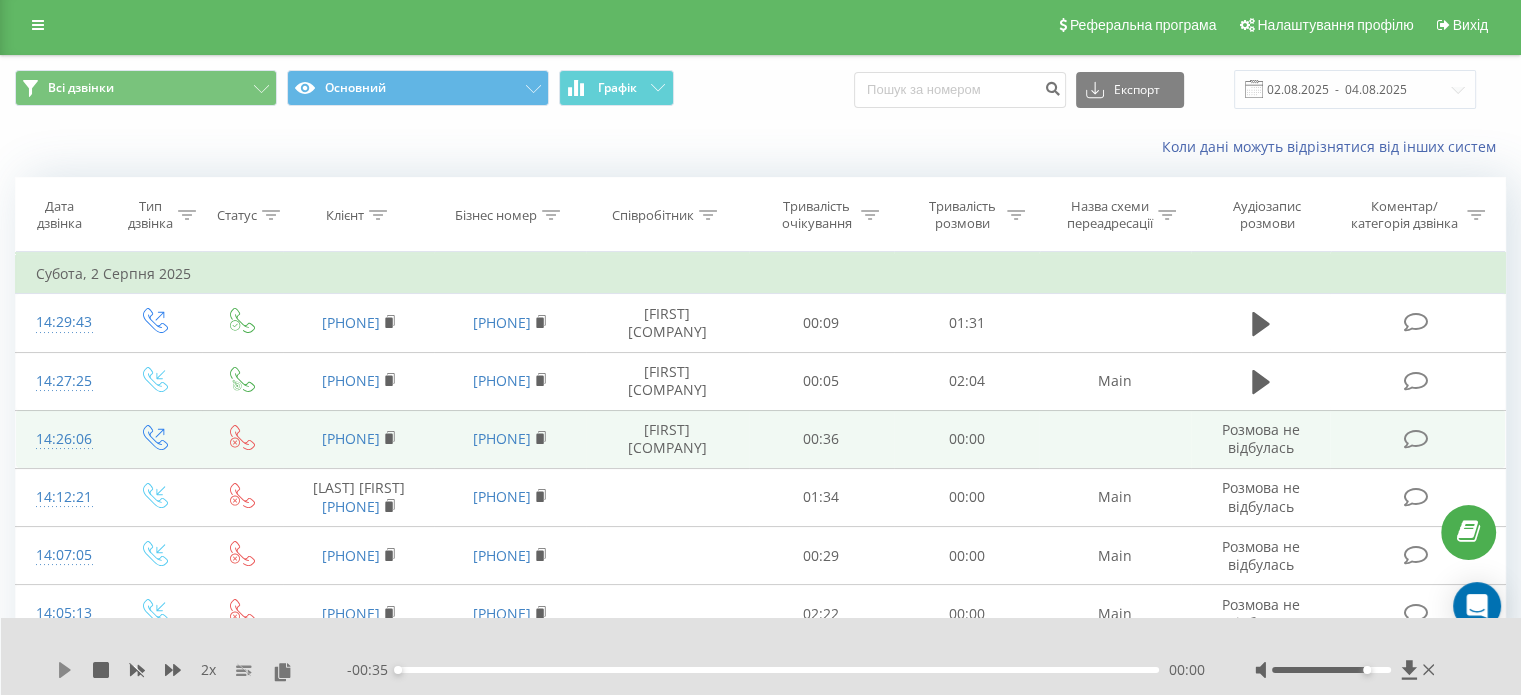 click 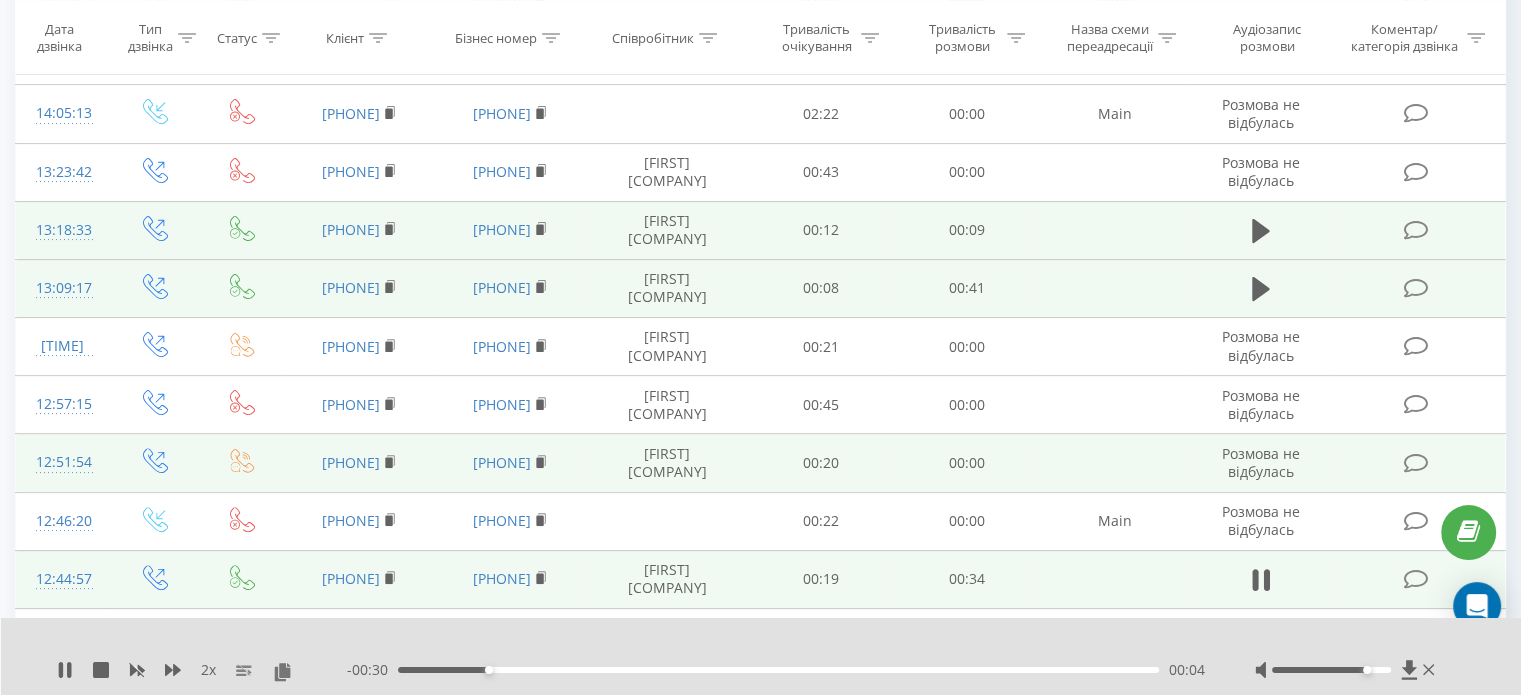 scroll, scrollTop: 705, scrollLeft: 0, axis: vertical 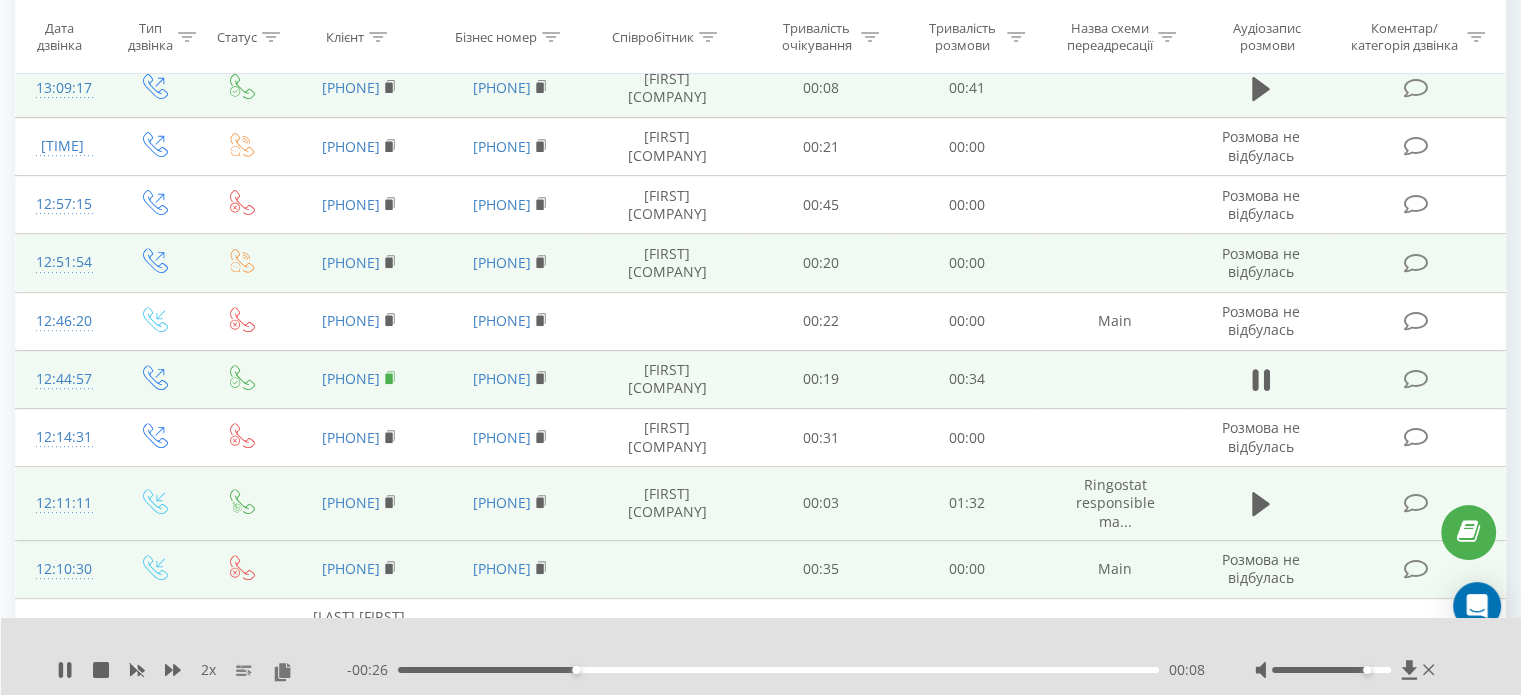 click 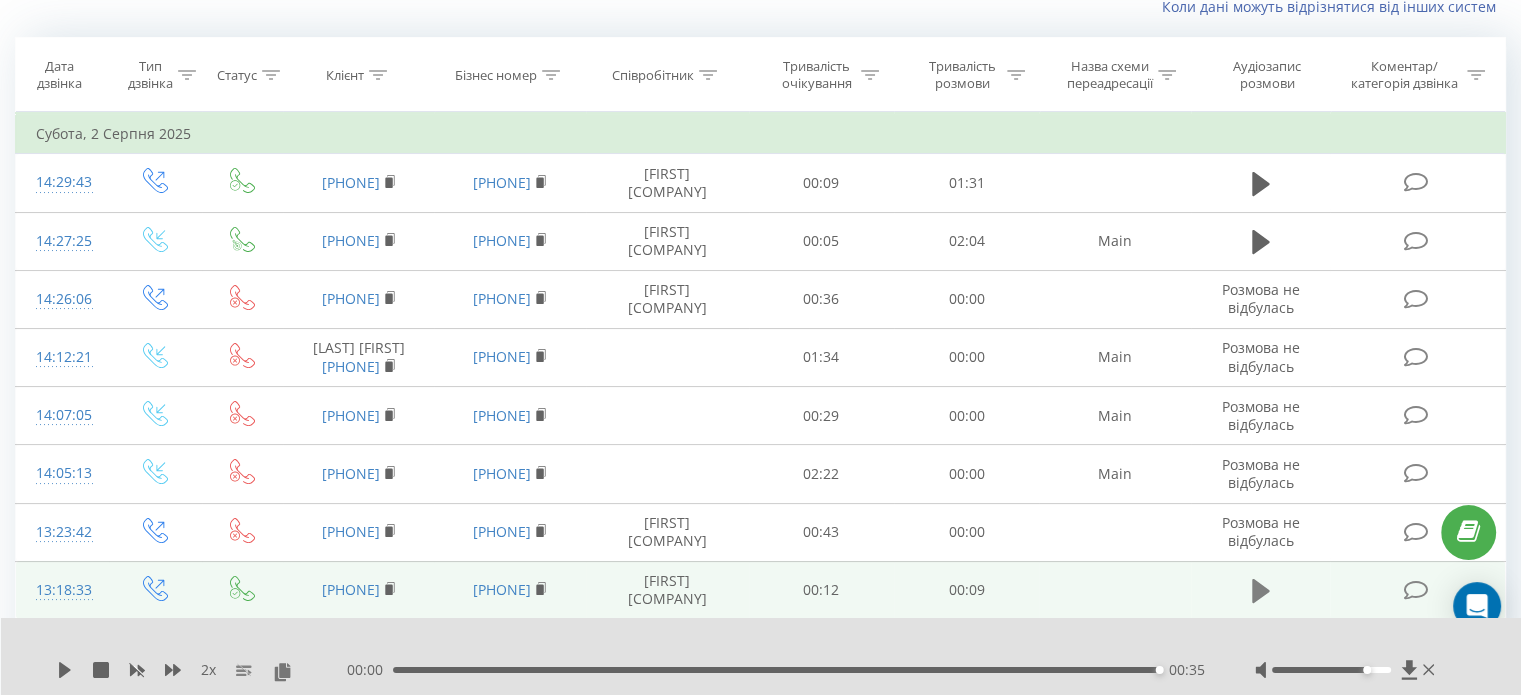 scroll, scrollTop: 105, scrollLeft: 0, axis: vertical 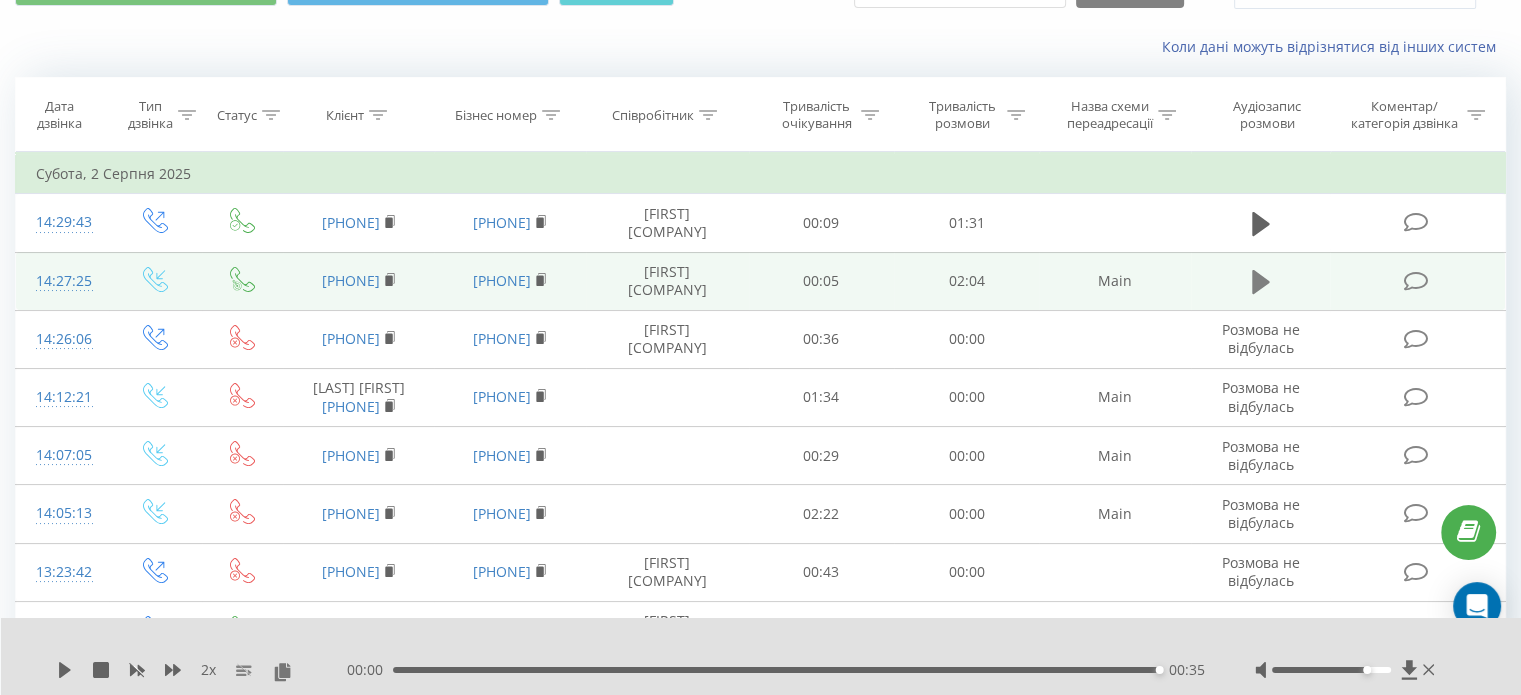 click 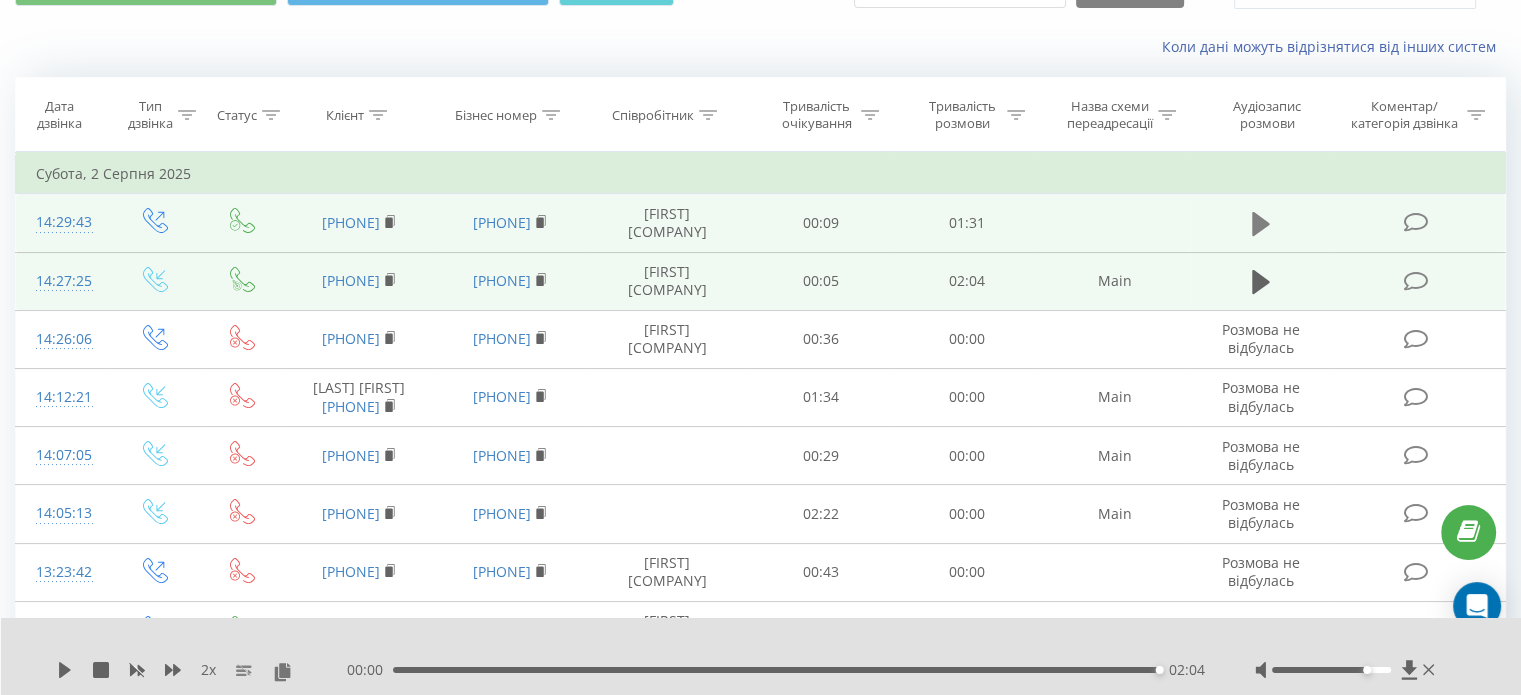 click at bounding box center (1261, 224) 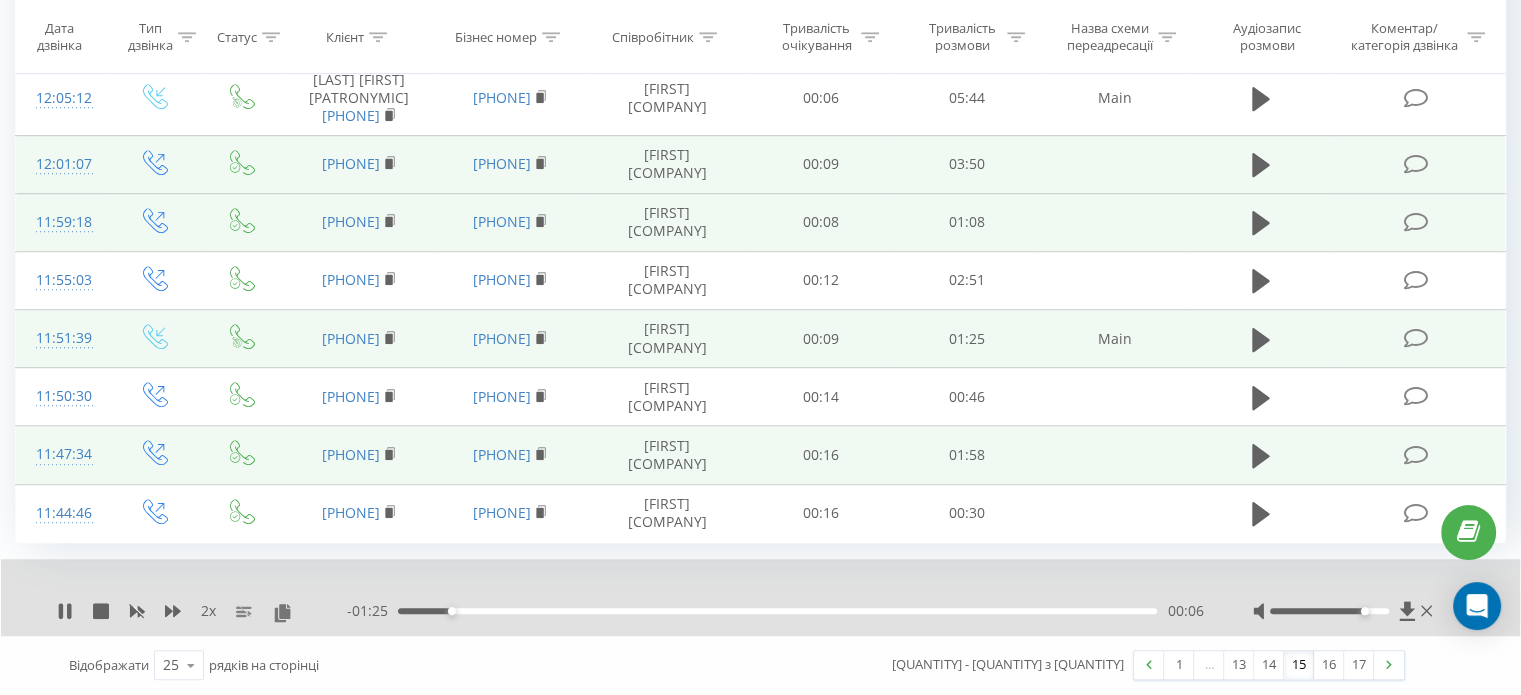 scroll, scrollTop: 1305, scrollLeft: 0, axis: vertical 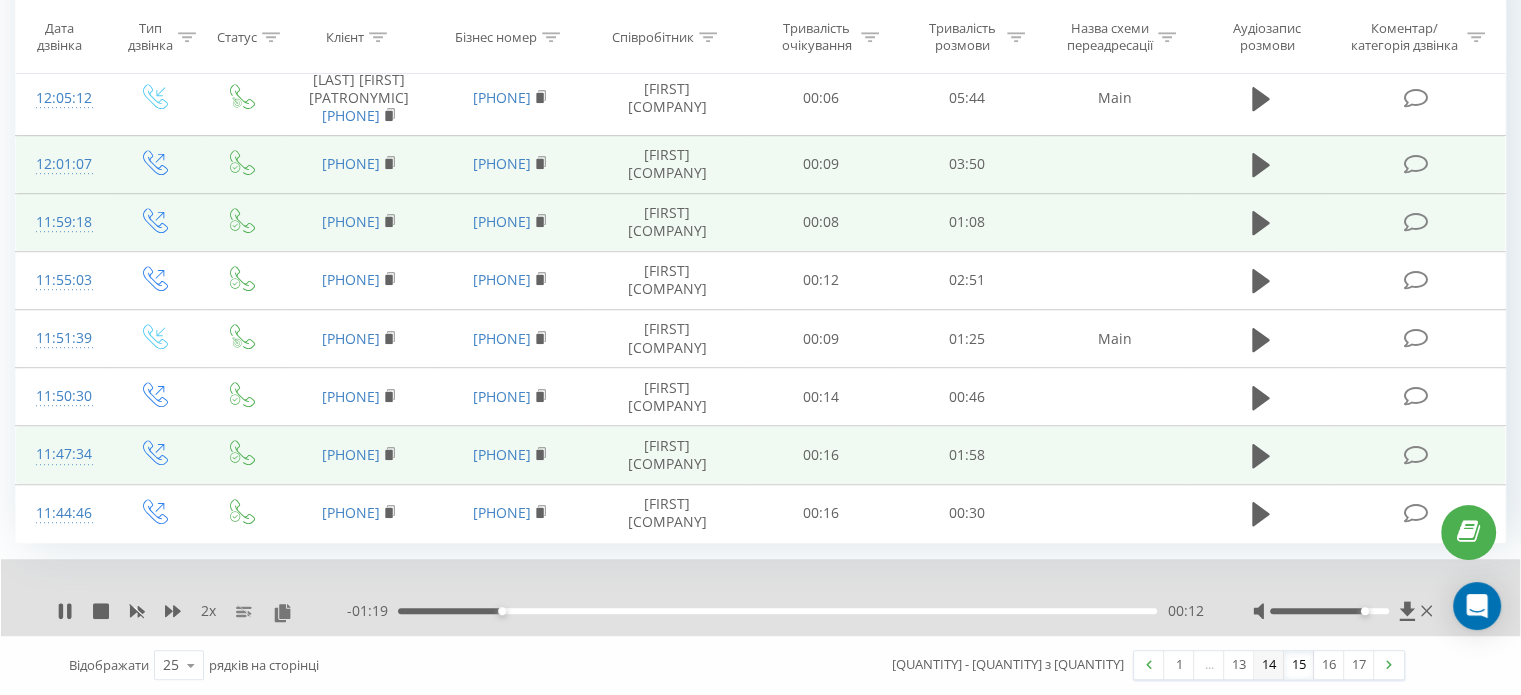 click on "14" at bounding box center [1269, 665] 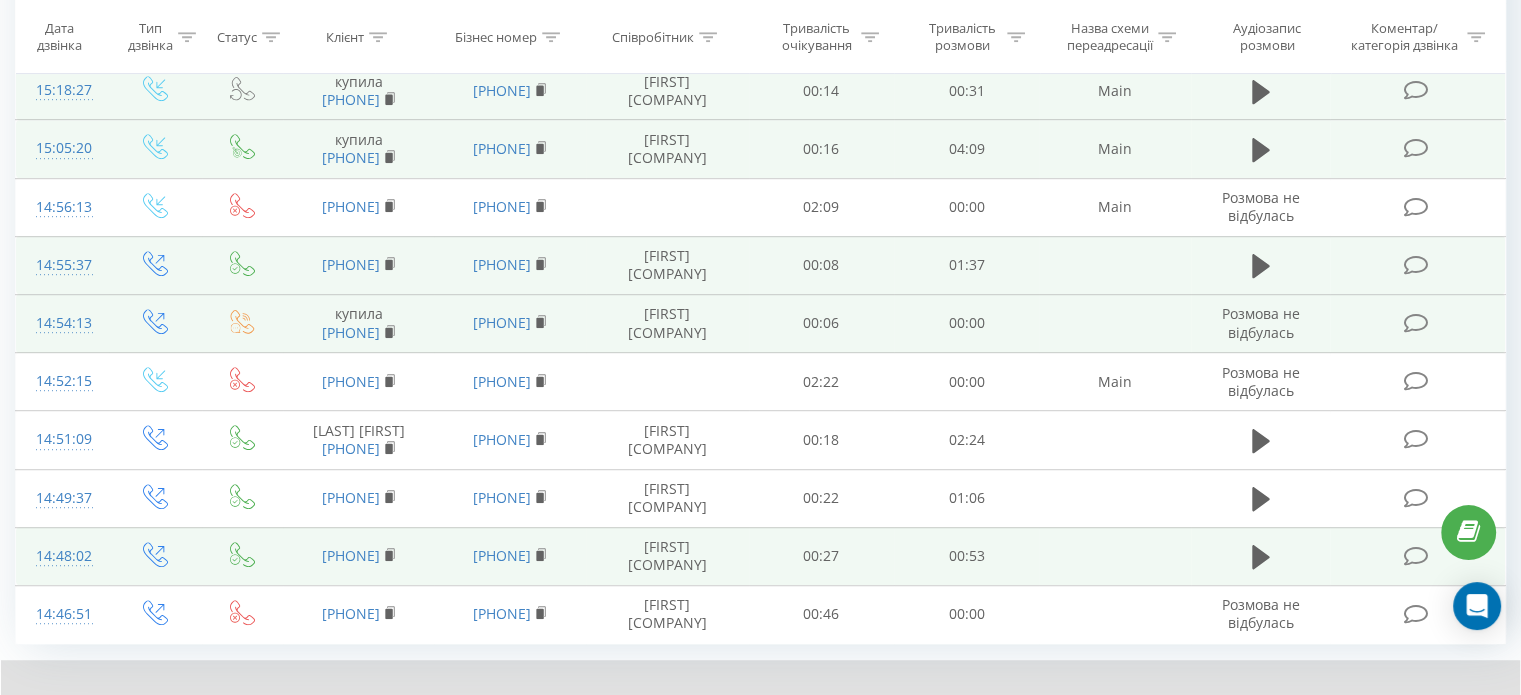 scroll, scrollTop: 1189, scrollLeft: 0, axis: vertical 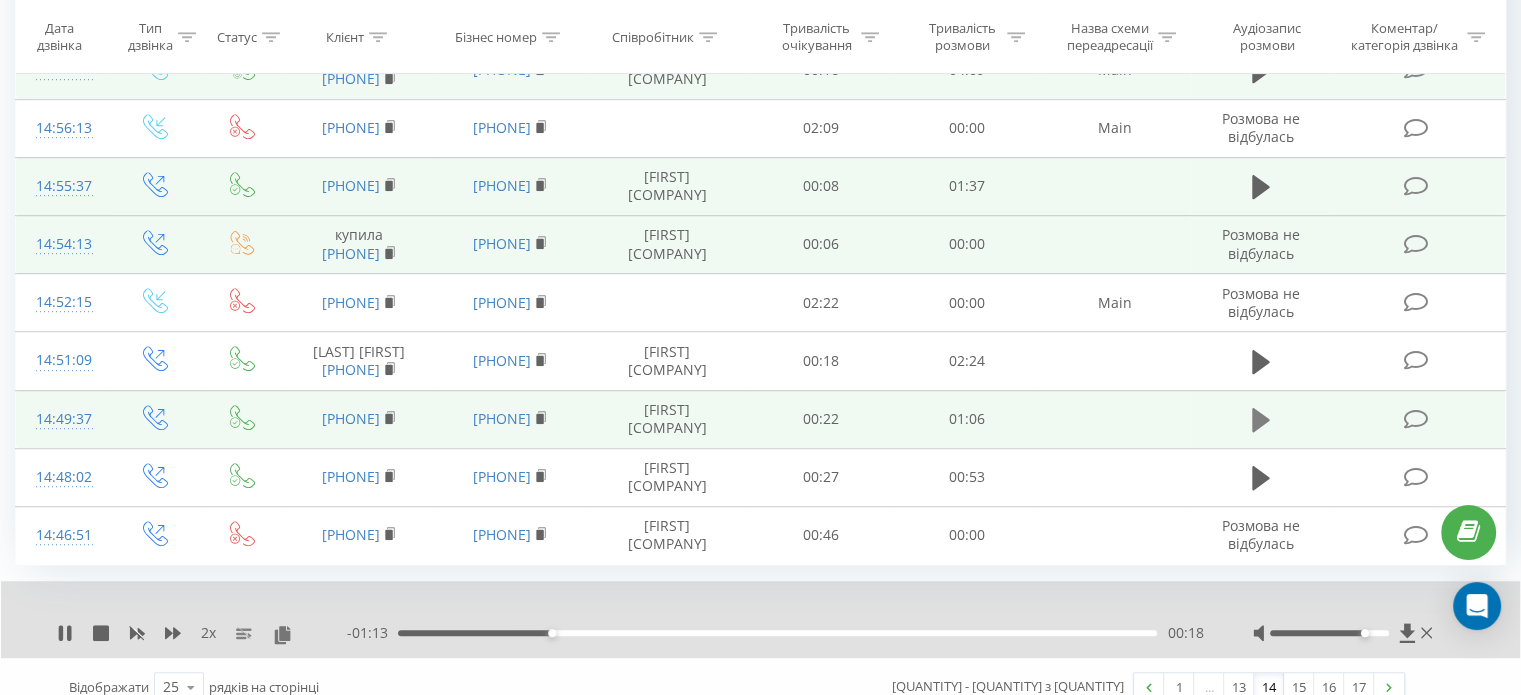 click at bounding box center [1261, 420] 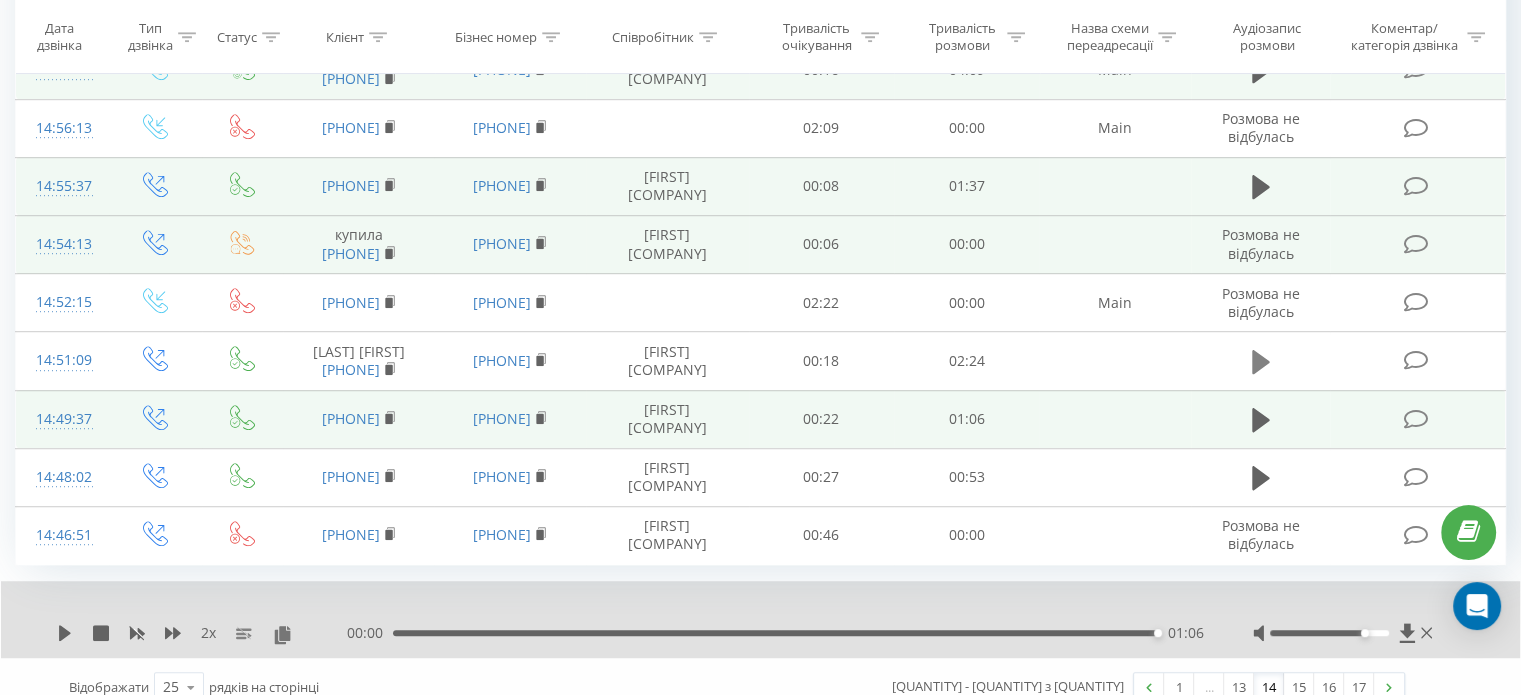 click 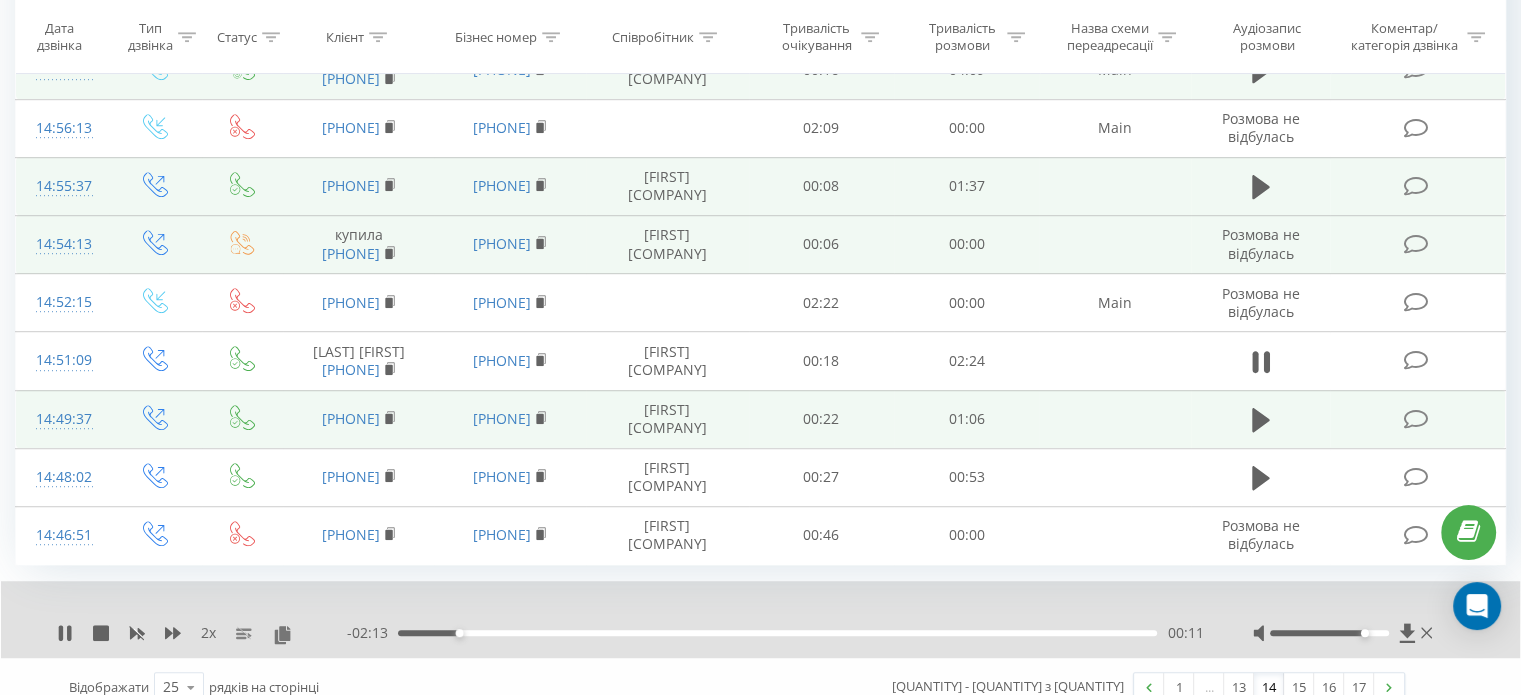 click at bounding box center (1261, 186) 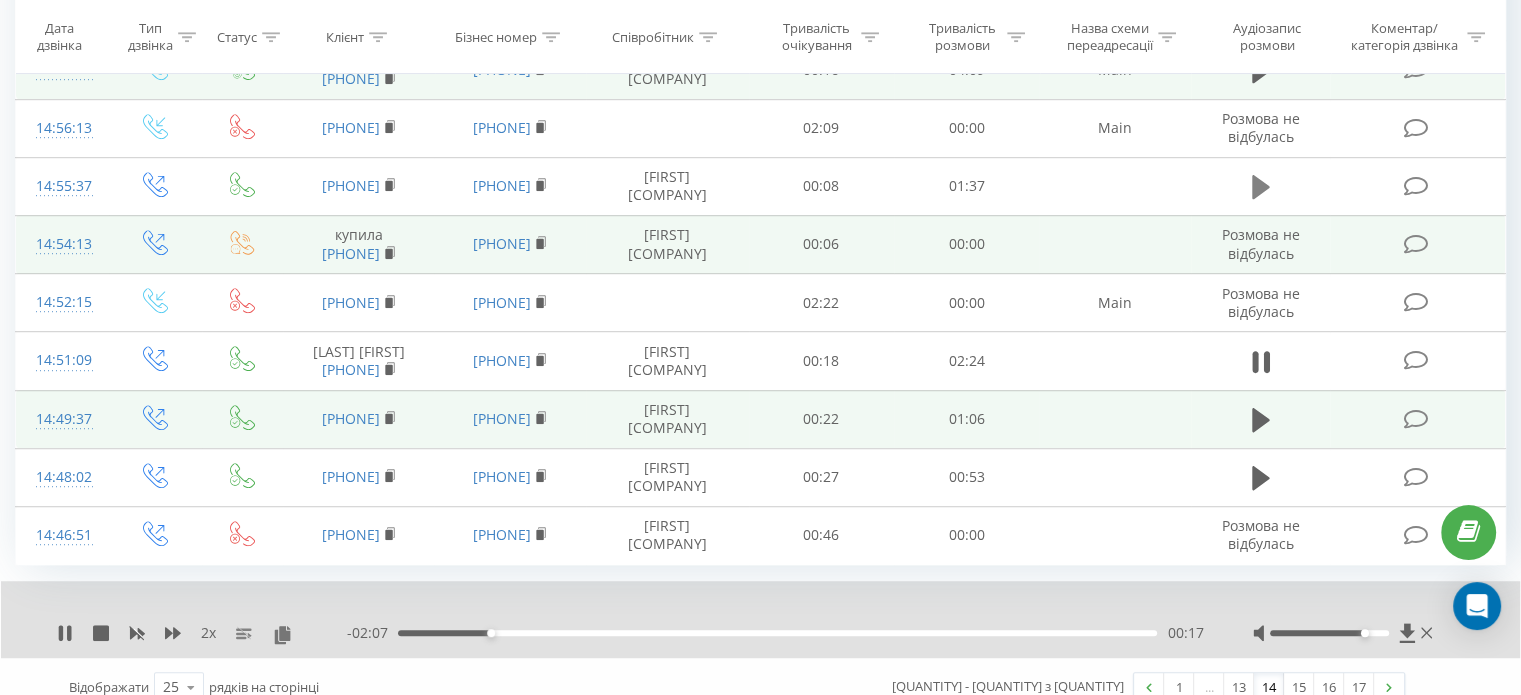 click at bounding box center [1261, 187] 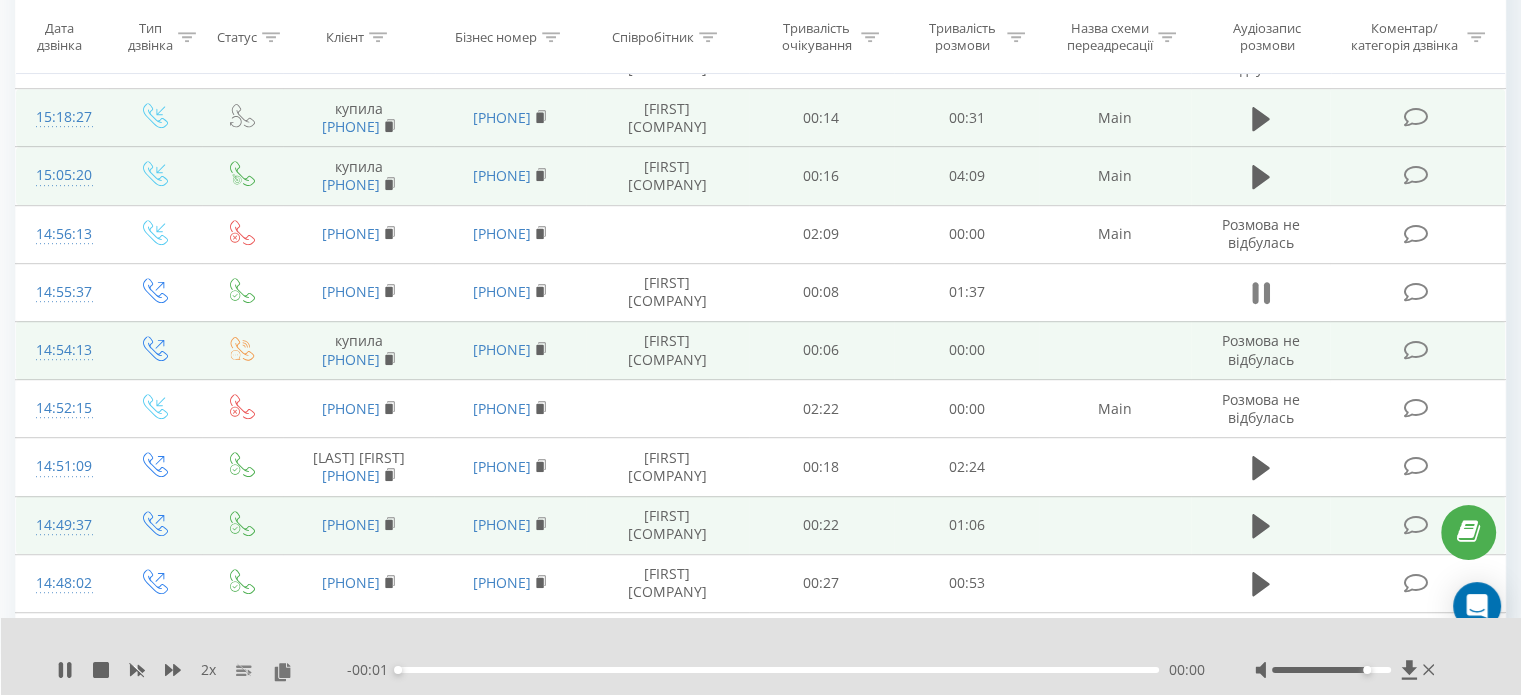 scroll, scrollTop: 989, scrollLeft: 0, axis: vertical 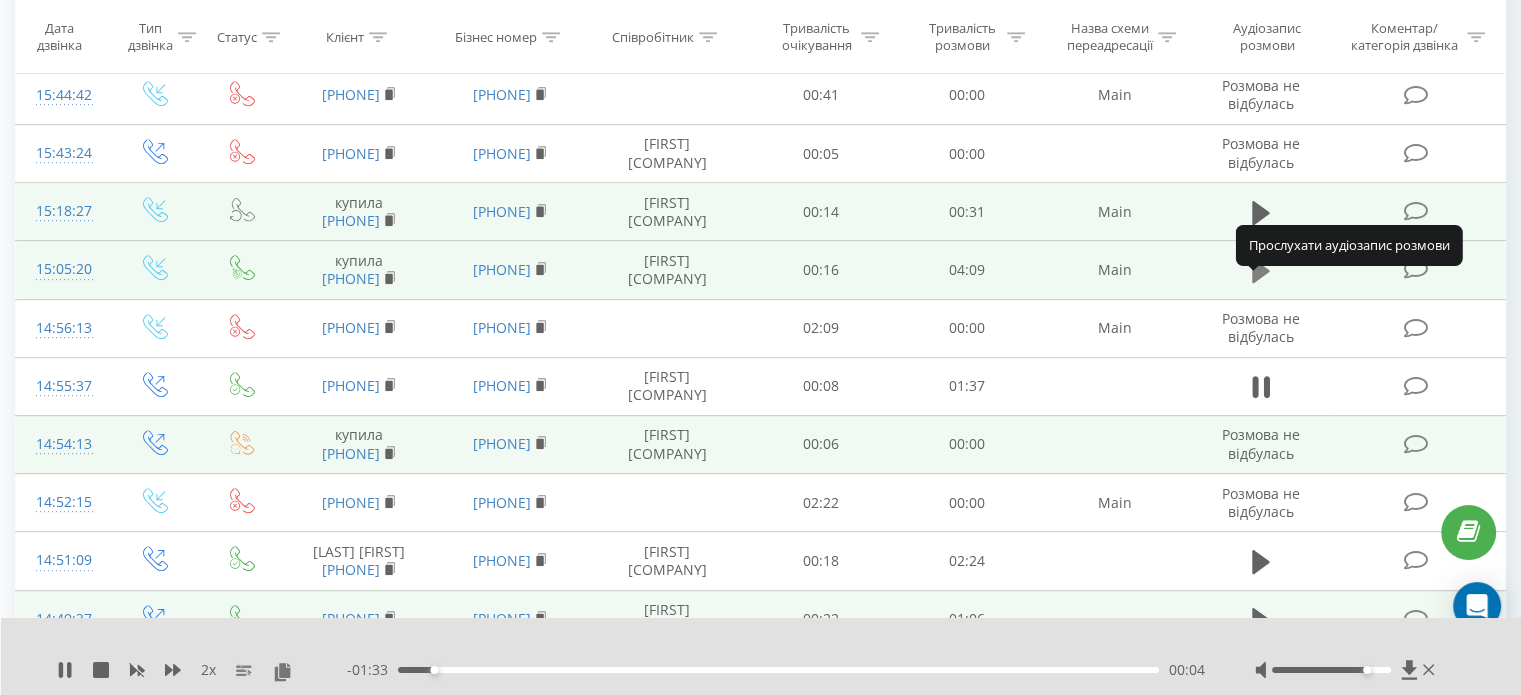click at bounding box center [1261, 271] 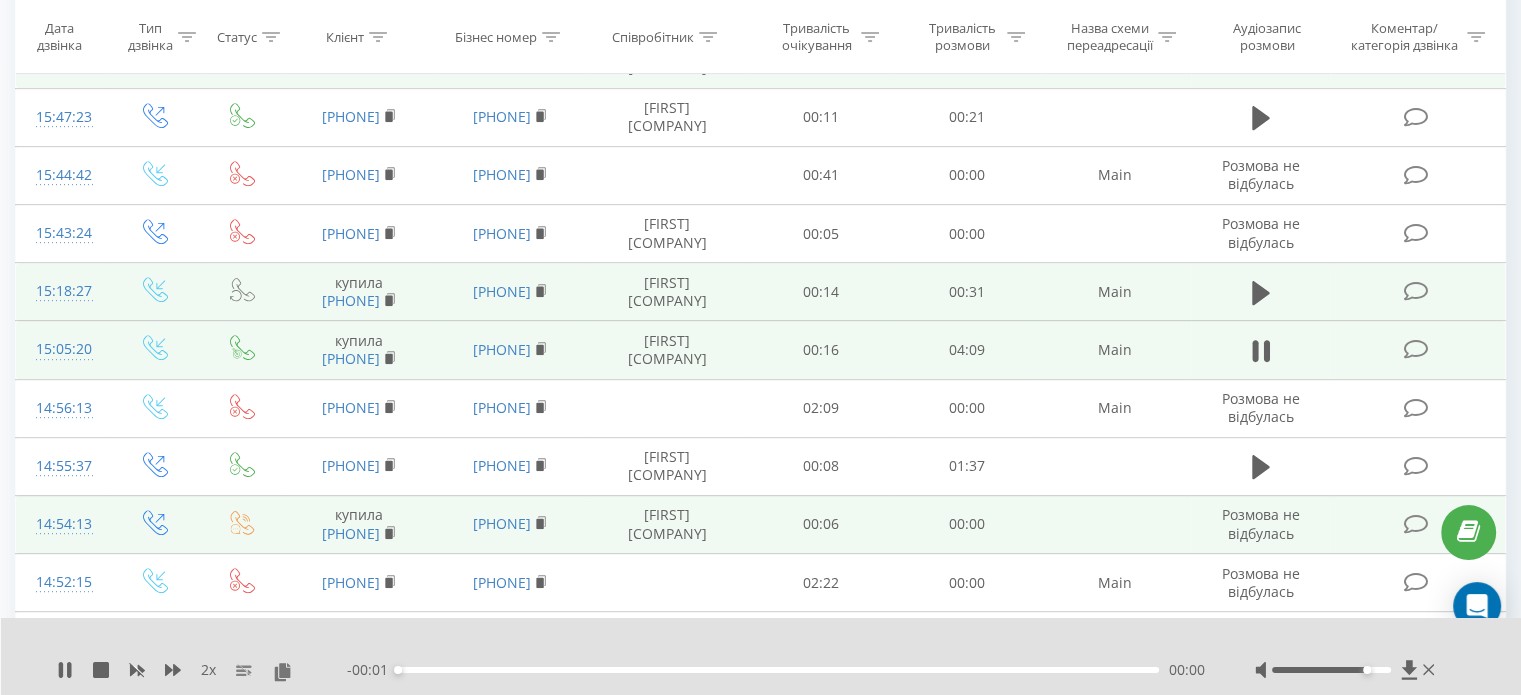 scroll, scrollTop: 789, scrollLeft: 0, axis: vertical 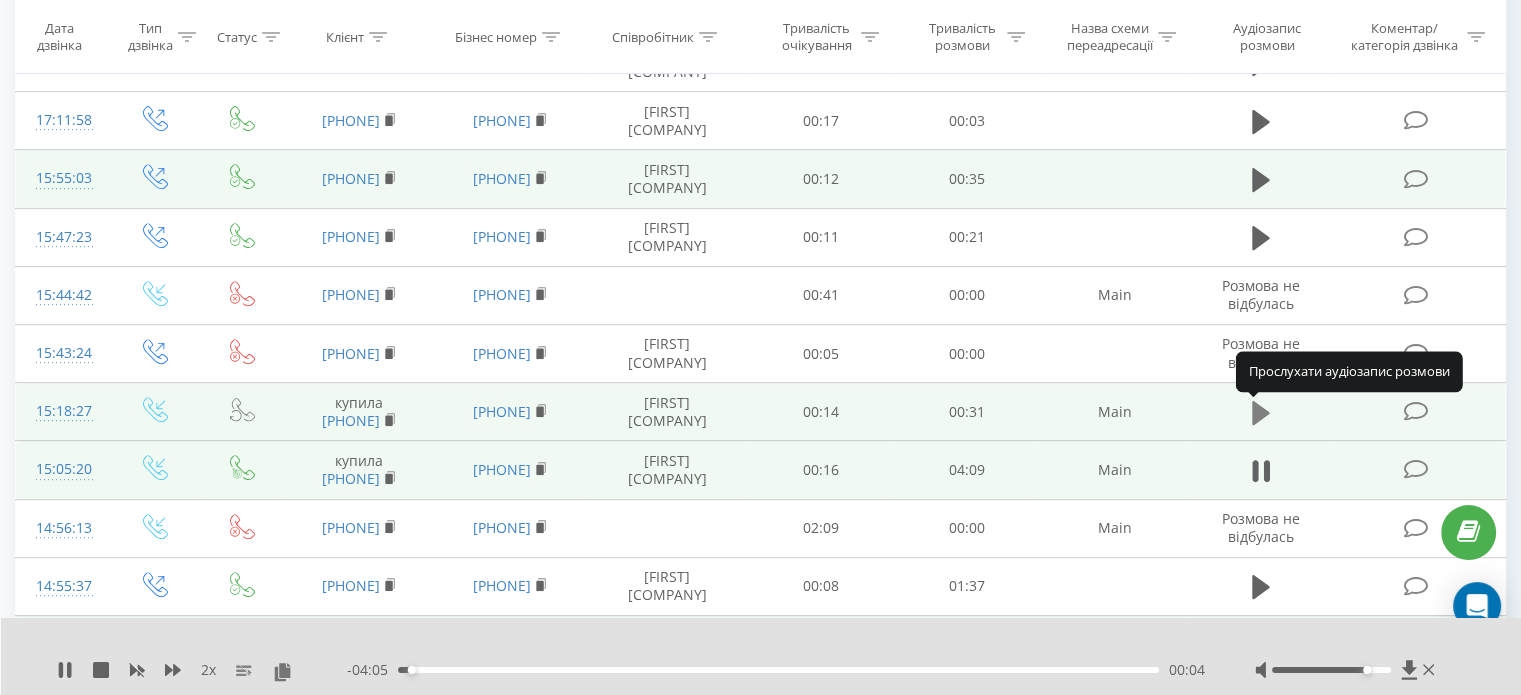 click 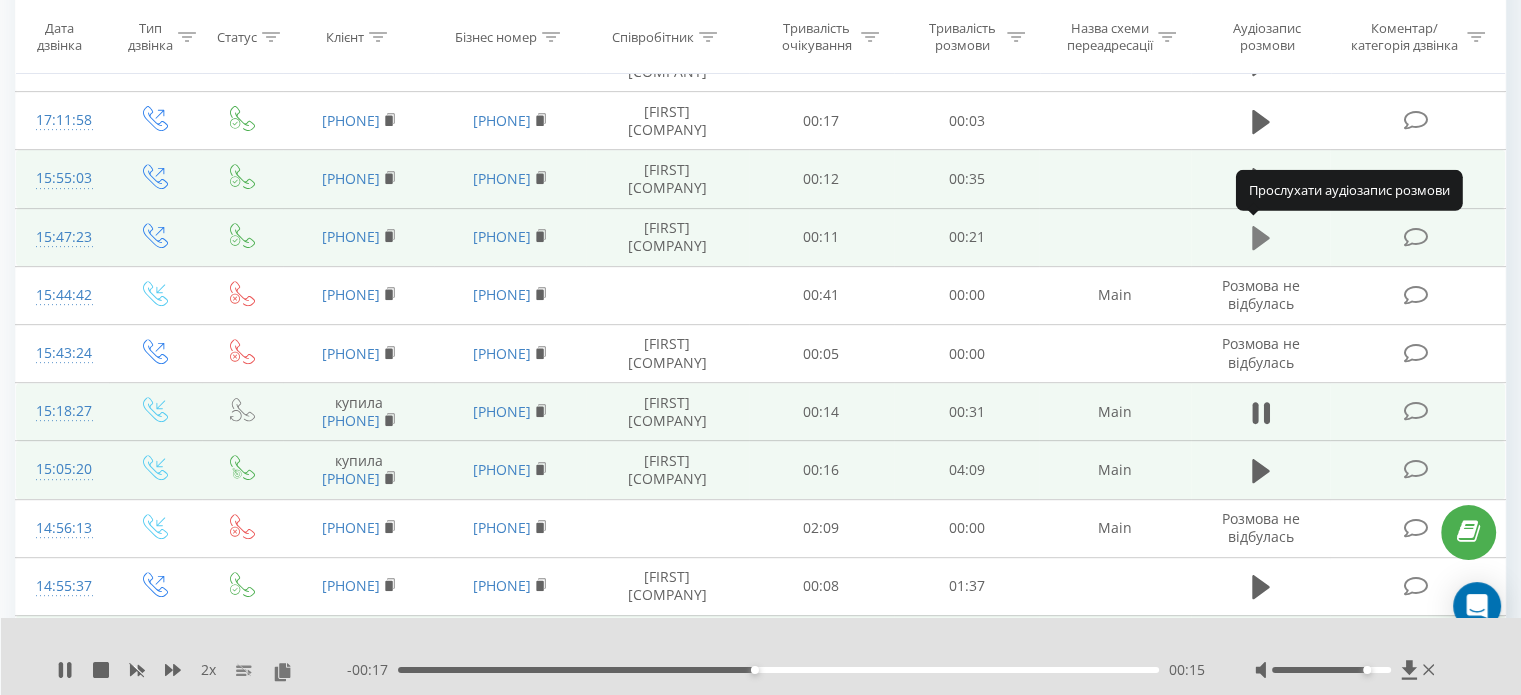 click 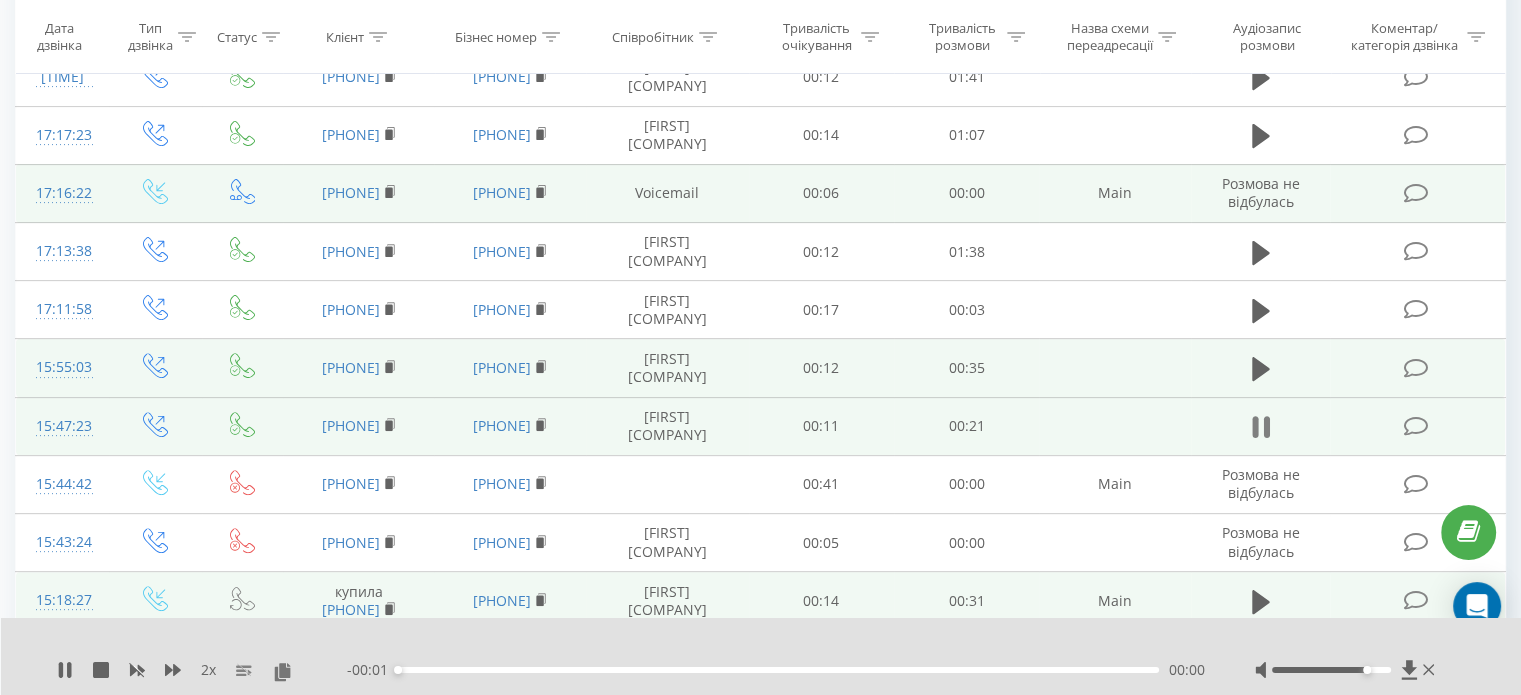 scroll, scrollTop: 589, scrollLeft: 0, axis: vertical 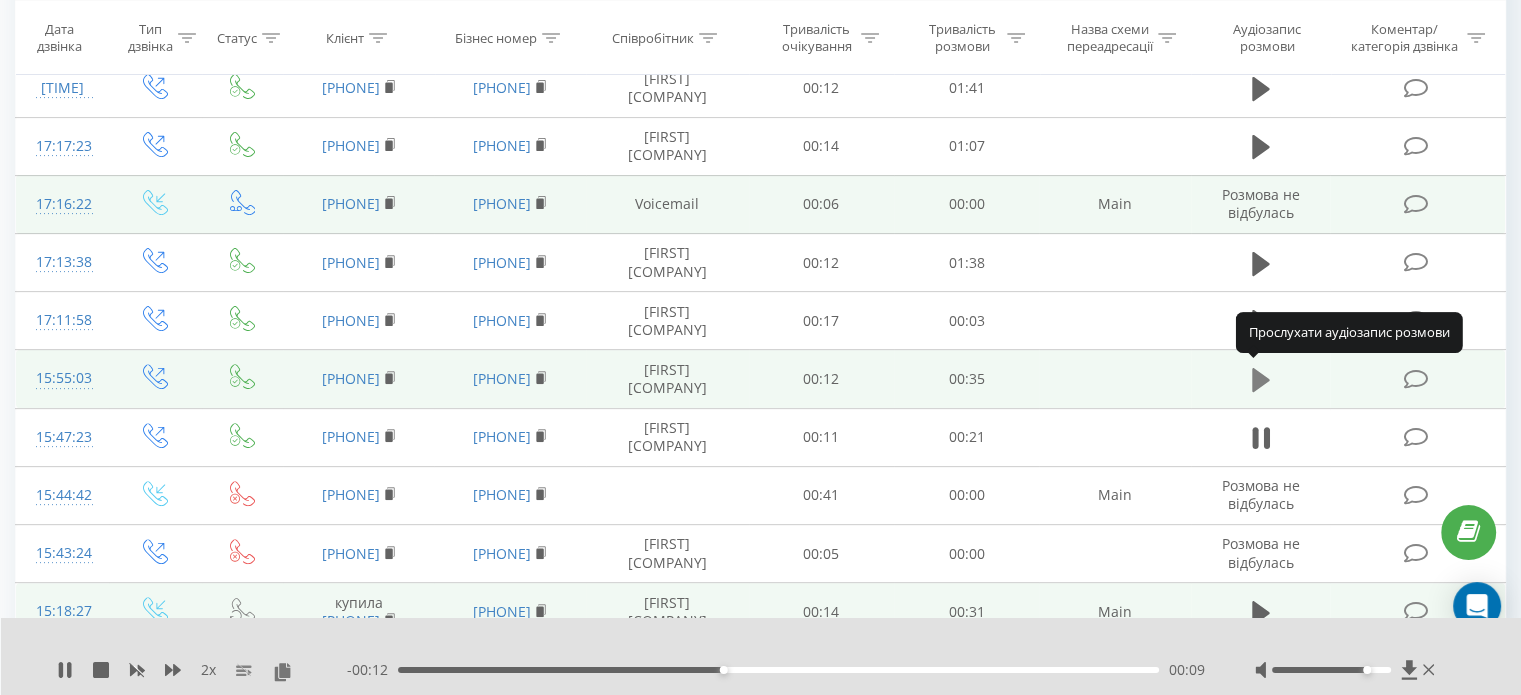 click 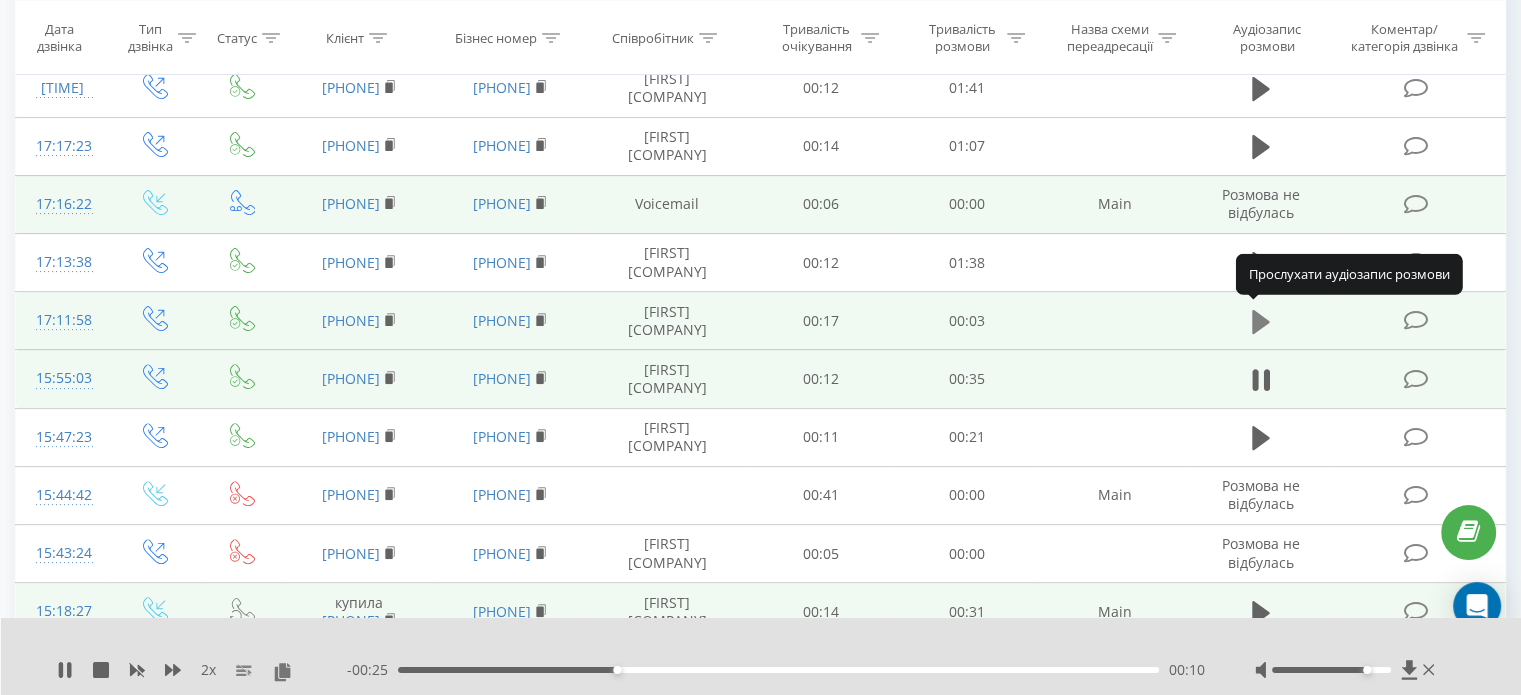 click 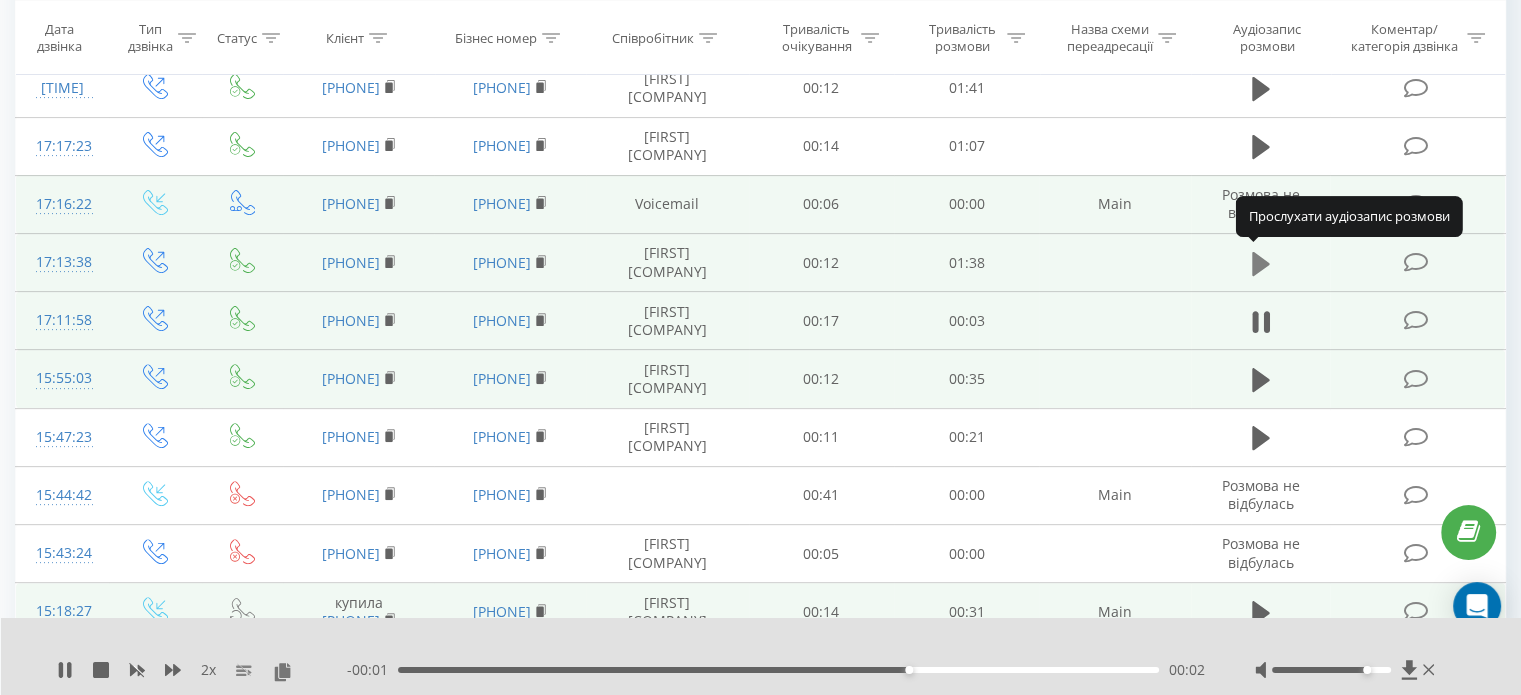 click 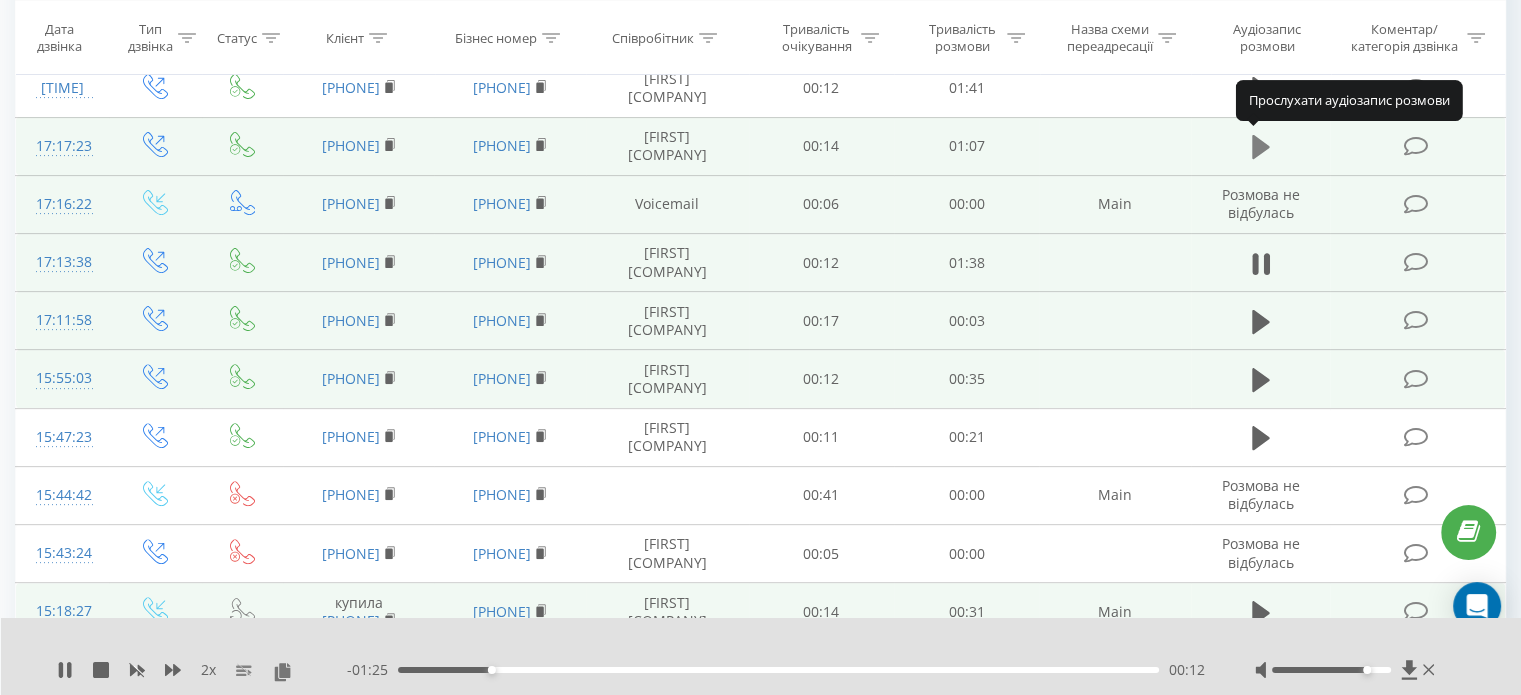 click 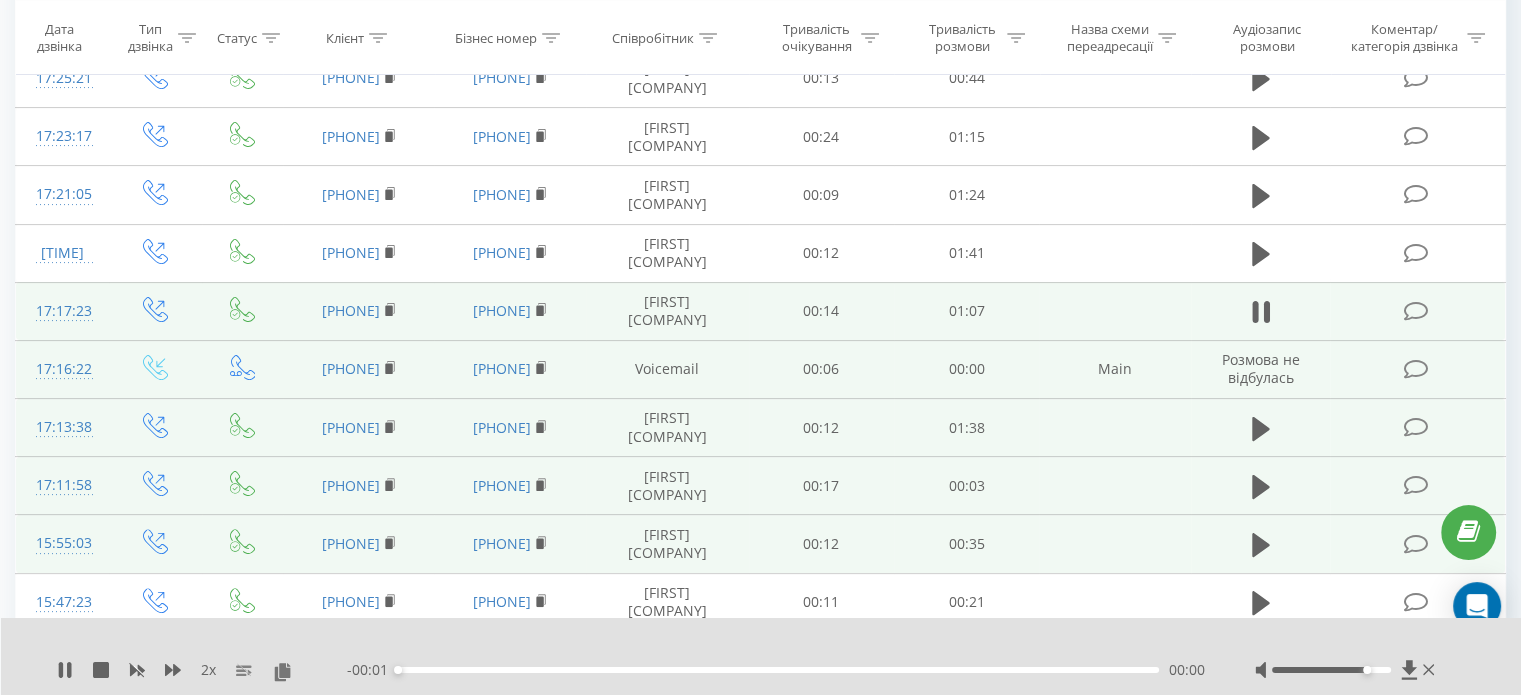 scroll, scrollTop: 389, scrollLeft: 0, axis: vertical 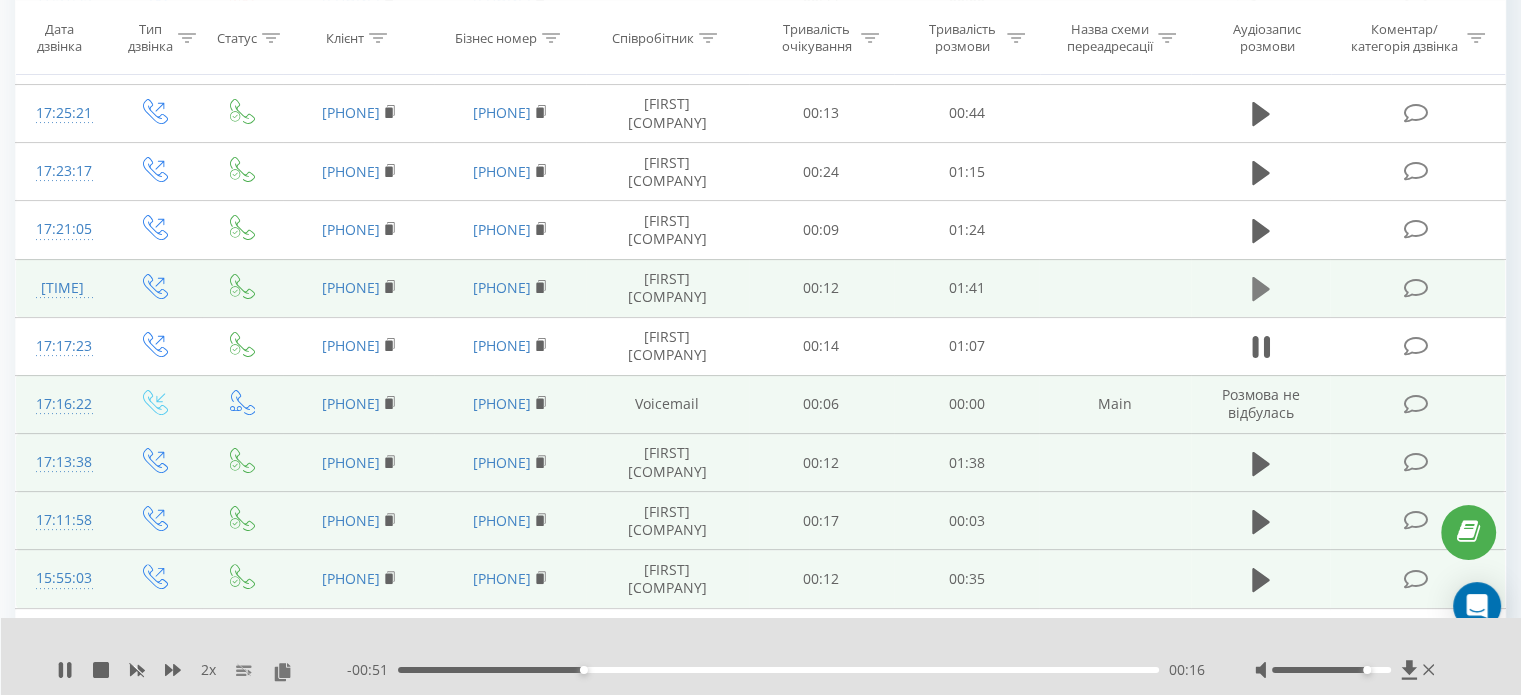 click 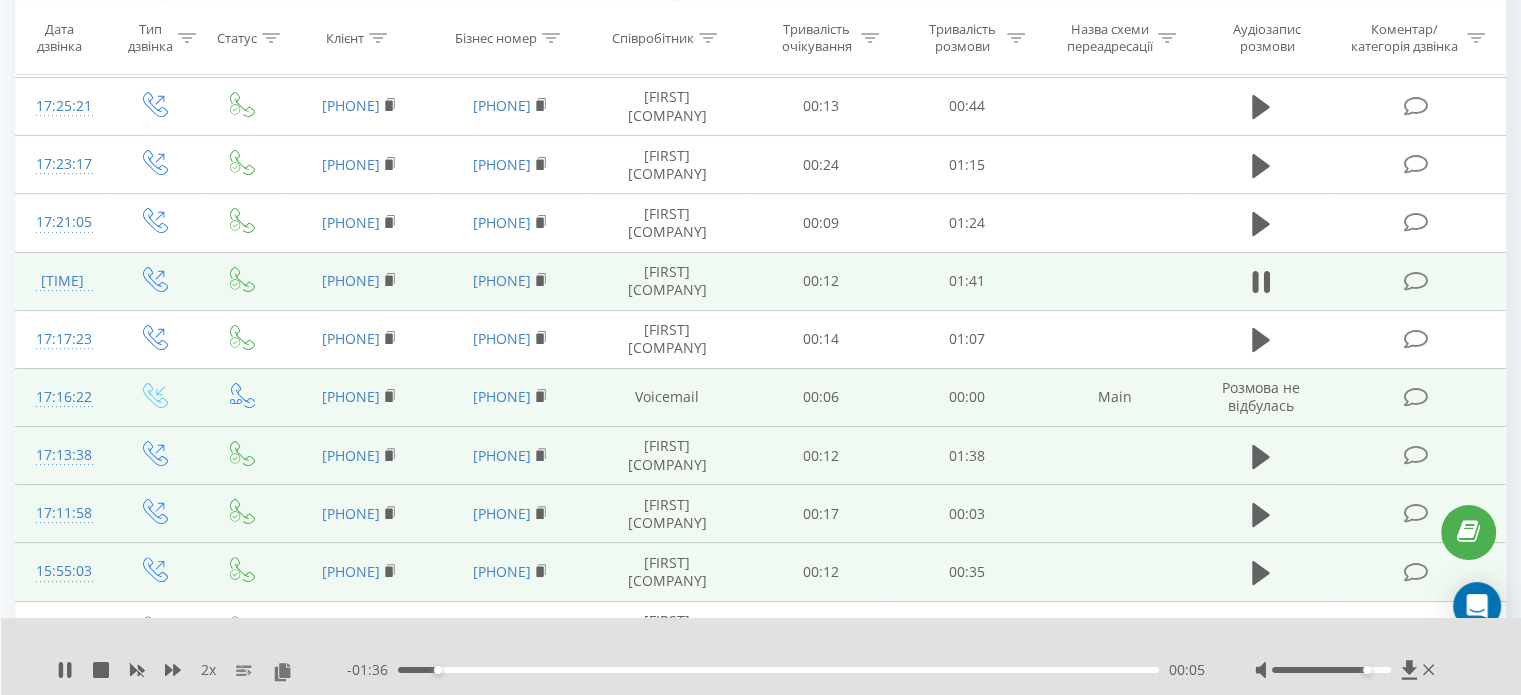 scroll, scrollTop: 400, scrollLeft: 0, axis: vertical 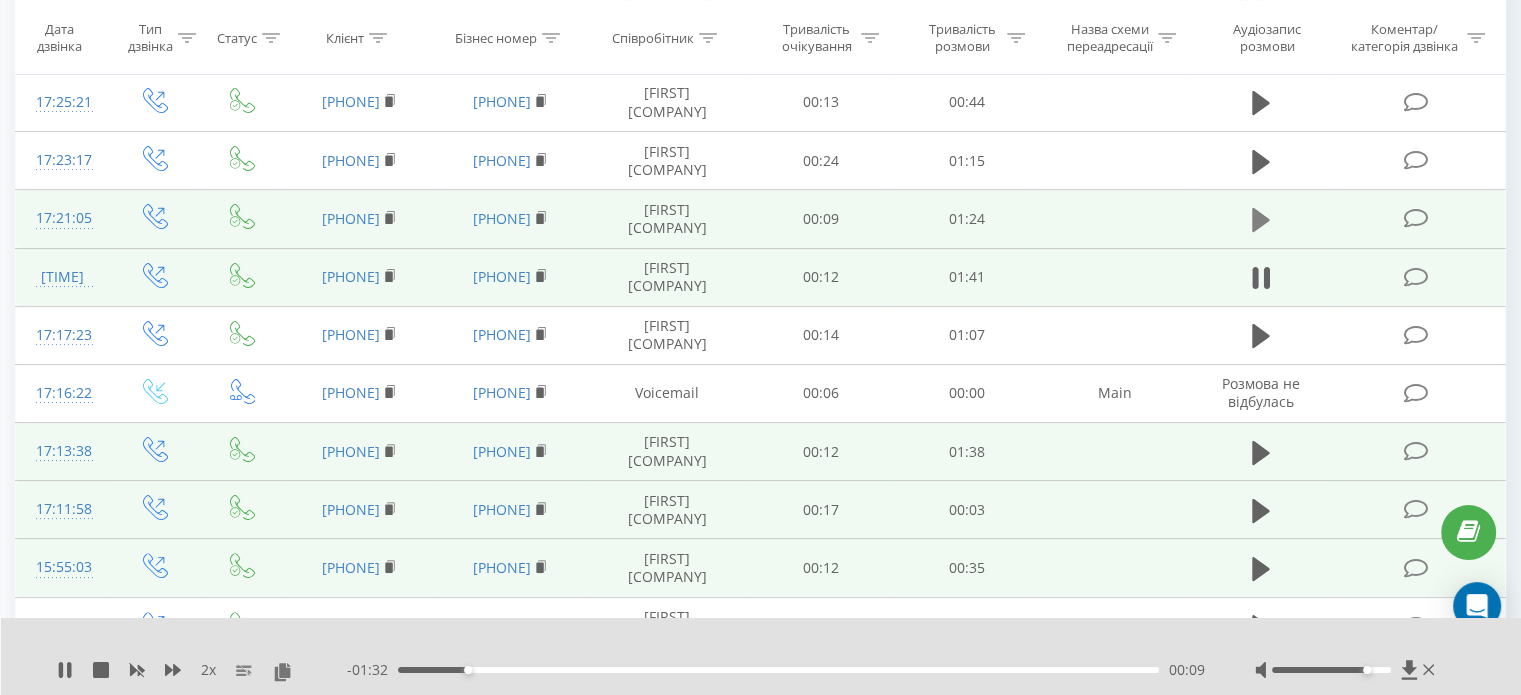 click 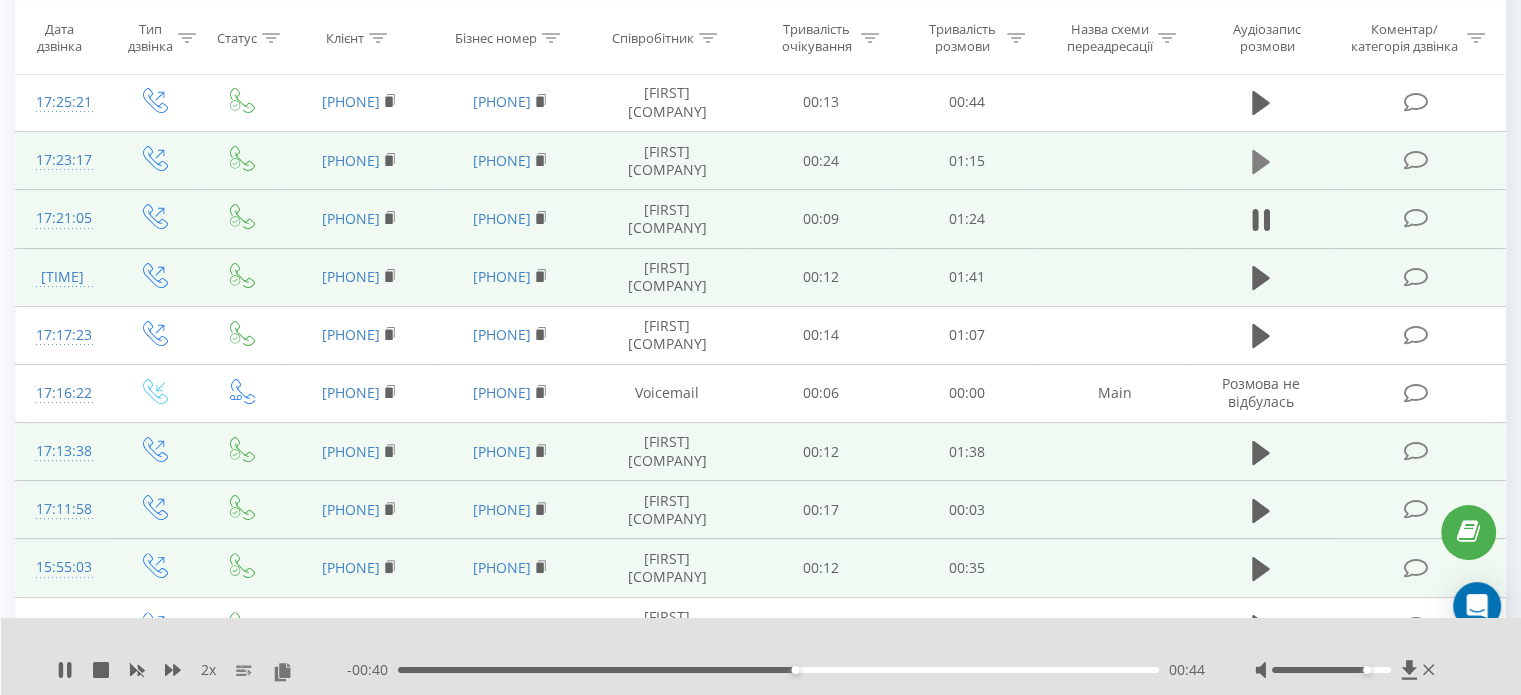 click at bounding box center (1261, 162) 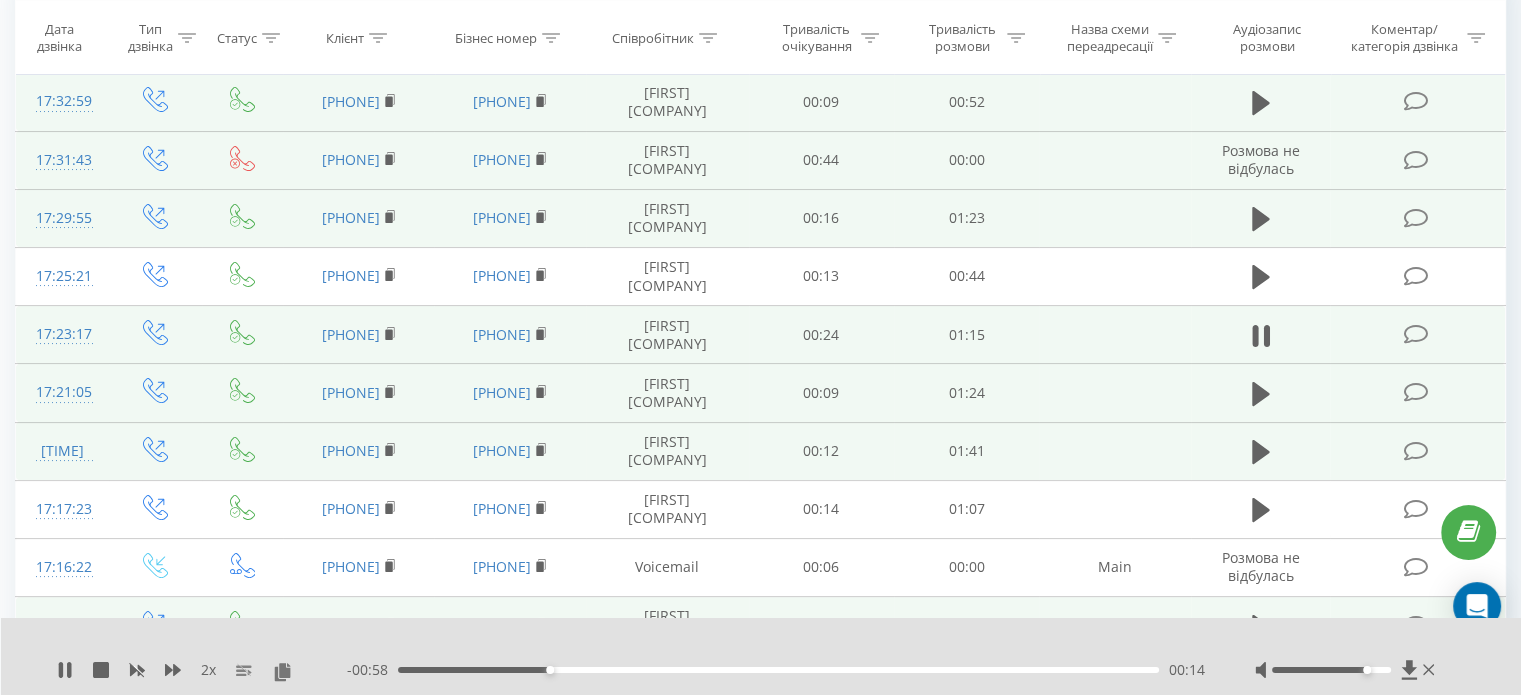 scroll, scrollTop: 200, scrollLeft: 0, axis: vertical 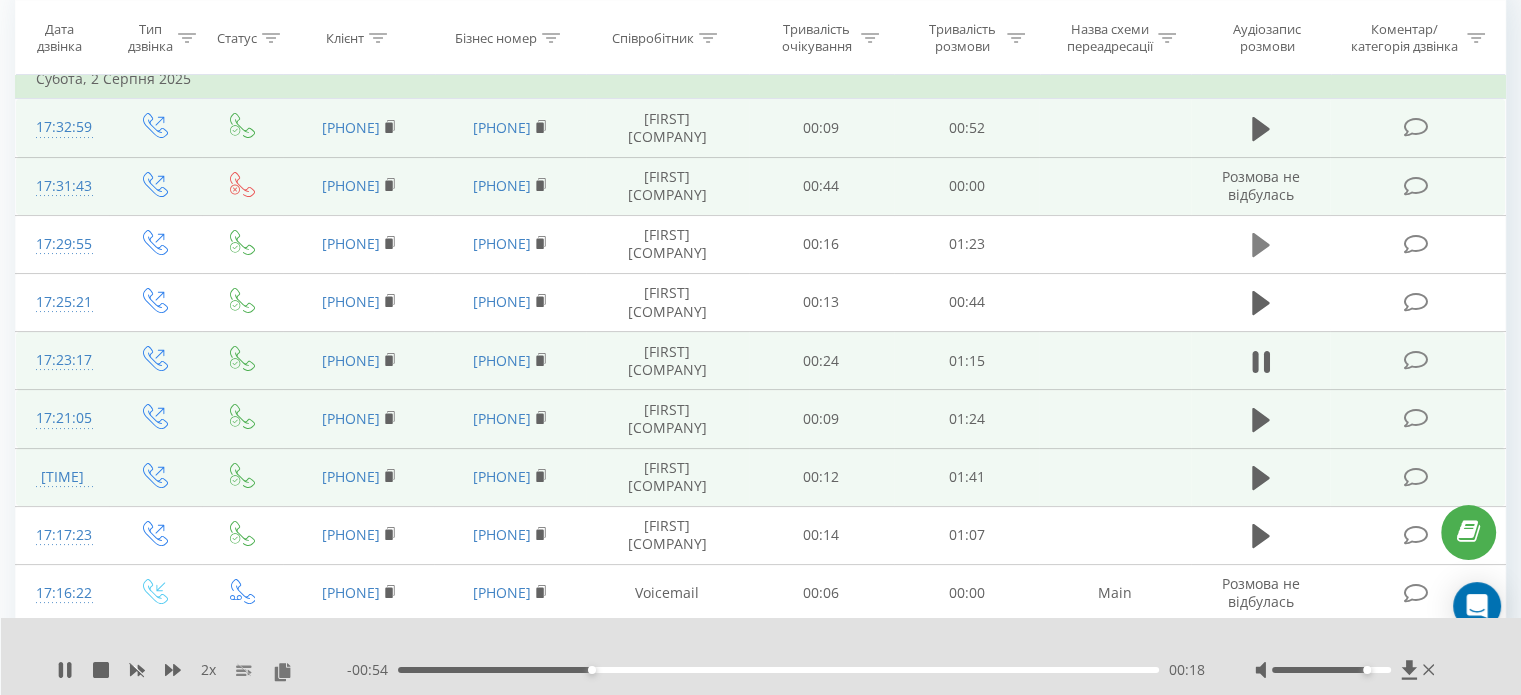 click at bounding box center (1261, 245) 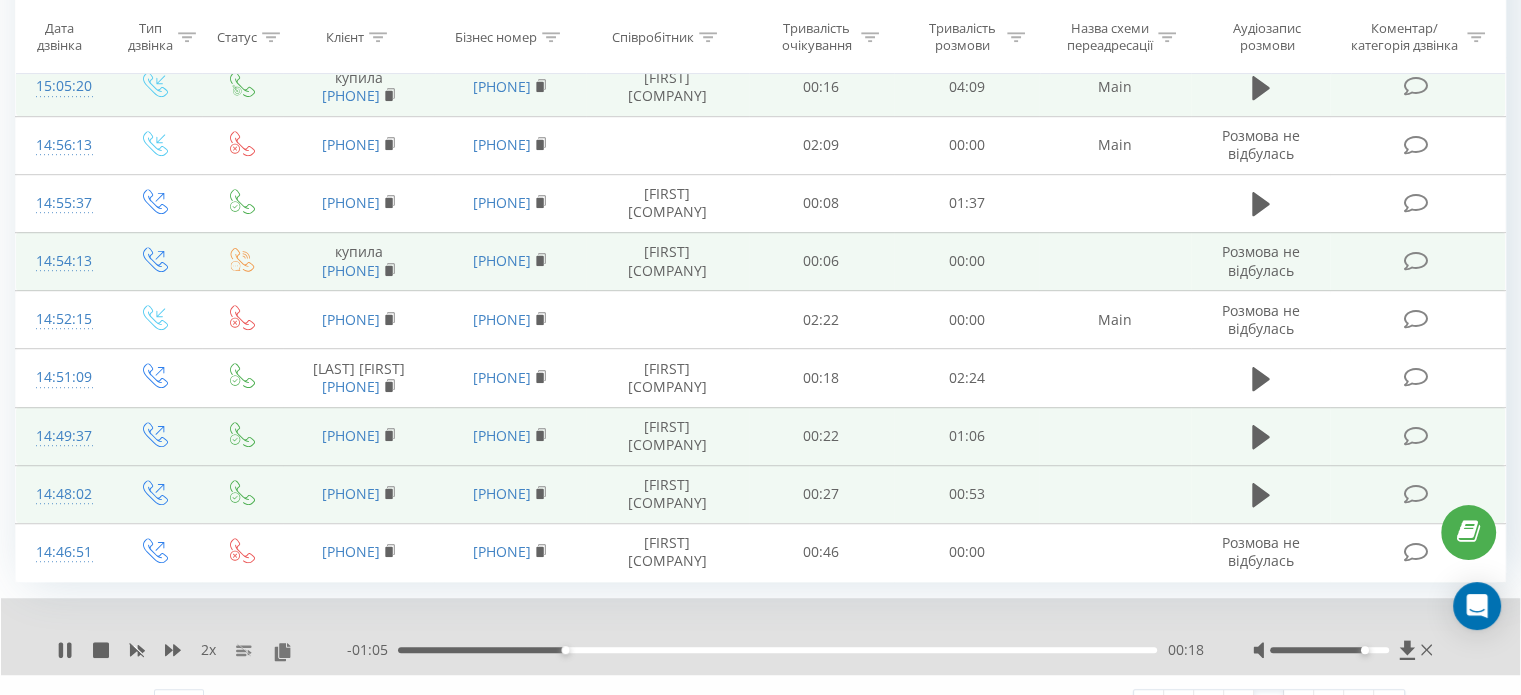 scroll, scrollTop: 1266, scrollLeft: 0, axis: vertical 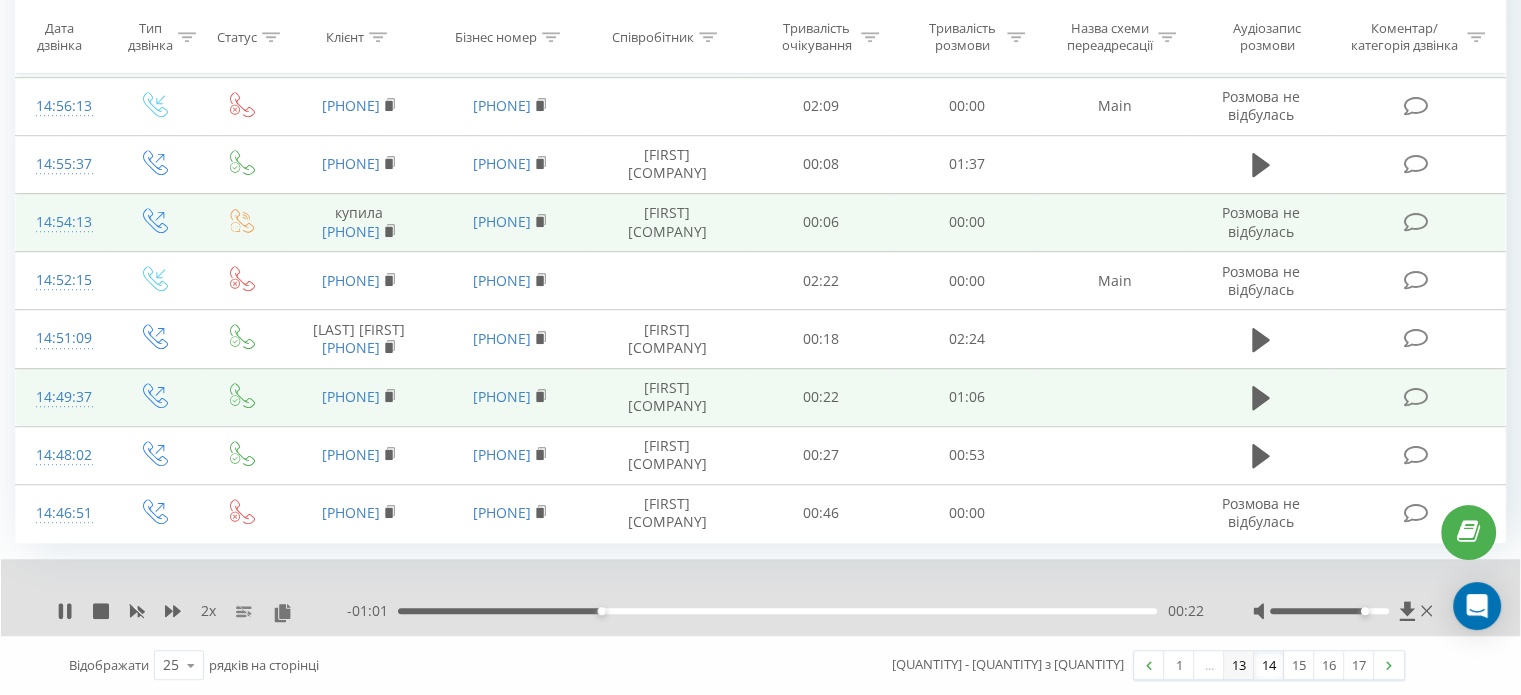 click on "13" at bounding box center (1239, 665) 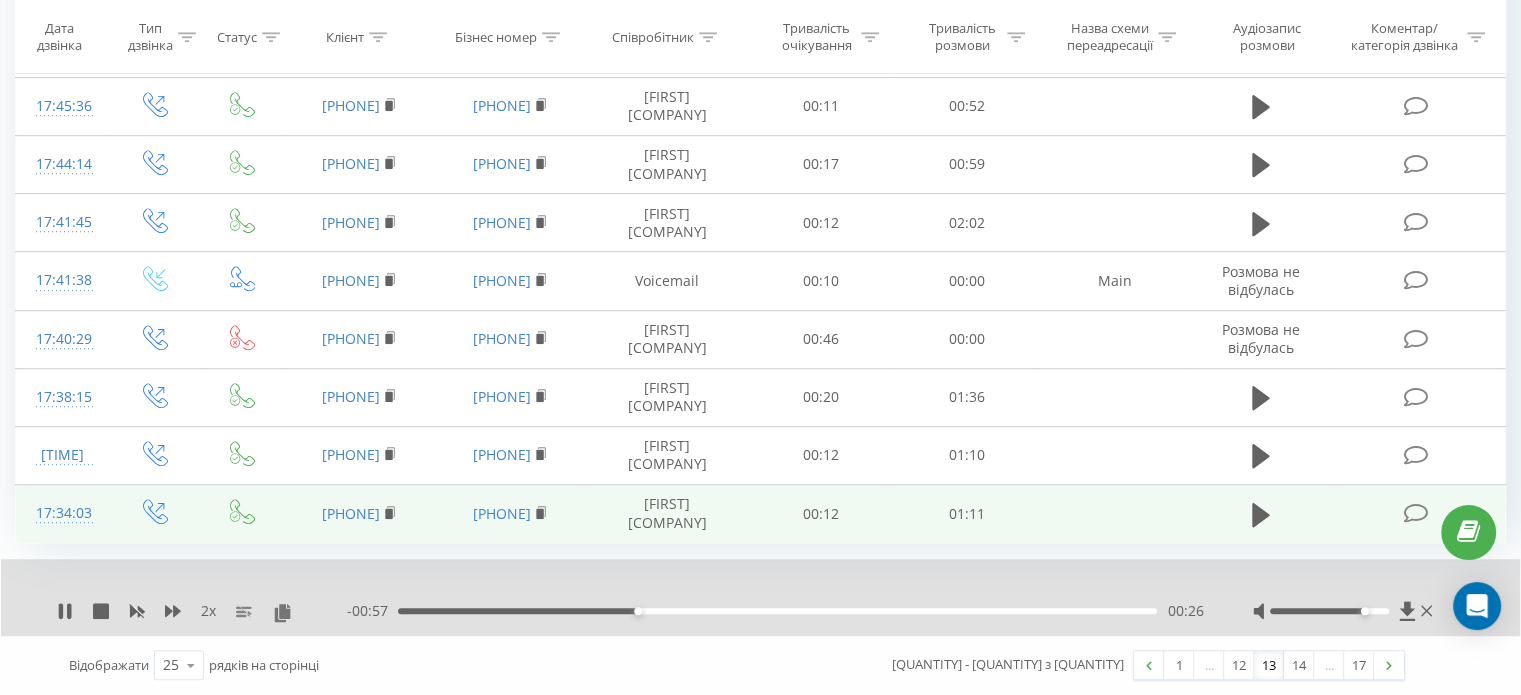 scroll, scrollTop: 1342, scrollLeft: 0, axis: vertical 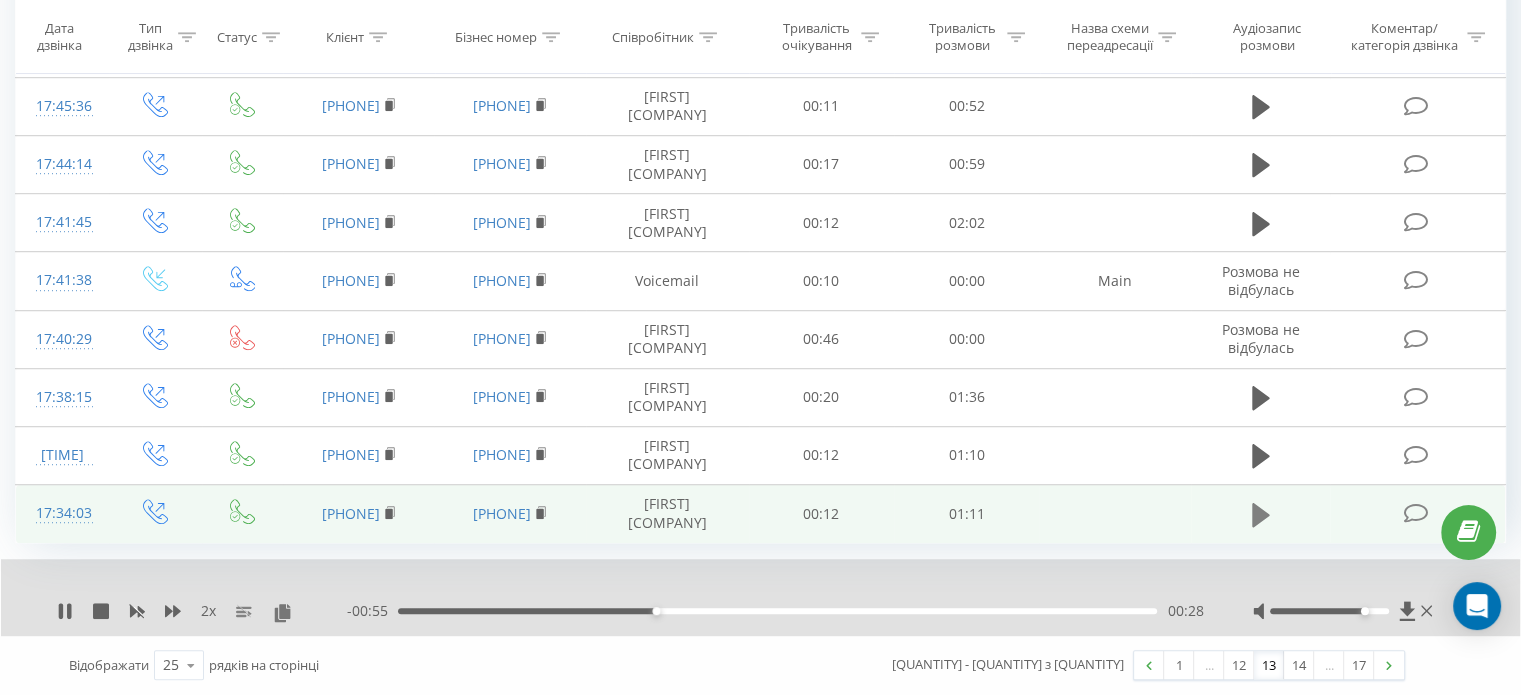 click 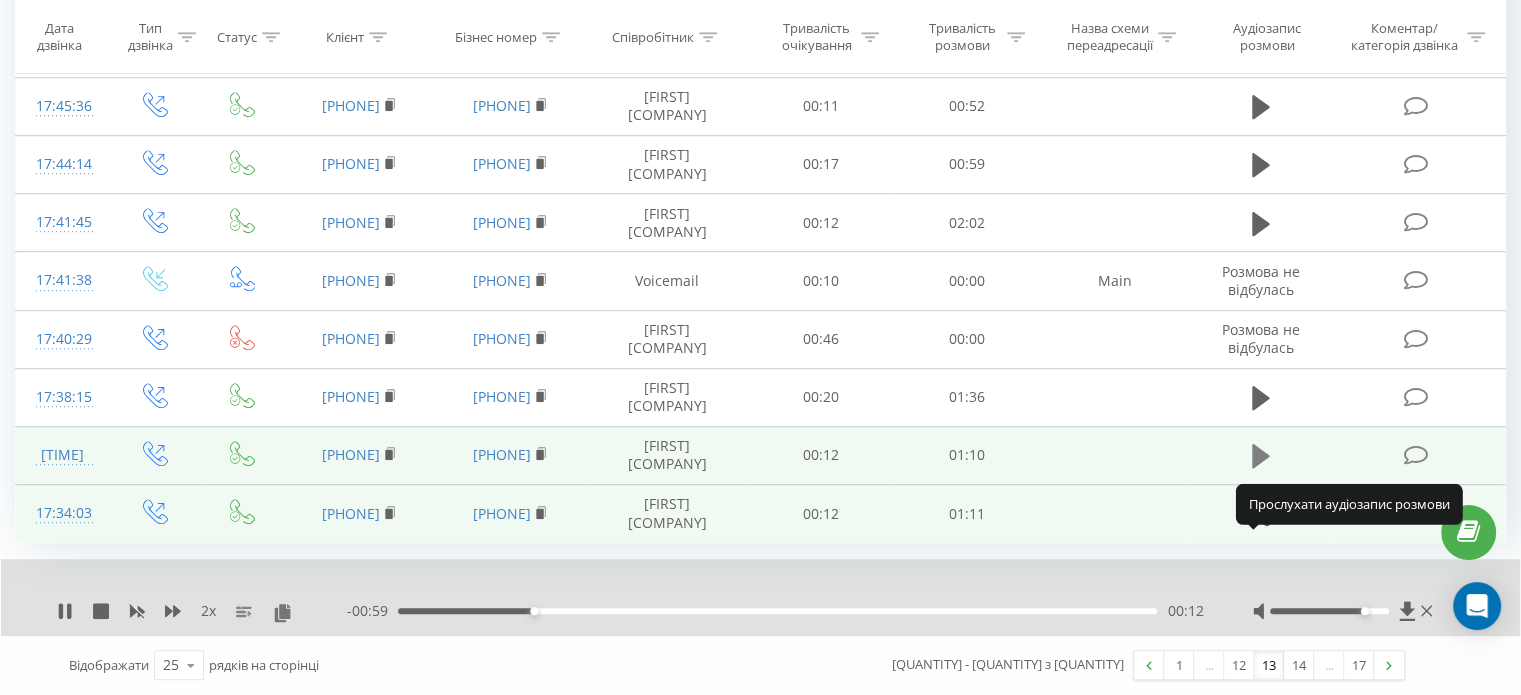 click 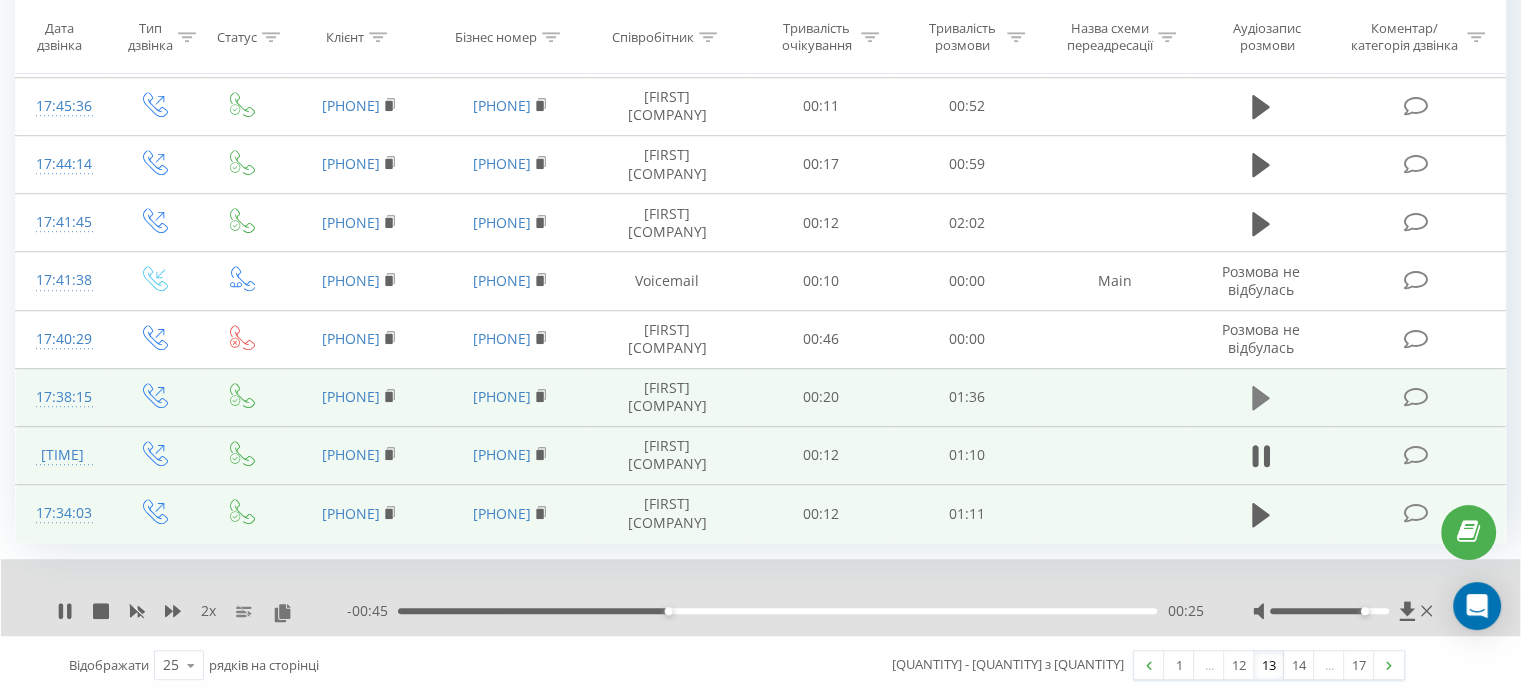 drag, startPoint x: 1258, startPoint y: 382, endPoint x: 1270, endPoint y: 403, distance: 24.186773 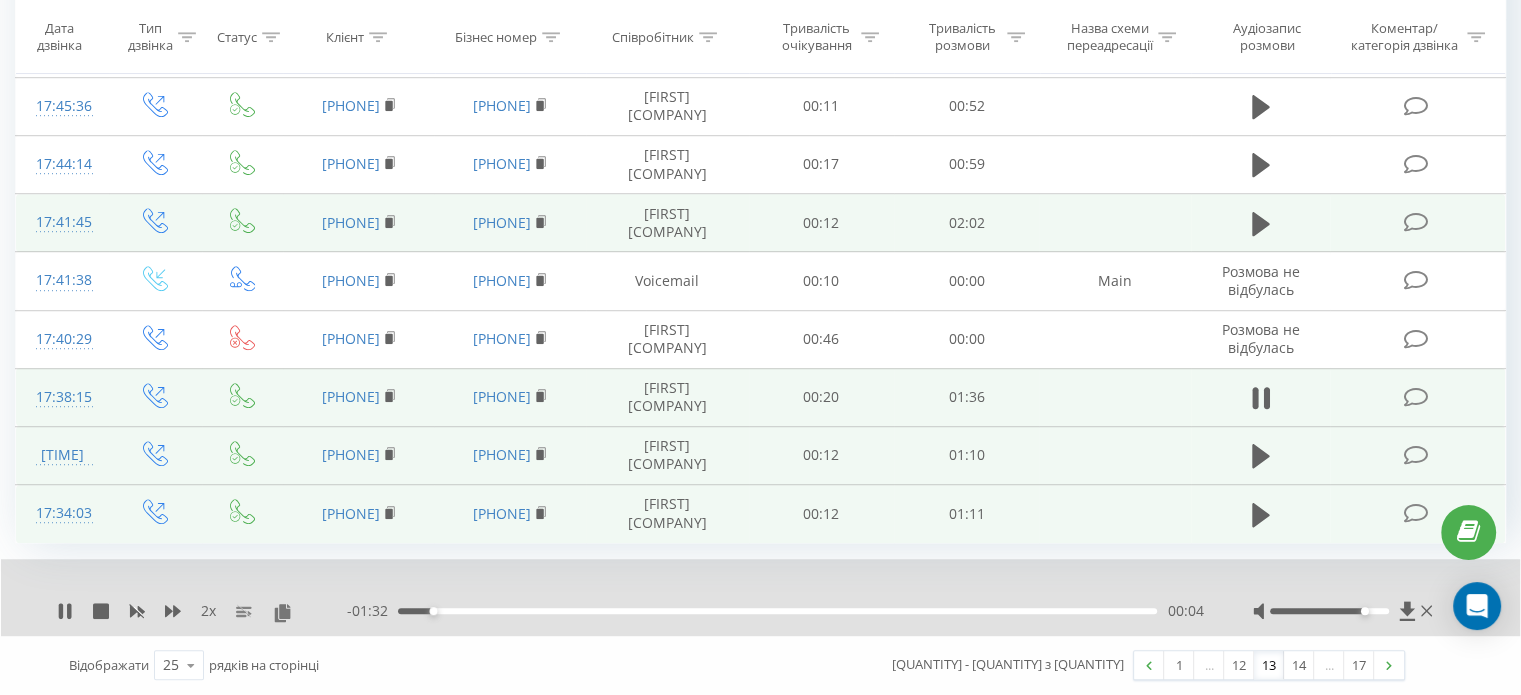 drag, startPoint x: 1270, startPoint y: 403, endPoint x: 1356, endPoint y: 217, distance: 204.9195 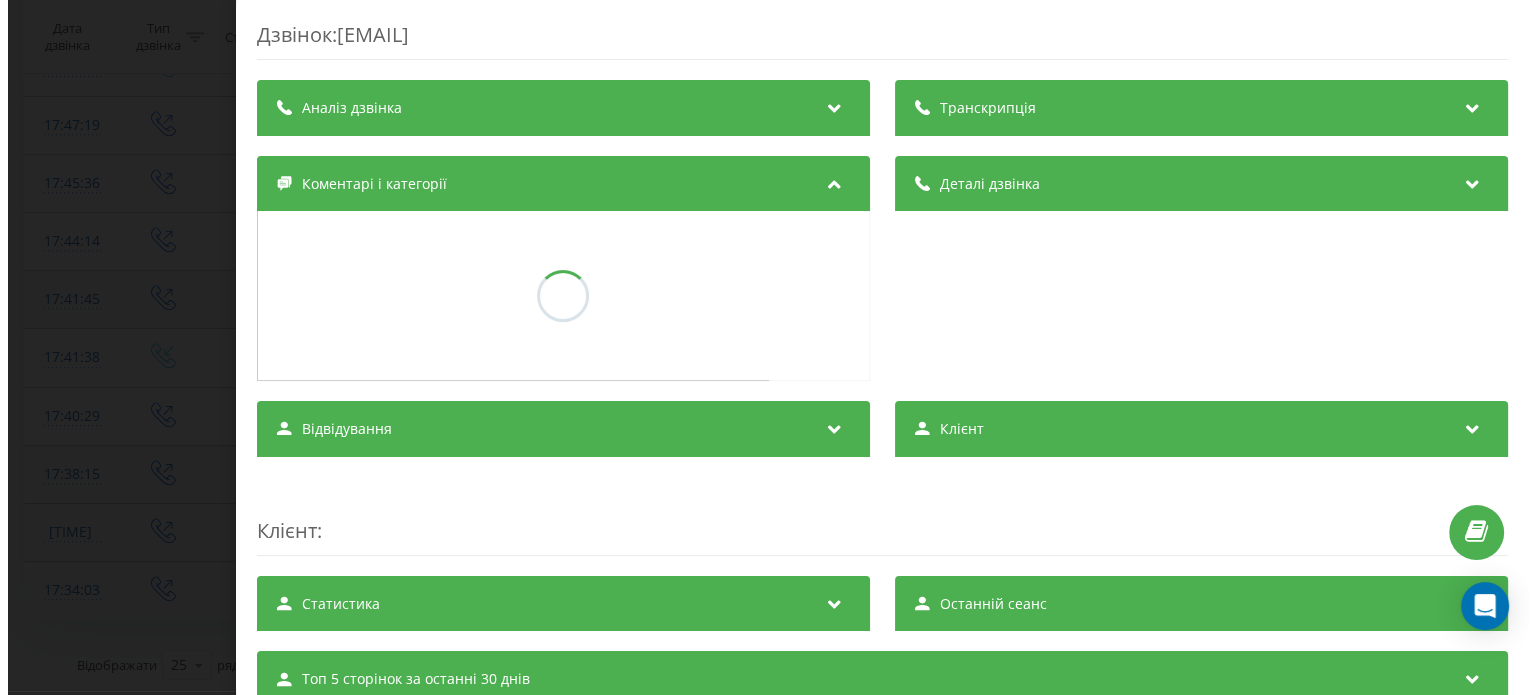 scroll, scrollTop: 1198, scrollLeft: 0, axis: vertical 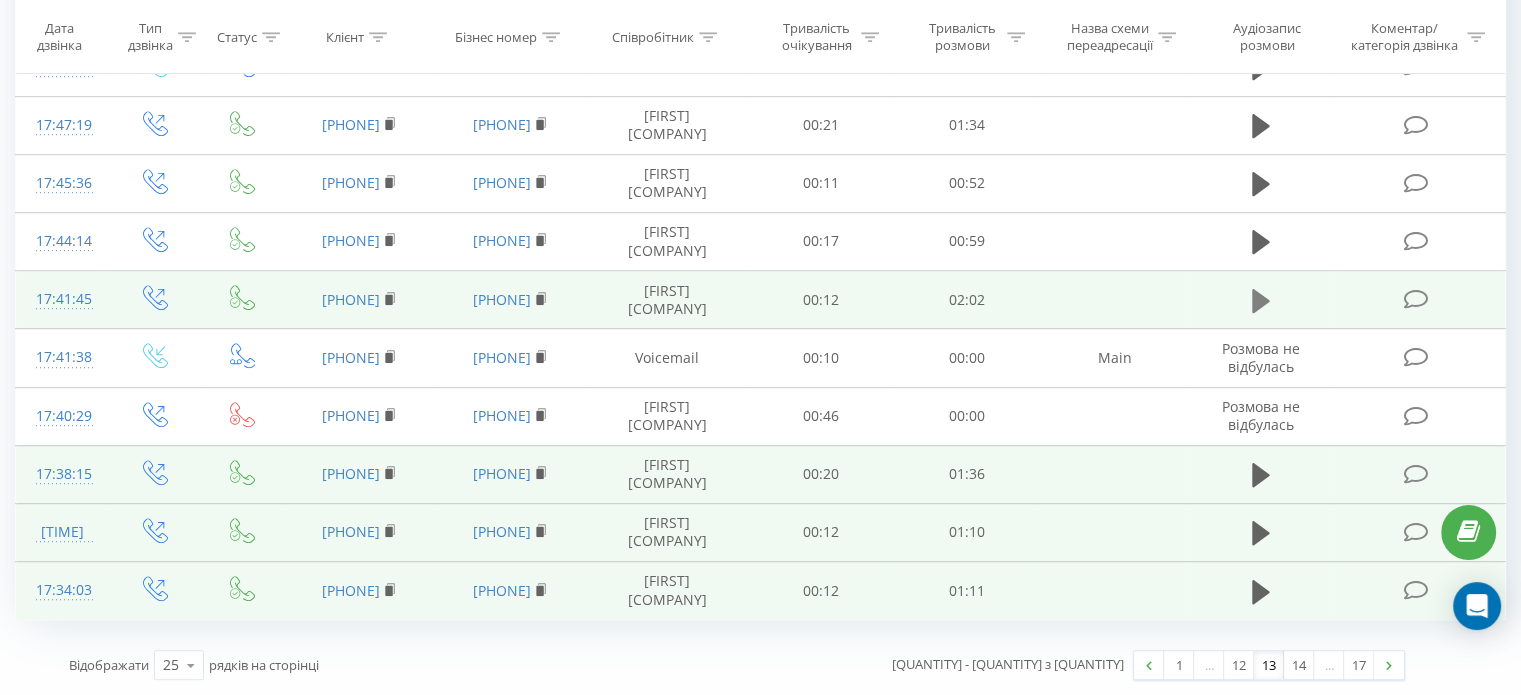 click at bounding box center [1261, 301] 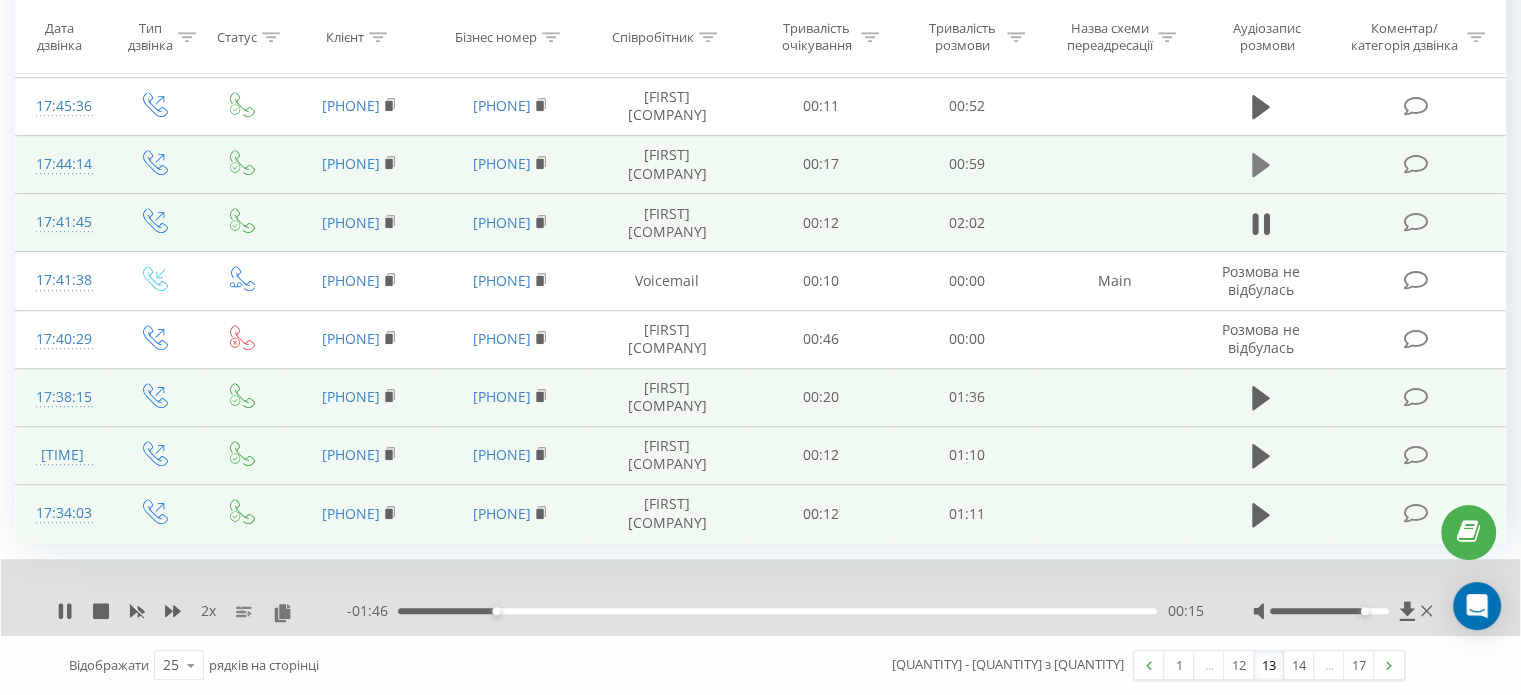 click 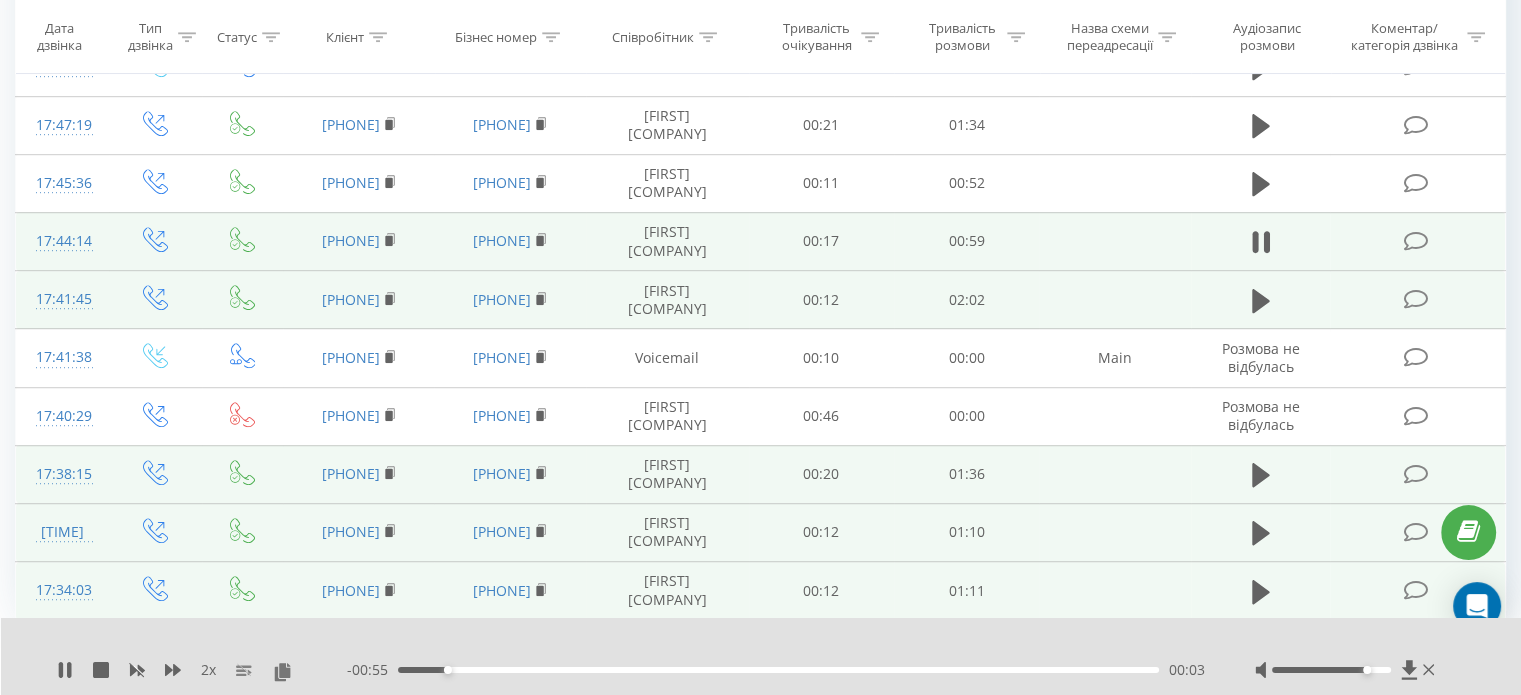 scroll, scrollTop: 1165, scrollLeft: 0, axis: vertical 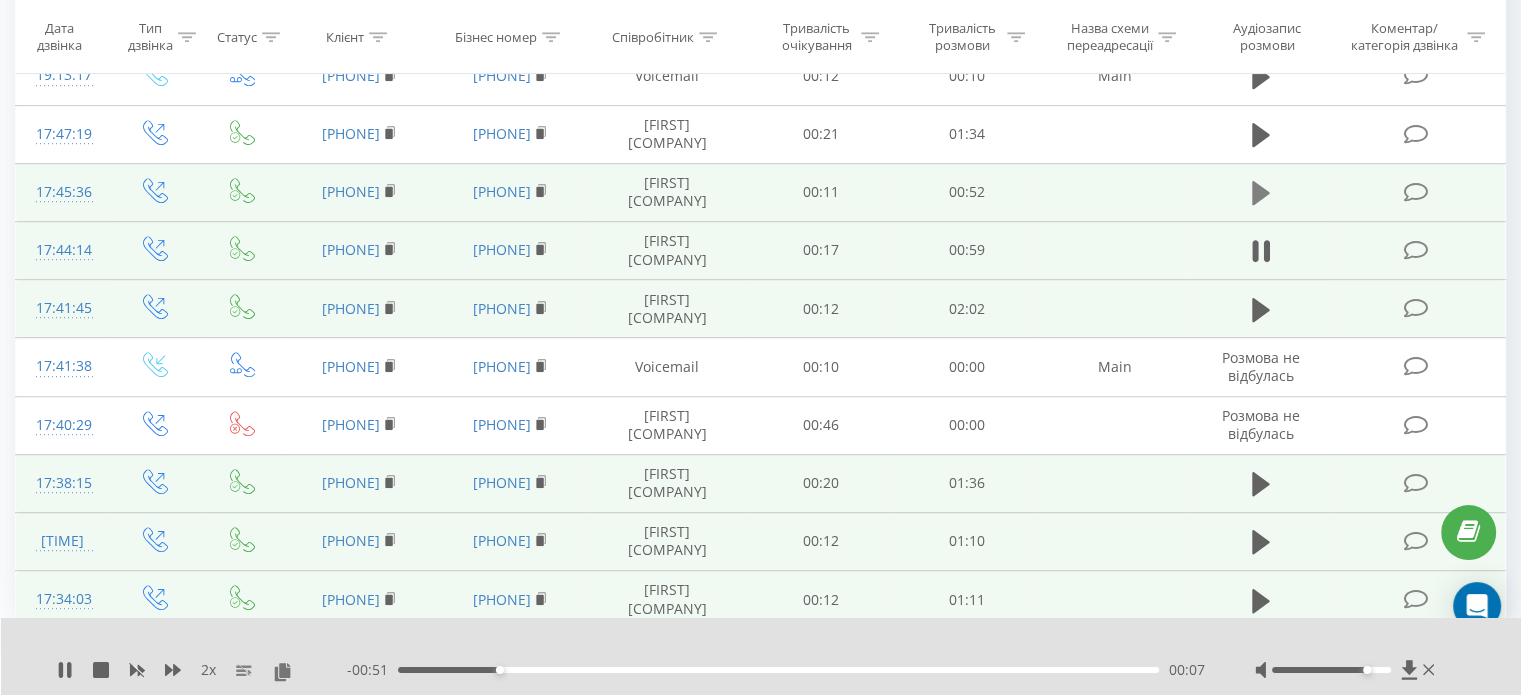 click 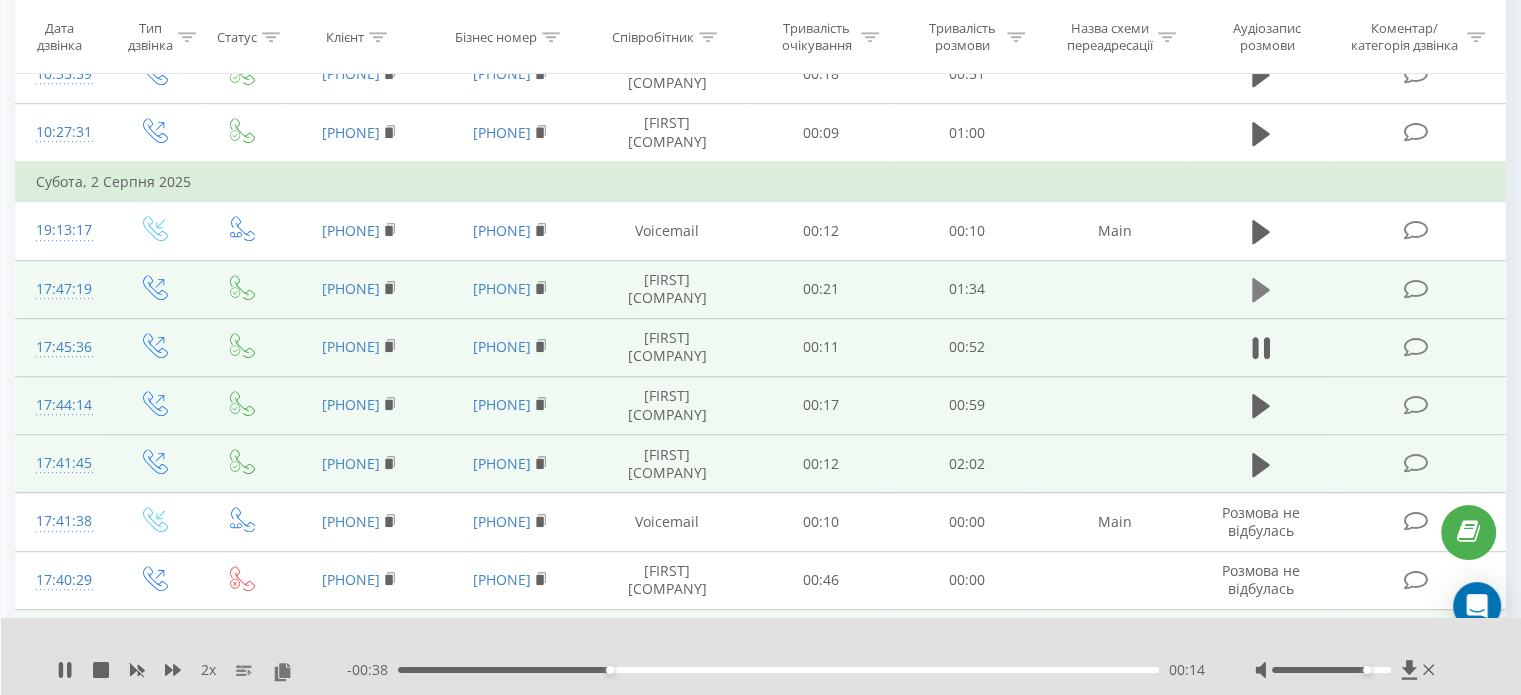 scroll, scrollTop: 965, scrollLeft: 0, axis: vertical 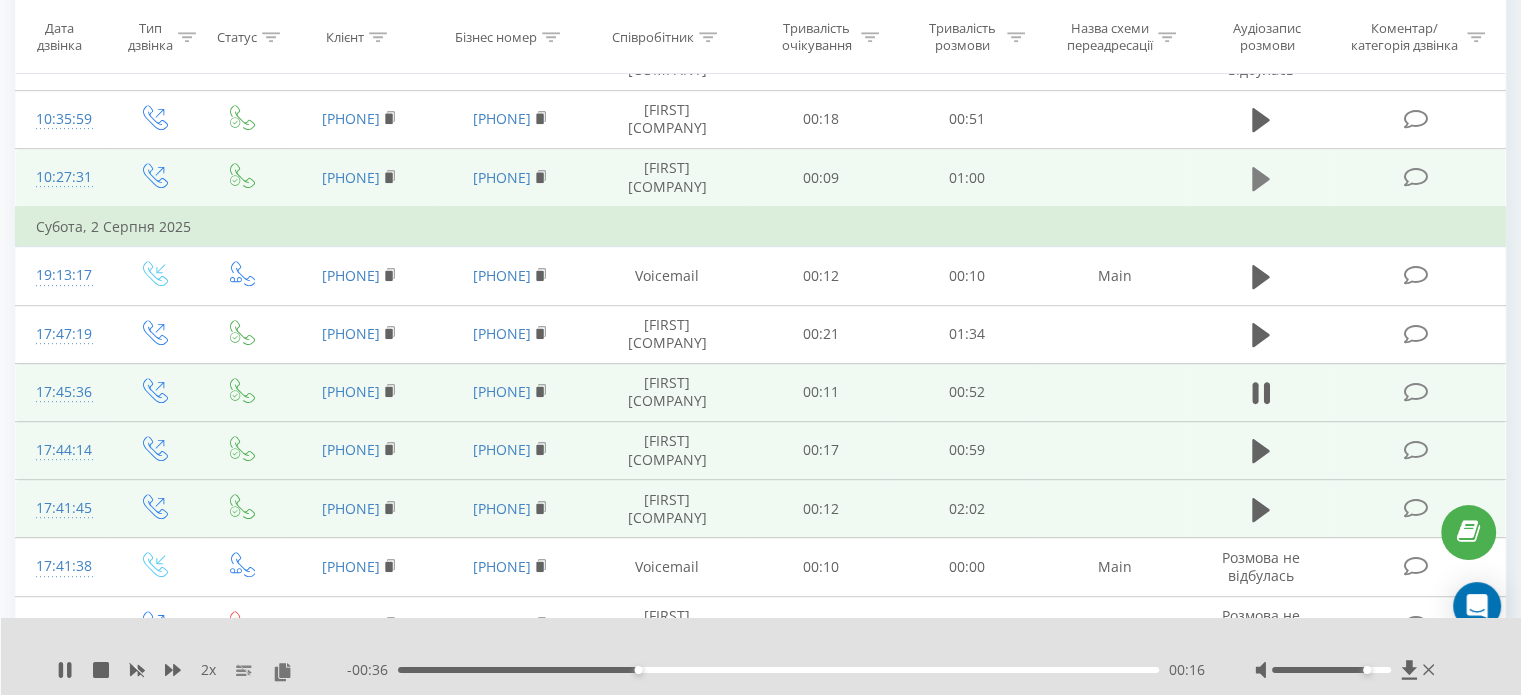 click 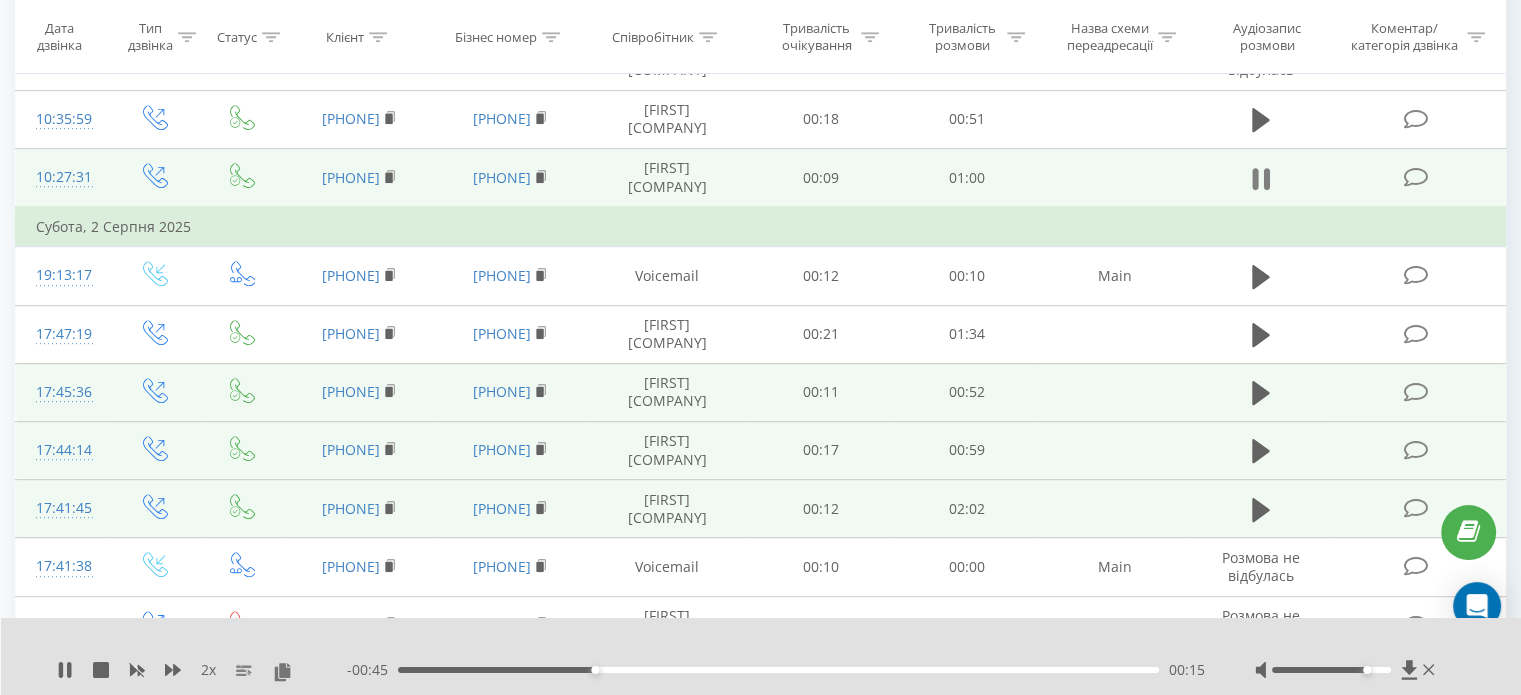 scroll, scrollTop: 865, scrollLeft: 0, axis: vertical 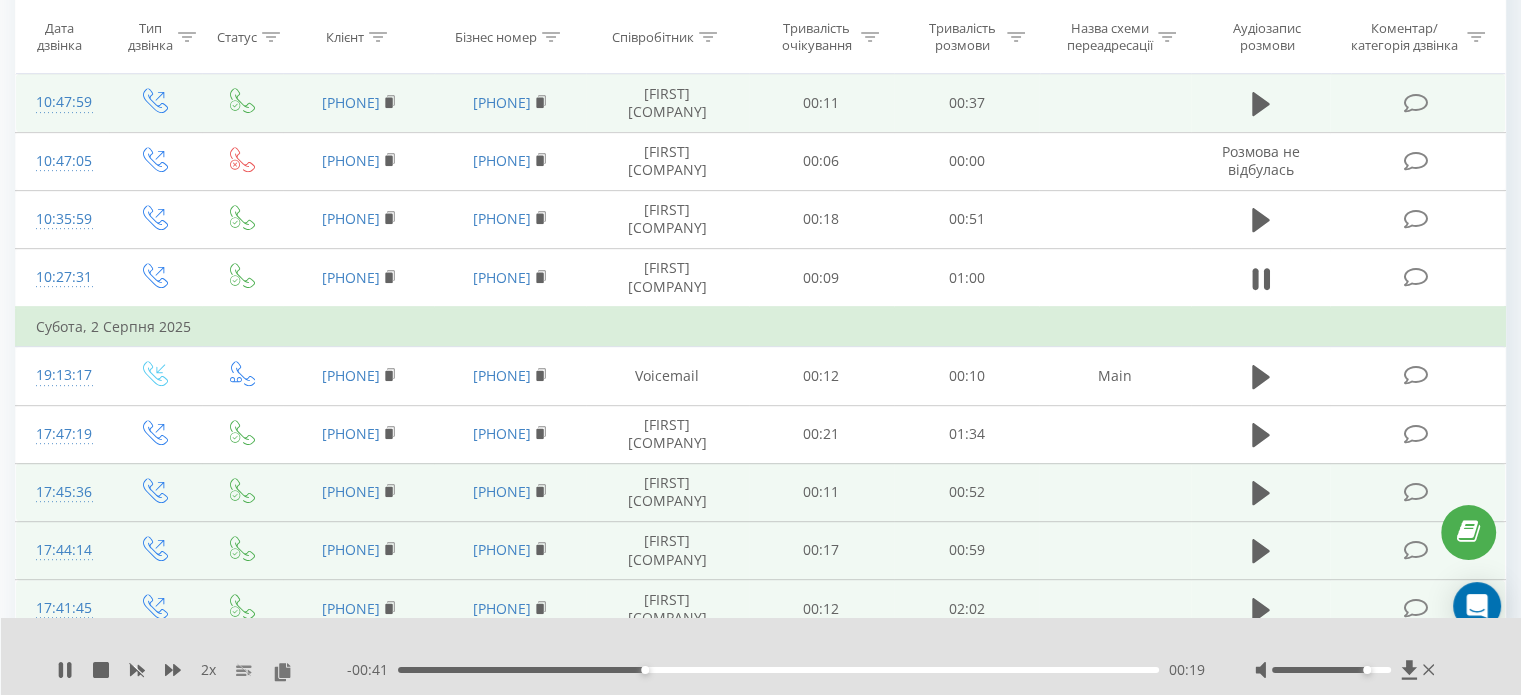 drag, startPoint x: 1256, startPoint y: 269, endPoint x: 1241, endPoint y: 156, distance: 113.99123 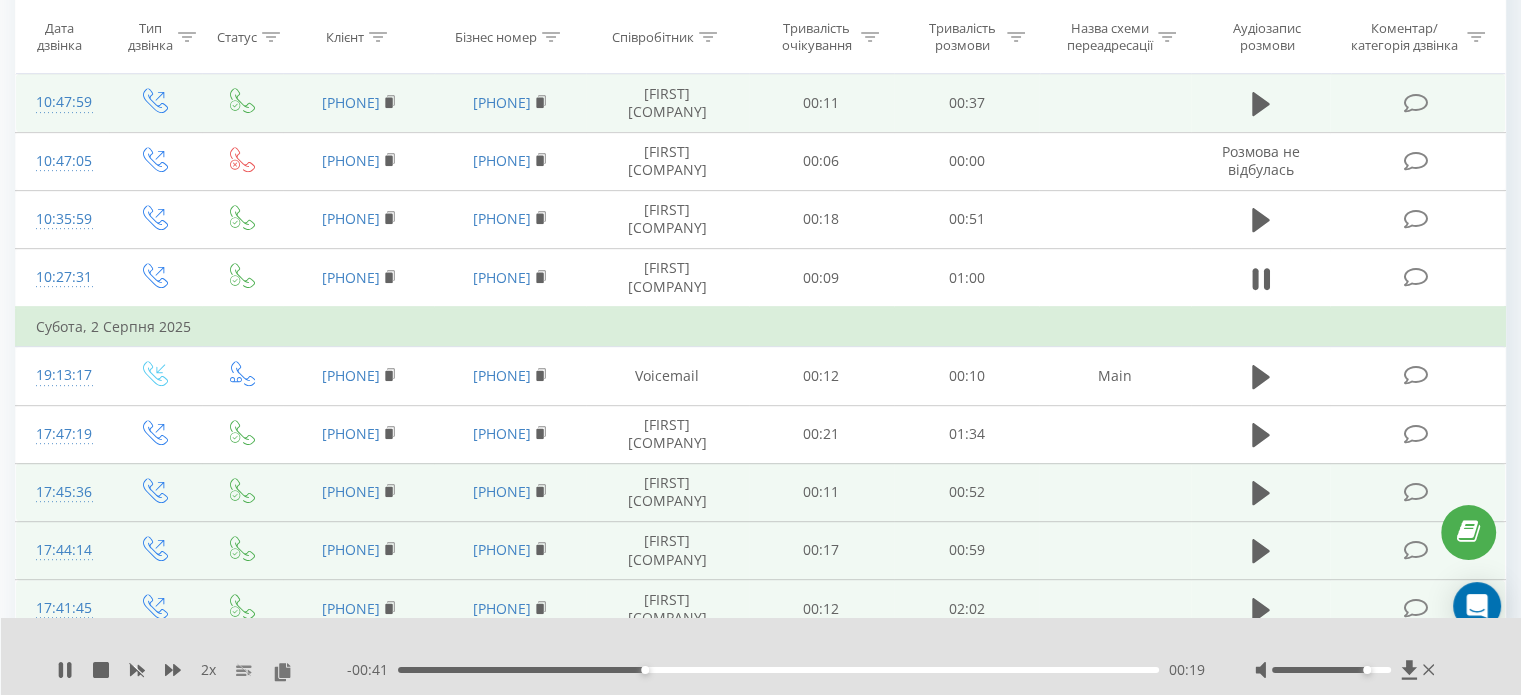 click 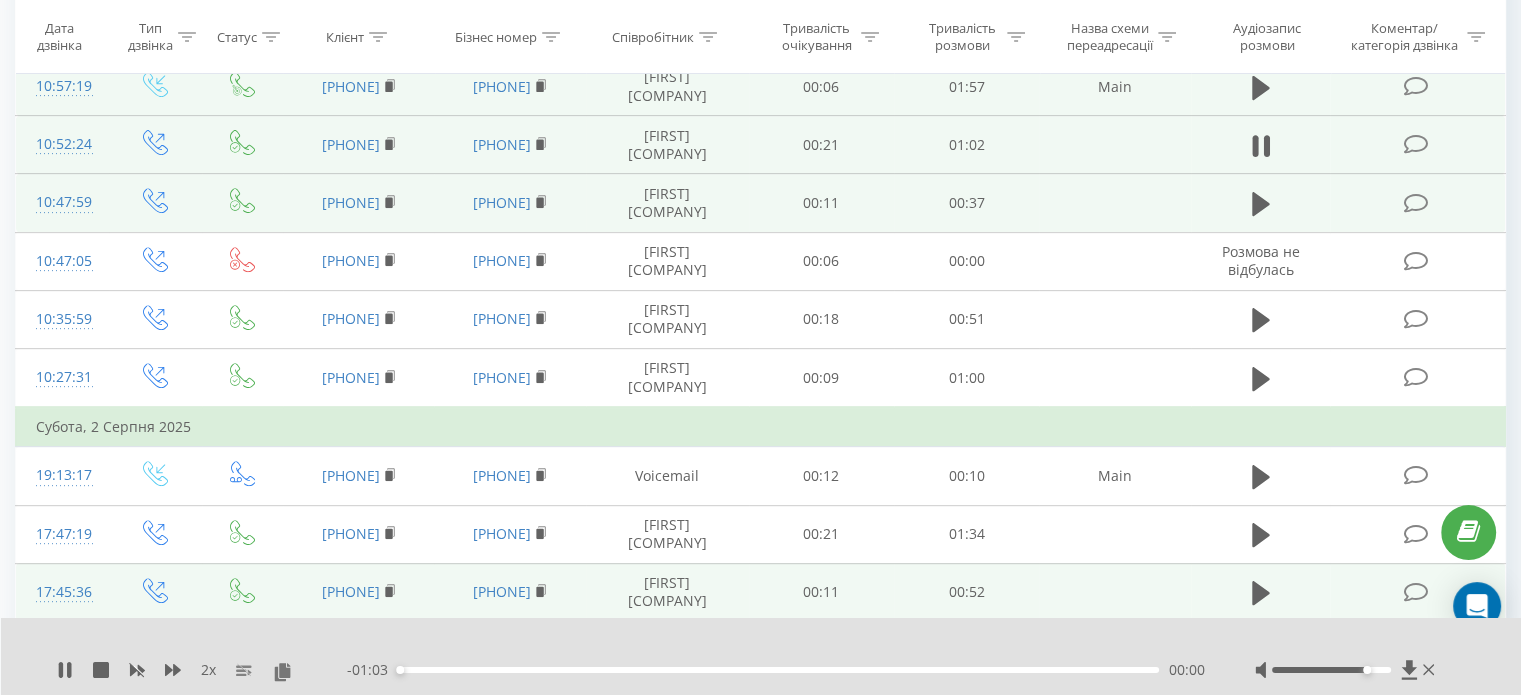 scroll, scrollTop: 665, scrollLeft: 0, axis: vertical 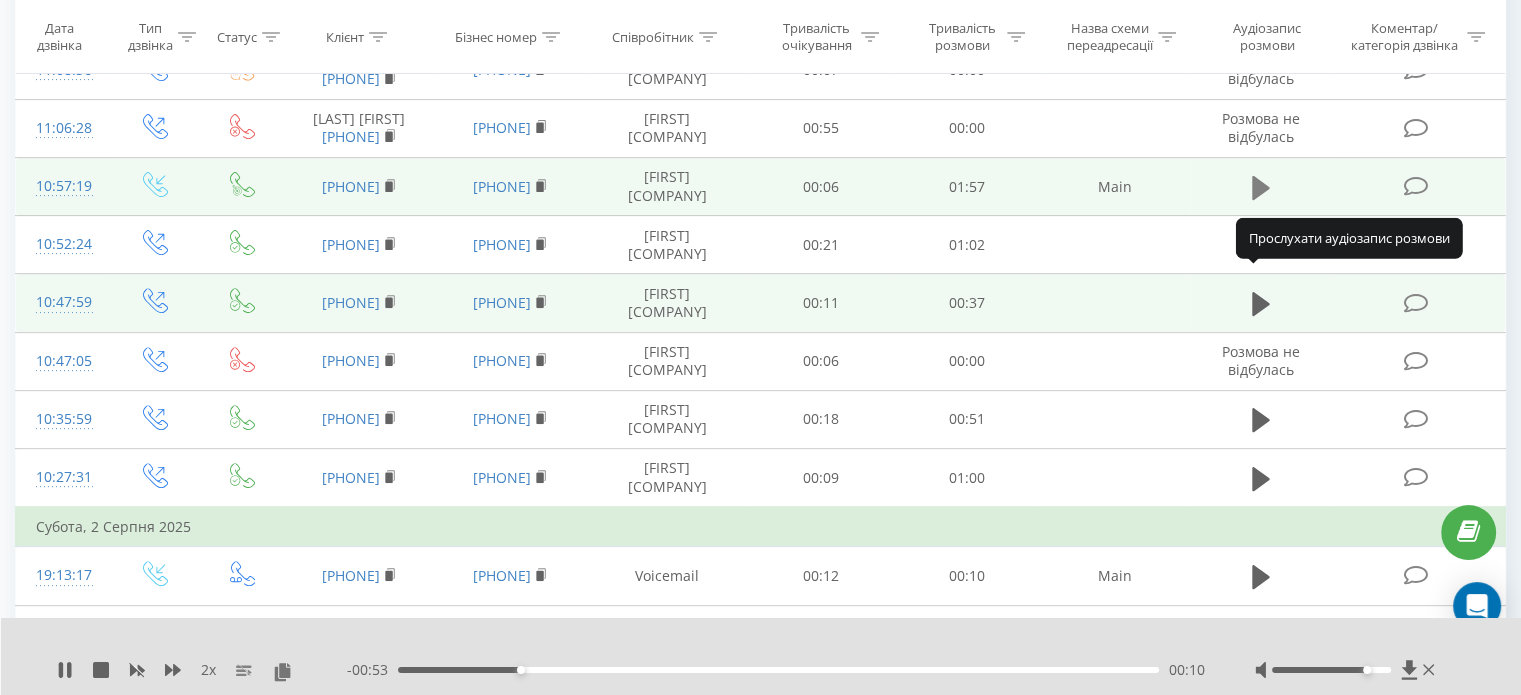click 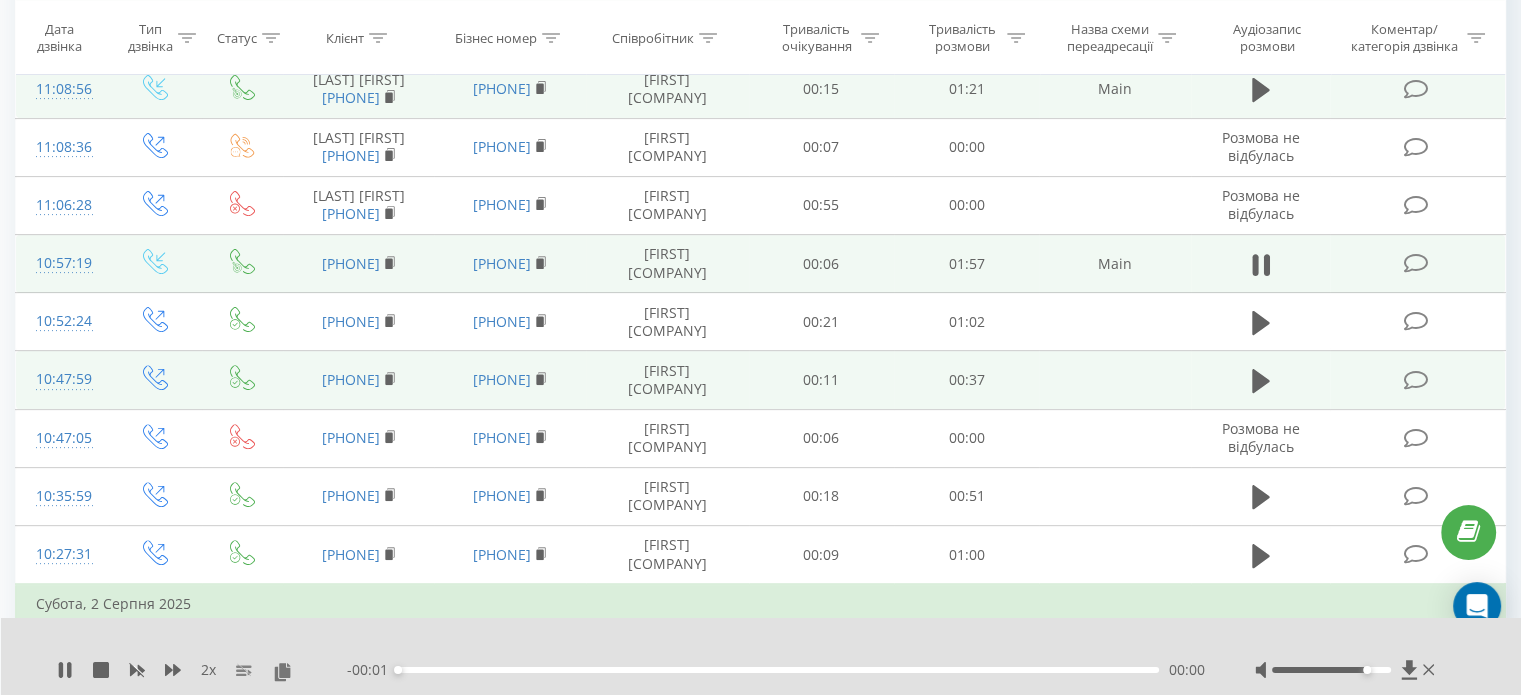 scroll, scrollTop: 465, scrollLeft: 0, axis: vertical 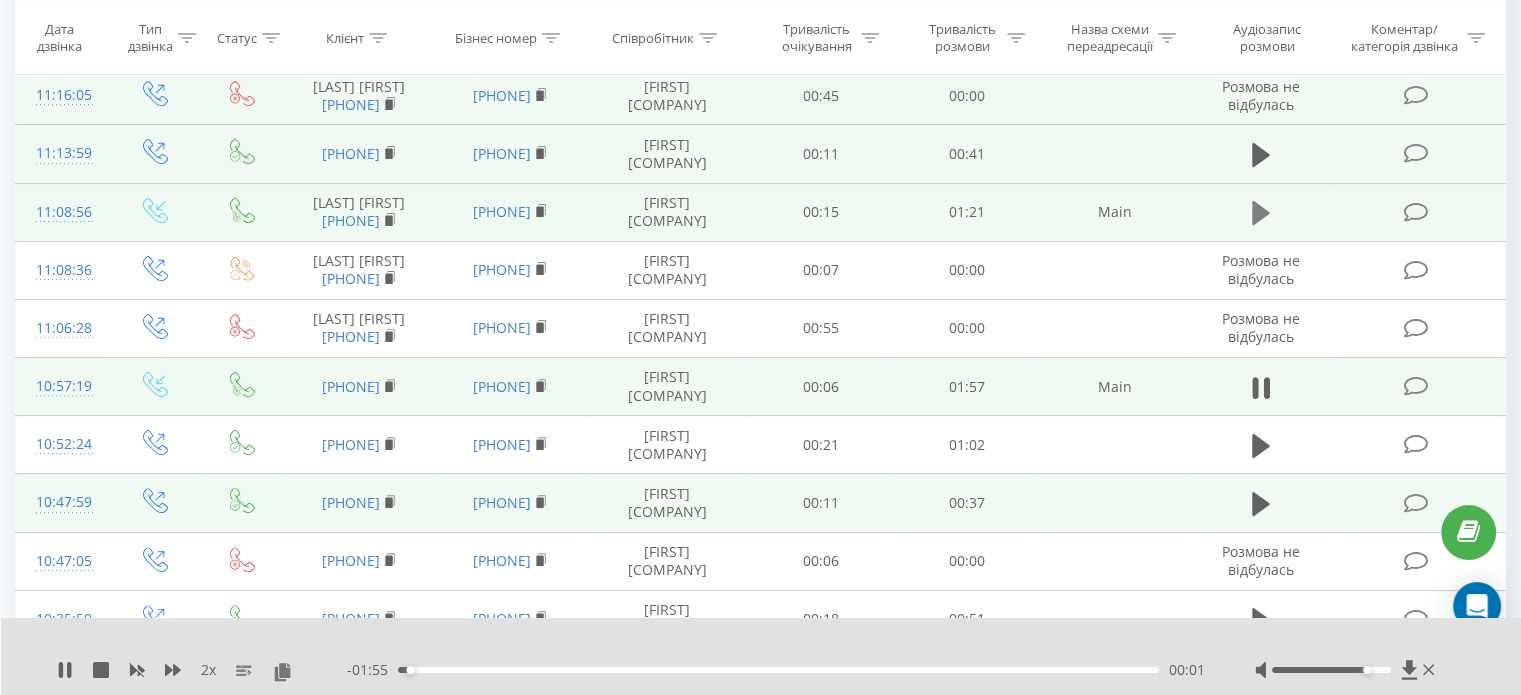drag, startPoint x: 1256, startPoint y: 286, endPoint x: 1260, endPoint y: 241, distance: 45.17743 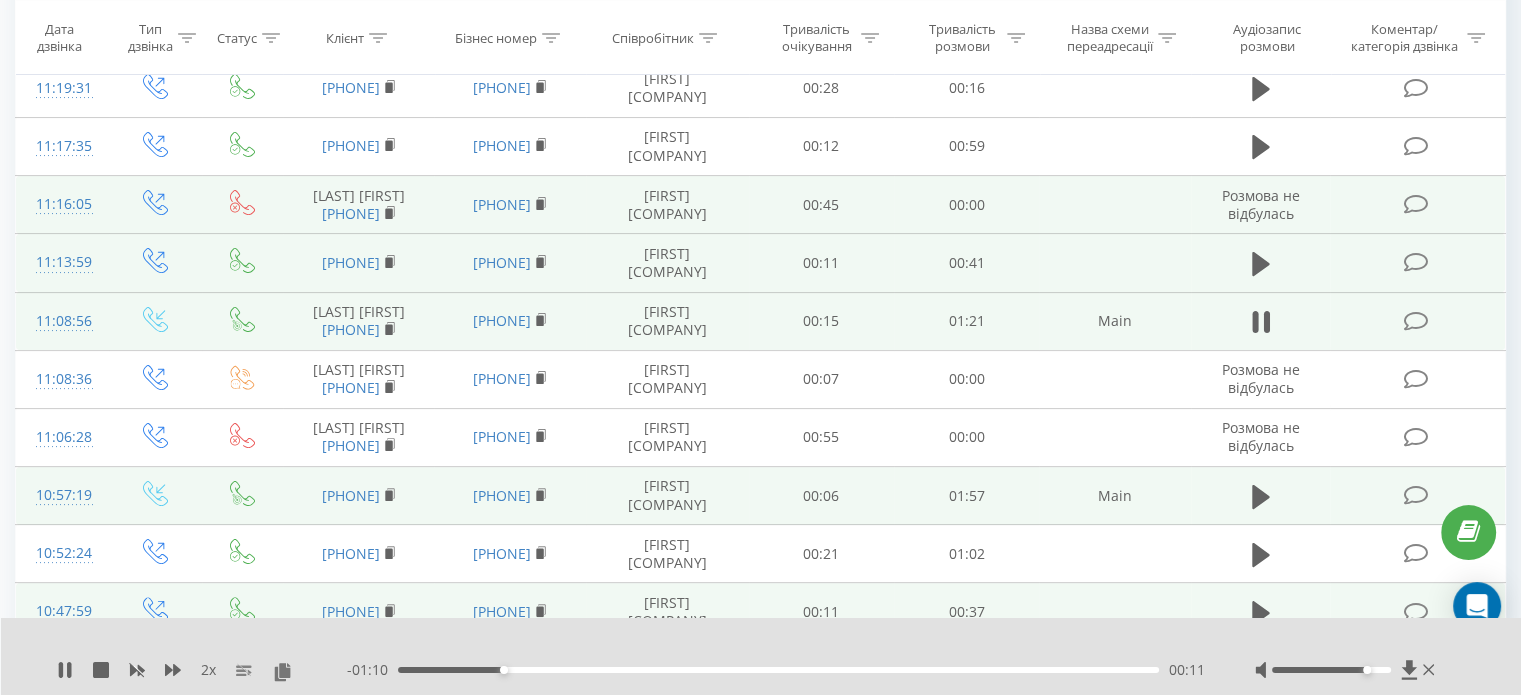 scroll, scrollTop: 265, scrollLeft: 0, axis: vertical 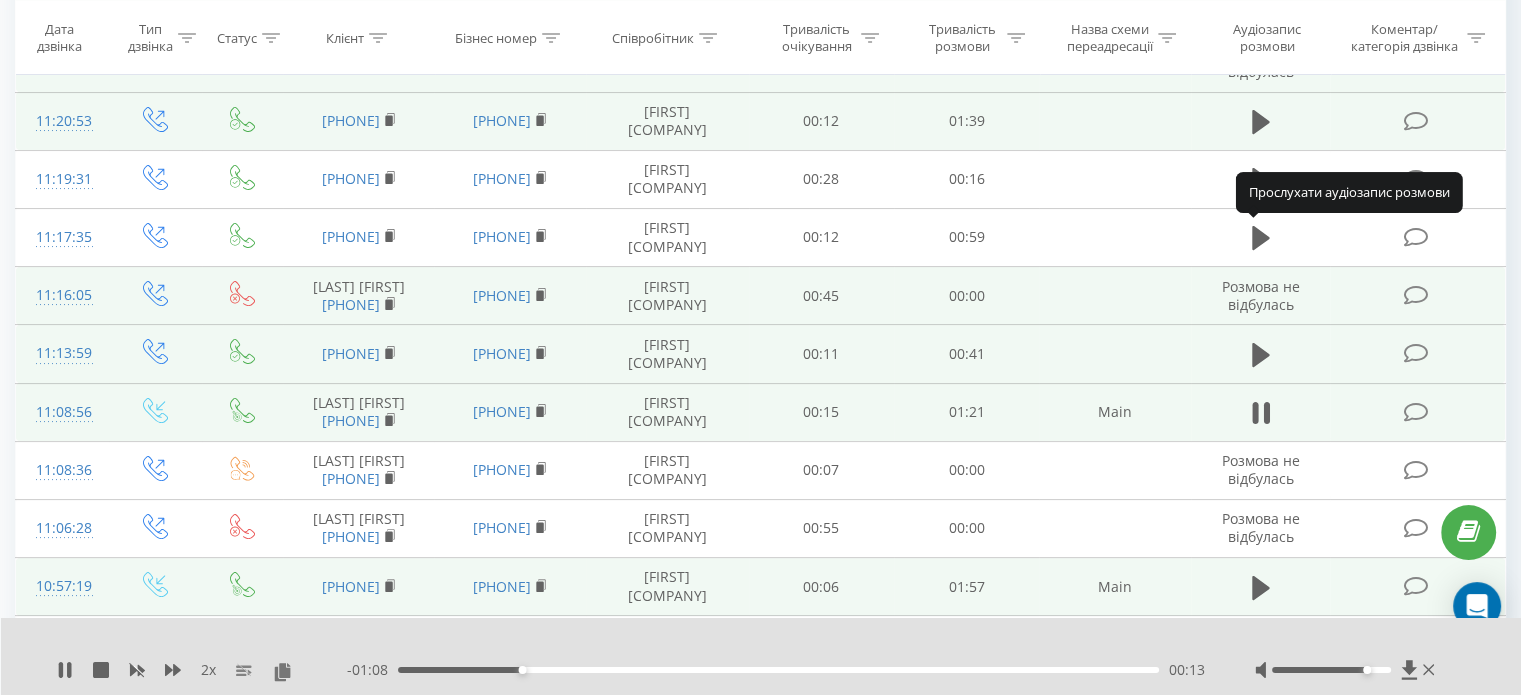 click 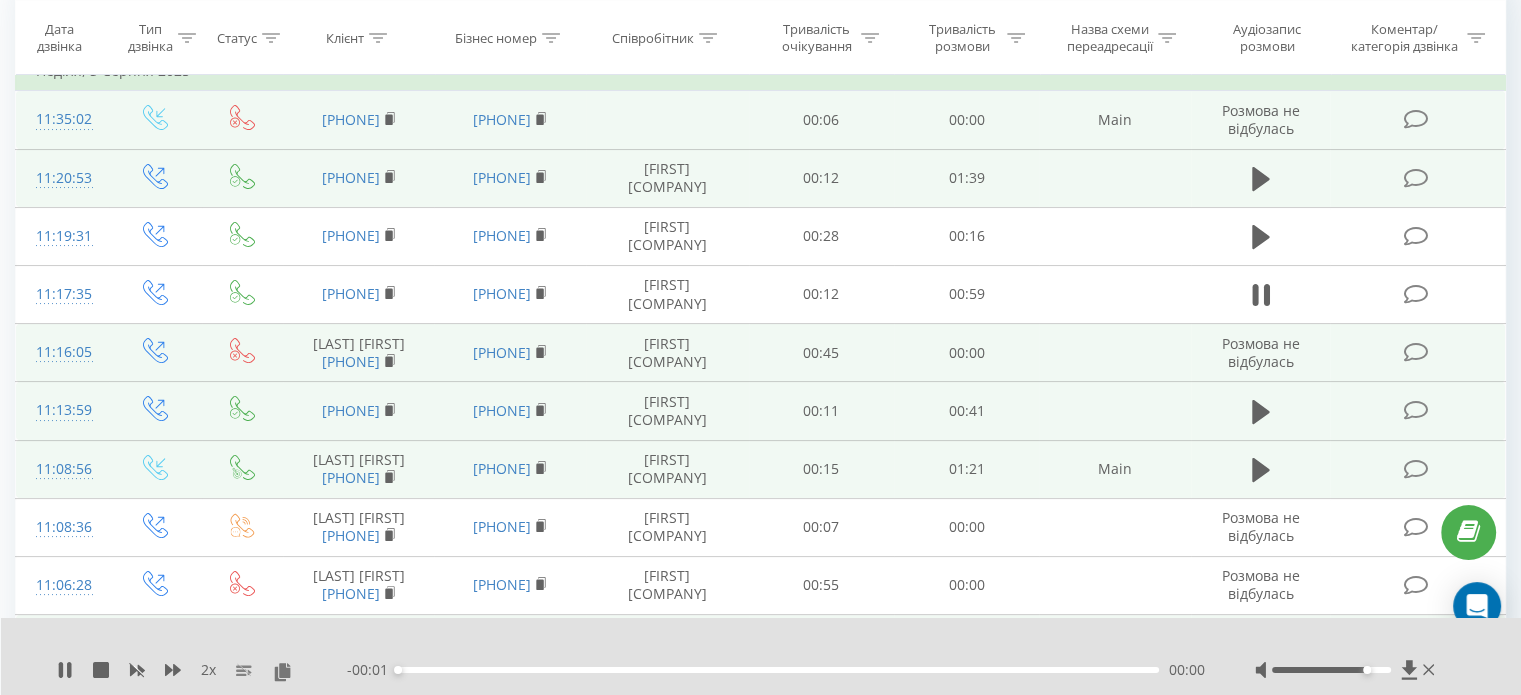scroll, scrollTop: 165, scrollLeft: 0, axis: vertical 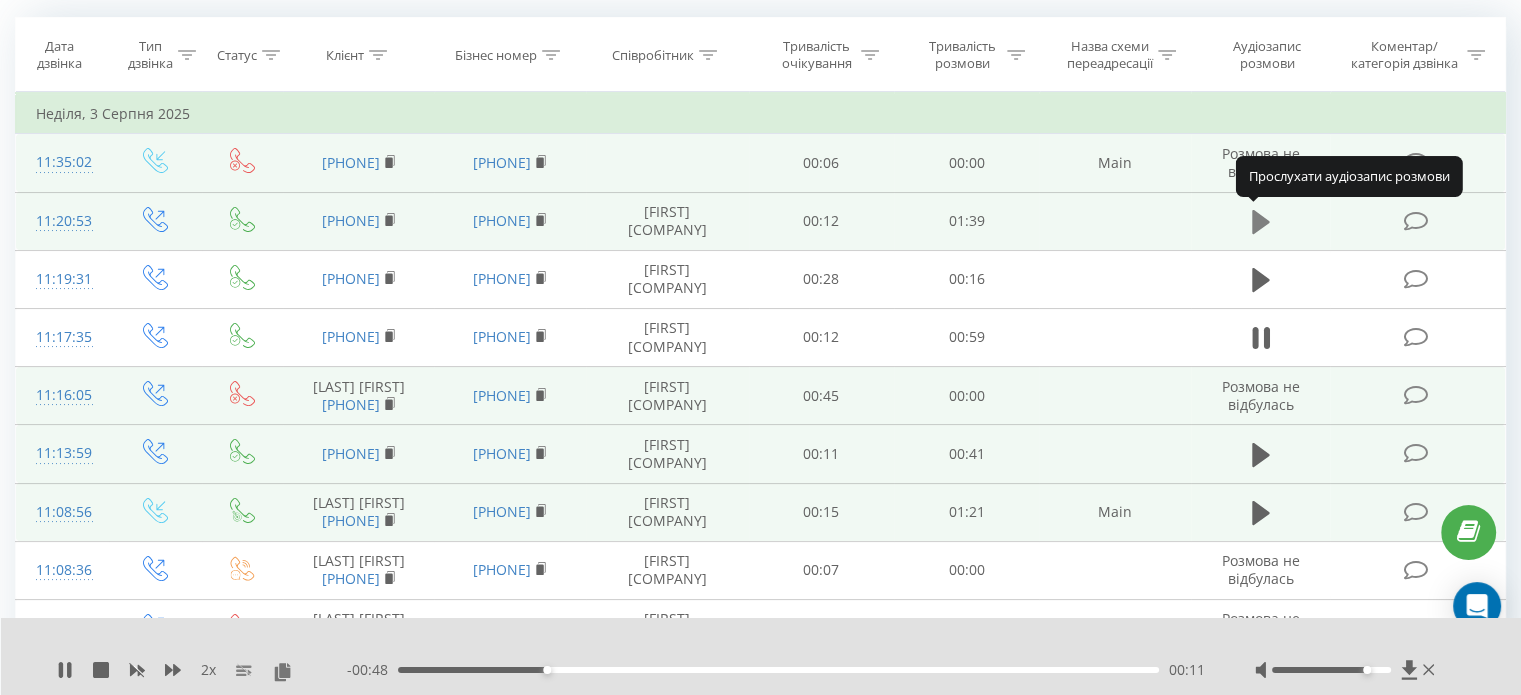 click 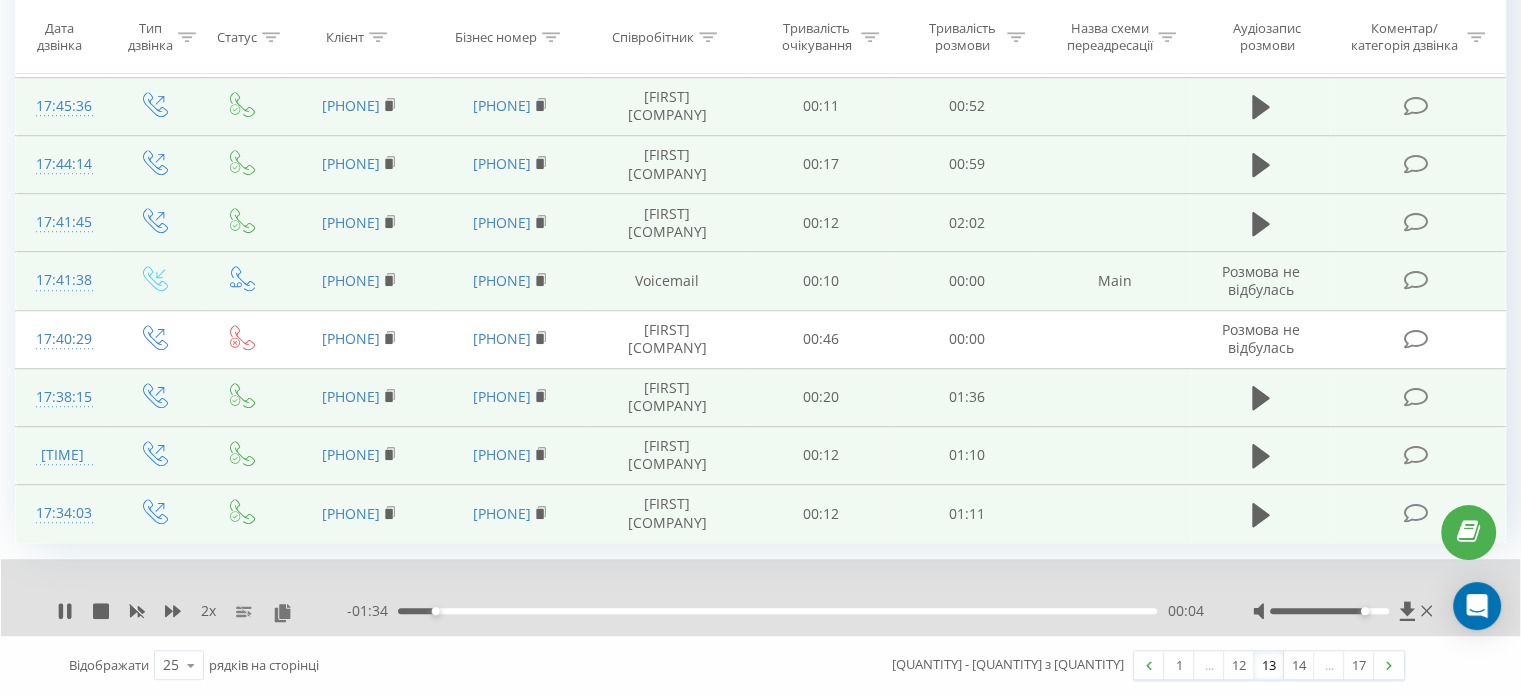 scroll, scrollTop: 1342, scrollLeft: 0, axis: vertical 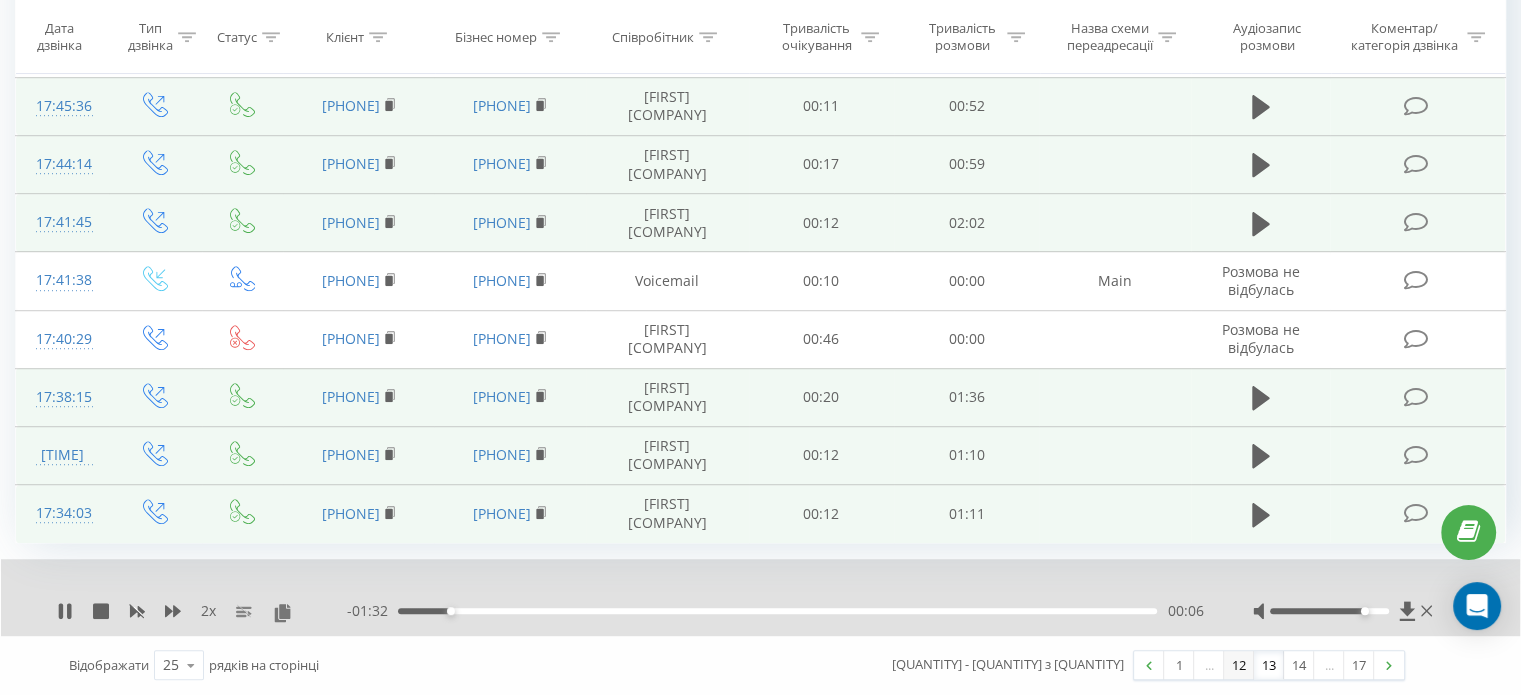 click on "12" at bounding box center (1239, 665) 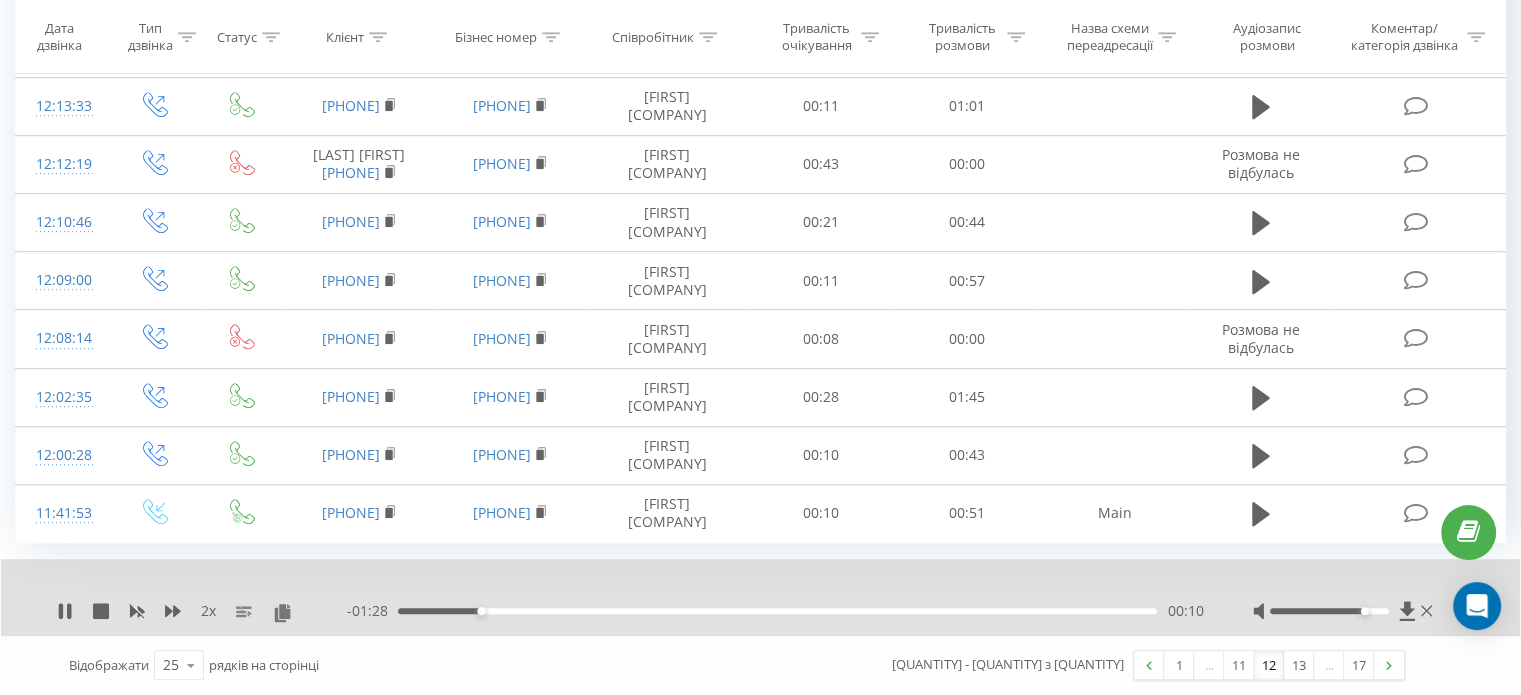 scroll, scrollTop: 1253, scrollLeft: 0, axis: vertical 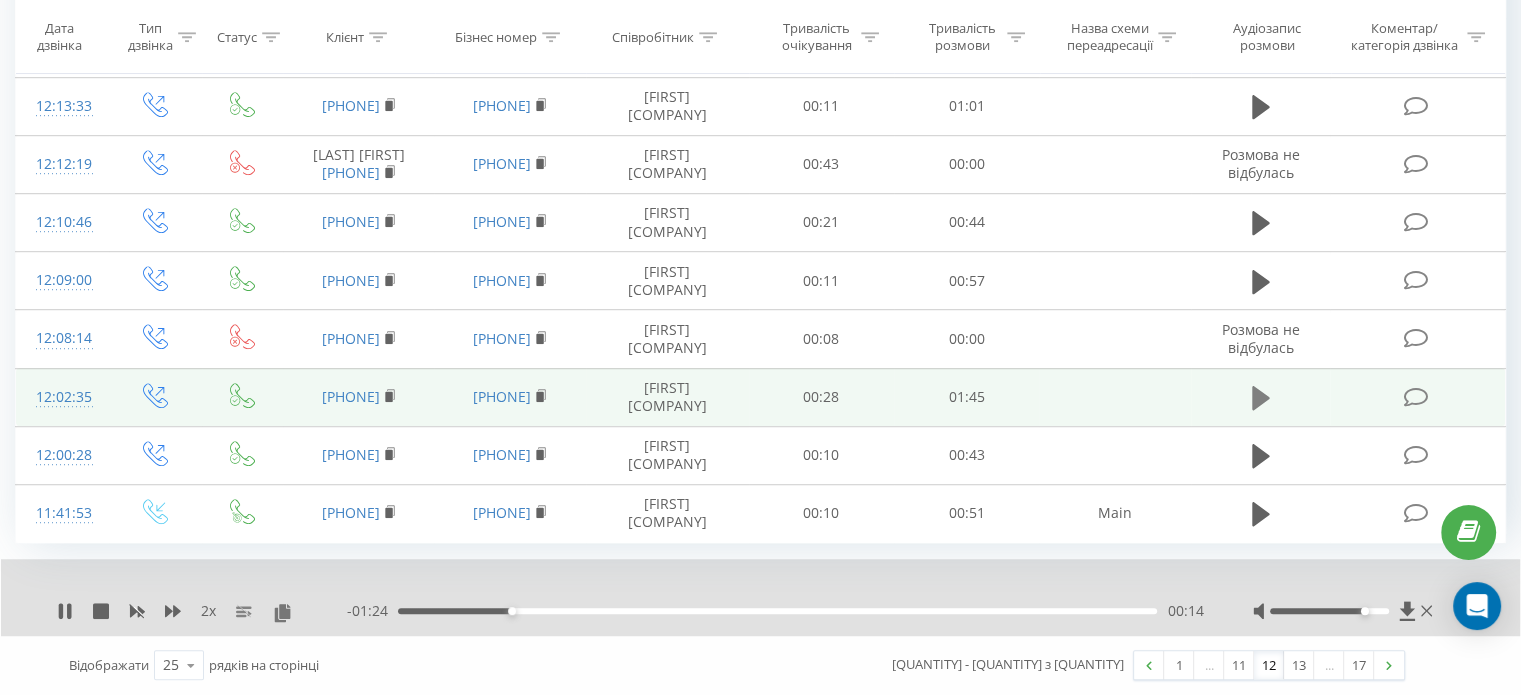 click at bounding box center (1261, 398) 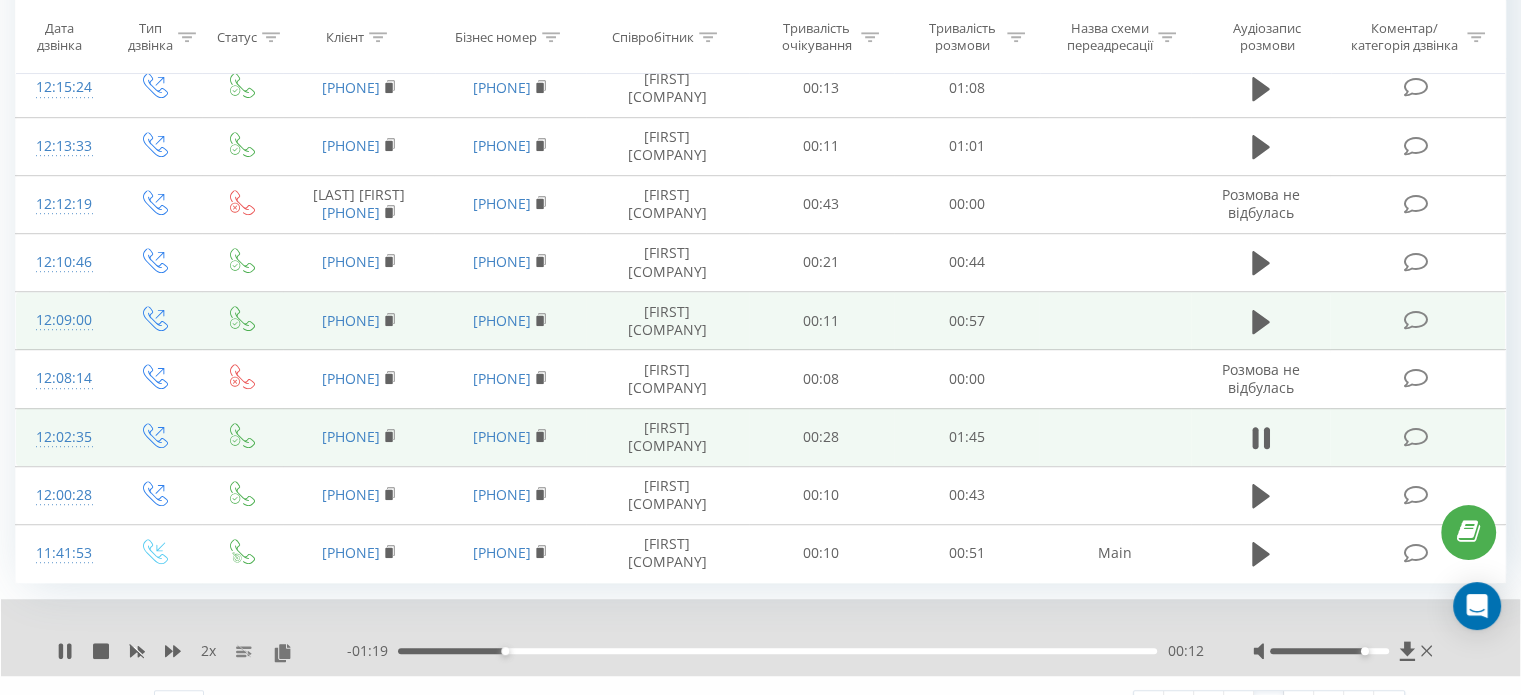 scroll, scrollTop: 1053, scrollLeft: 0, axis: vertical 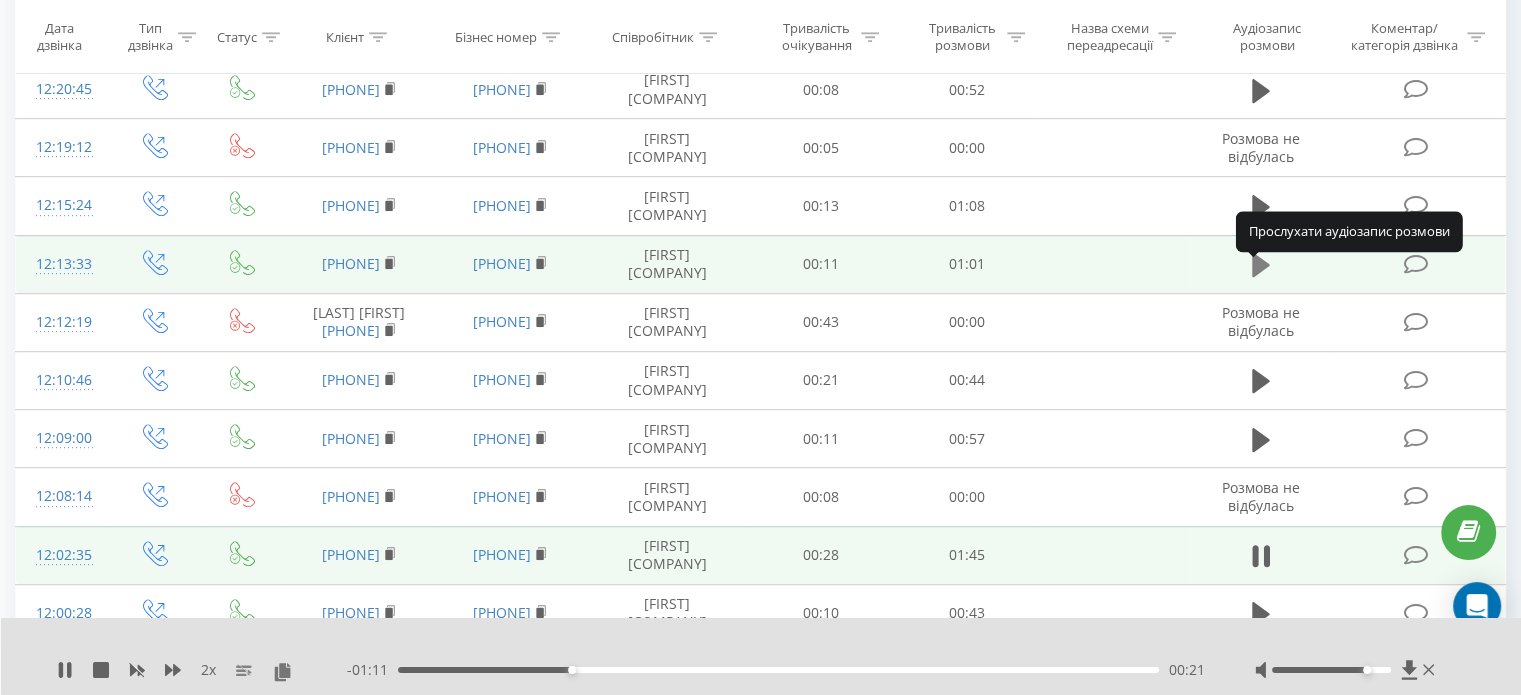 click 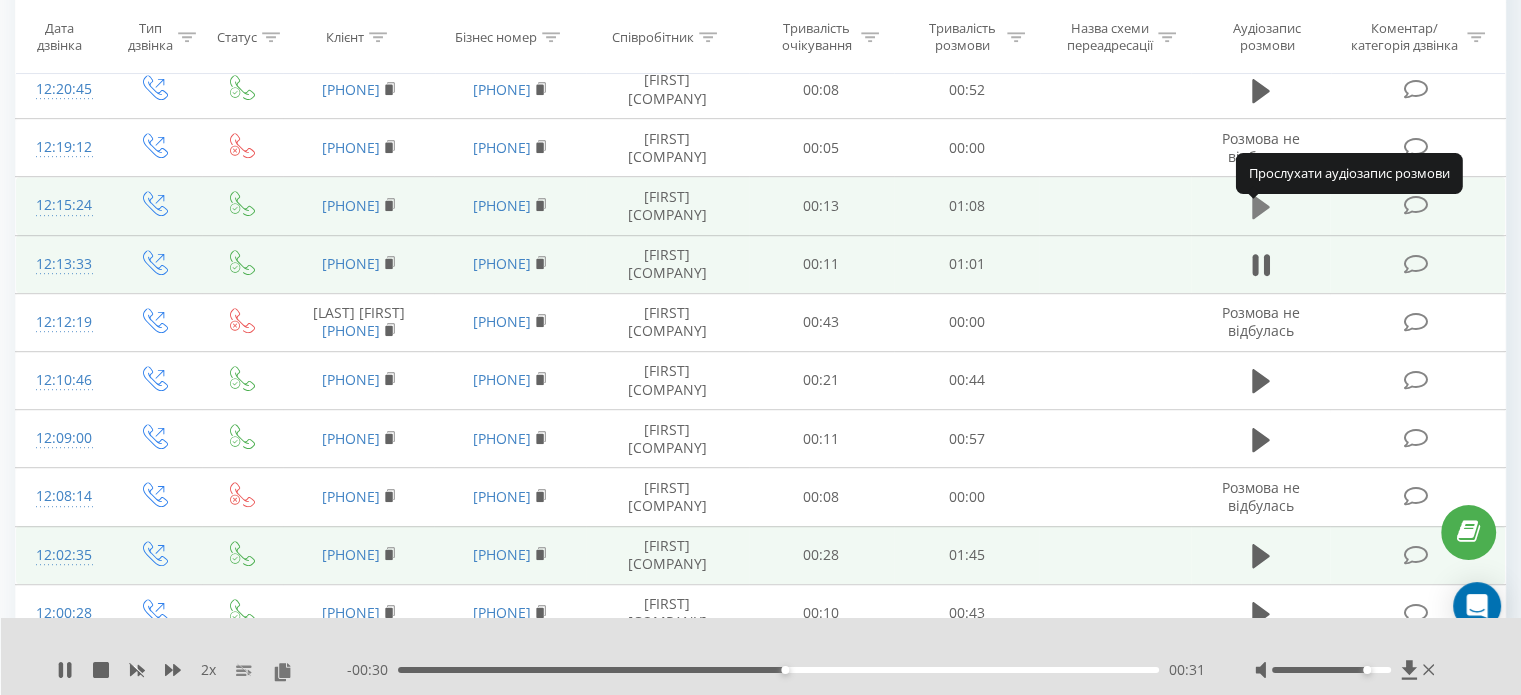 click 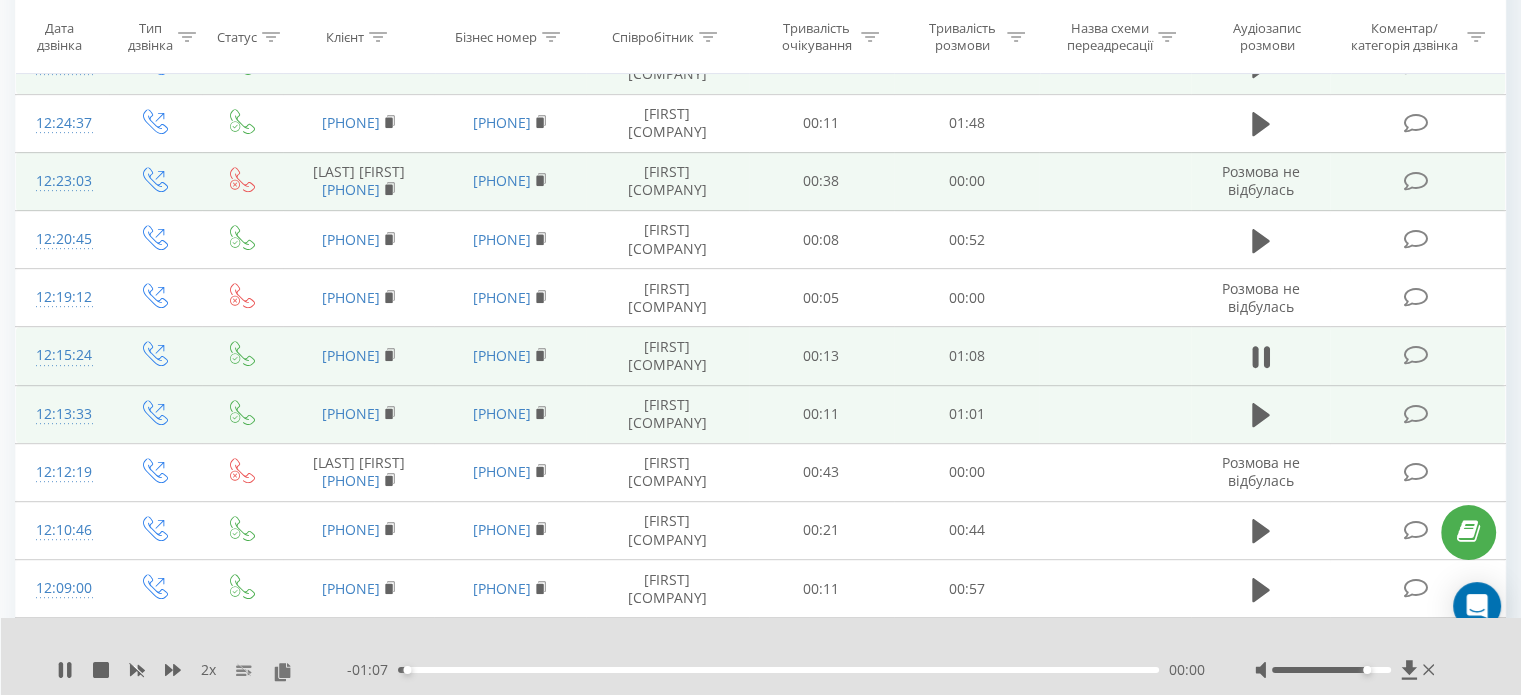 scroll, scrollTop: 853, scrollLeft: 0, axis: vertical 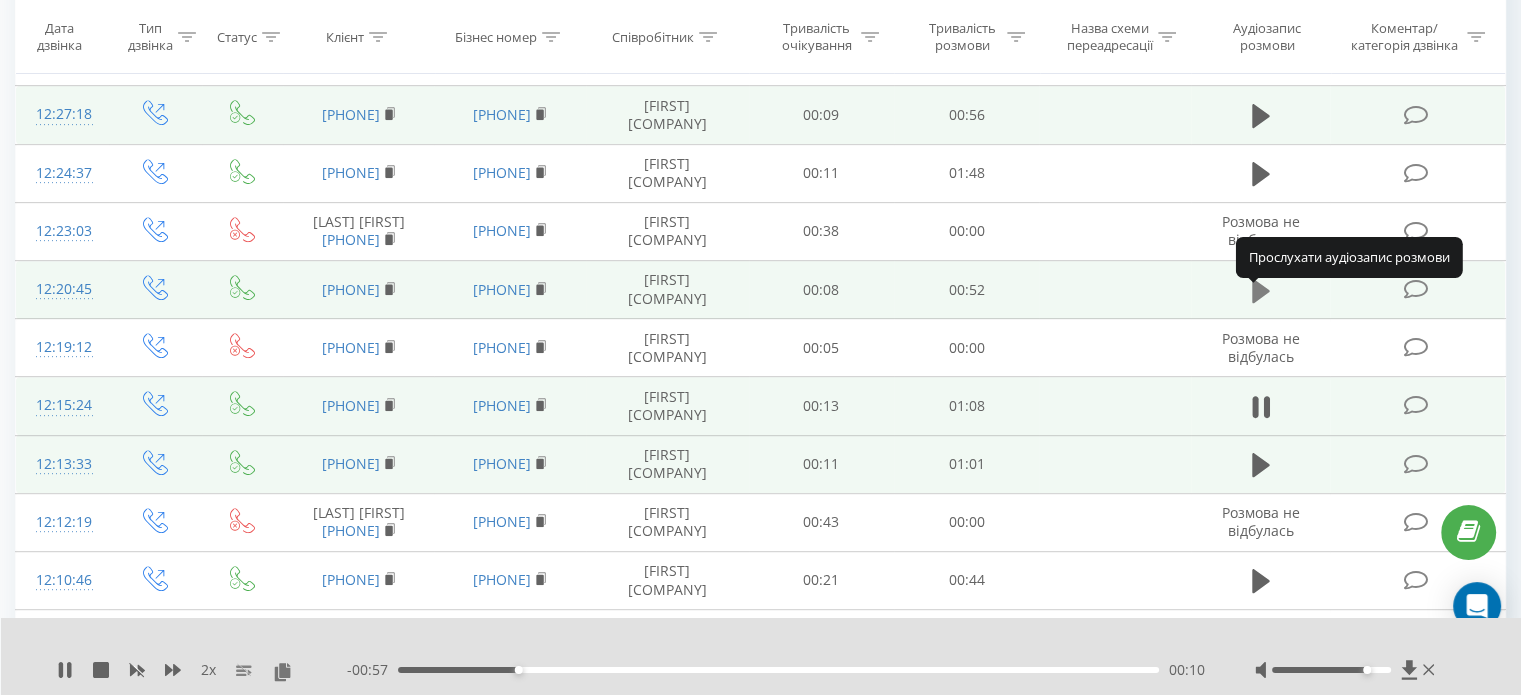 click 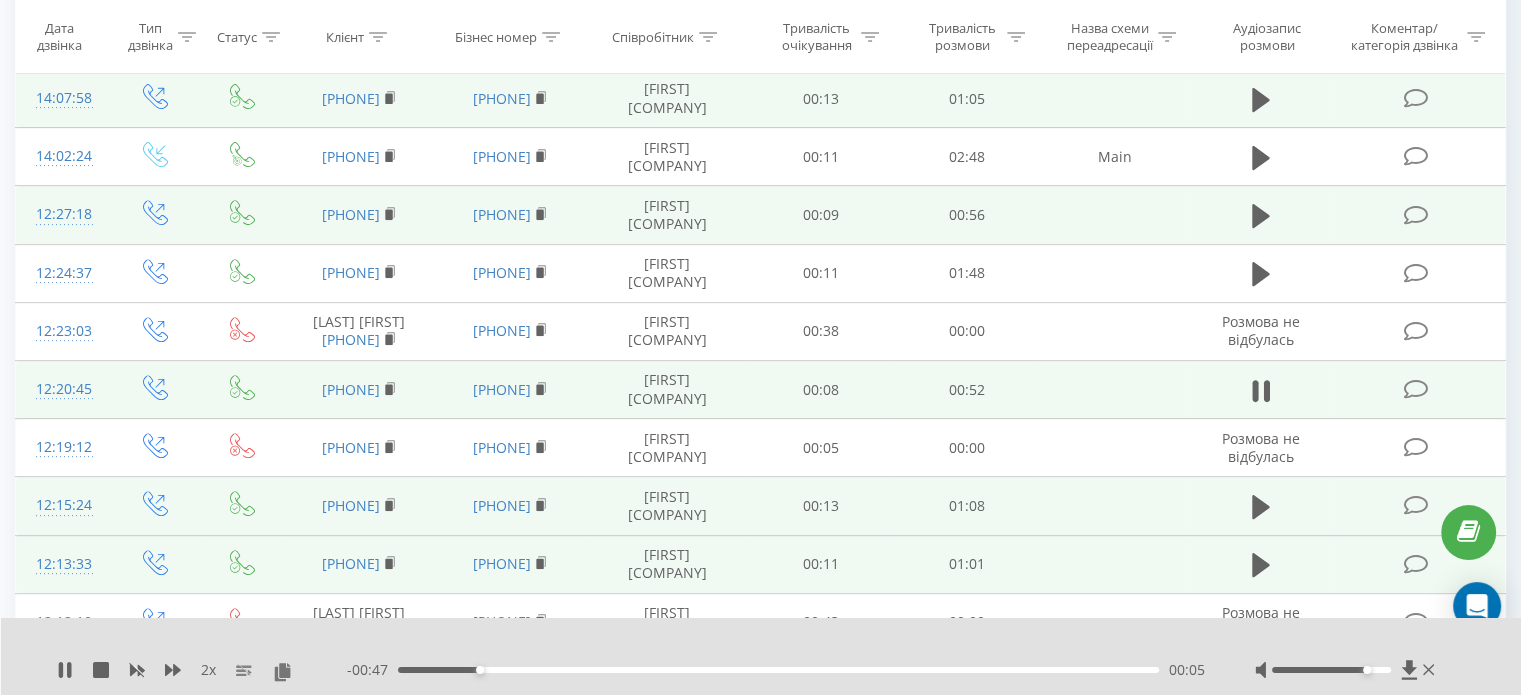 scroll, scrollTop: 653, scrollLeft: 0, axis: vertical 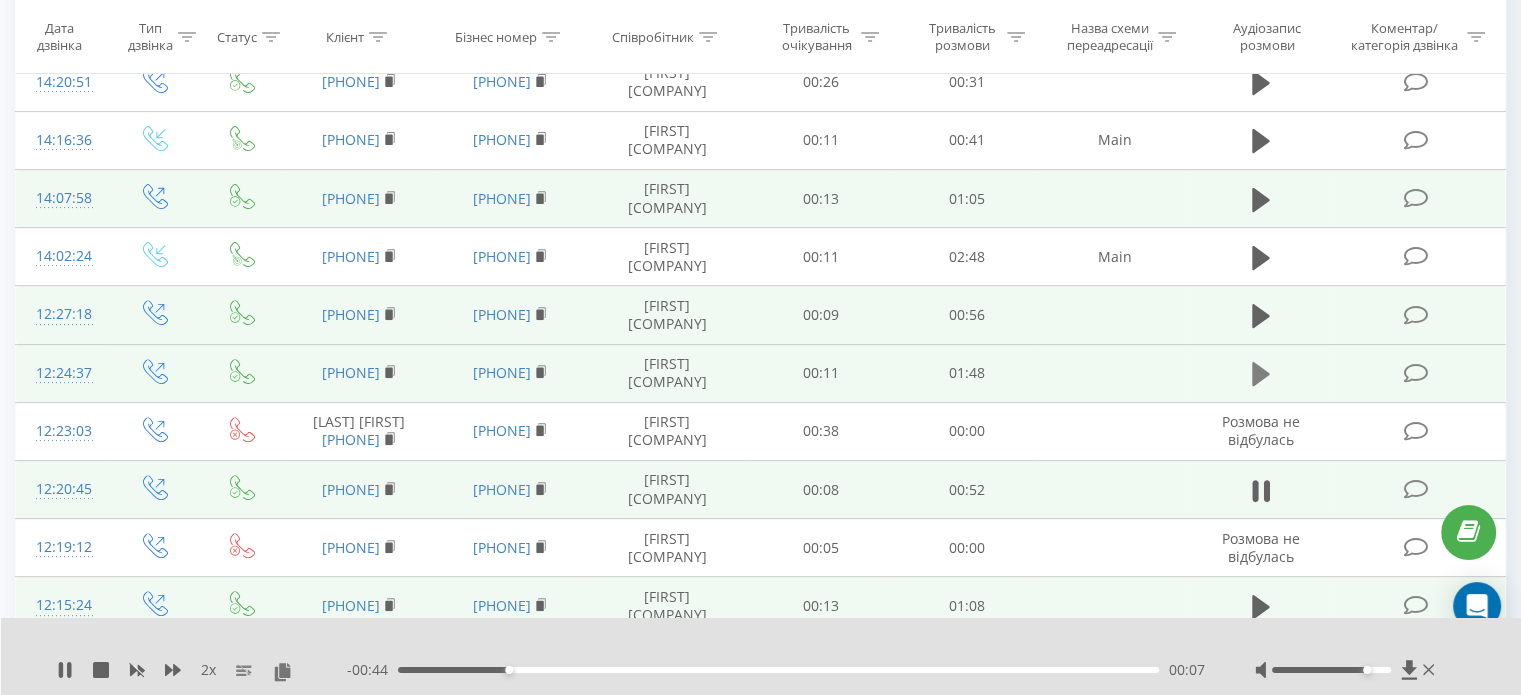 click 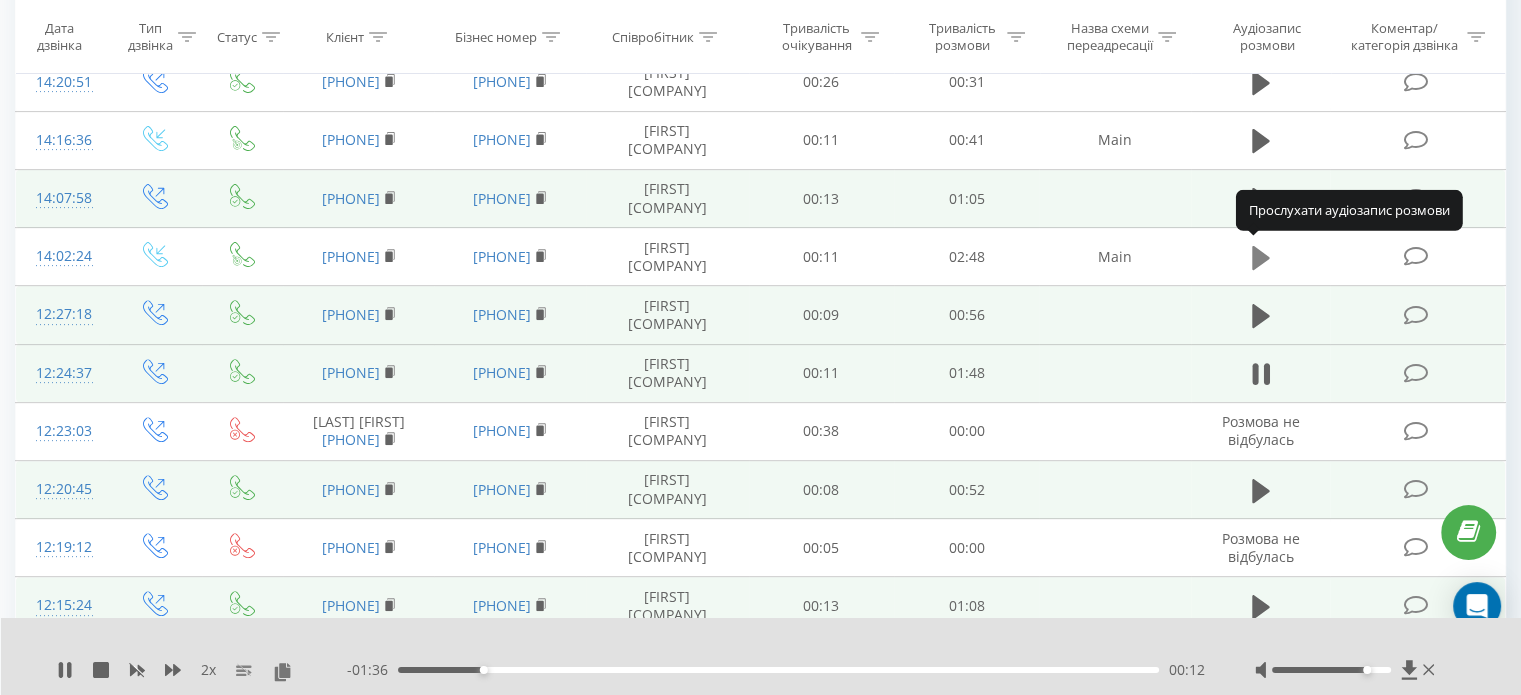 click 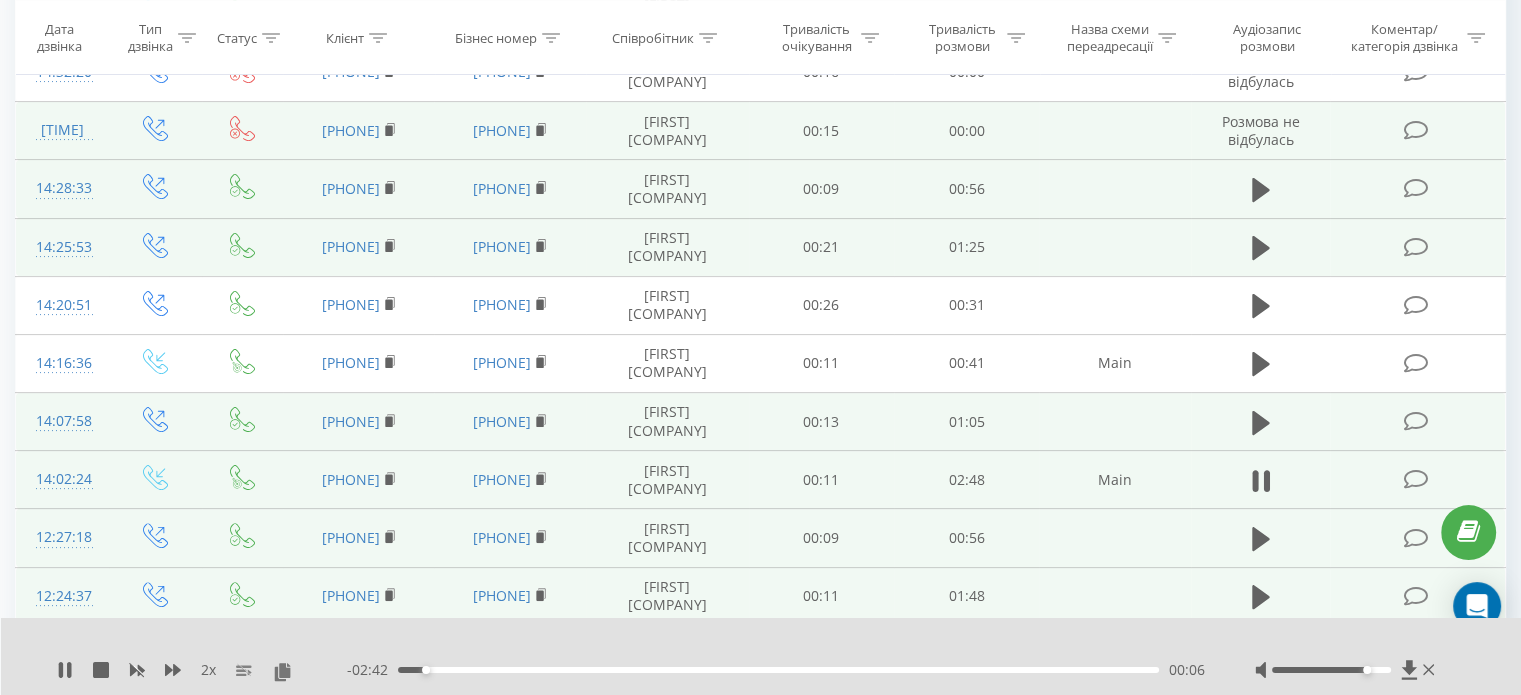 scroll, scrollTop: 353, scrollLeft: 0, axis: vertical 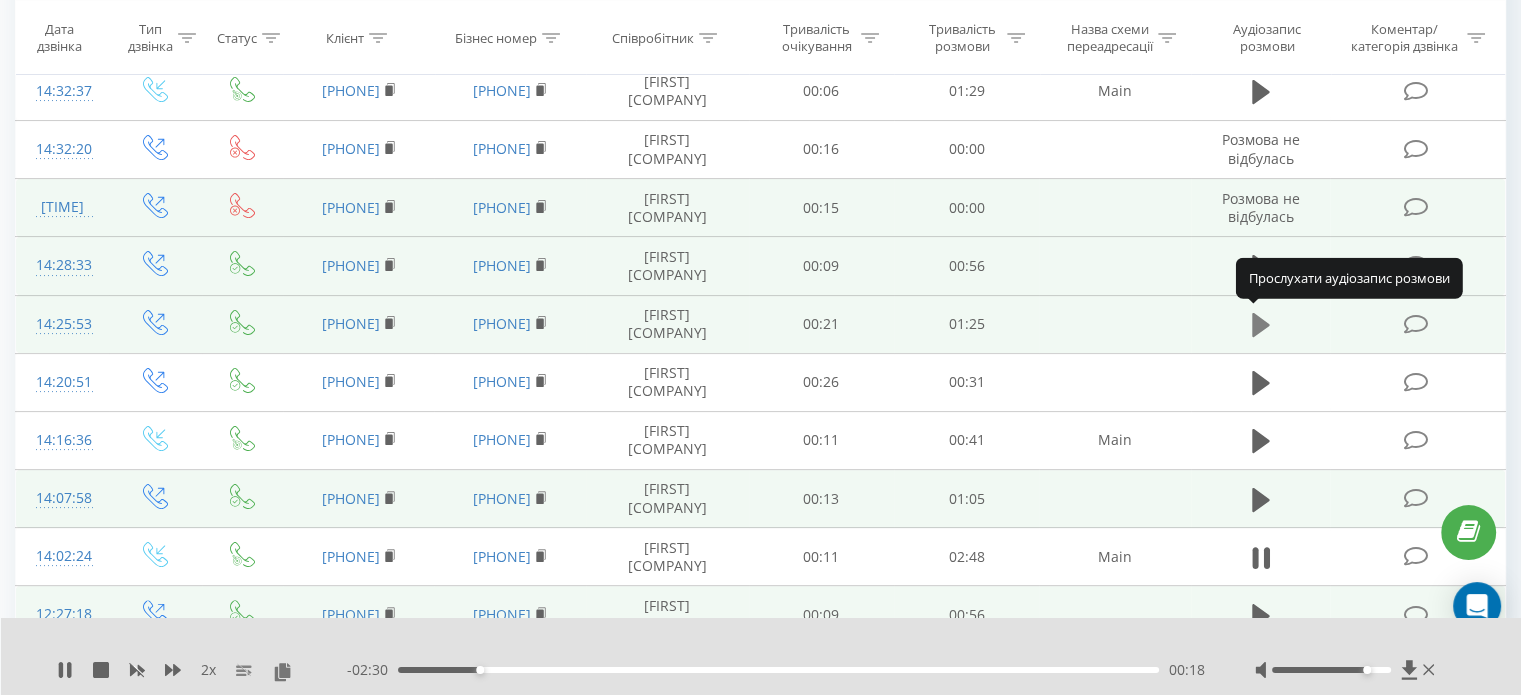 click 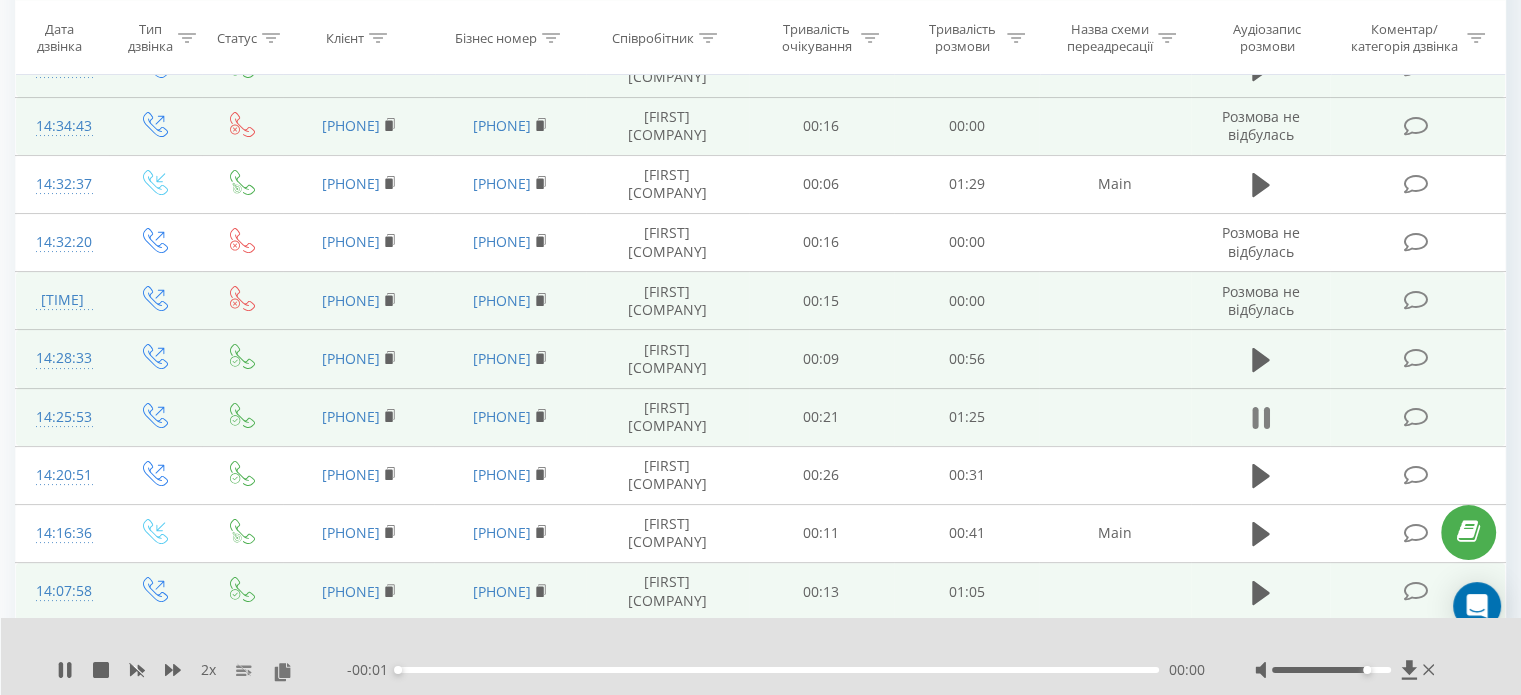 scroll, scrollTop: 153, scrollLeft: 0, axis: vertical 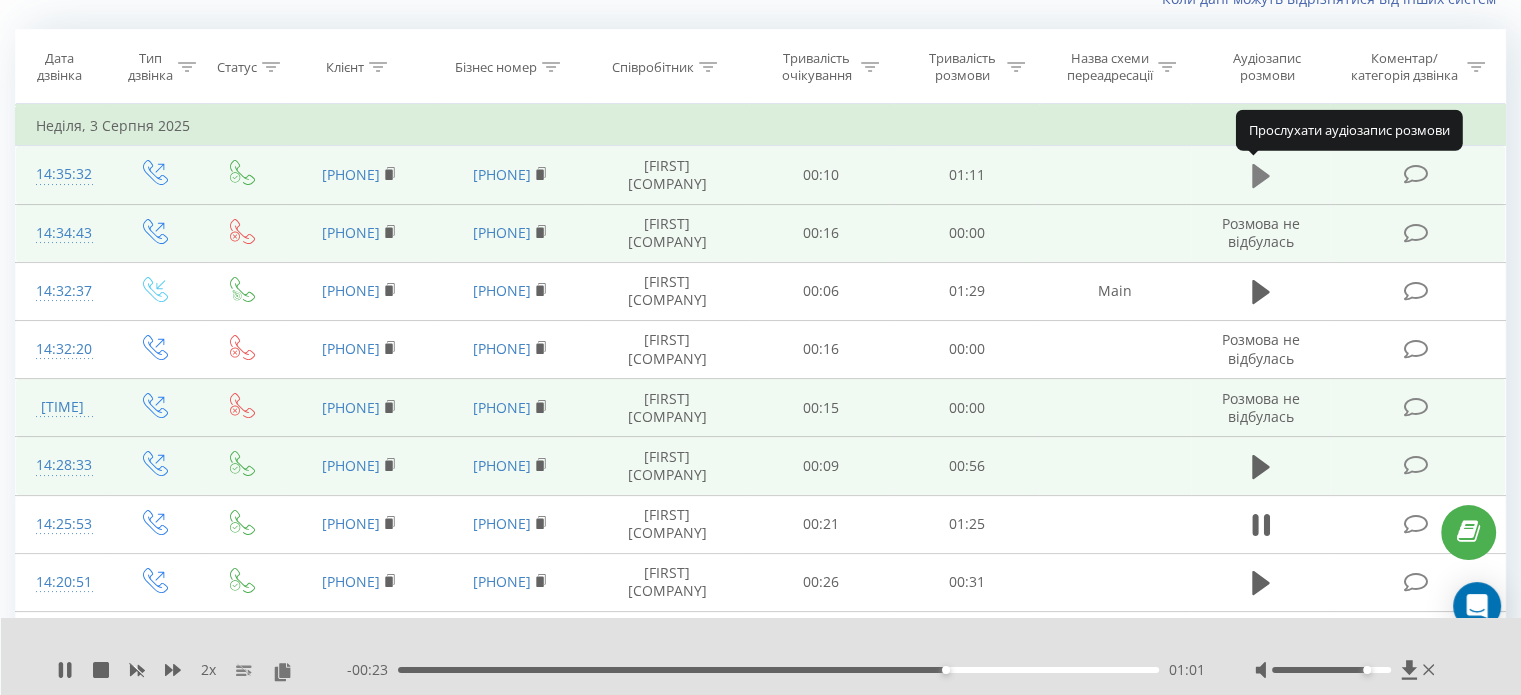 click 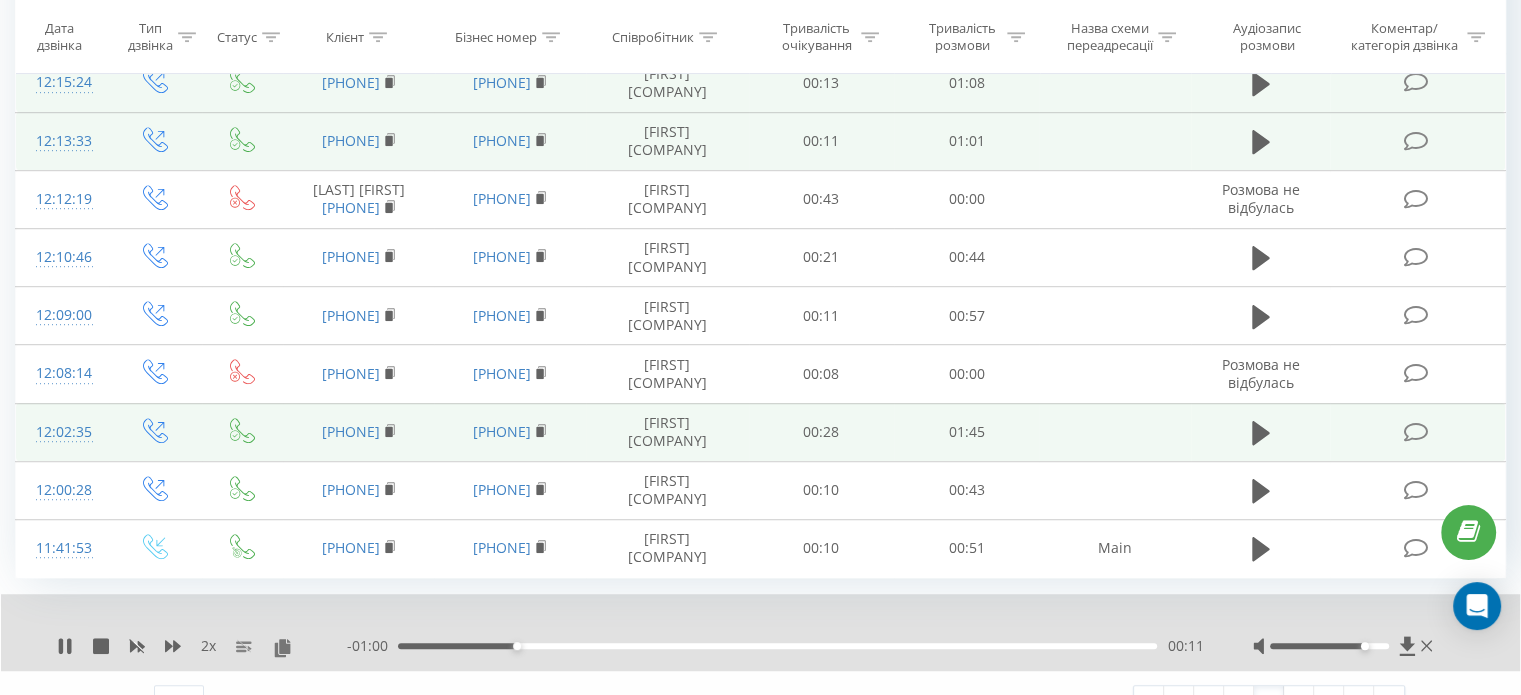 scroll, scrollTop: 1253, scrollLeft: 0, axis: vertical 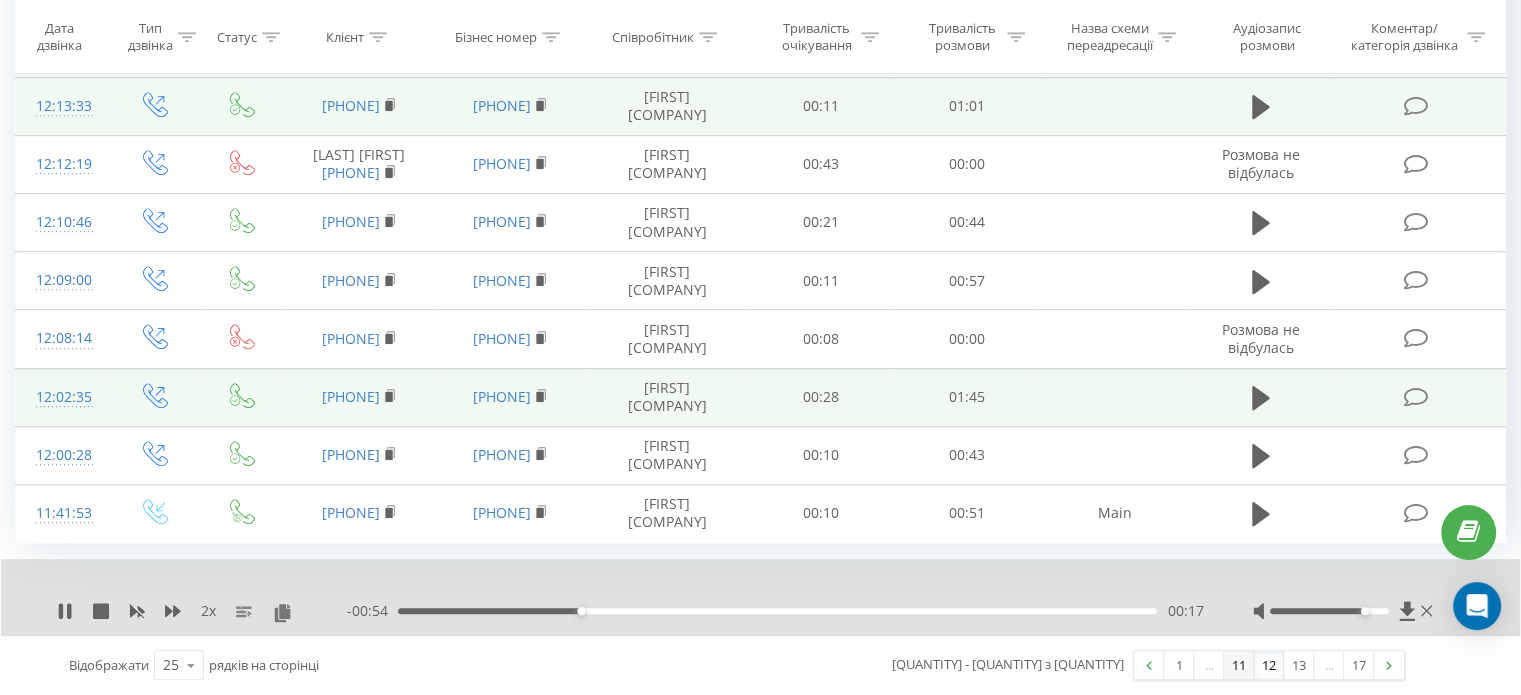 click on "11" at bounding box center [1239, 665] 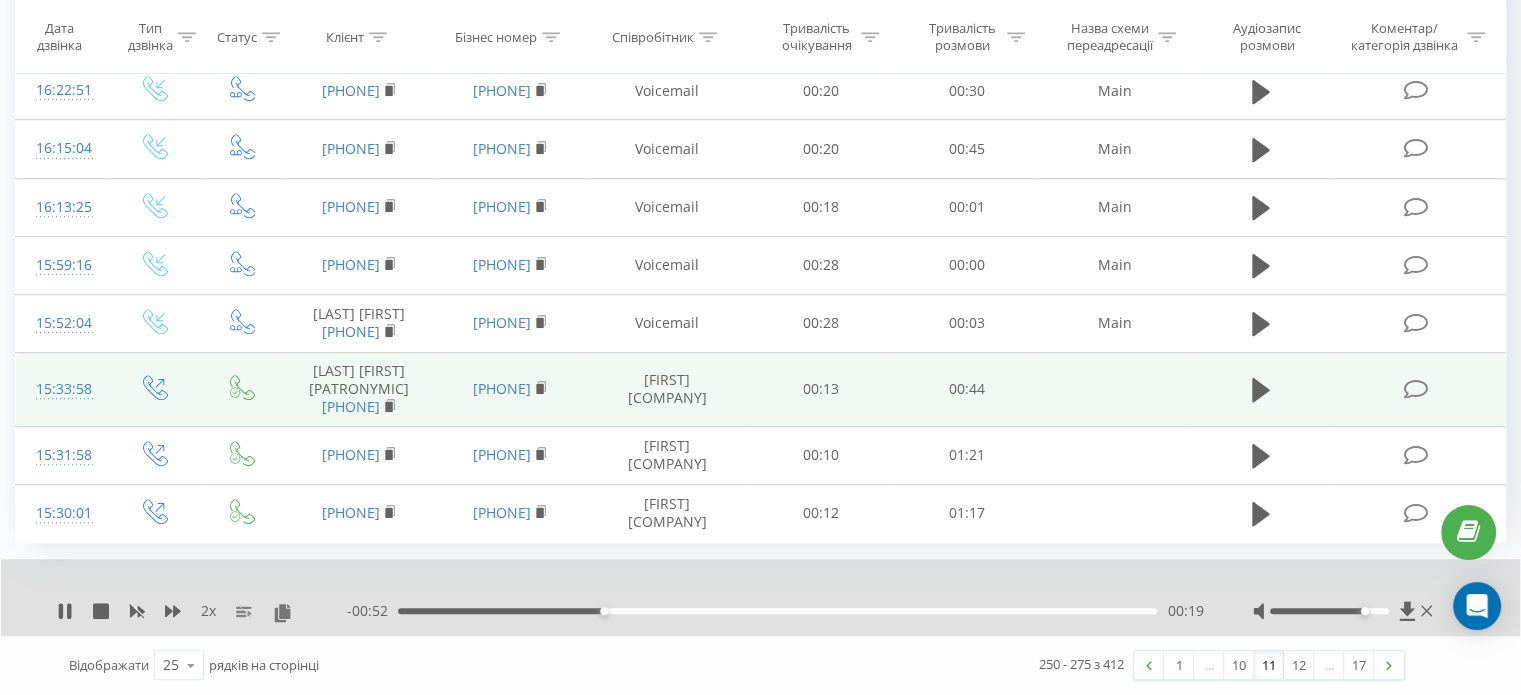 scroll, scrollTop: 1360, scrollLeft: 0, axis: vertical 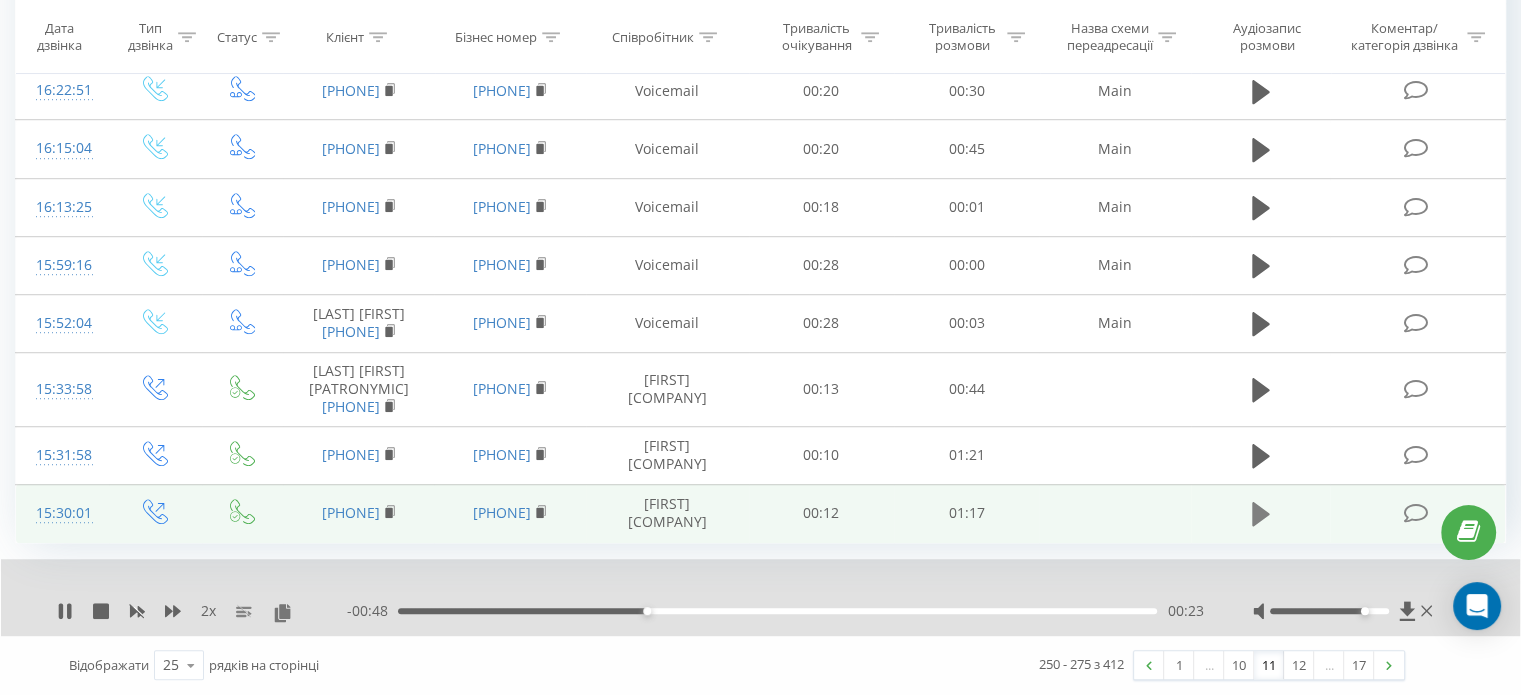 click 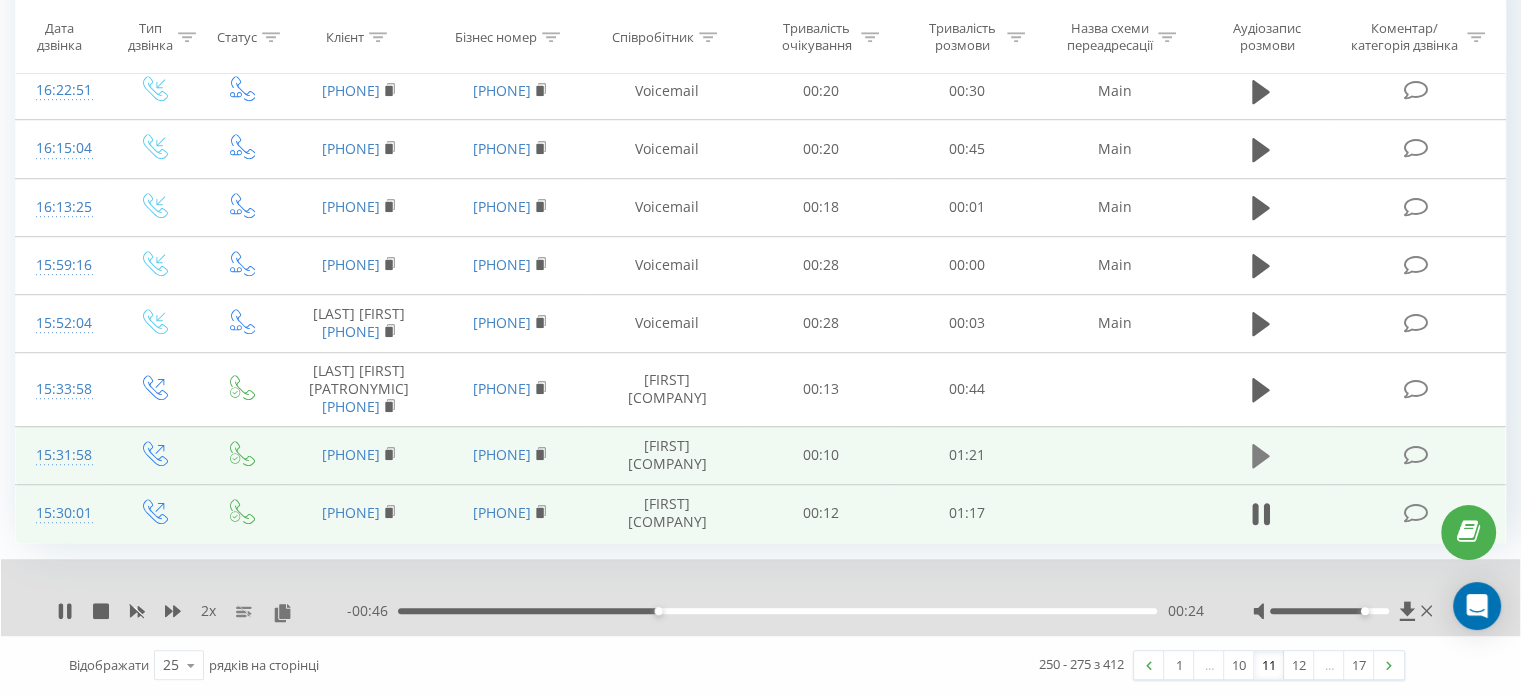 click at bounding box center (1261, 456) 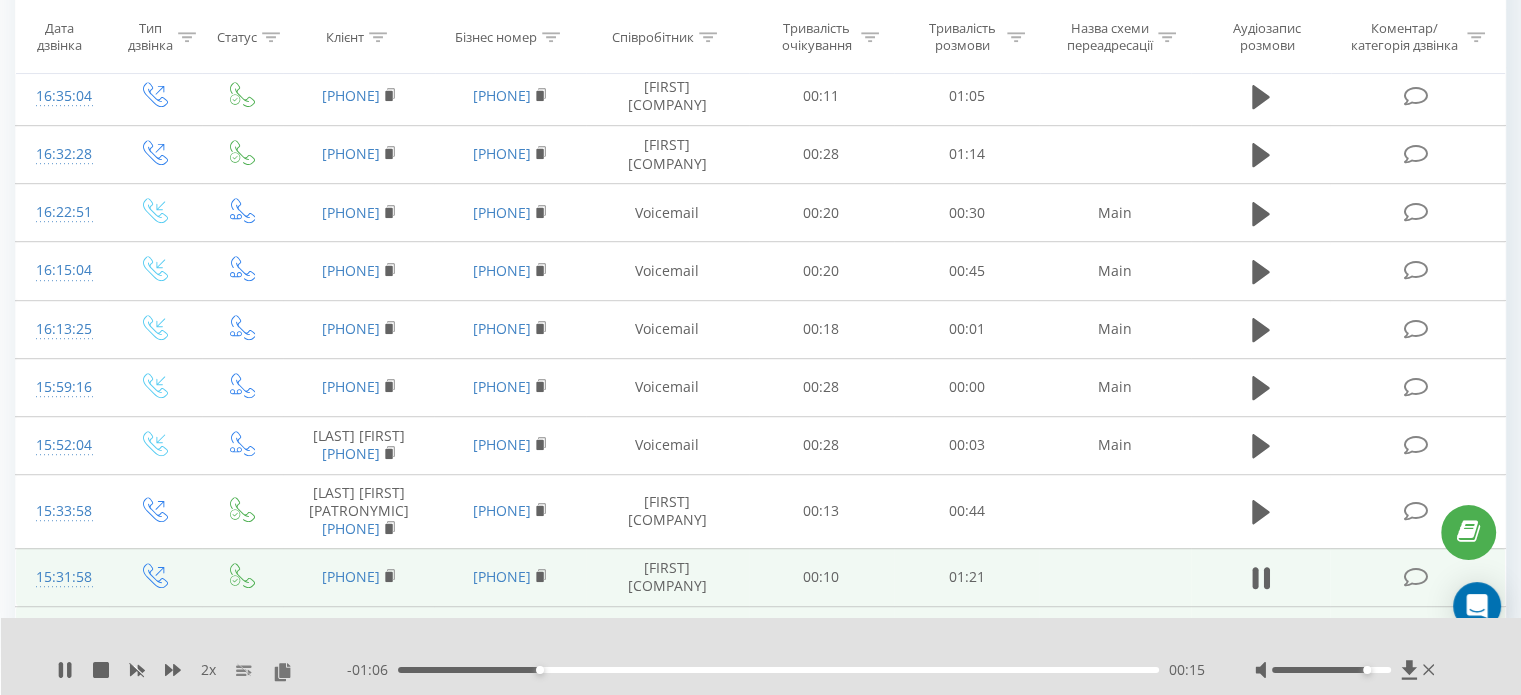 scroll, scrollTop: 1060, scrollLeft: 0, axis: vertical 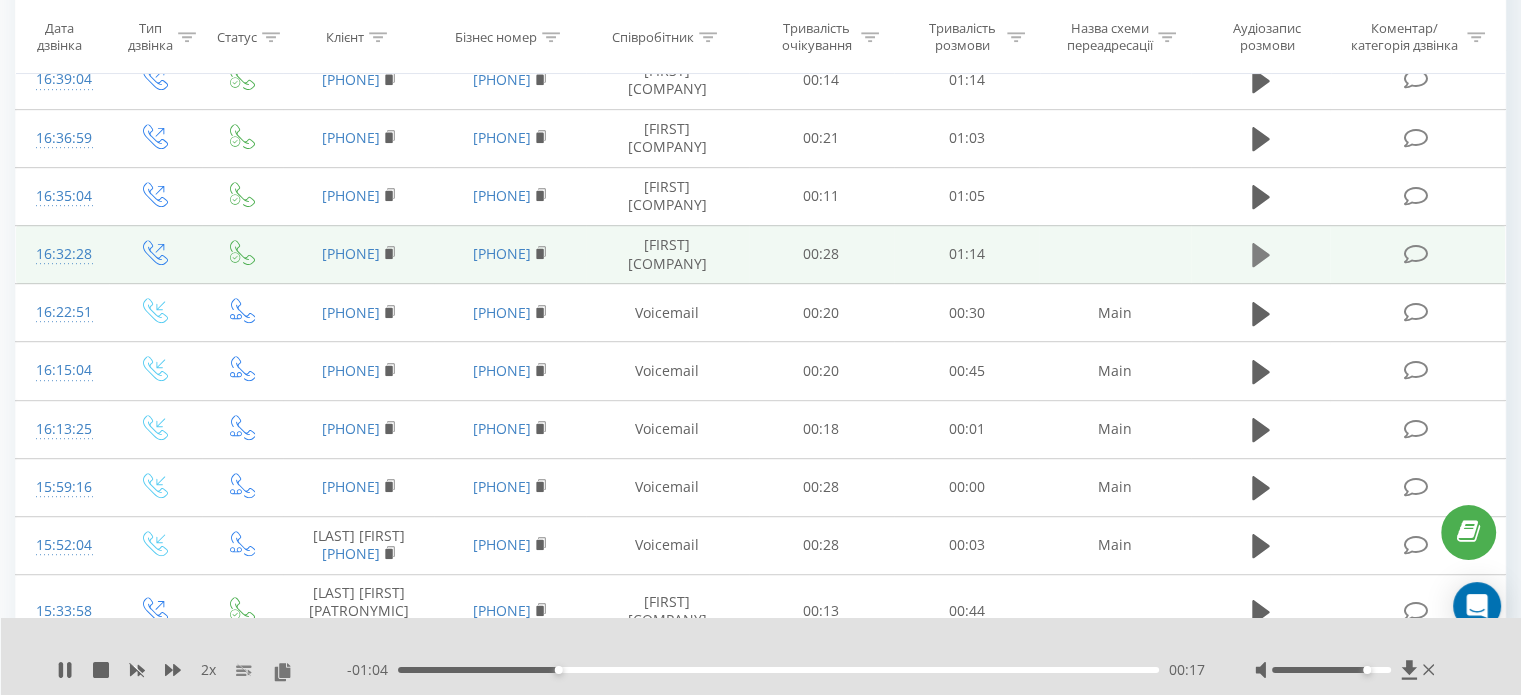 click 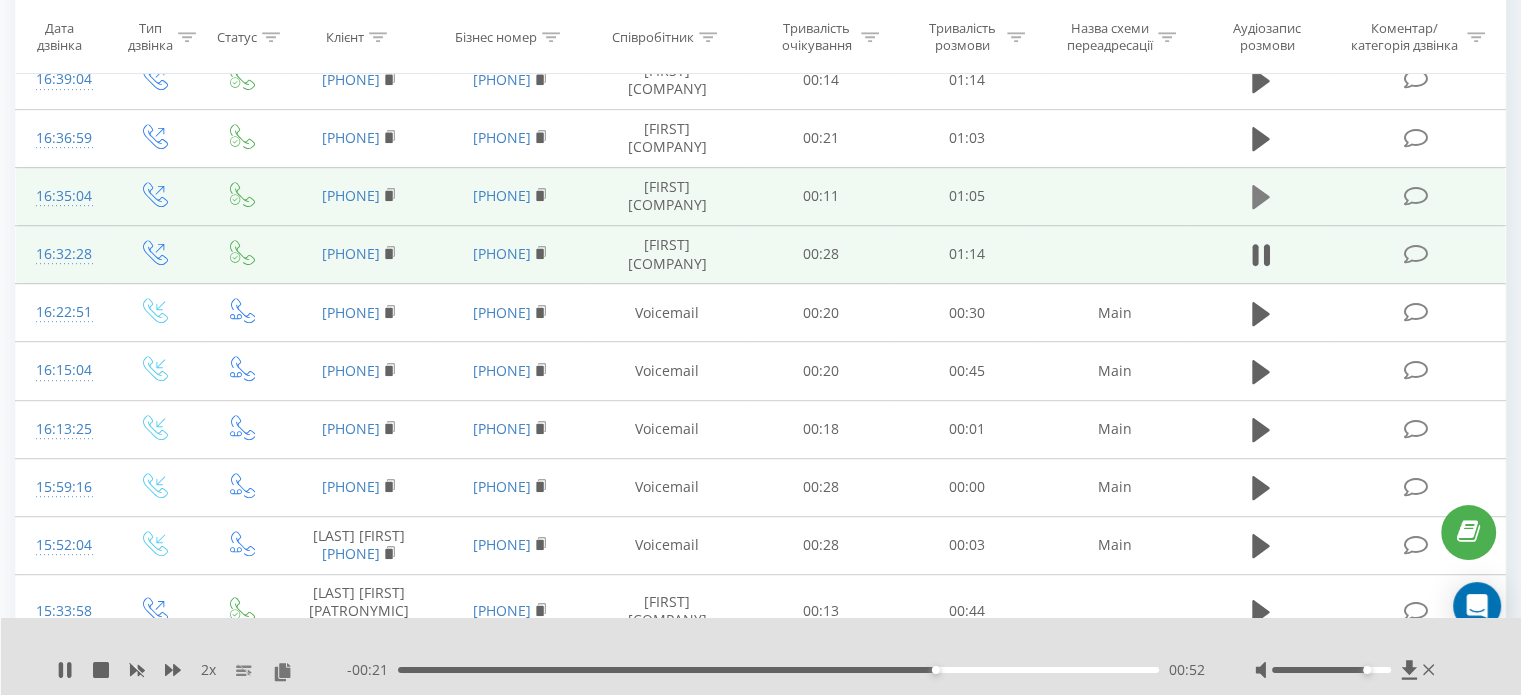 click 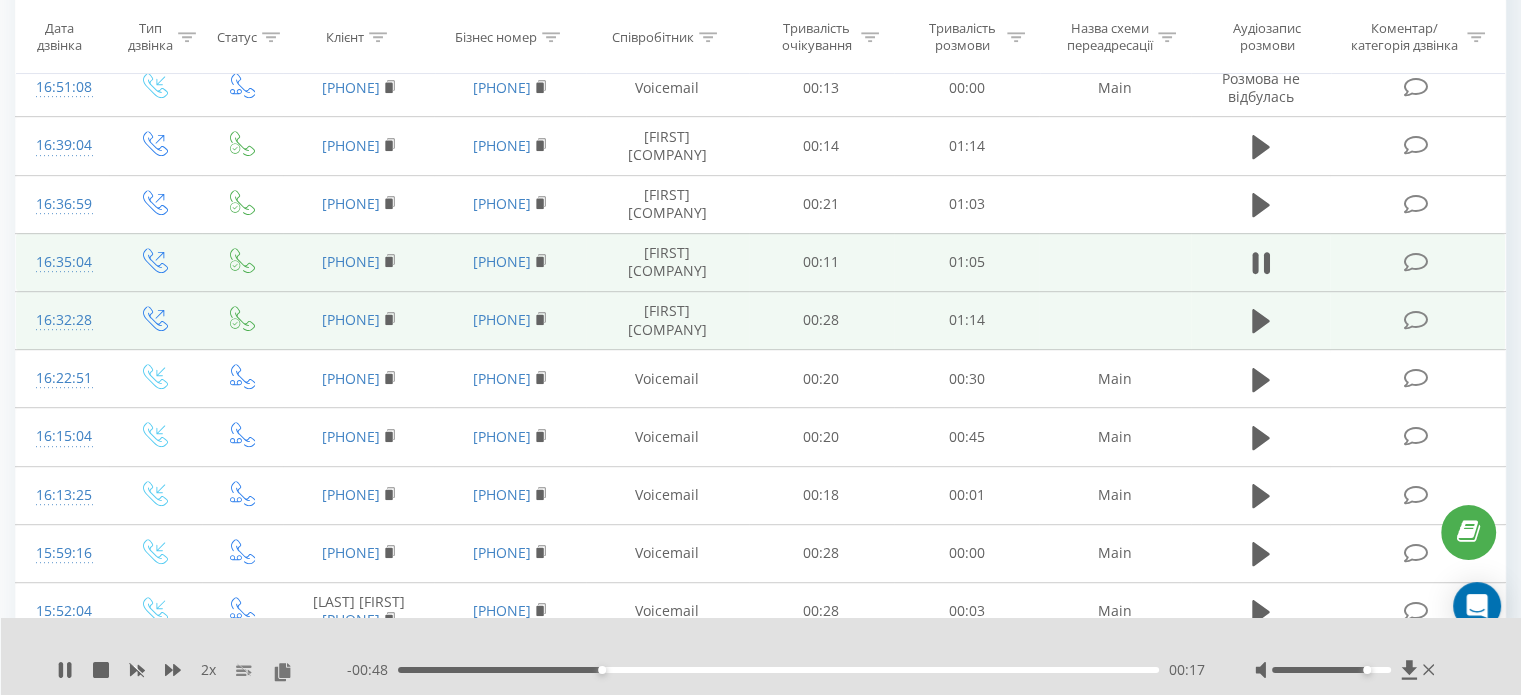 scroll, scrollTop: 960, scrollLeft: 0, axis: vertical 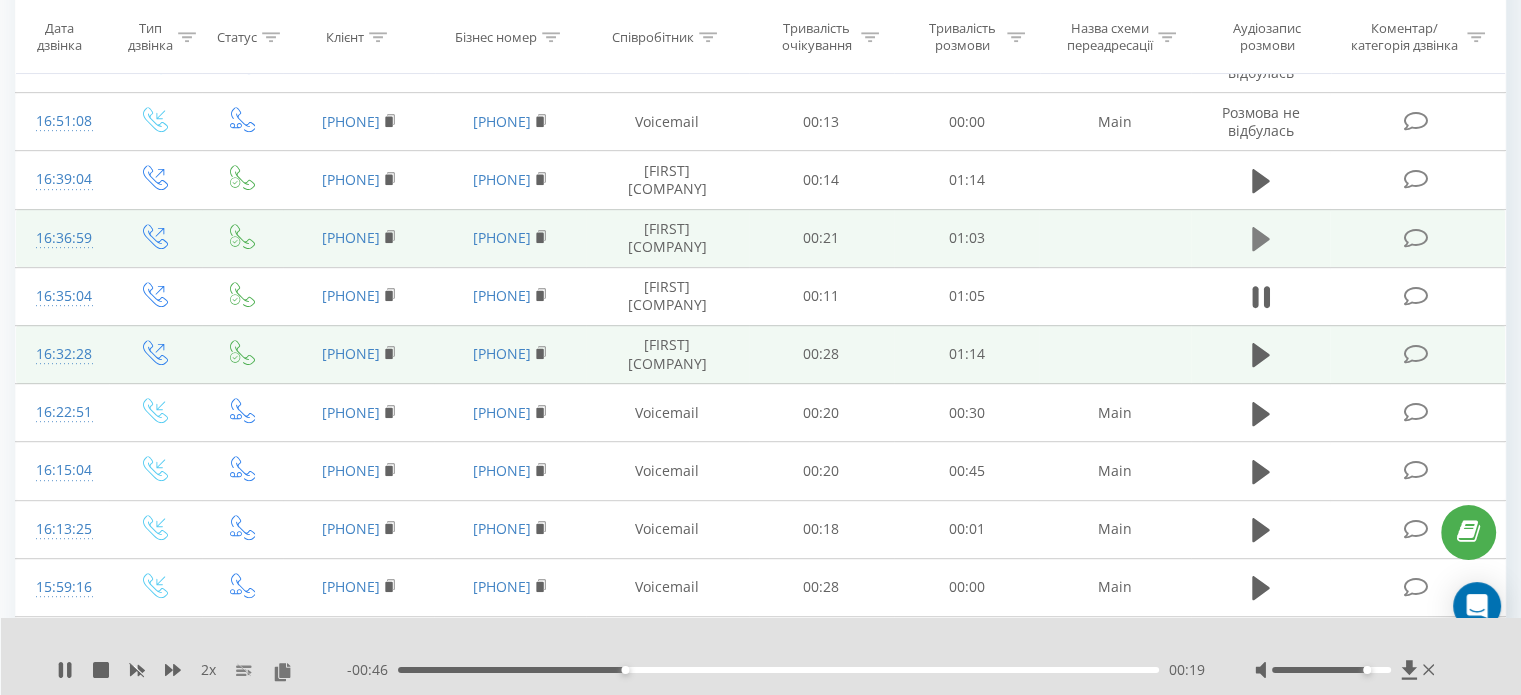 click at bounding box center (1261, 239) 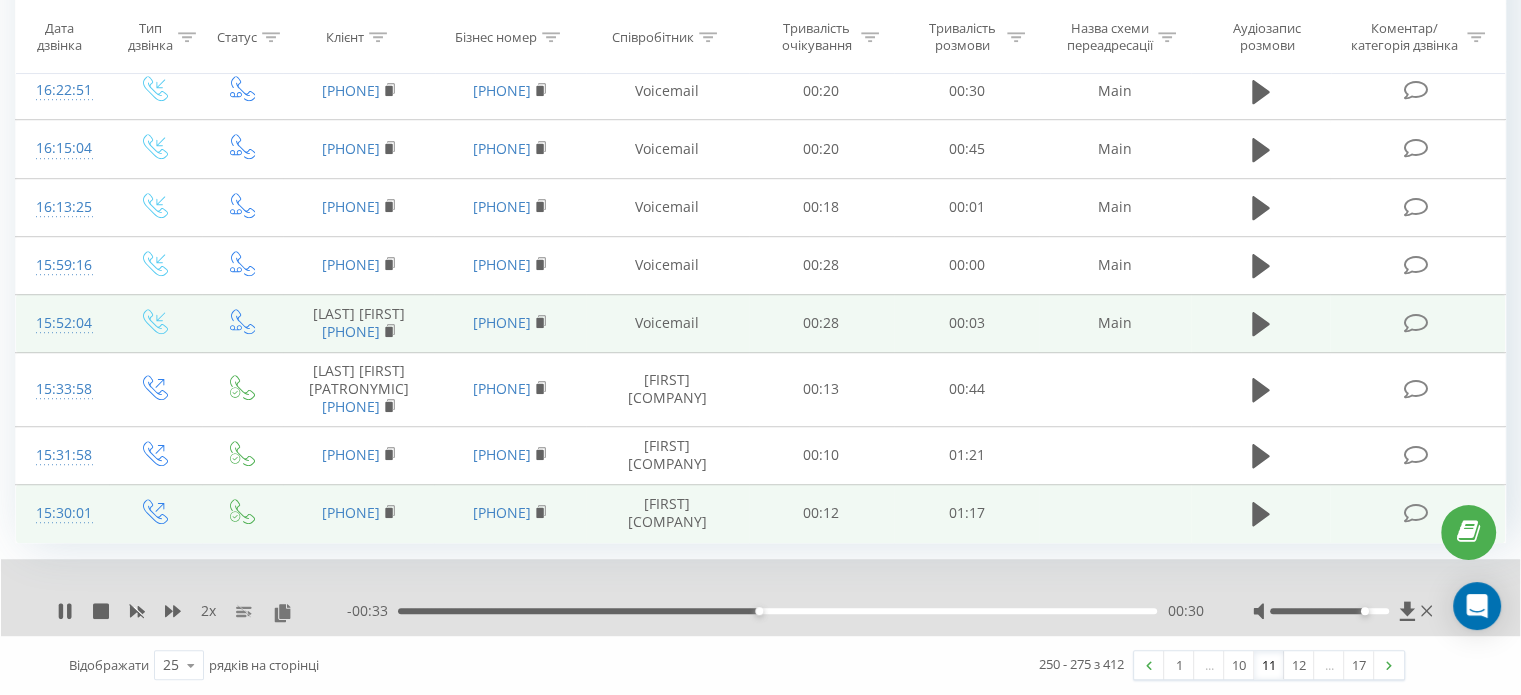 scroll, scrollTop: 1360, scrollLeft: 0, axis: vertical 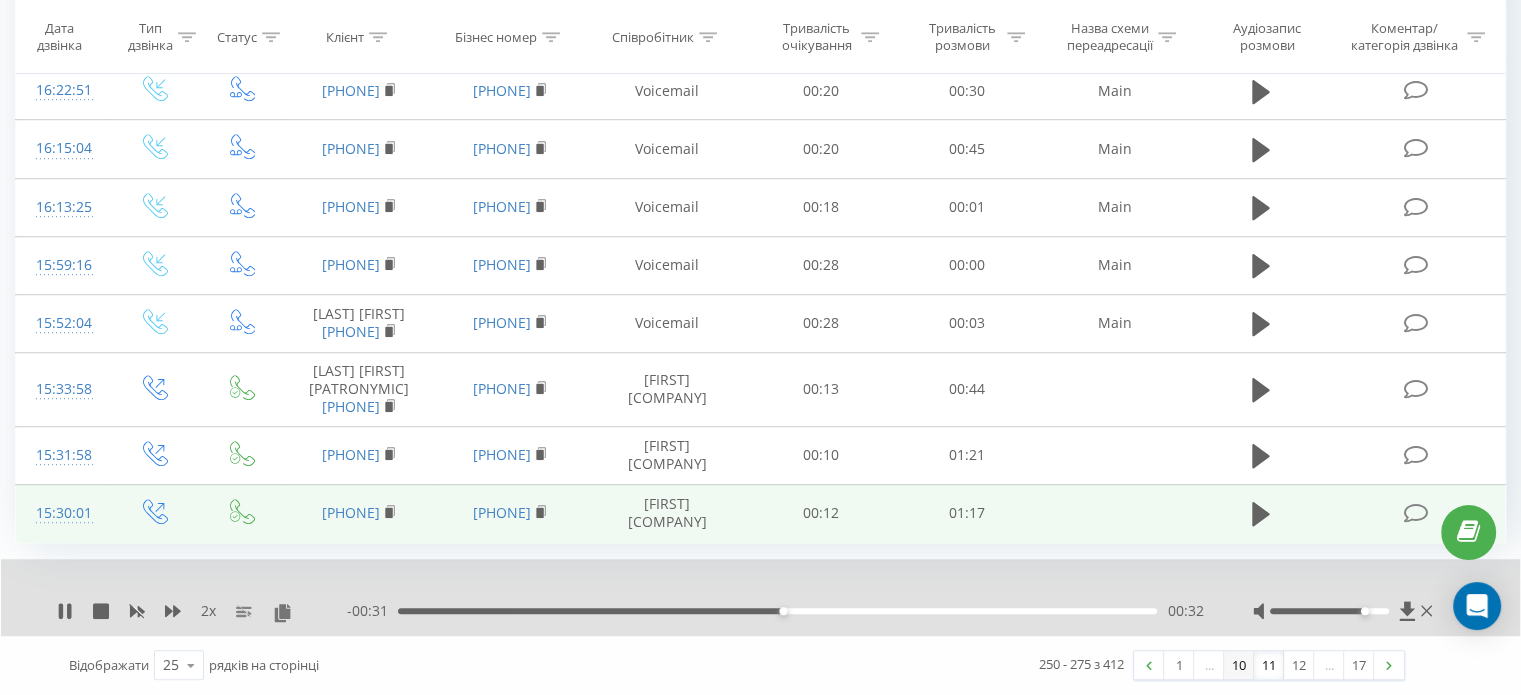 click on "10" at bounding box center (1239, 665) 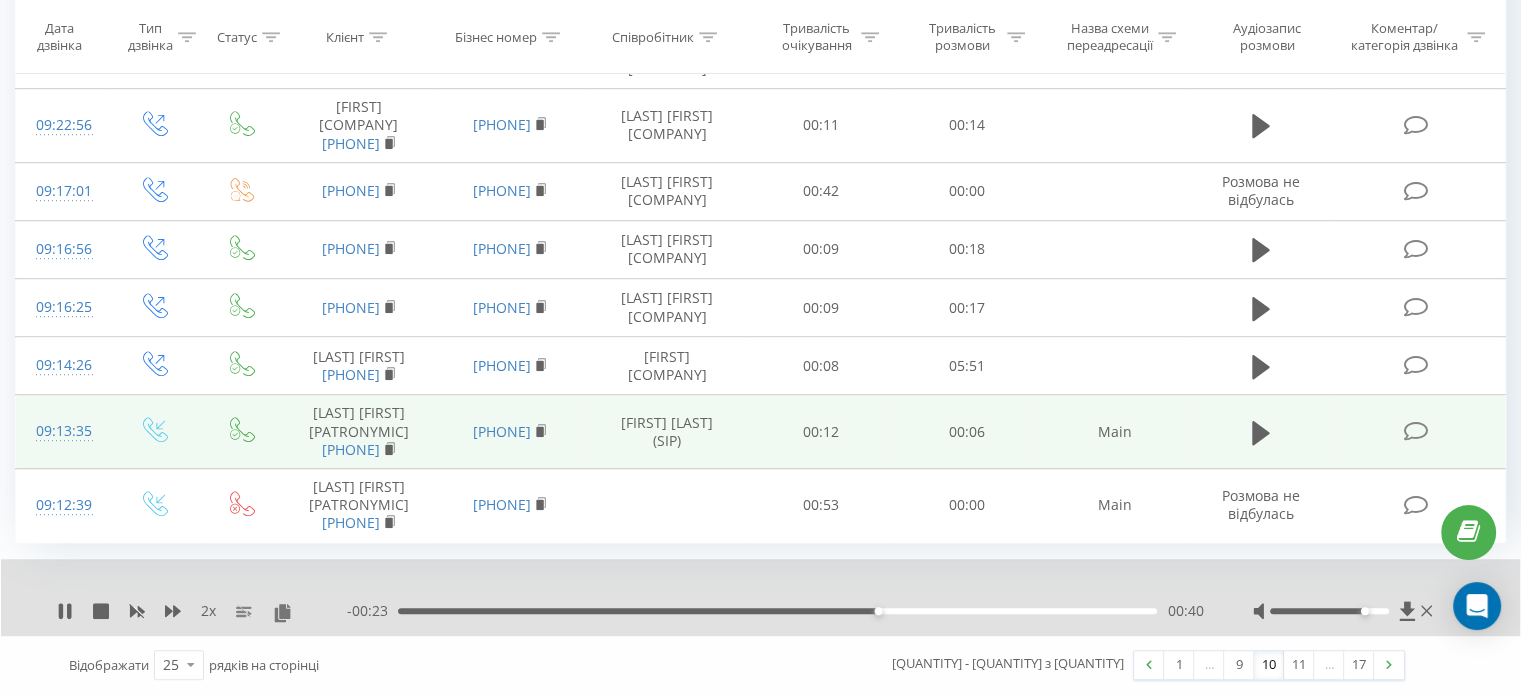 scroll, scrollTop: 1291, scrollLeft: 0, axis: vertical 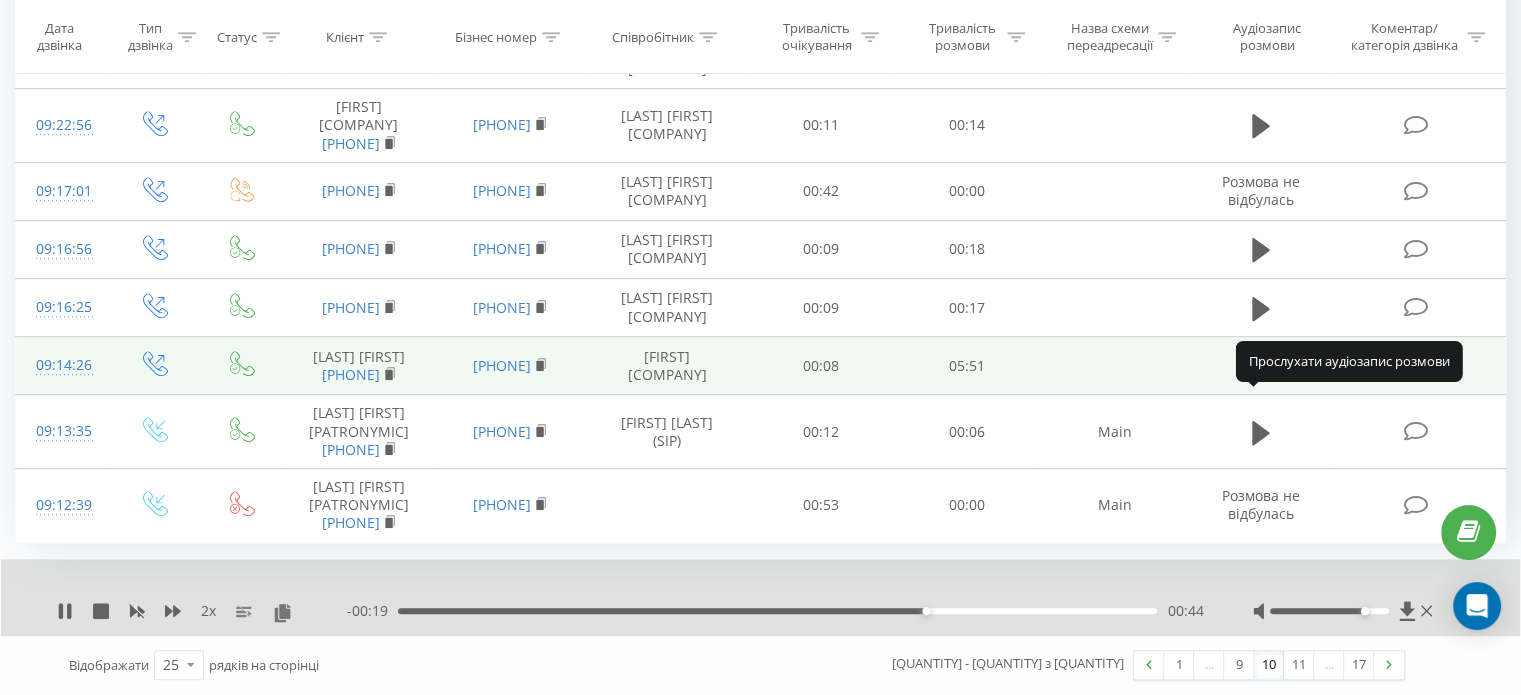 click 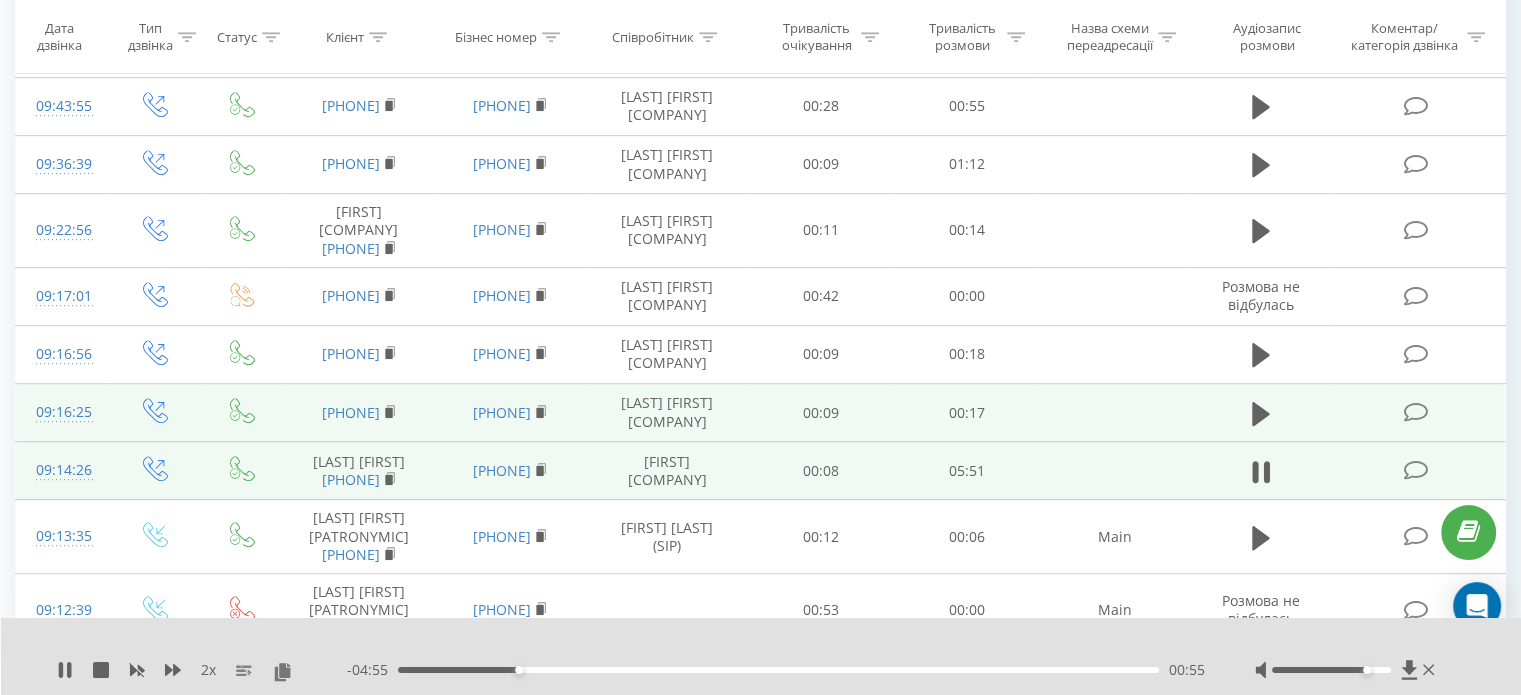 scroll, scrollTop: 1091, scrollLeft: 0, axis: vertical 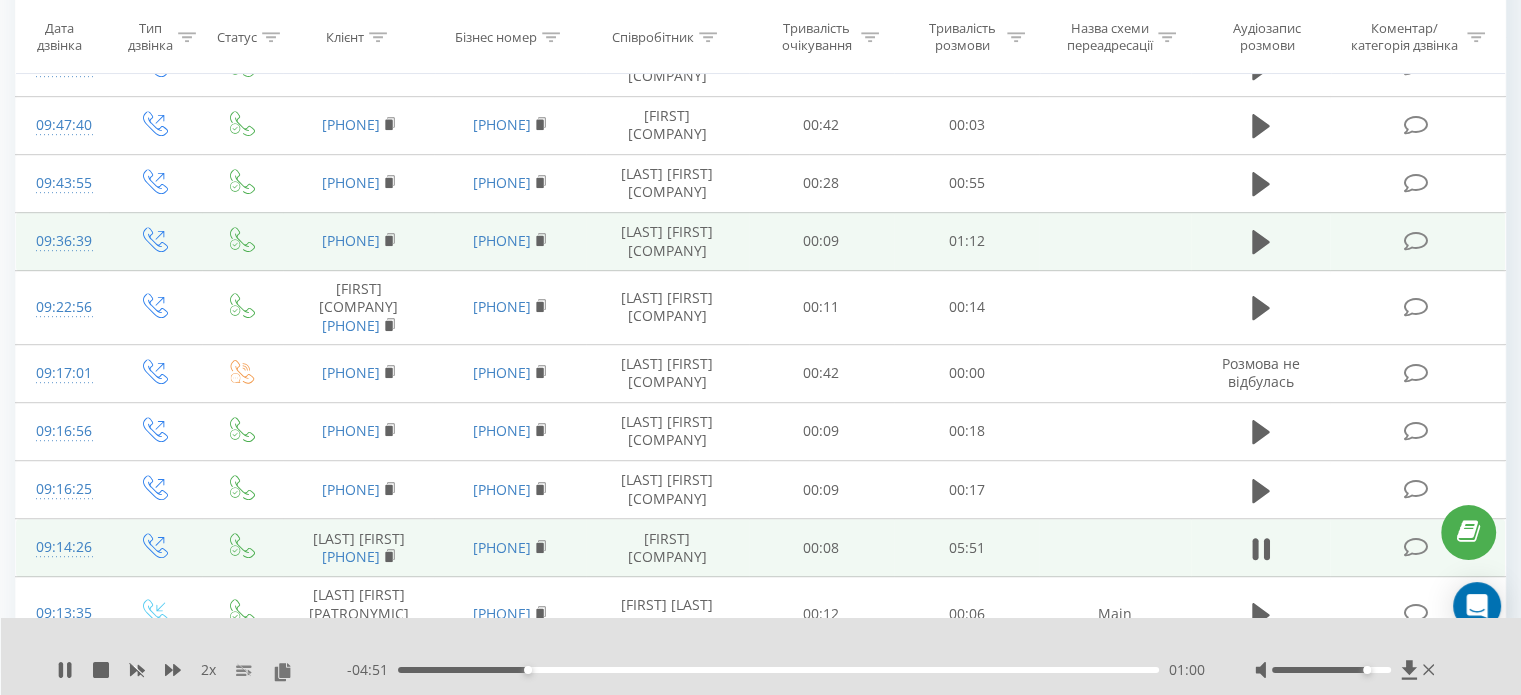 click at bounding box center [1261, 241] 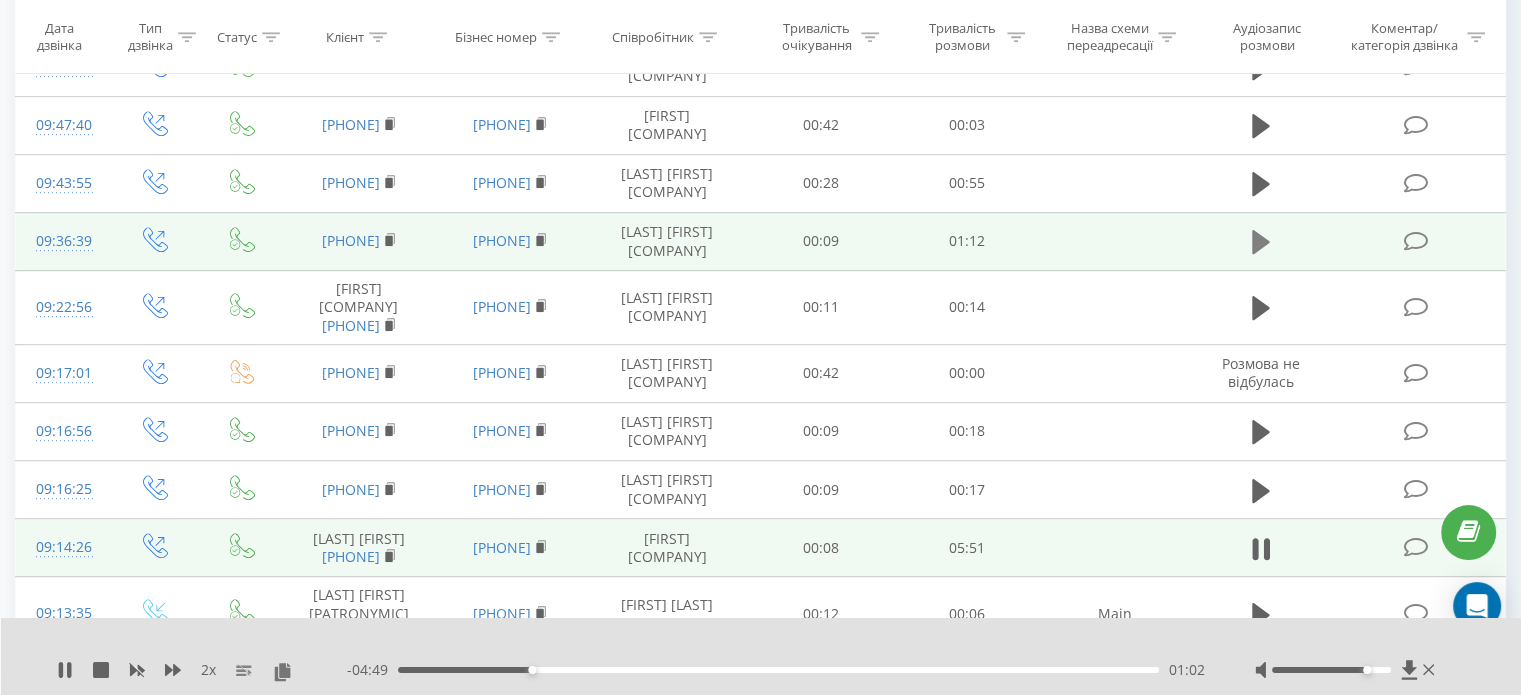 click 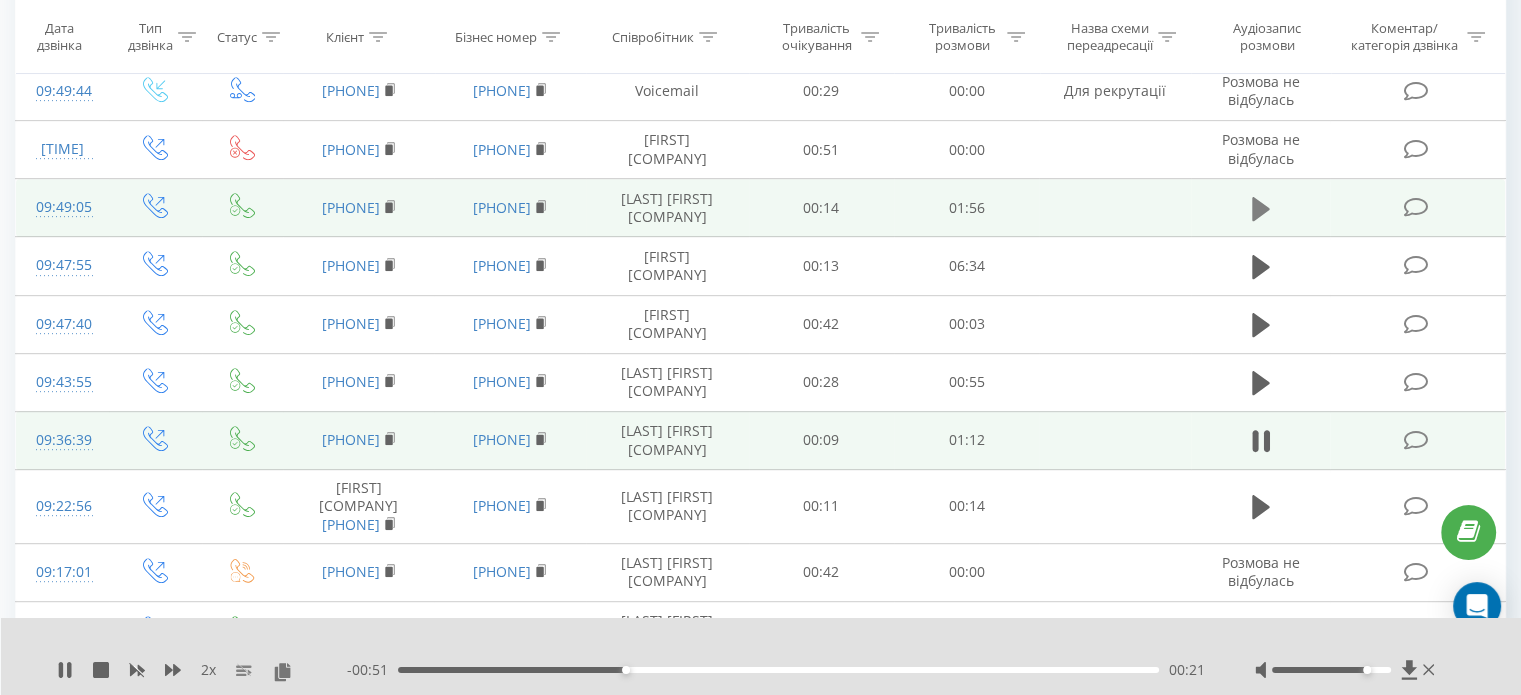 scroll, scrollTop: 891, scrollLeft: 0, axis: vertical 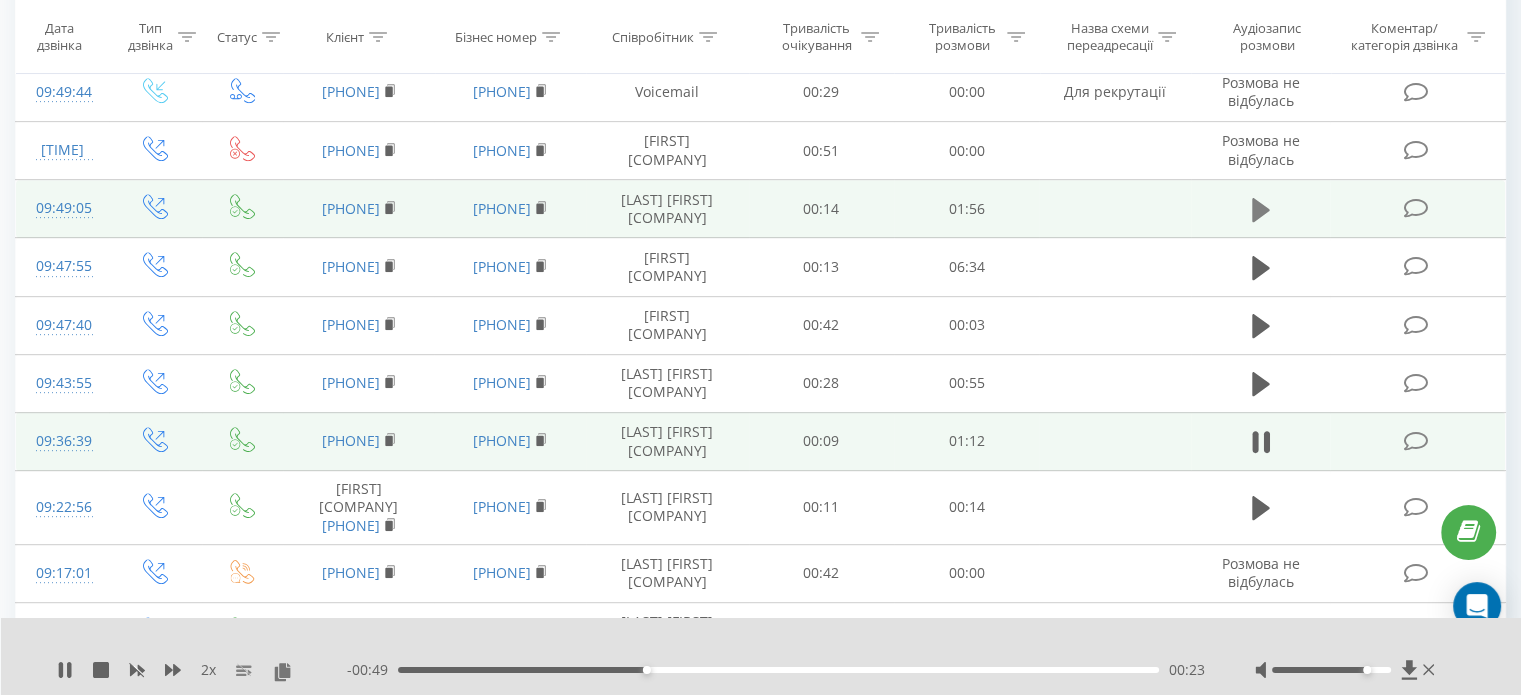 click 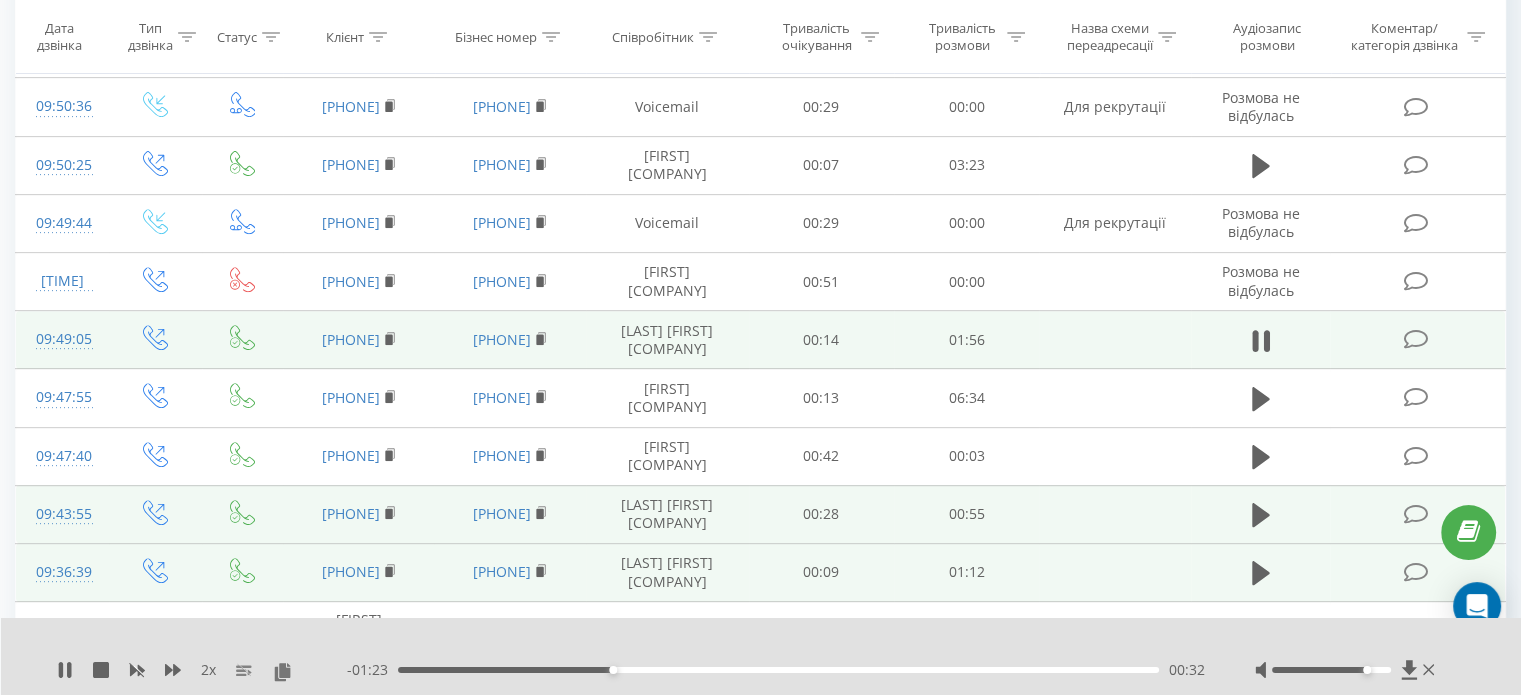 scroll, scrollTop: 591, scrollLeft: 0, axis: vertical 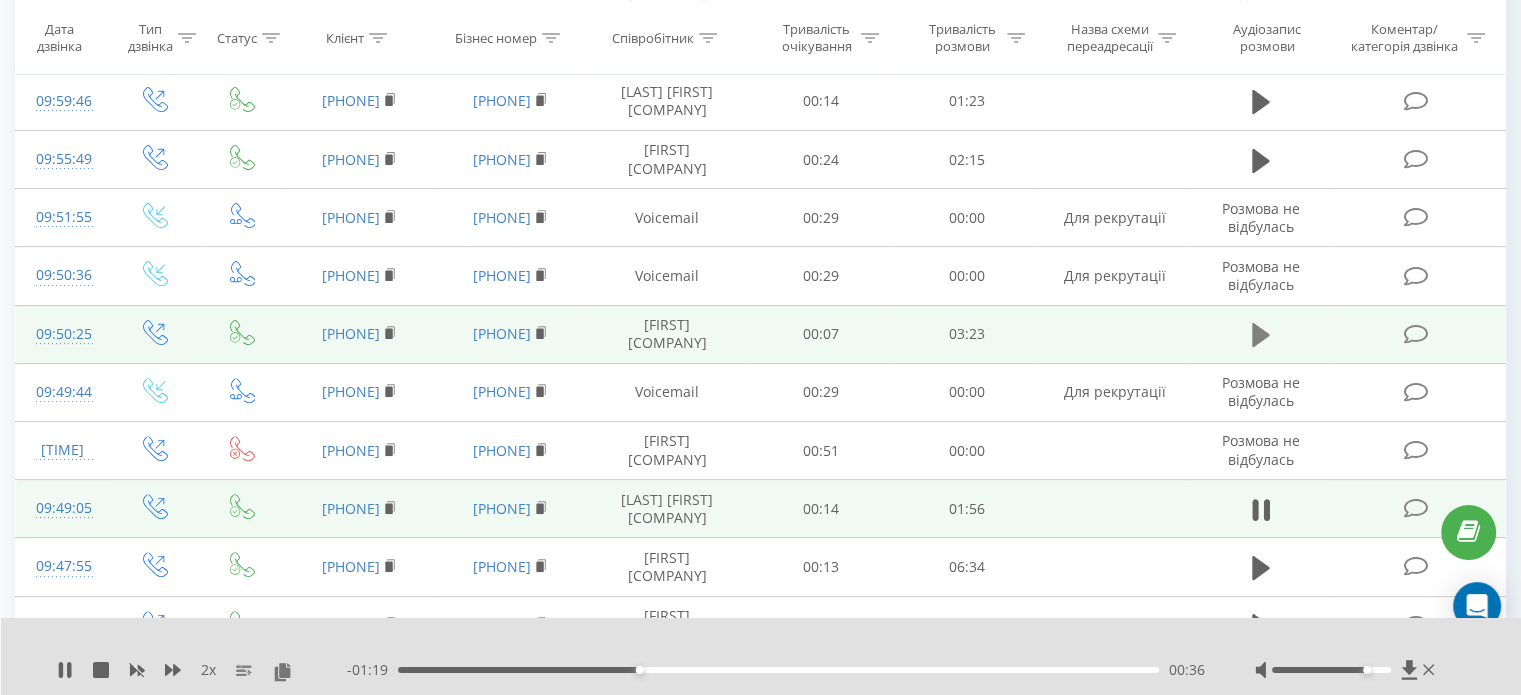 click 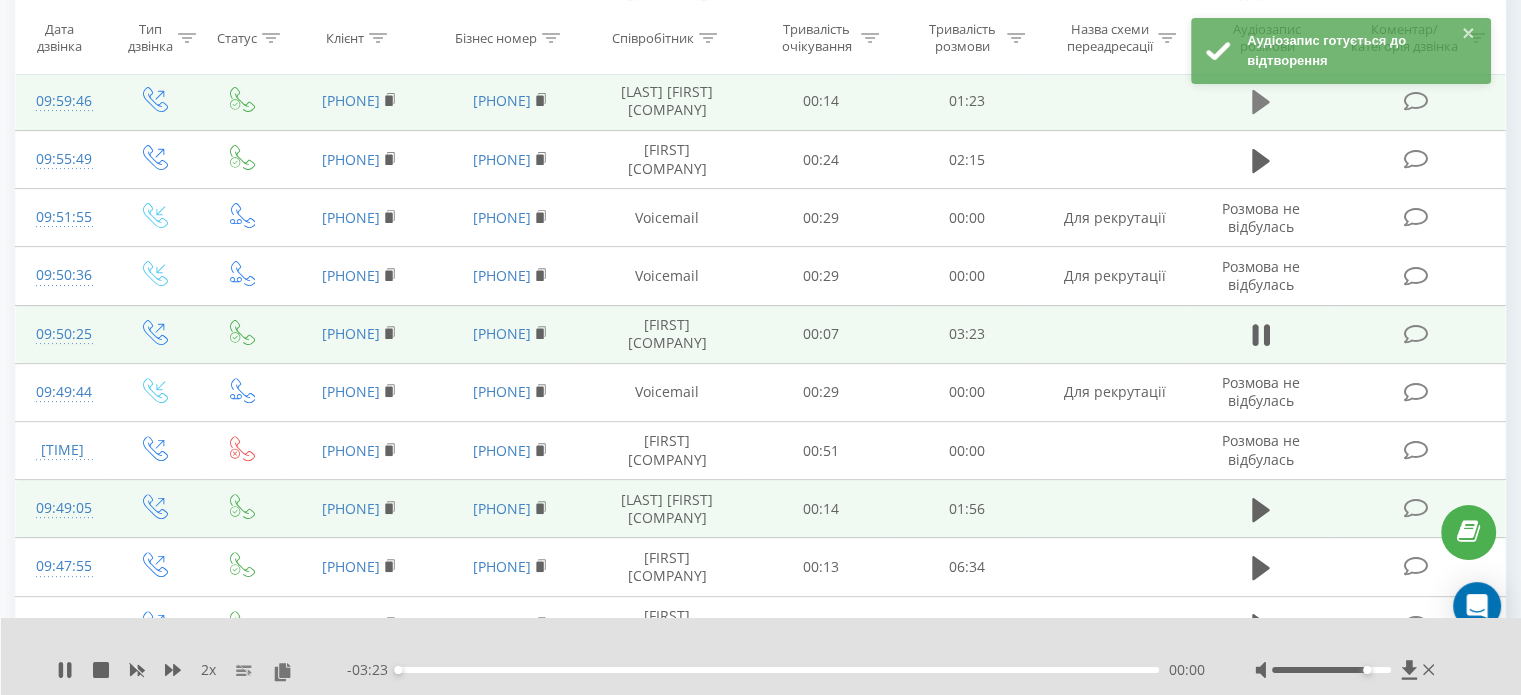 click 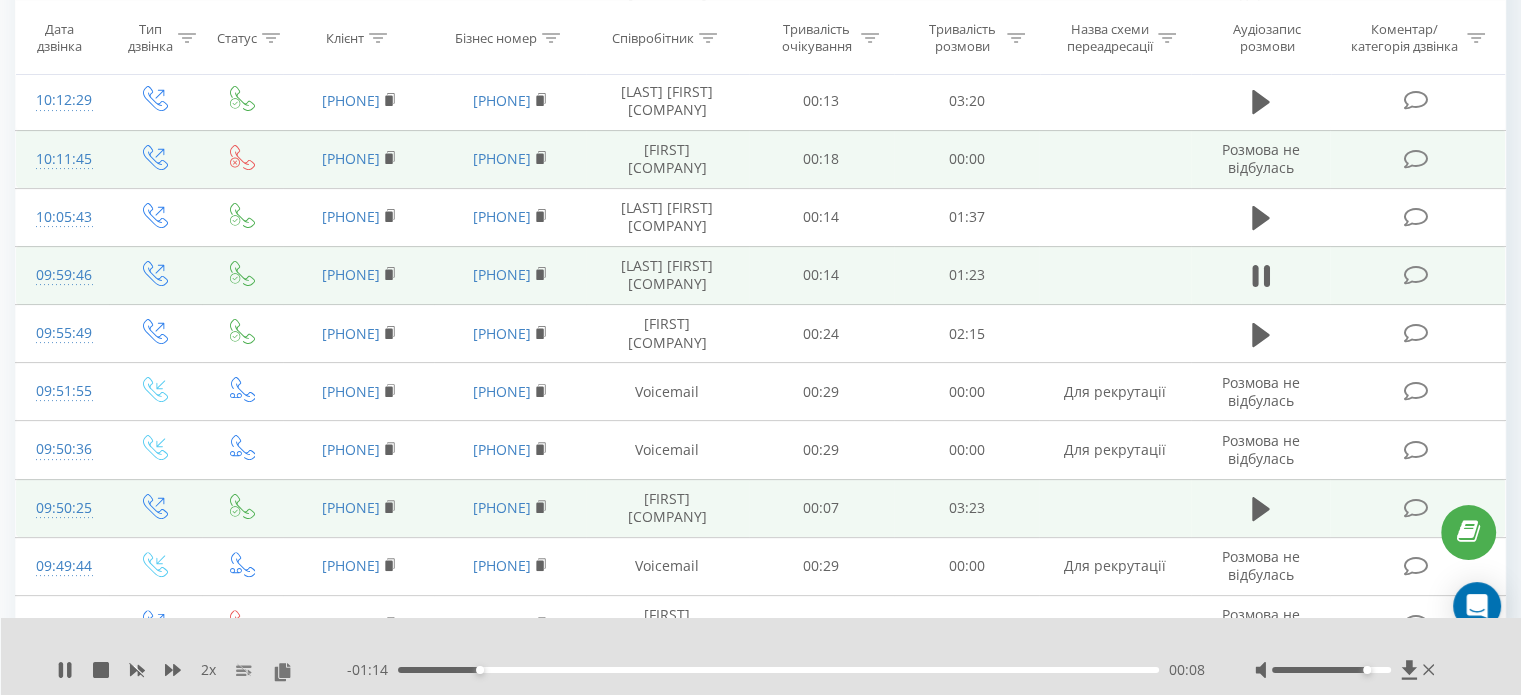 scroll, scrollTop: 391, scrollLeft: 0, axis: vertical 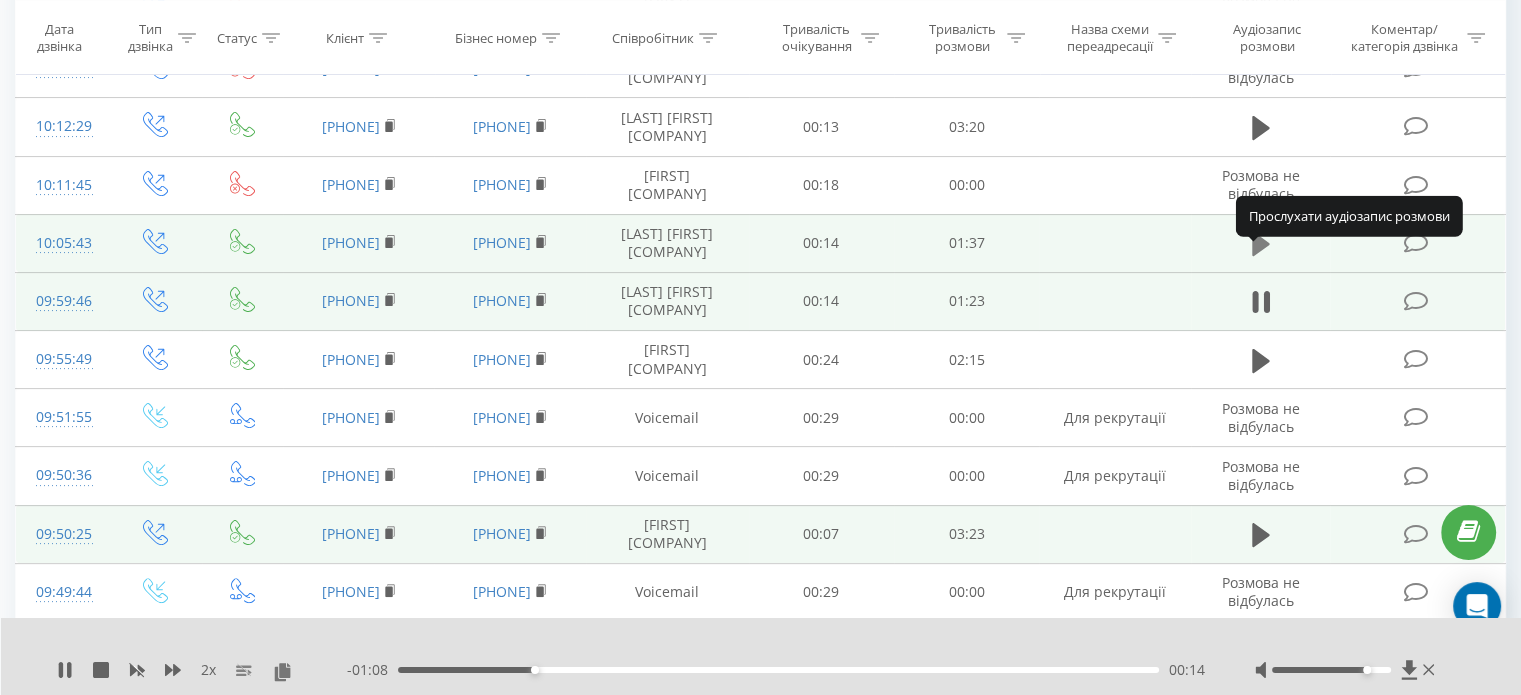 click 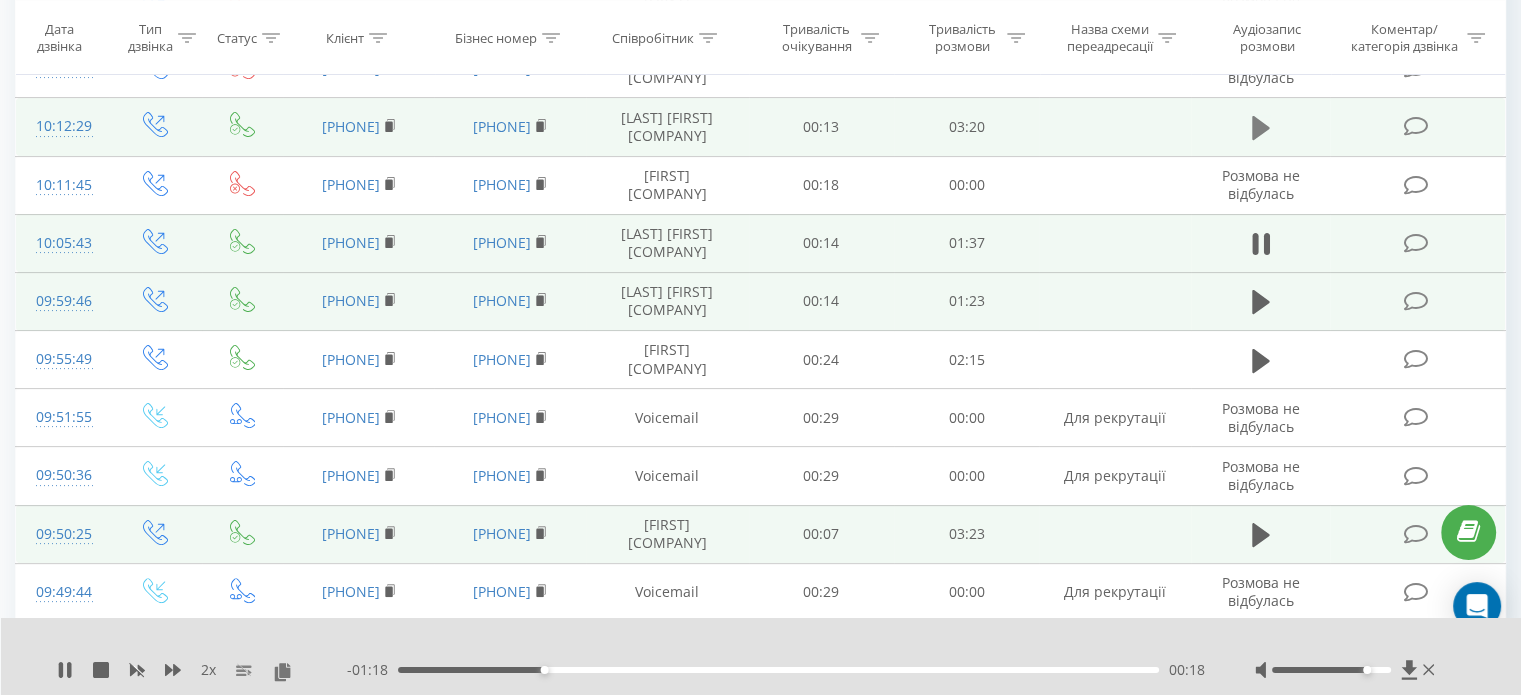 click at bounding box center [1261, 128] 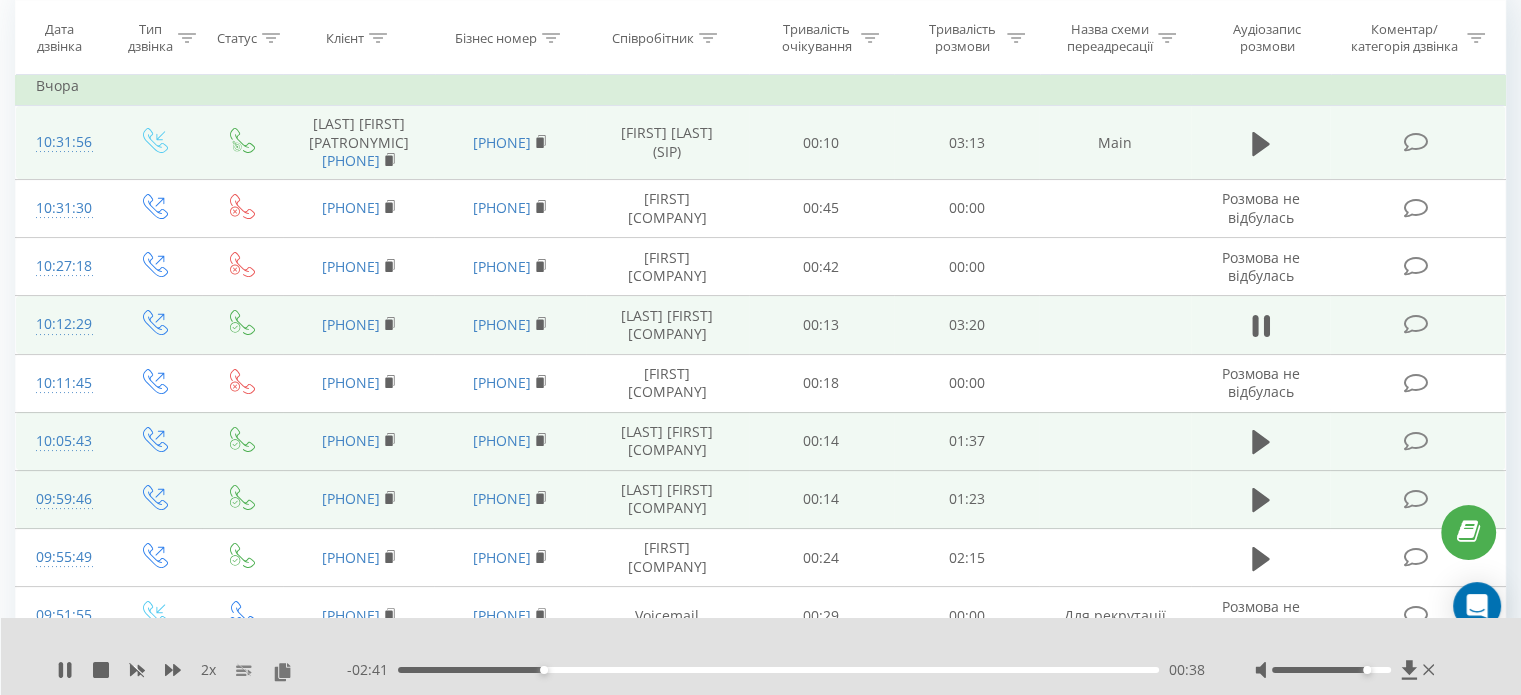 scroll, scrollTop: 91, scrollLeft: 0, axis: vertical 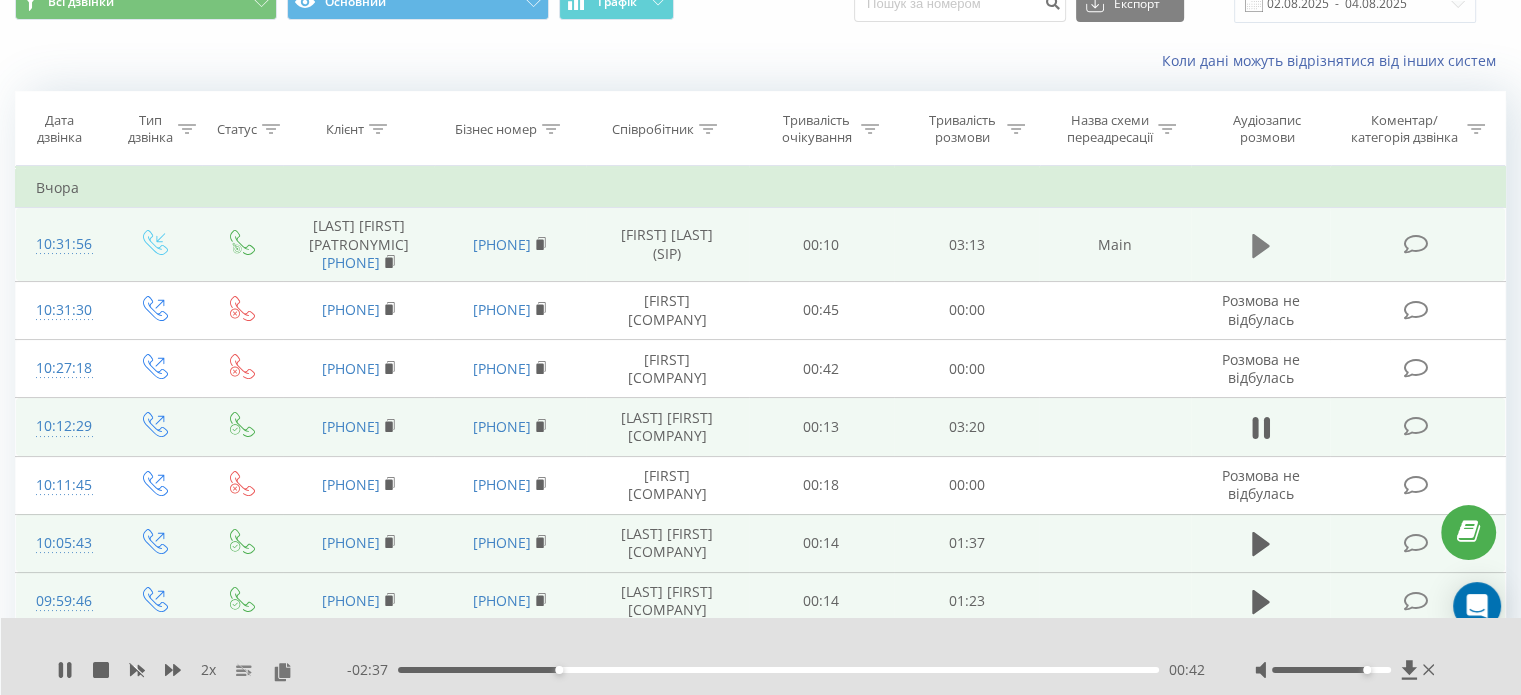 click 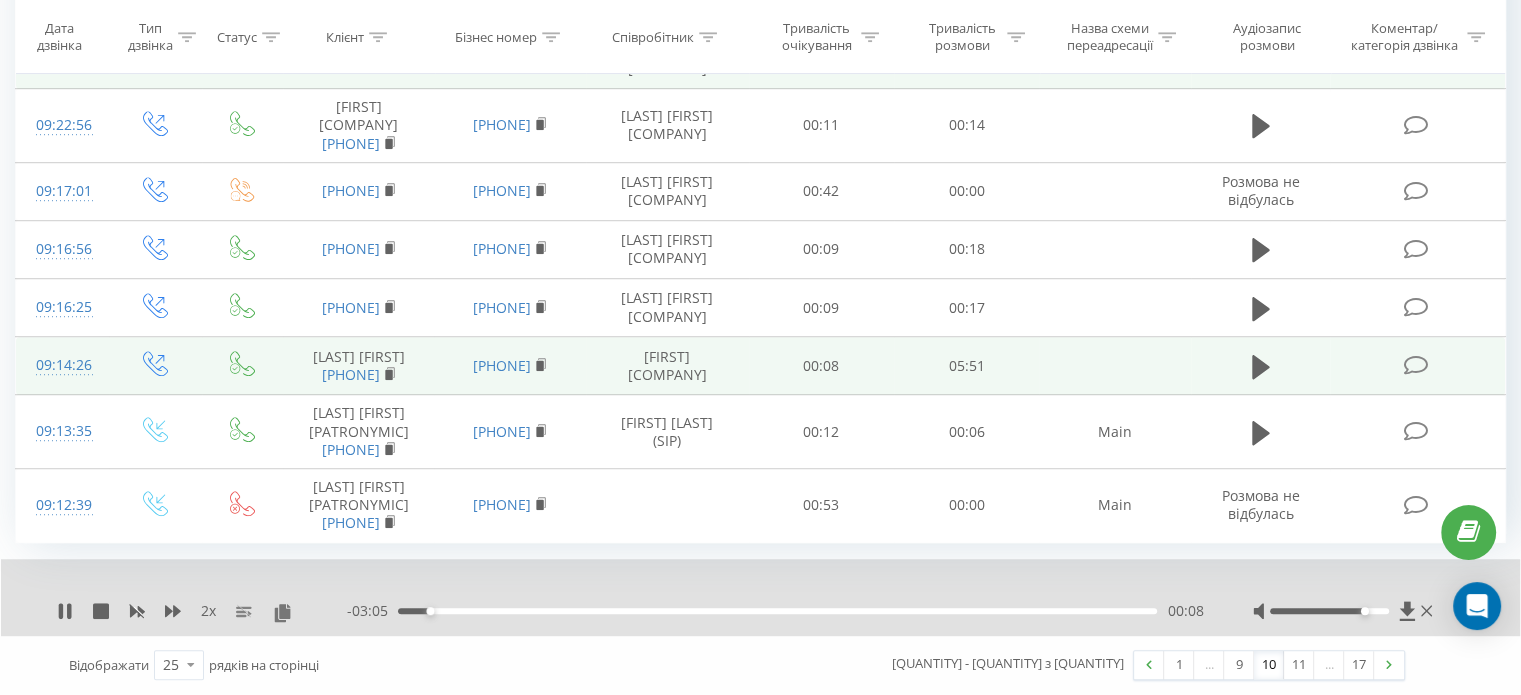 scroll, scrollTop: 1391, scrollLeft: 0, axis: vertical 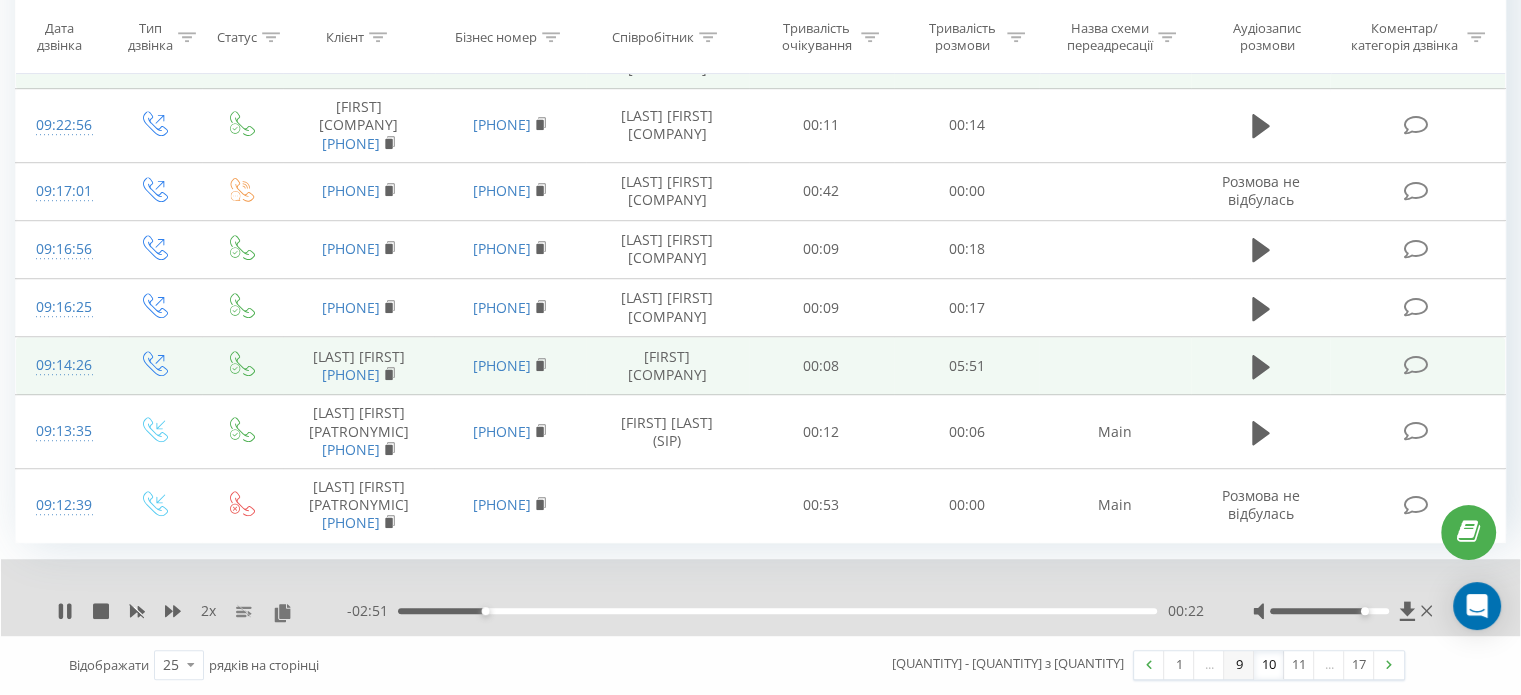 click on "9" at bounding box center (1239, 665) 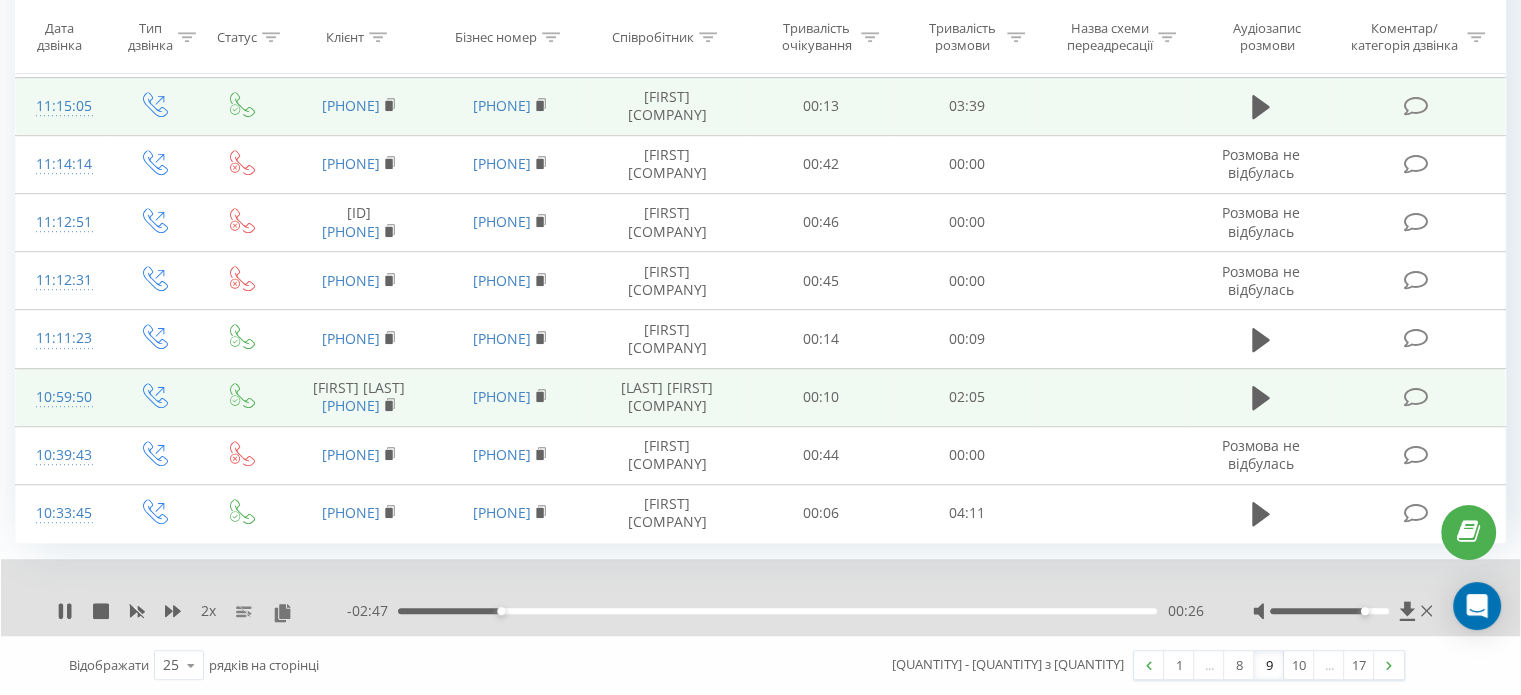 scroll, scrollTop: 1281, scrollLeft: 0, axis: vertical 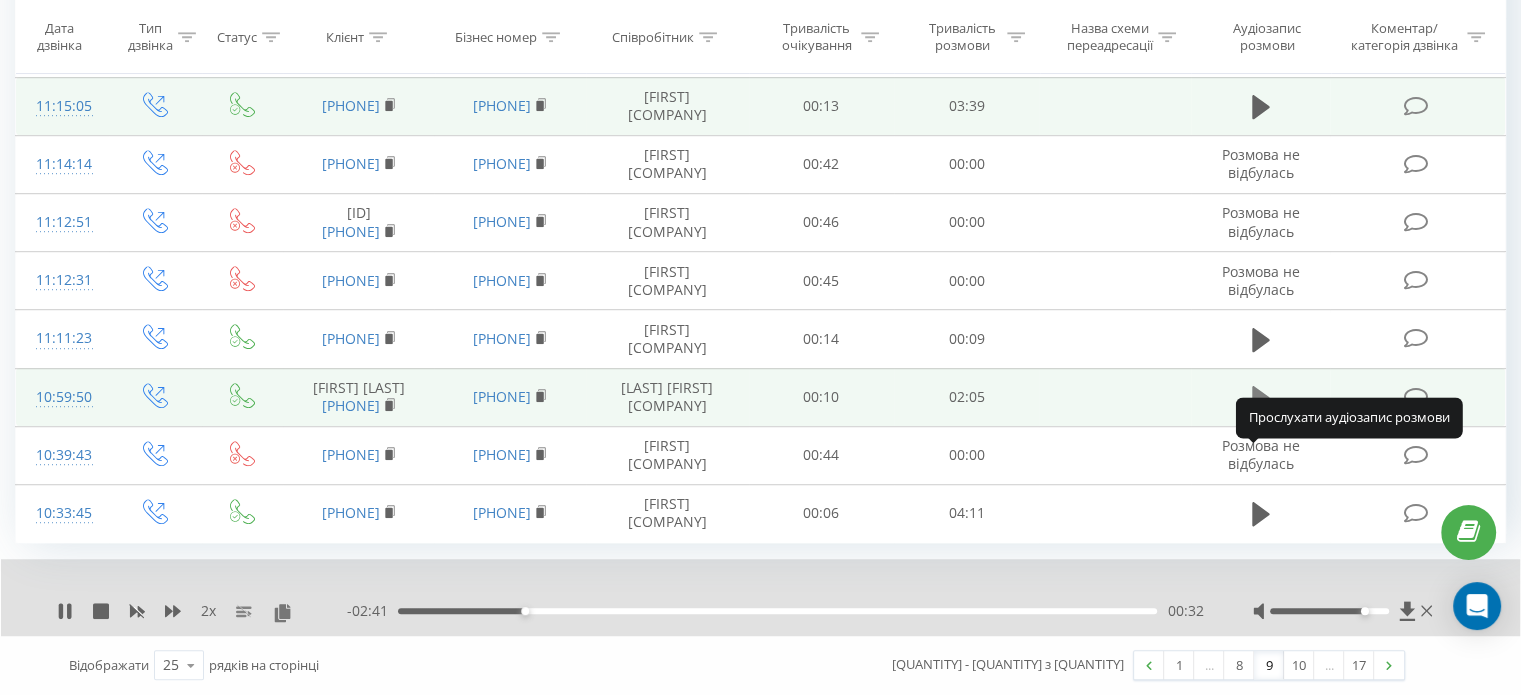 click at bounding box center [1261, 398] 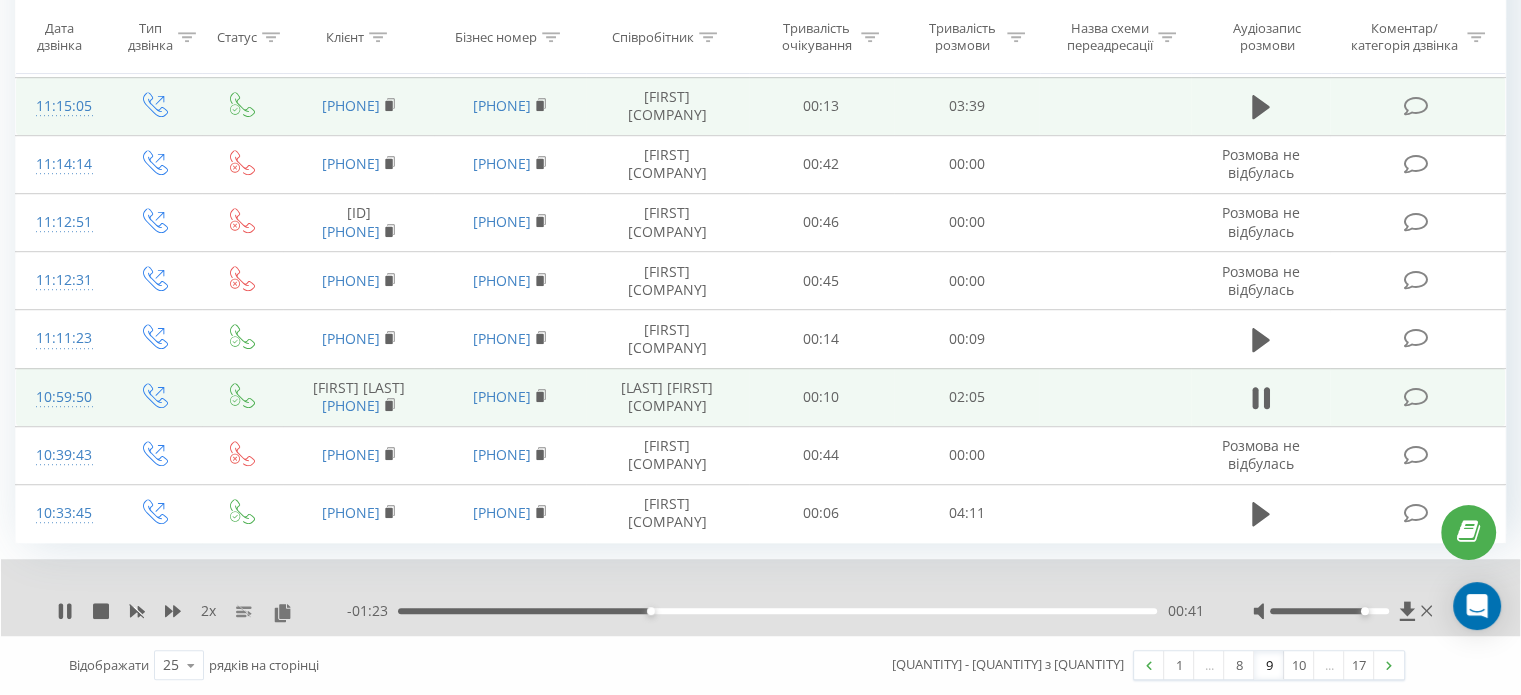 scroll, scrollTop: 1081, scrollLeft: 0, axis: vertical 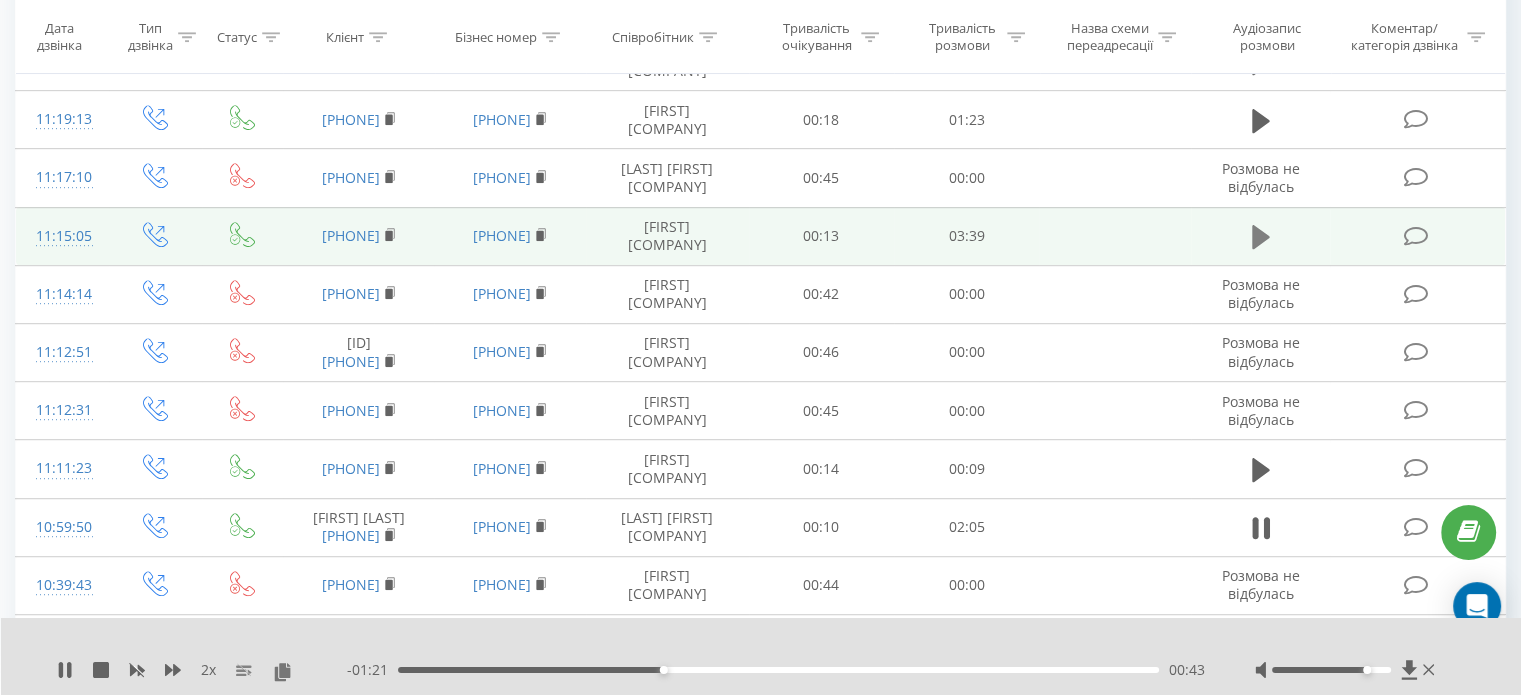 click 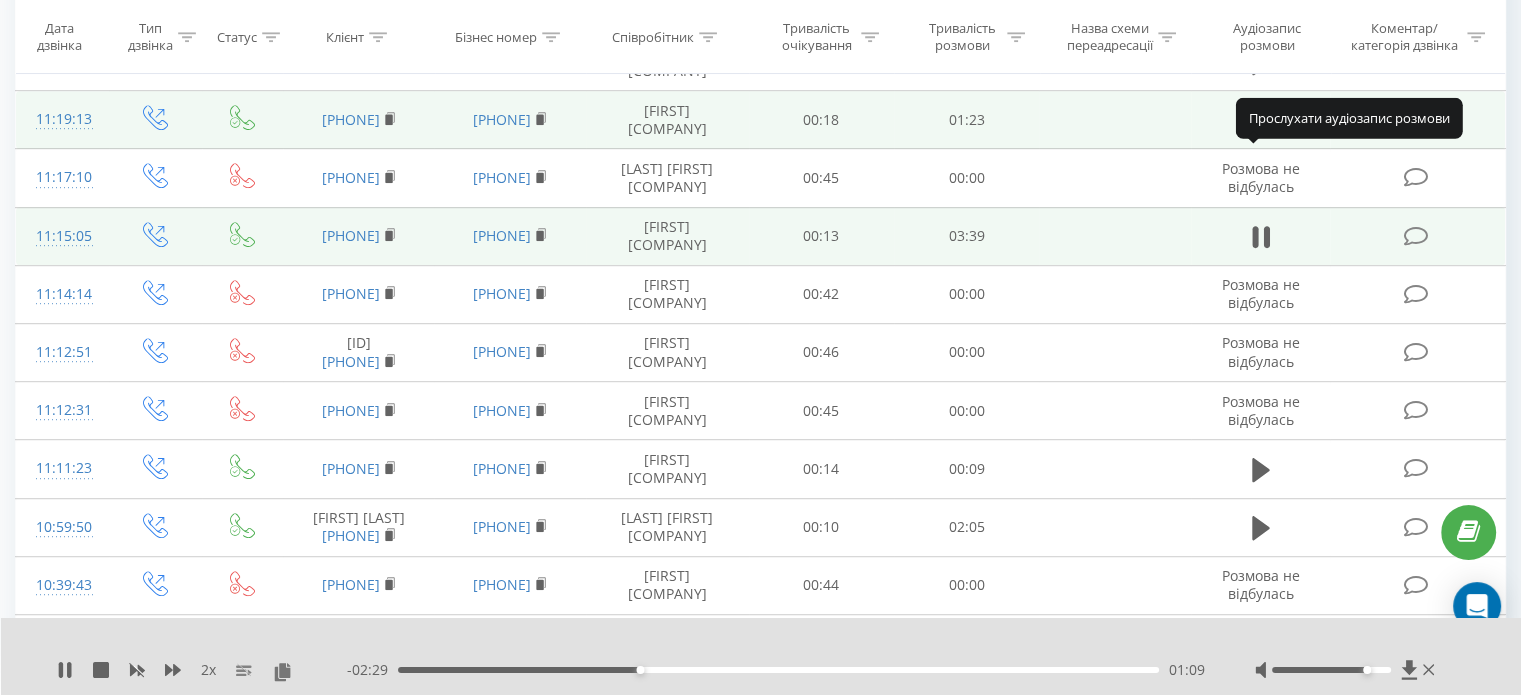 click at bounding box center (1261, 121) 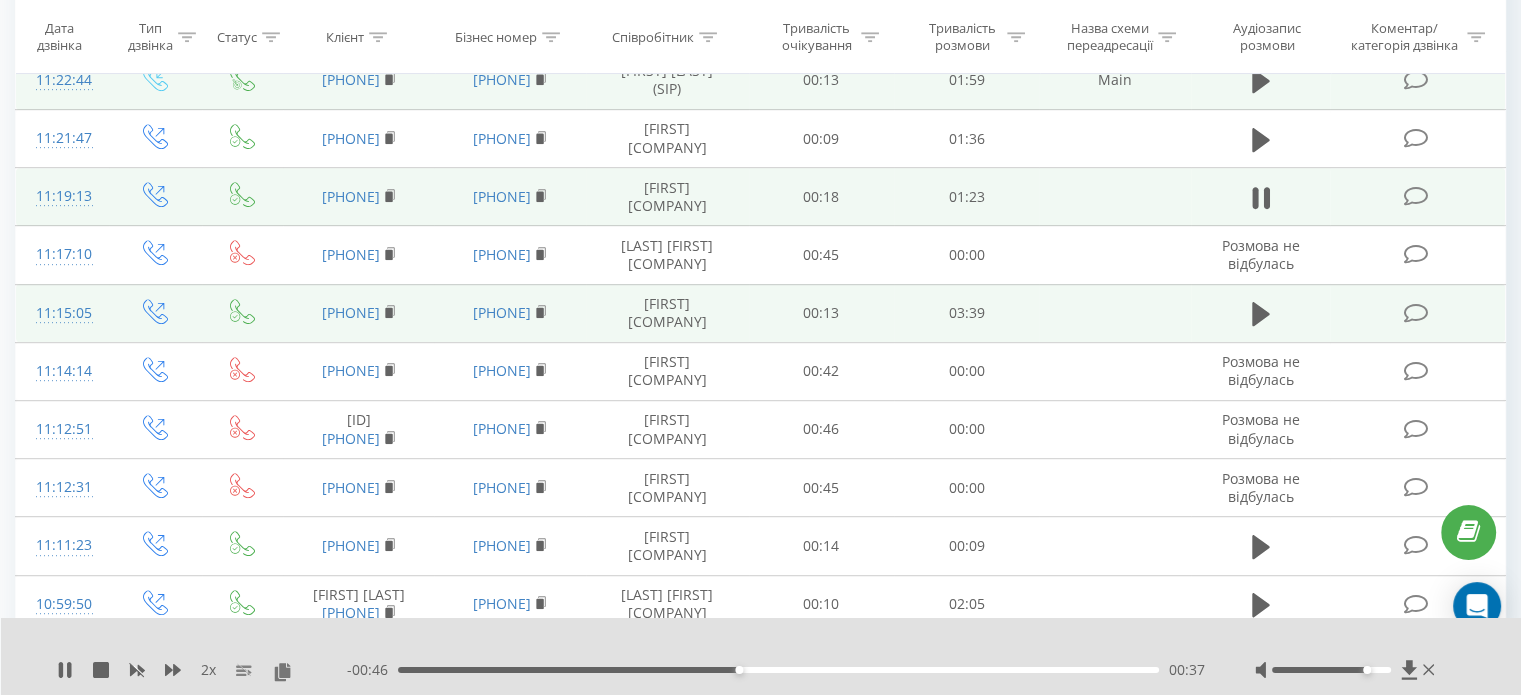 scroll, scrollTop: 981, scrollLeft: 0, axis: vertical 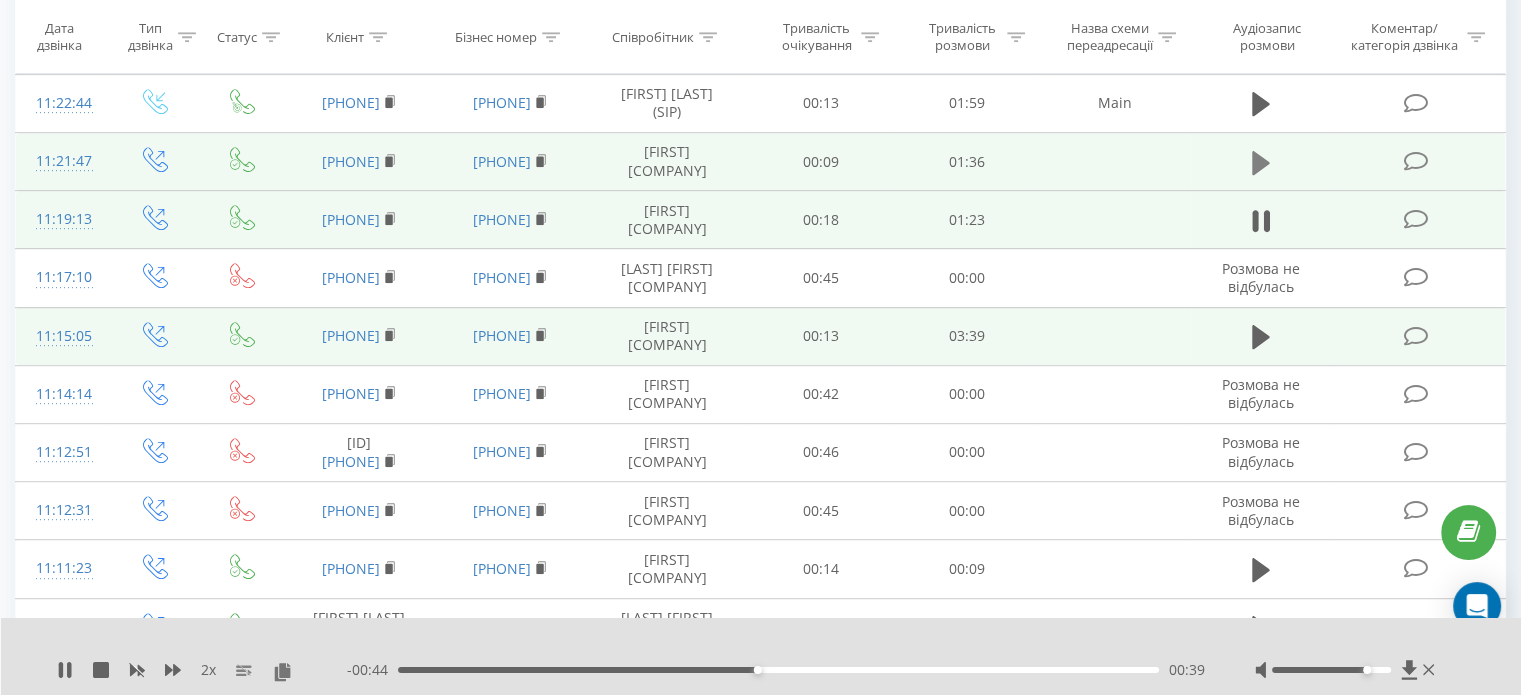 click at bounding box center (1261, 163) 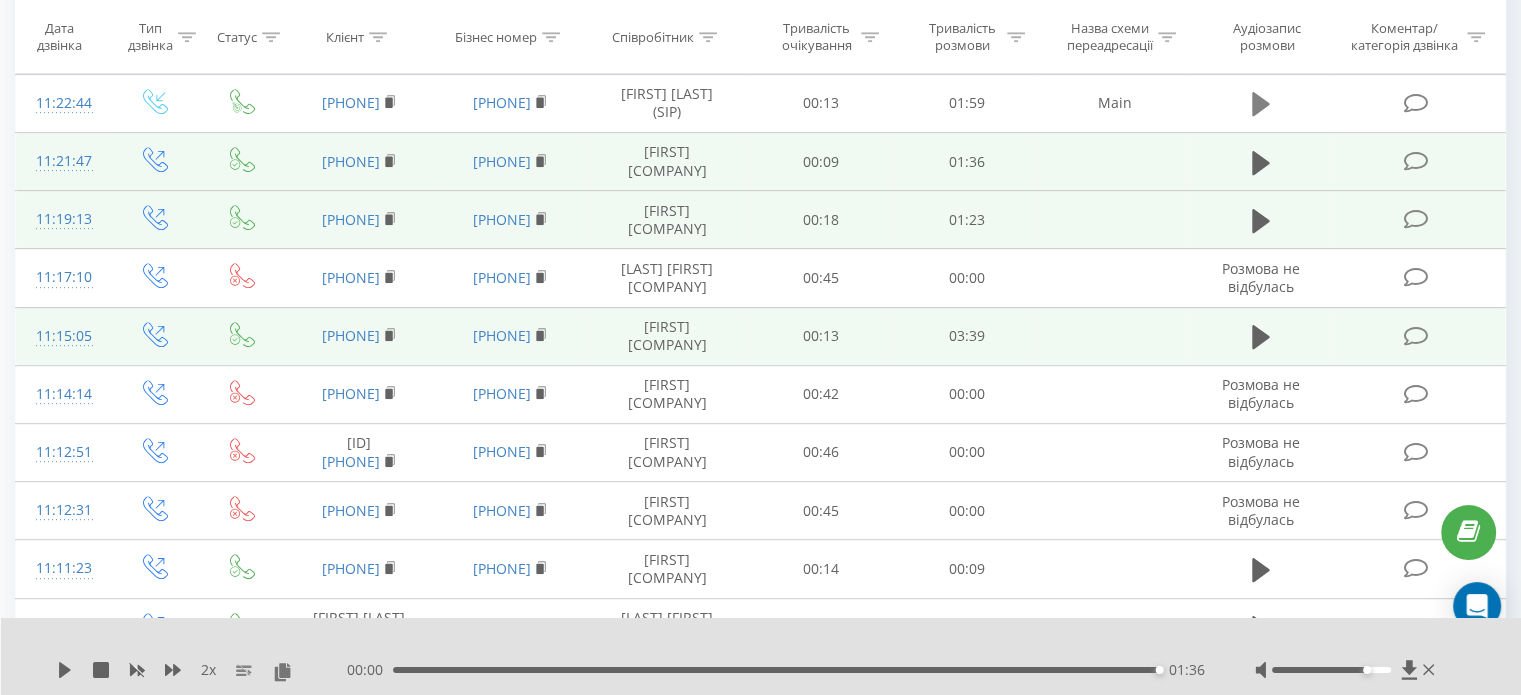 click 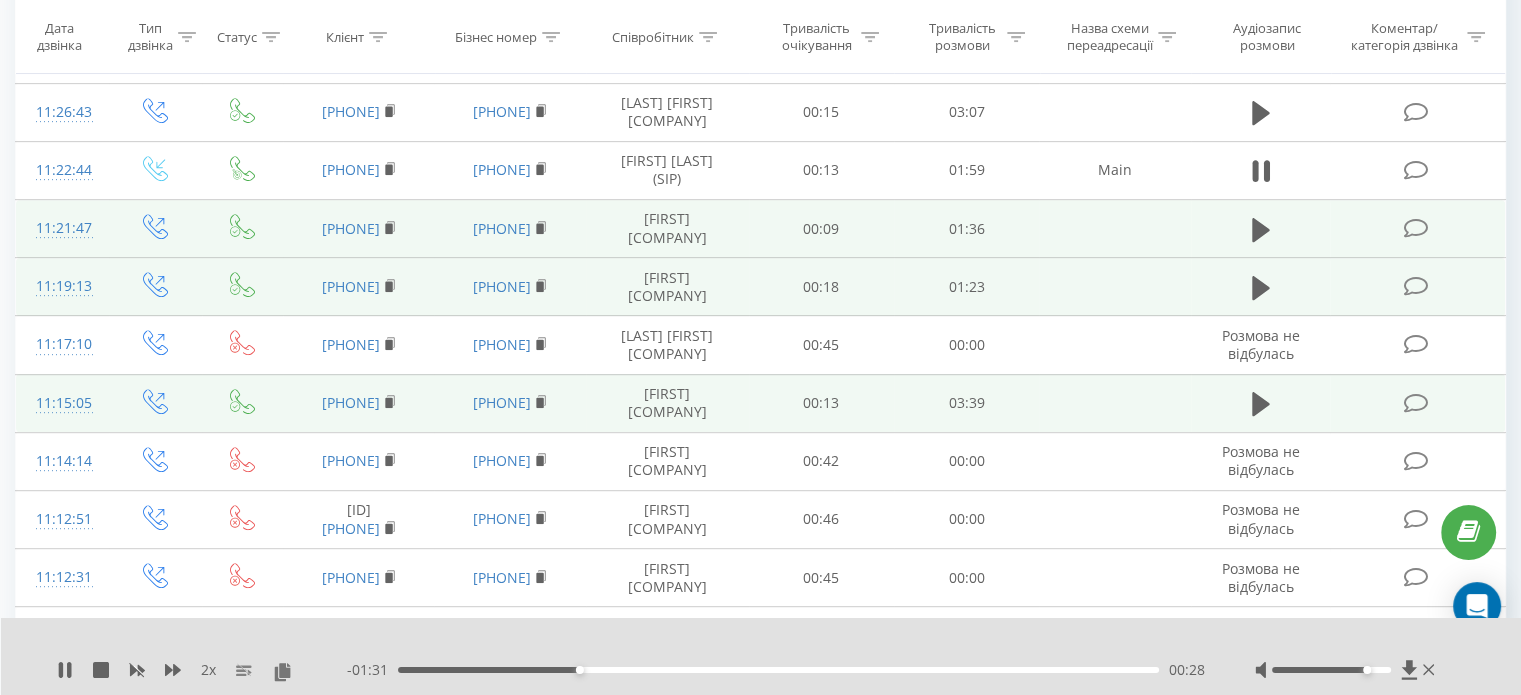 scroll, scrollTop: 881, scrollLeft: 0, axis: vertical 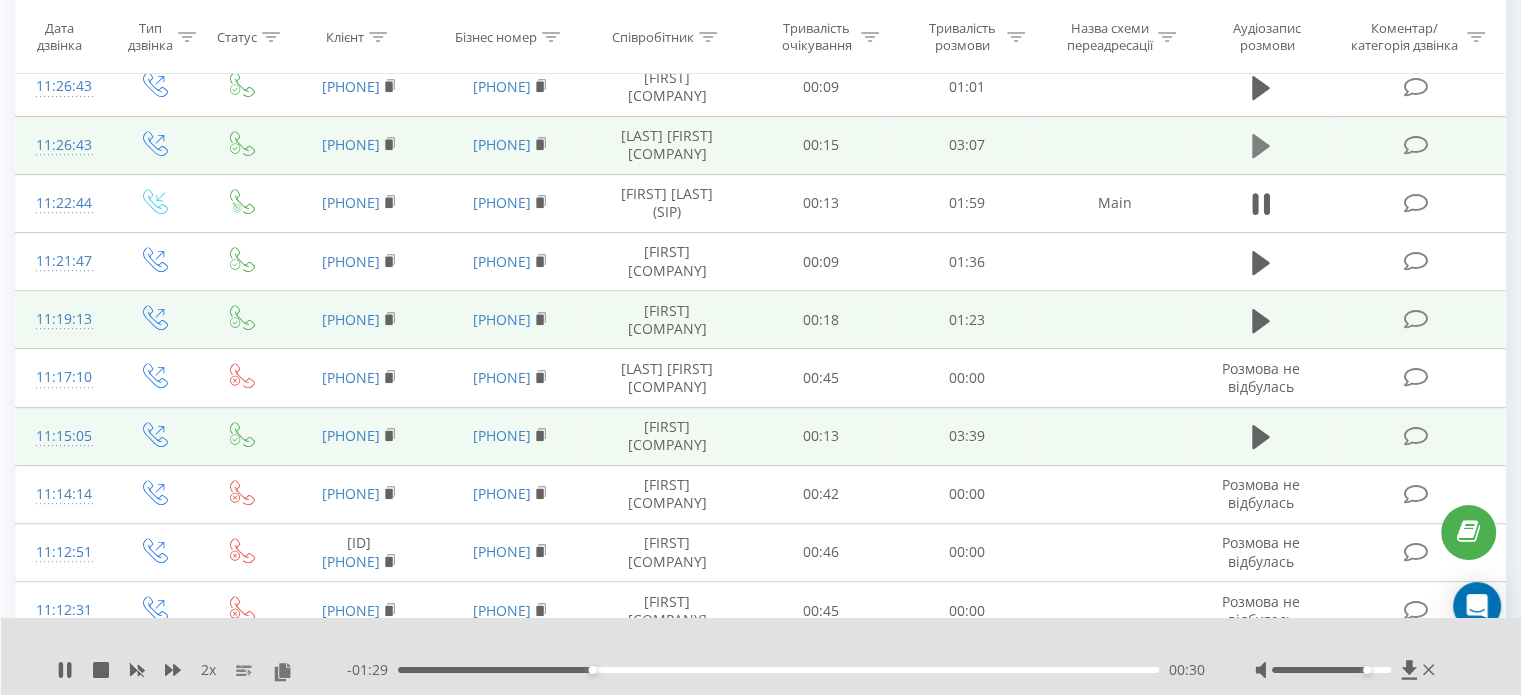 click 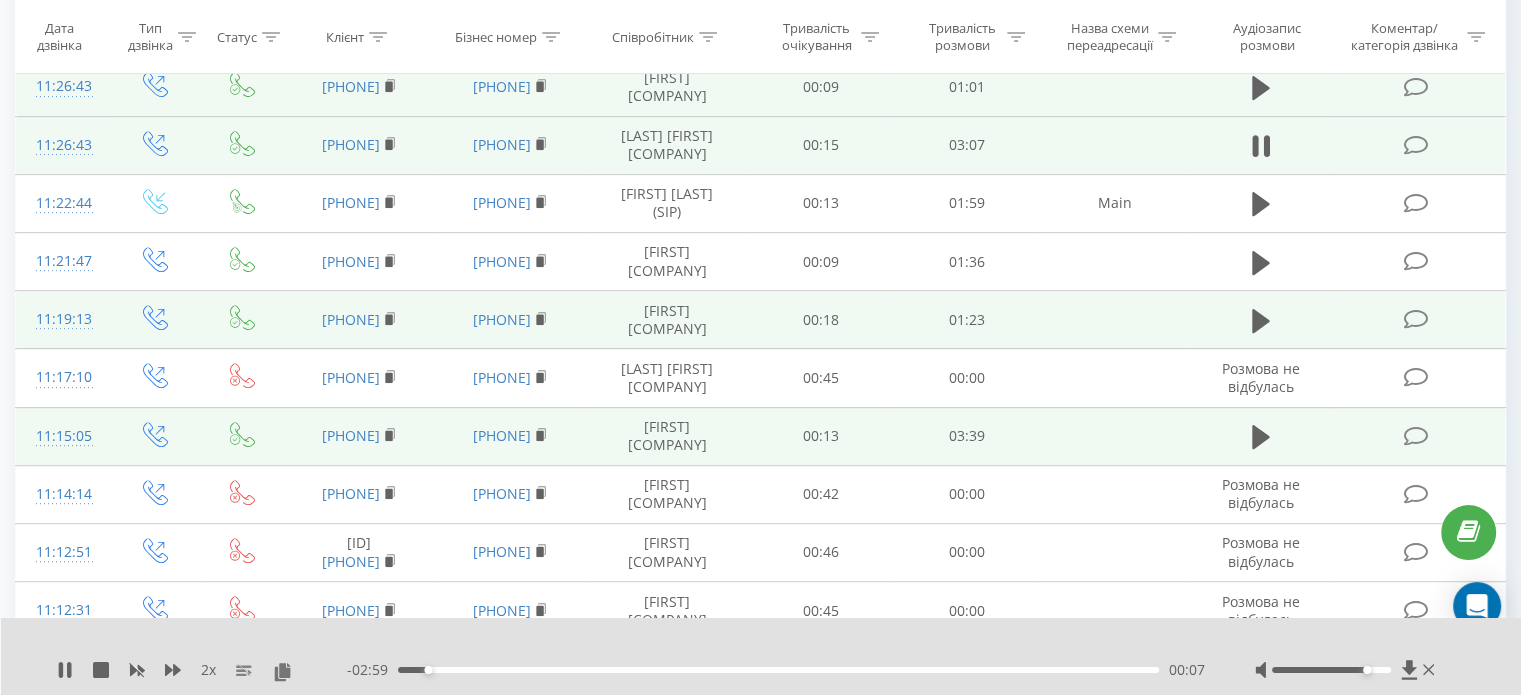 scroll, scrollTop: 781, scrollLeft: 0, axis: vertical 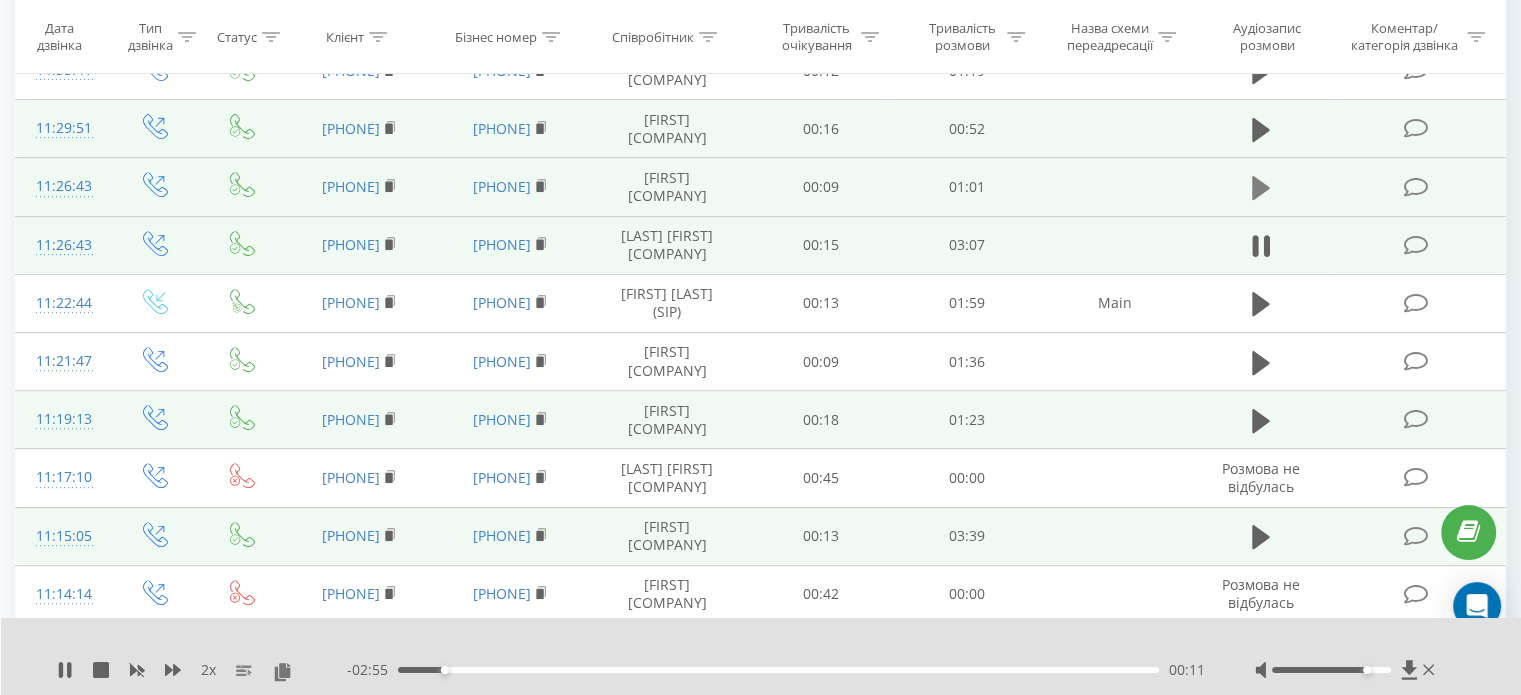 click 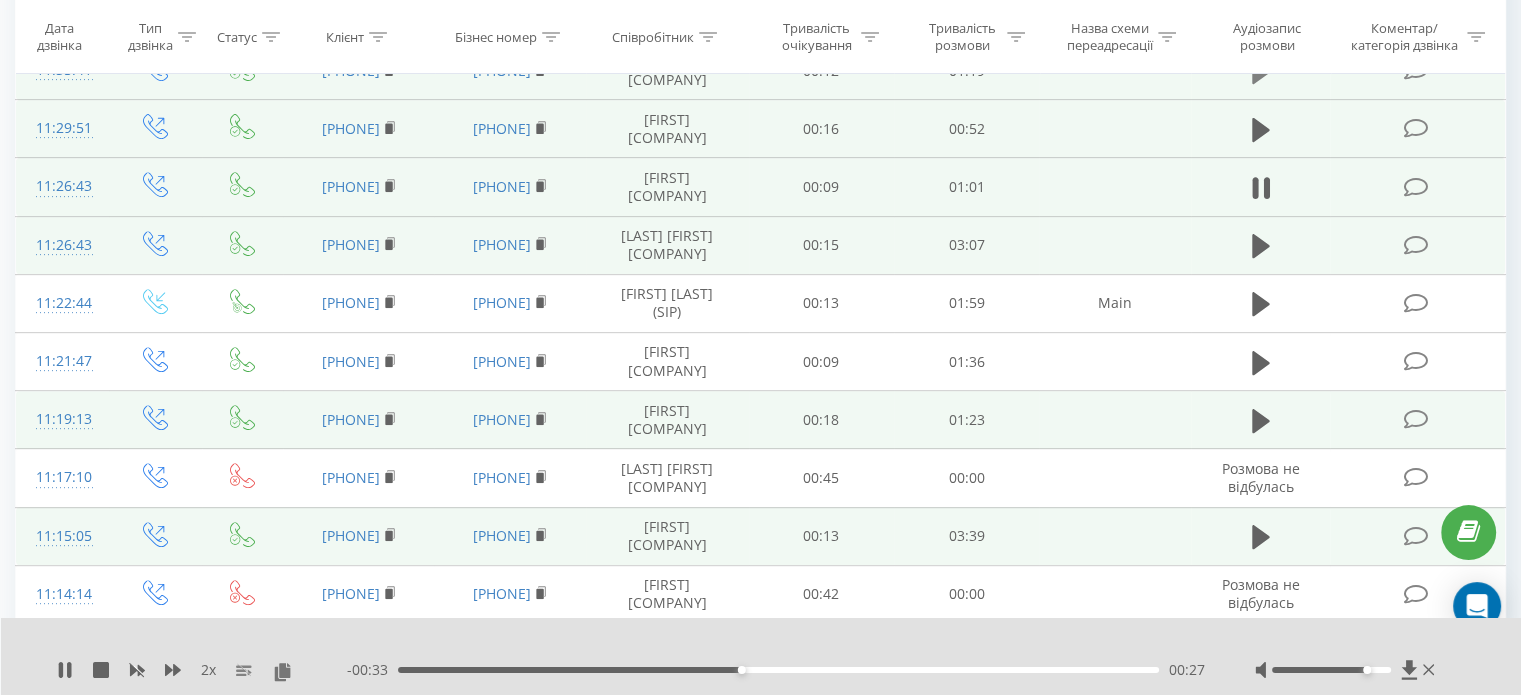 click at bounding box center (1261, 72) 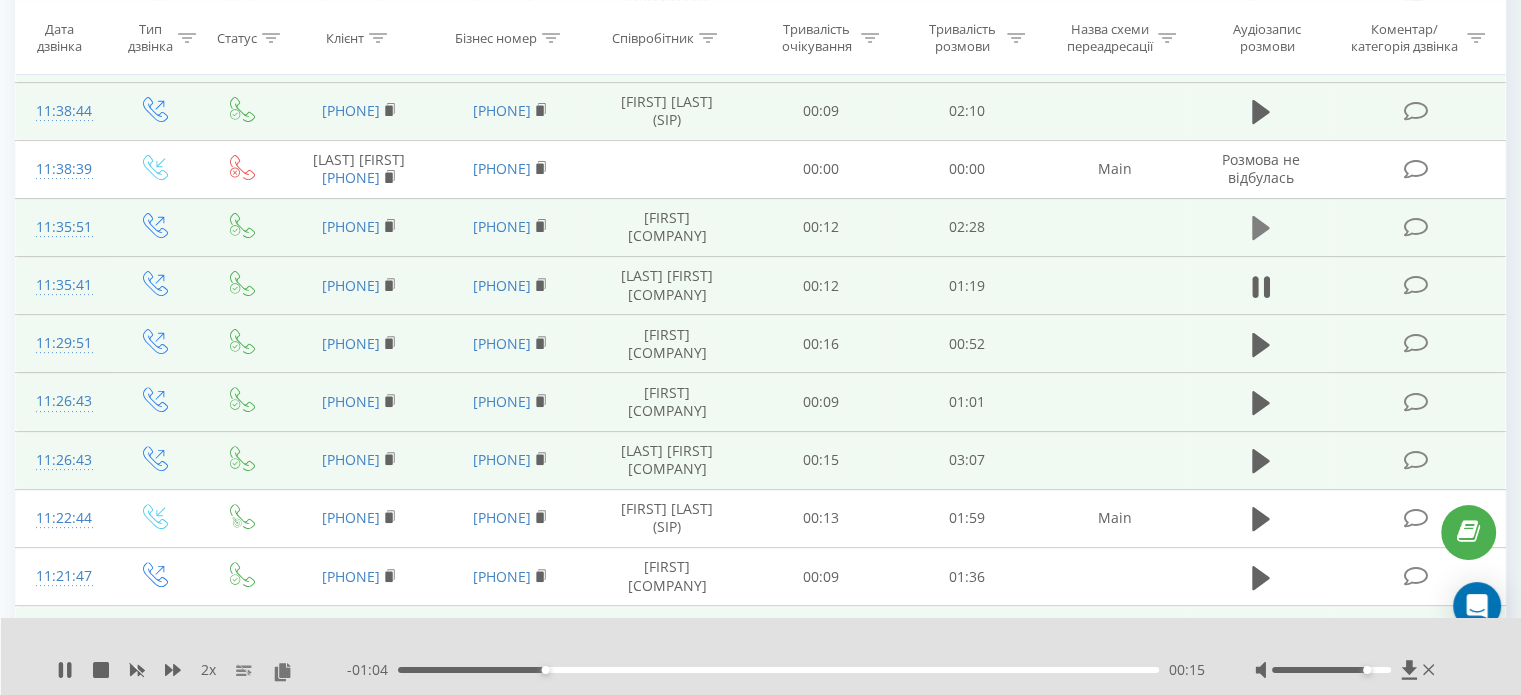 scroll, scrollTop: 381, scrollLeft: 0, axis: vertical 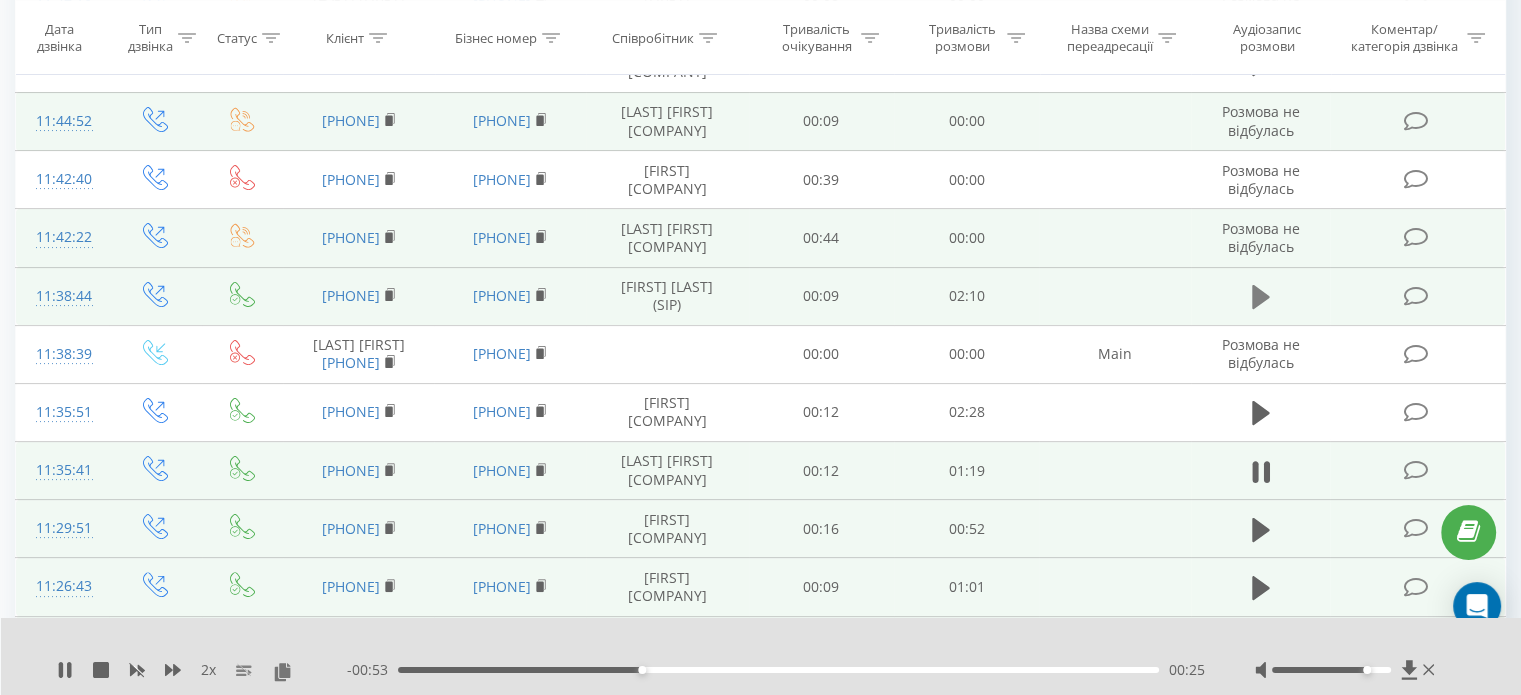 click 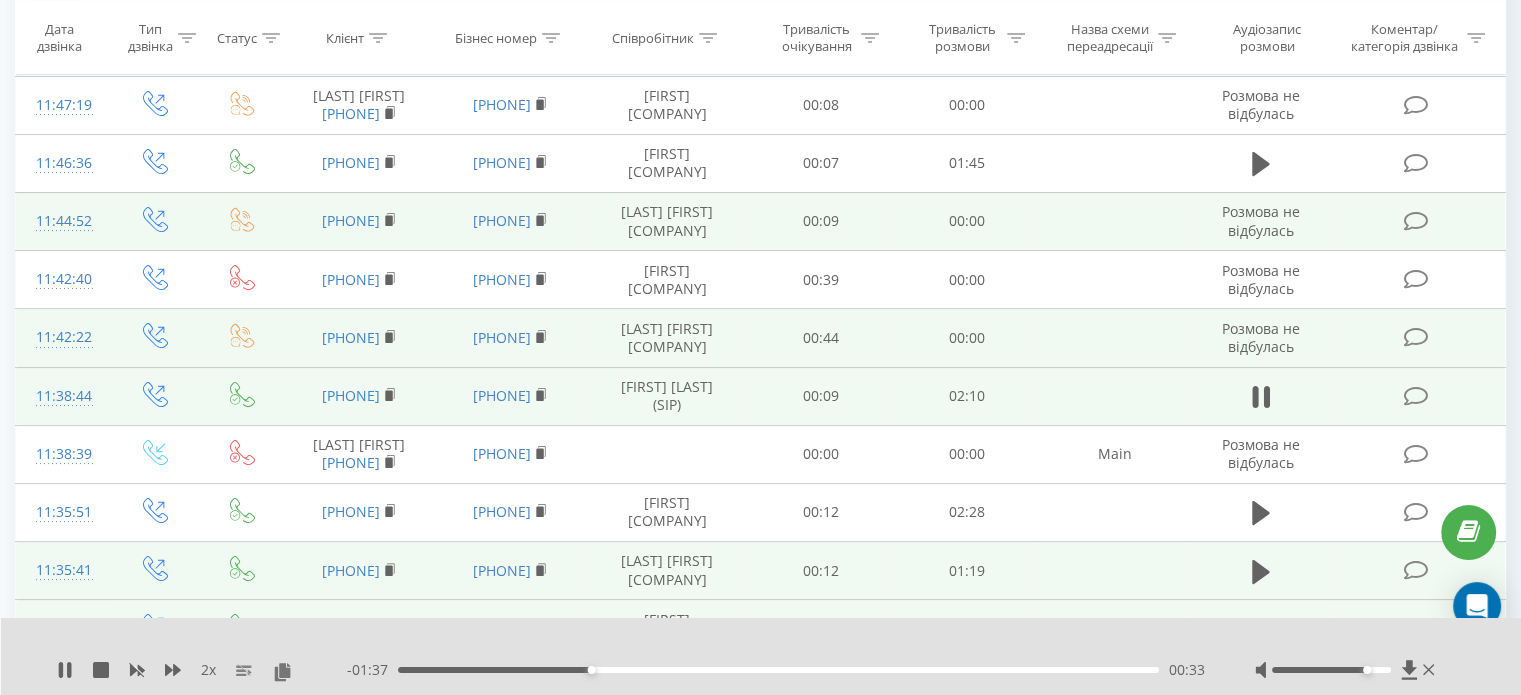 scroll, scrollTop: 181, scrollLeft: 0, axis: vertical 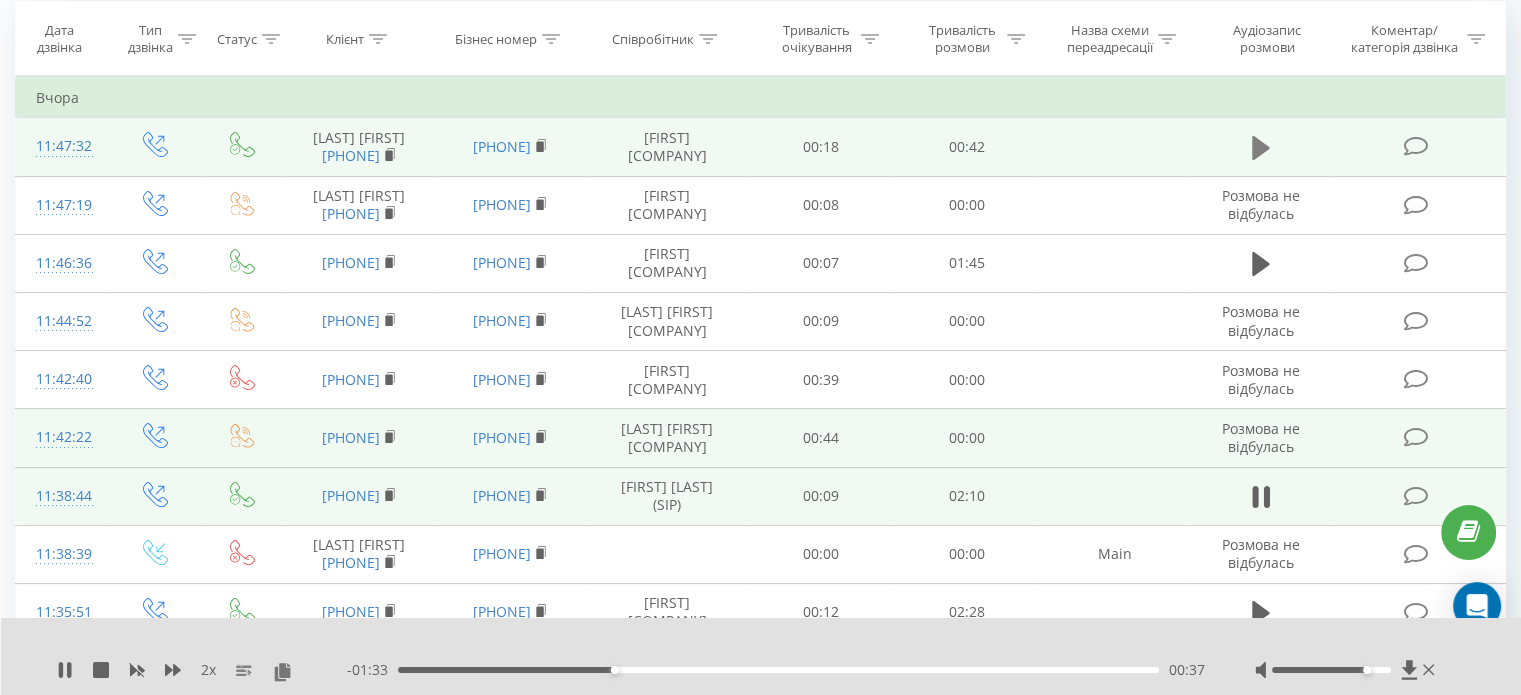 click at bounding box center (1261, 148) 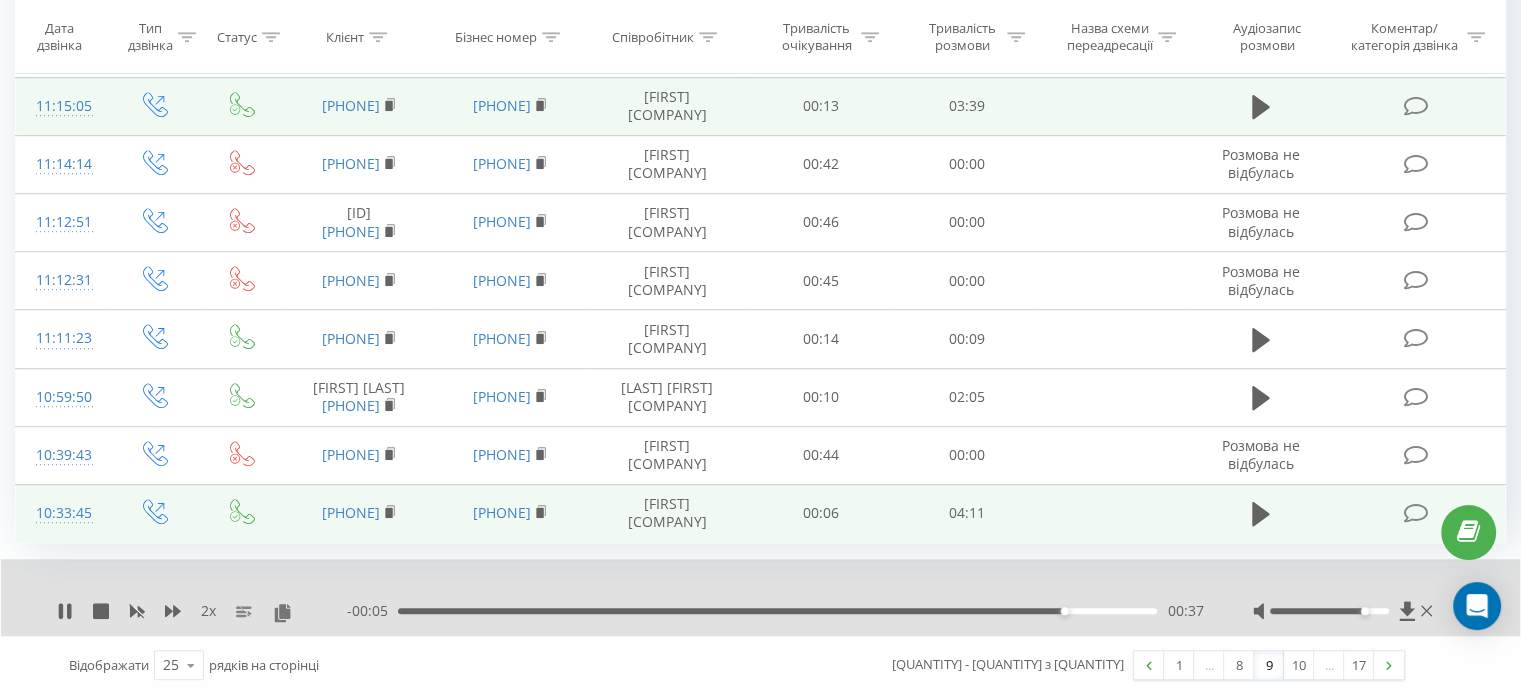 scroll, scrollTop: 1281, scrollLeft: 0, axis: vertical 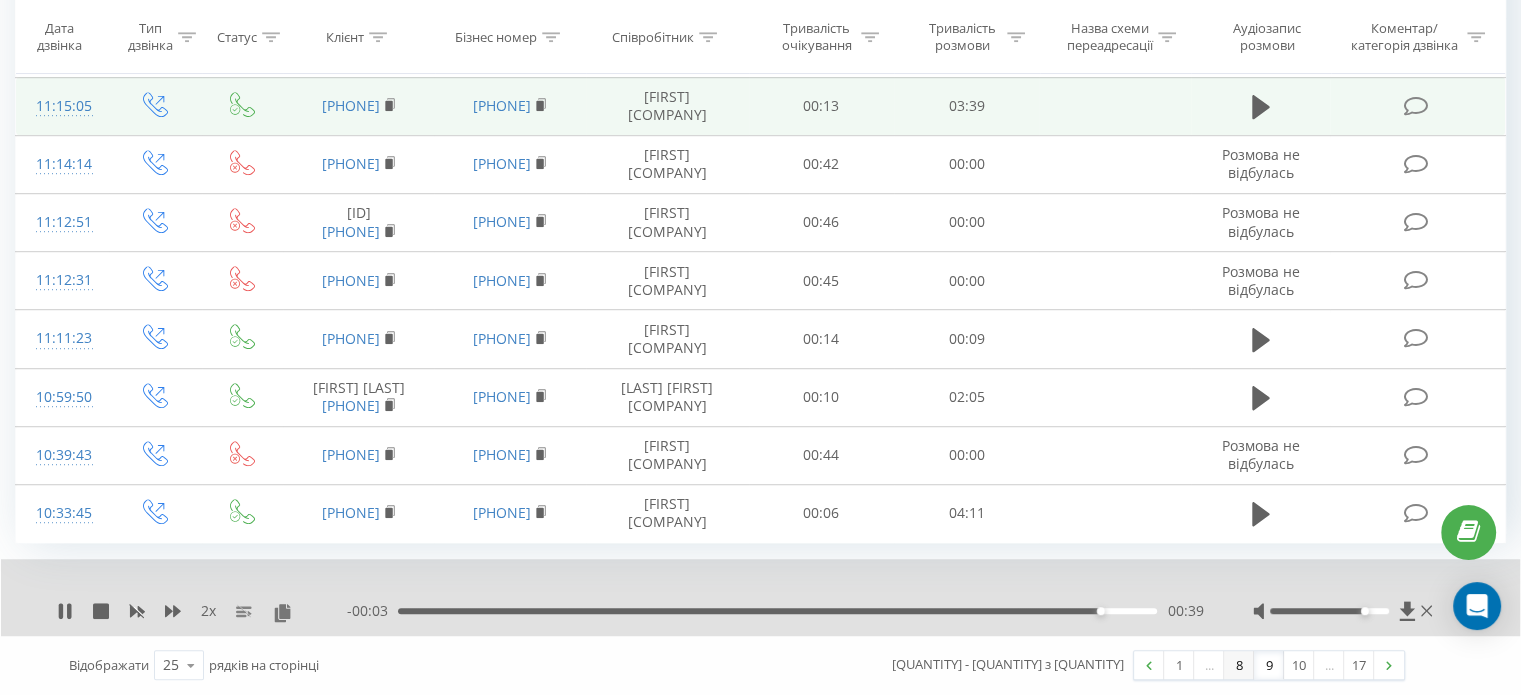 click on "8" at bounding box center (1239, 665) 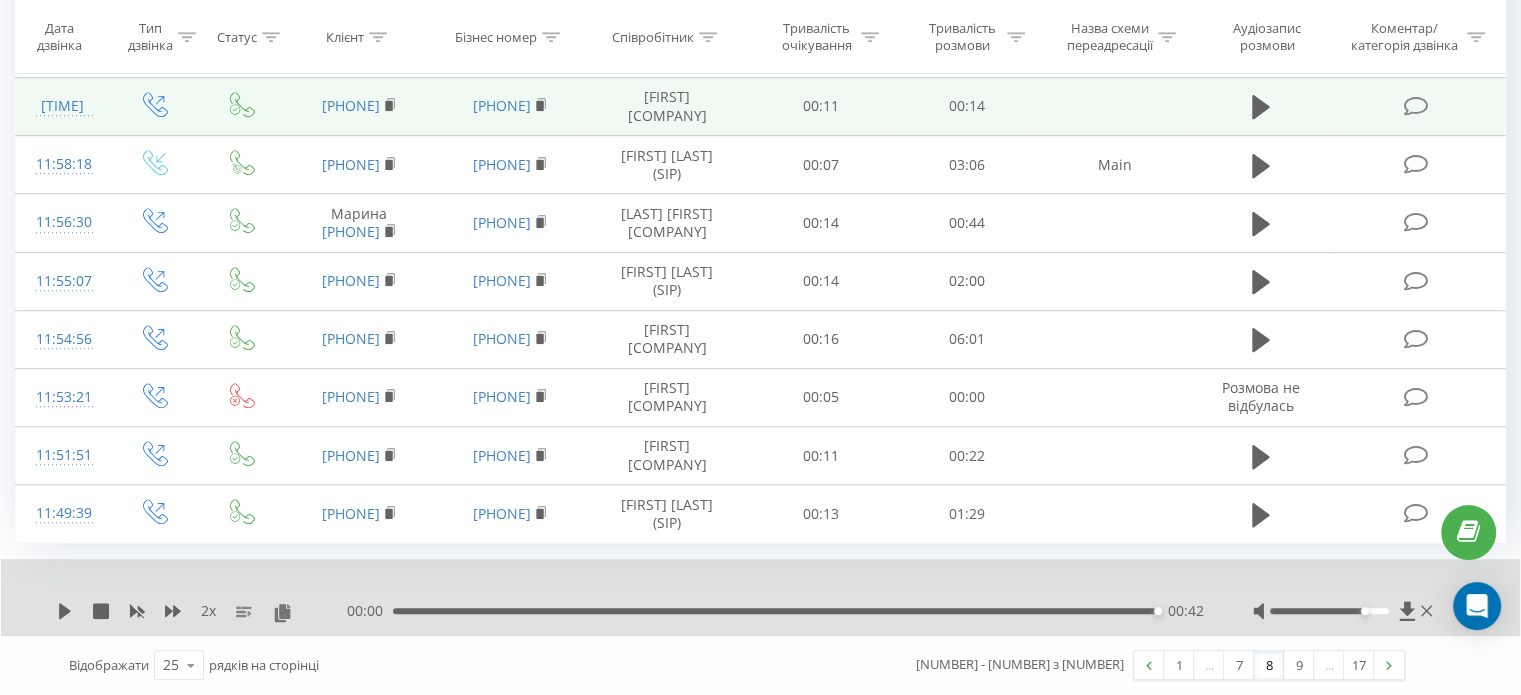 scroll, scrollTop: 1333, scrollLeft: 0, axis: vertical 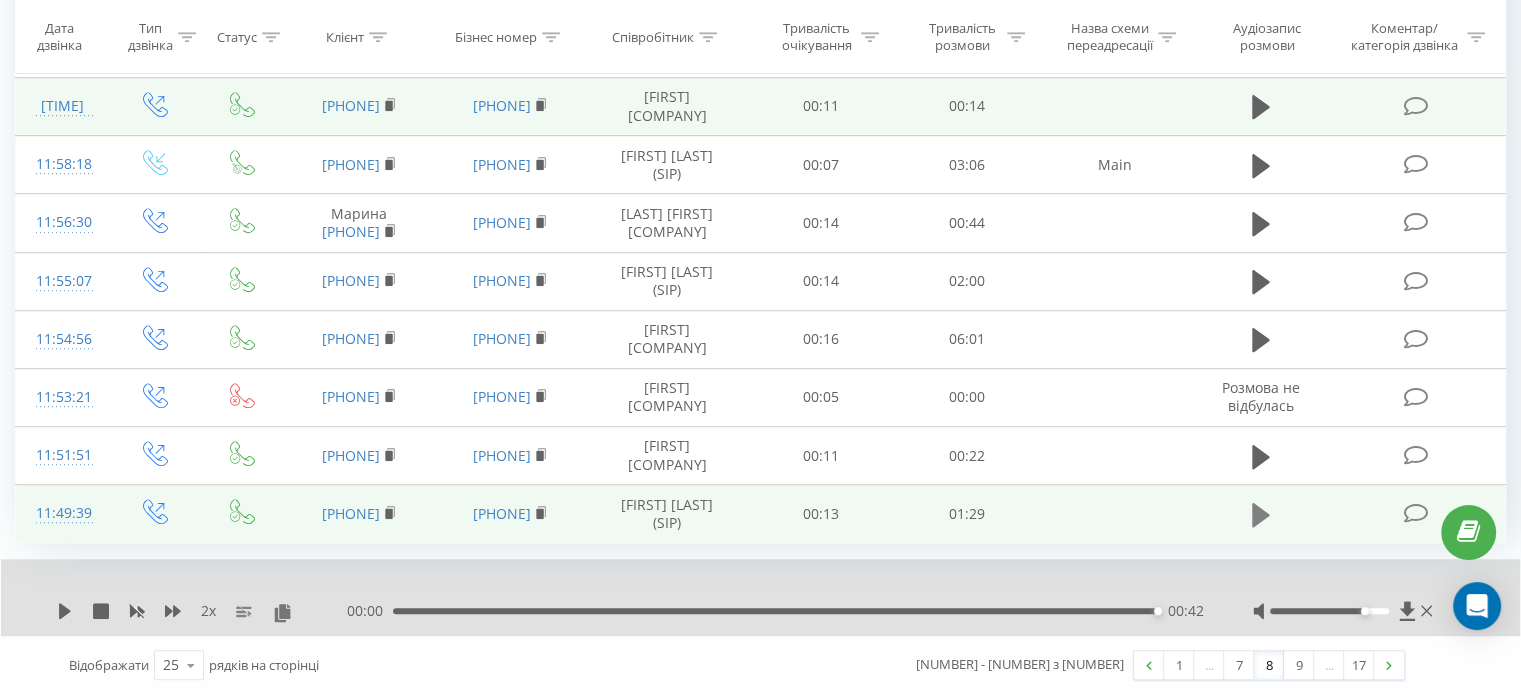 click at bounding box center (1261, 515) 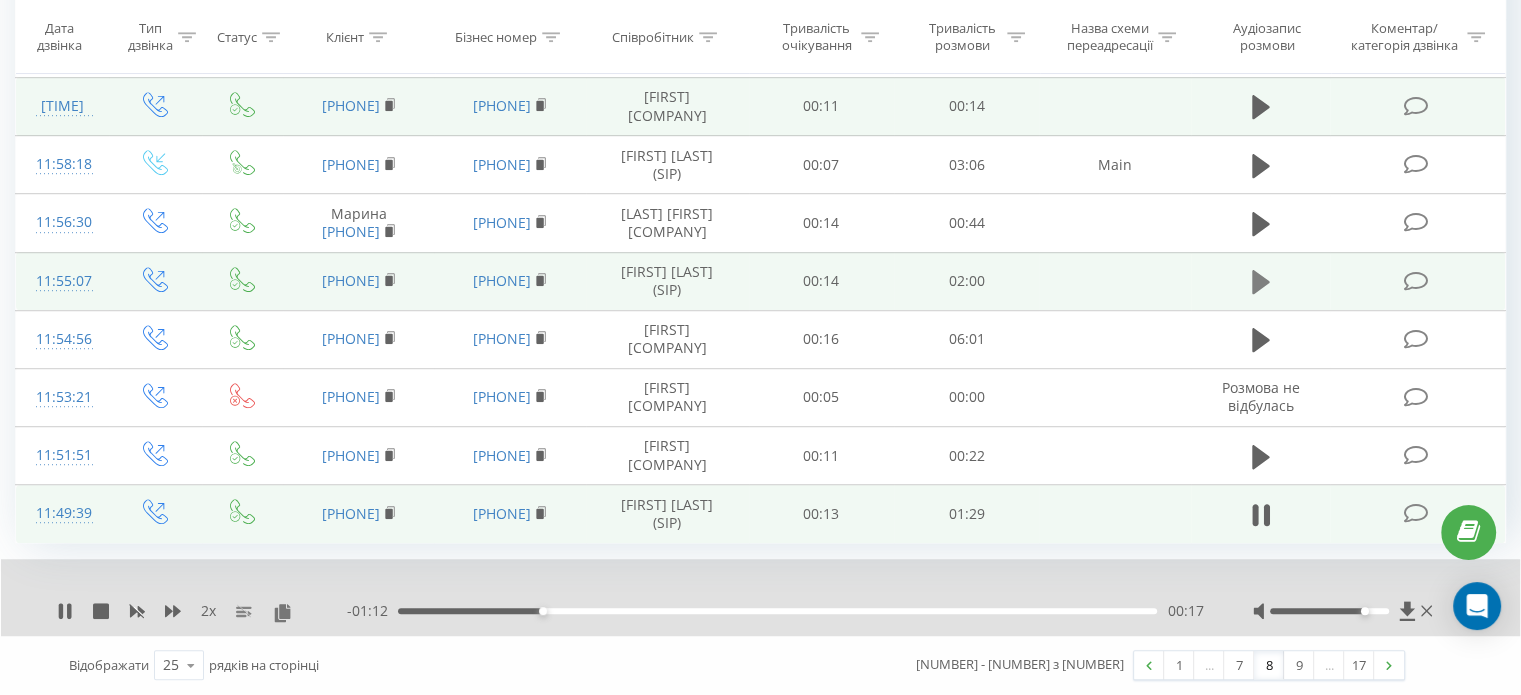 click 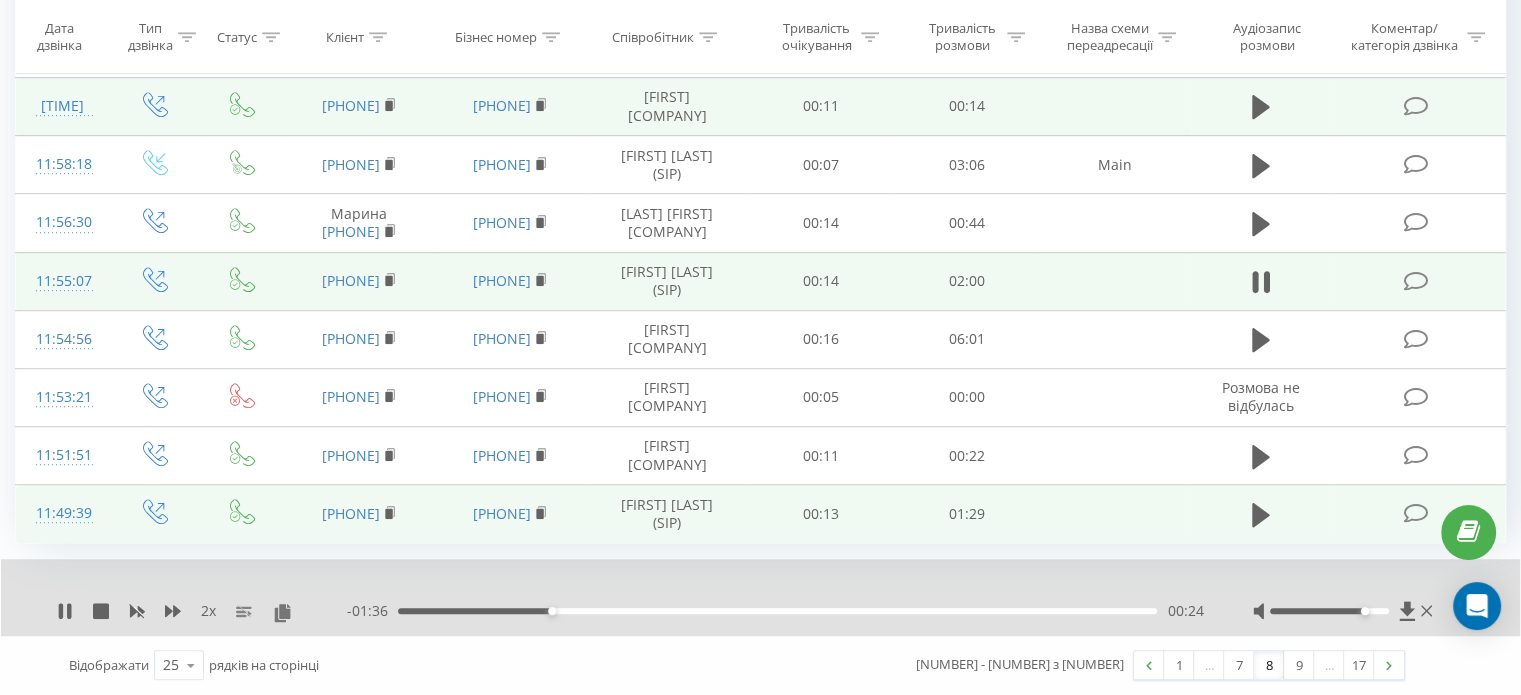 scroll, scrollTop: 1233, scrollLeft: 0, axis: vertical 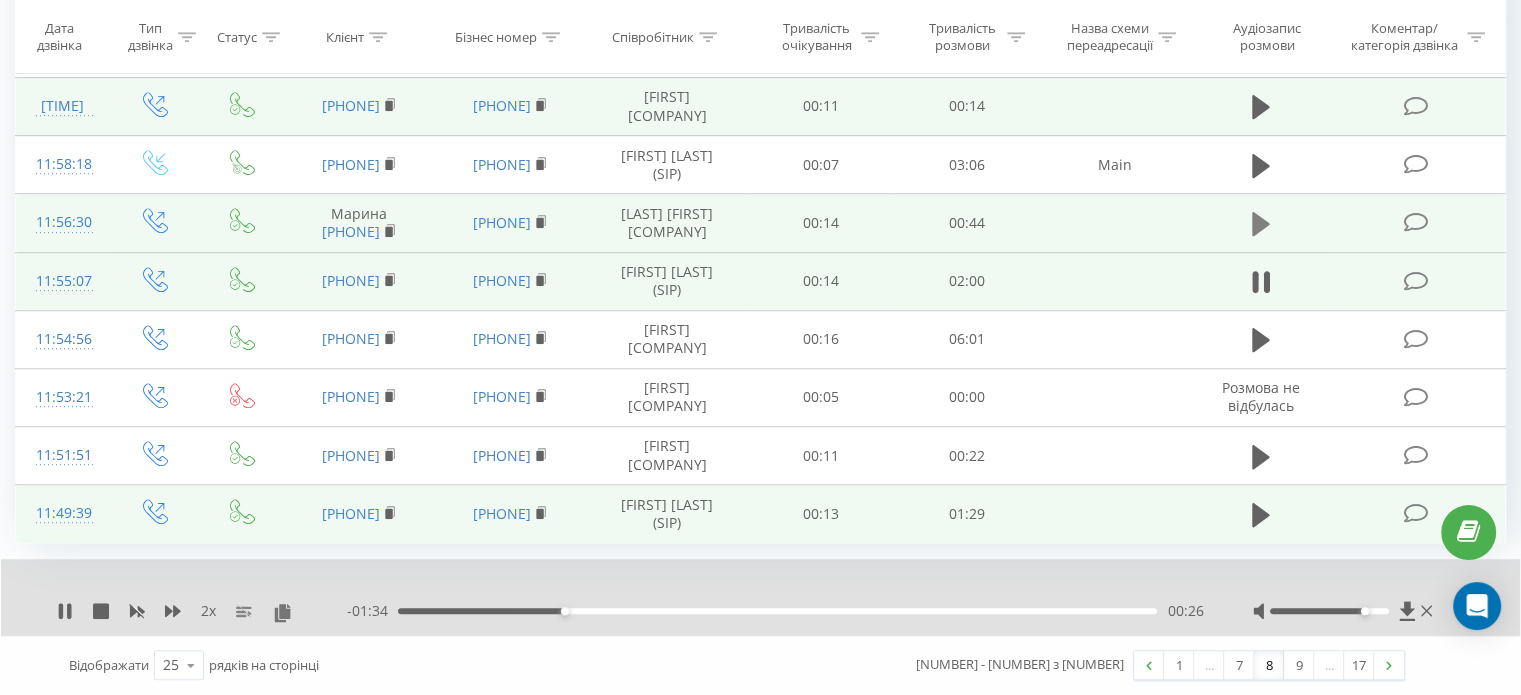 click 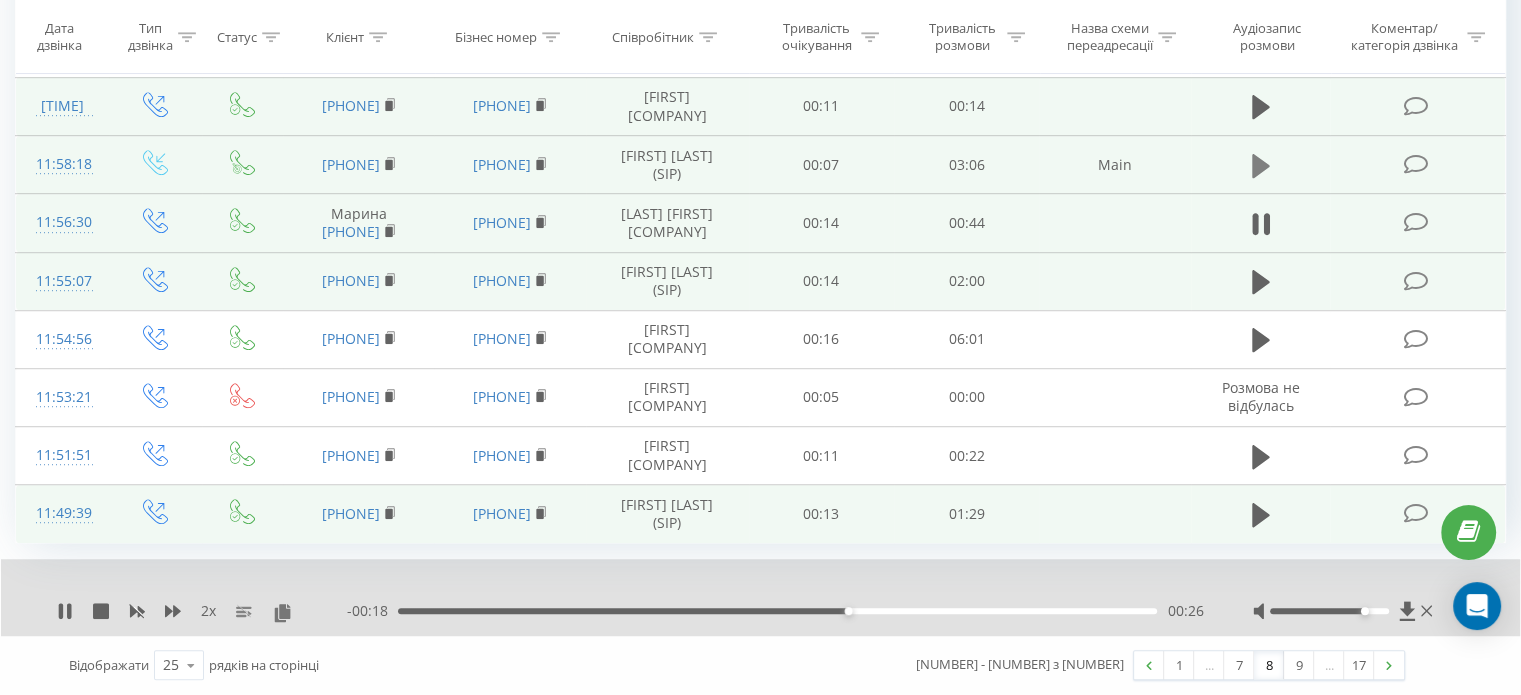 click at bounding box center [1261, 166] 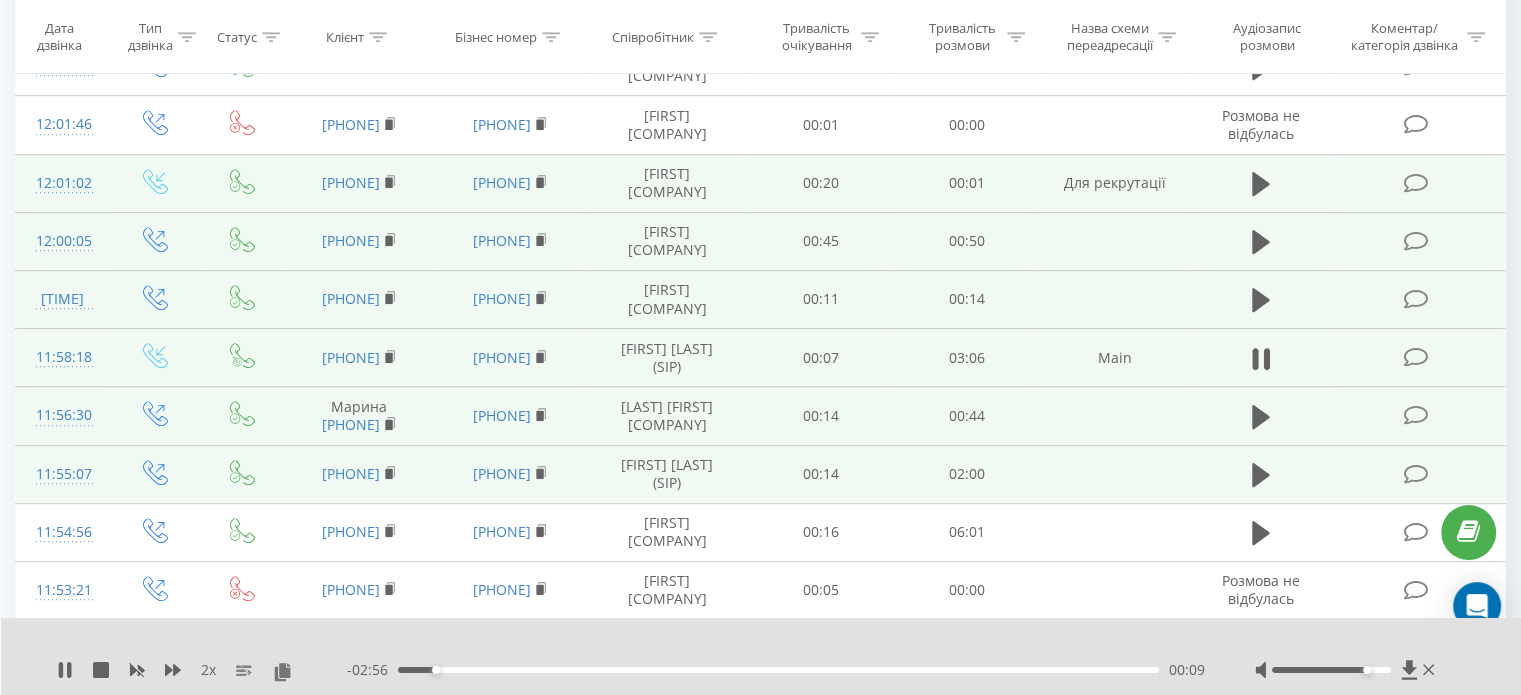 scroll, scrollTop: 933, scrollLeft: 0, axis: vertical 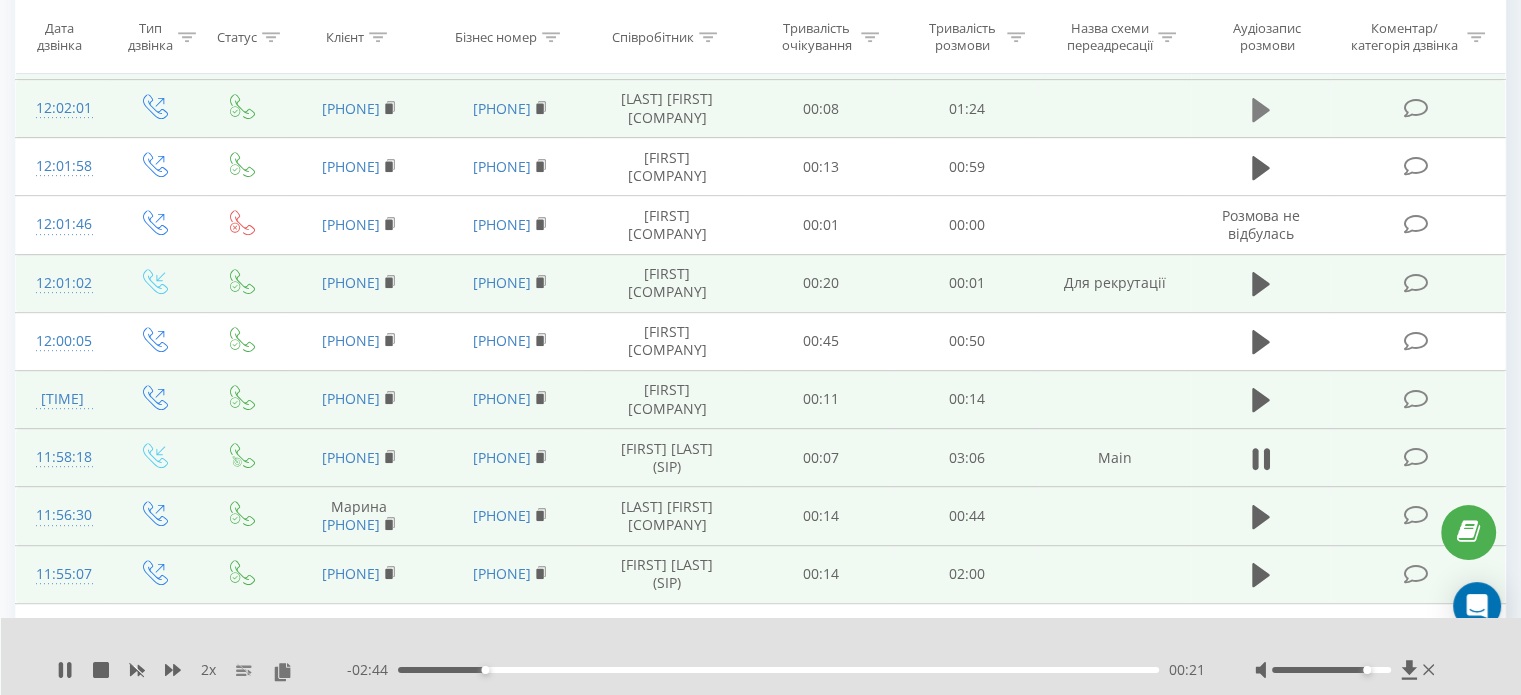 click 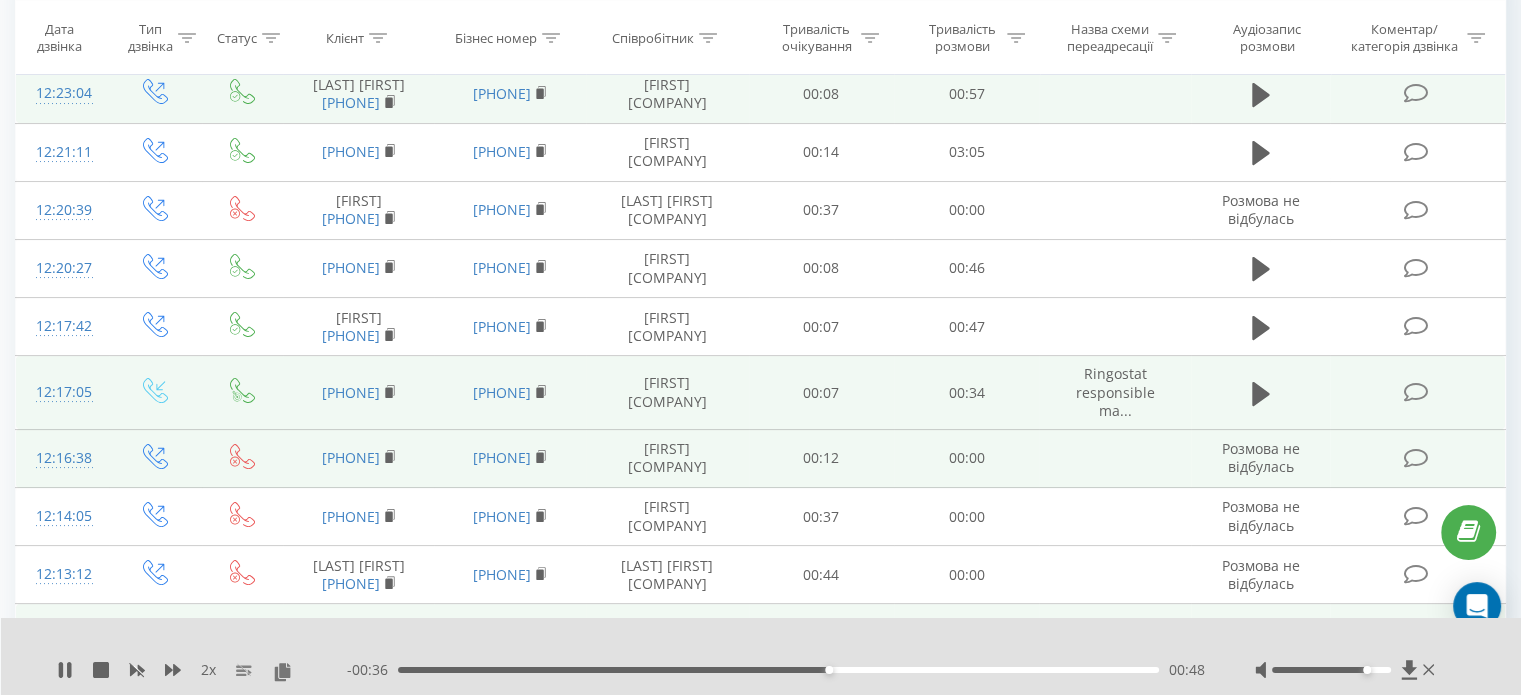 scroll, scrollTop: 133, scrollLeft: 0, axis: vertical 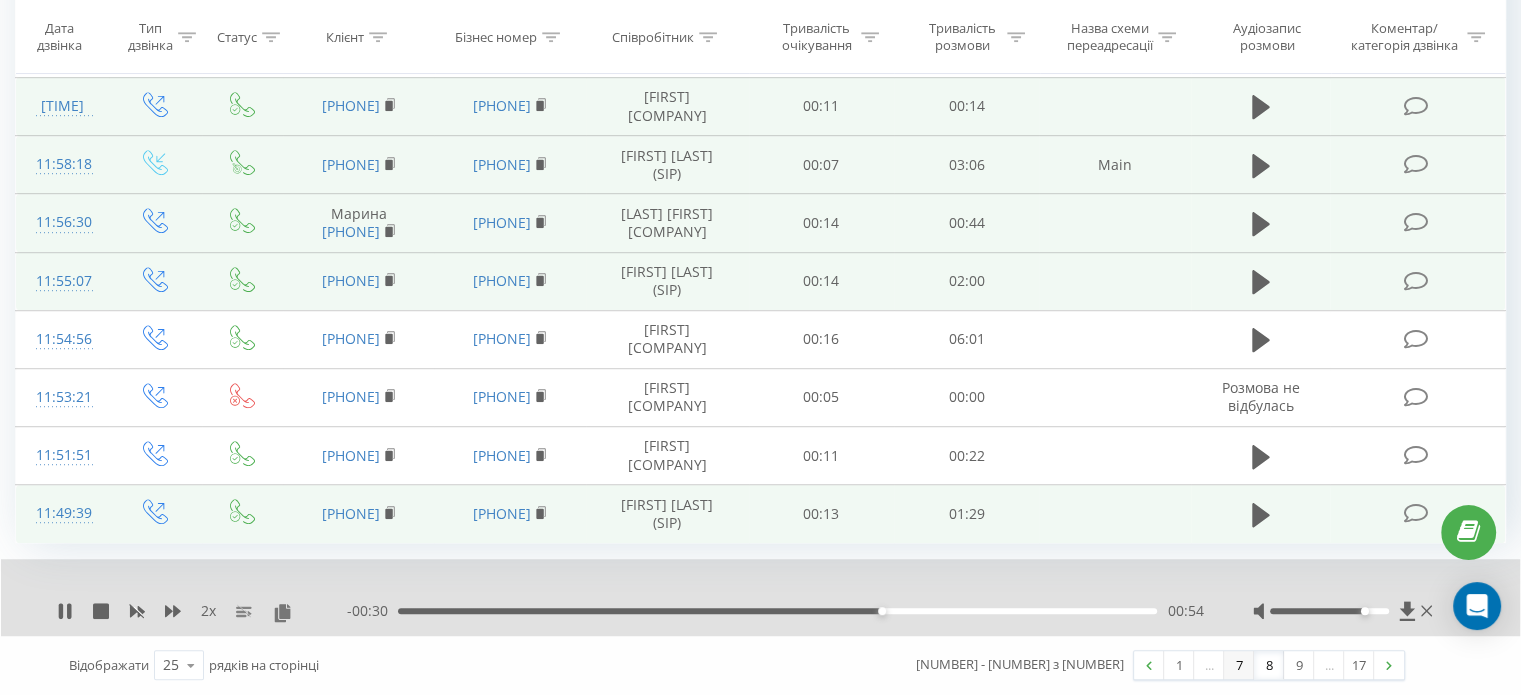 click on "7" at bounding box center [1239, 665] 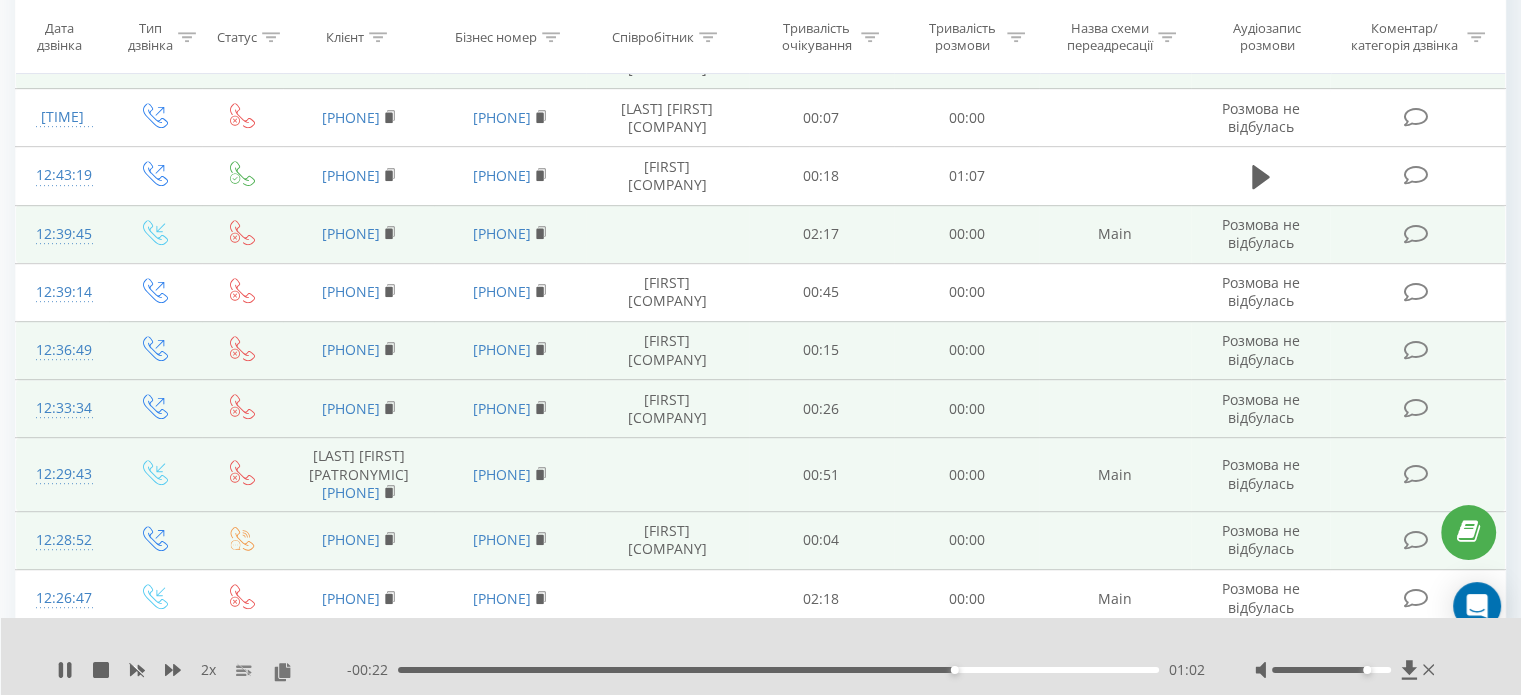 scroll, scrollTop: 965, scrollLeft: 0, axis: vertical 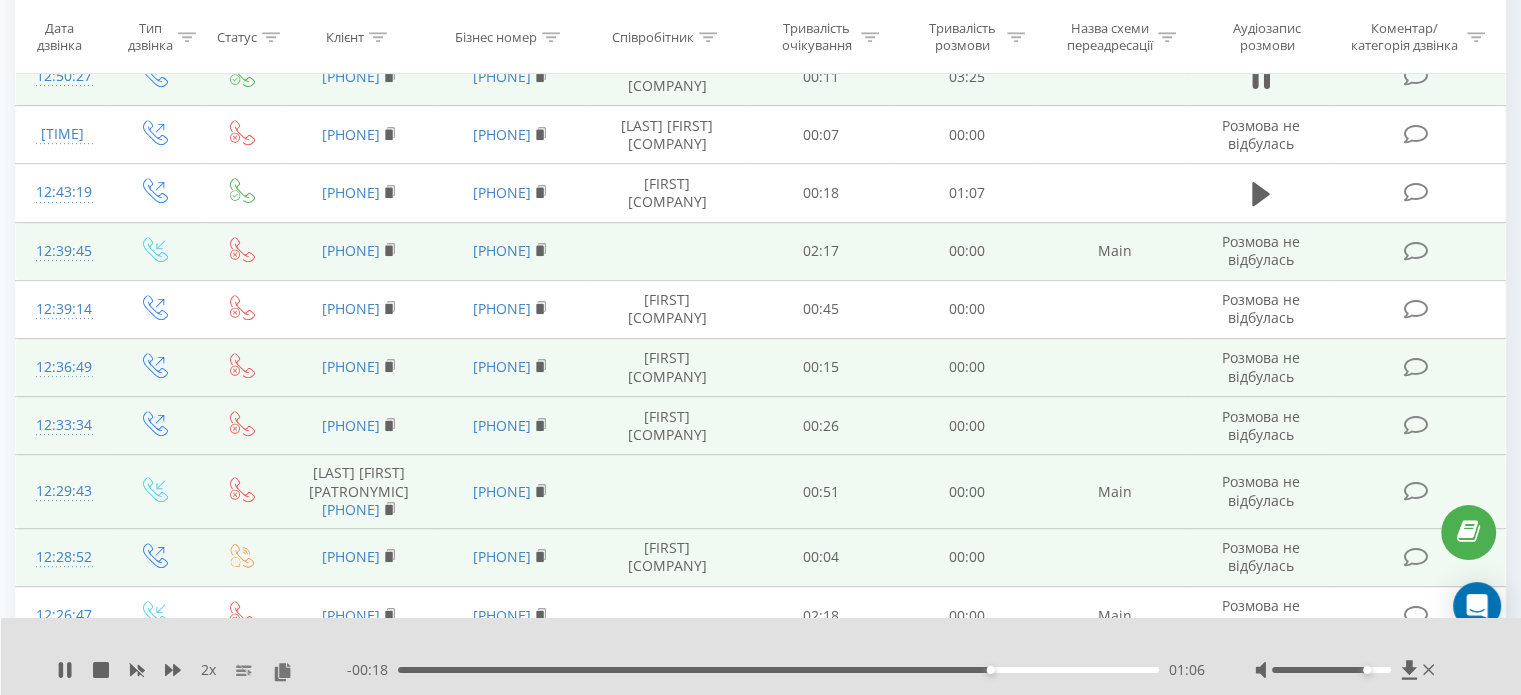 click at bounding box center (1114, 77) 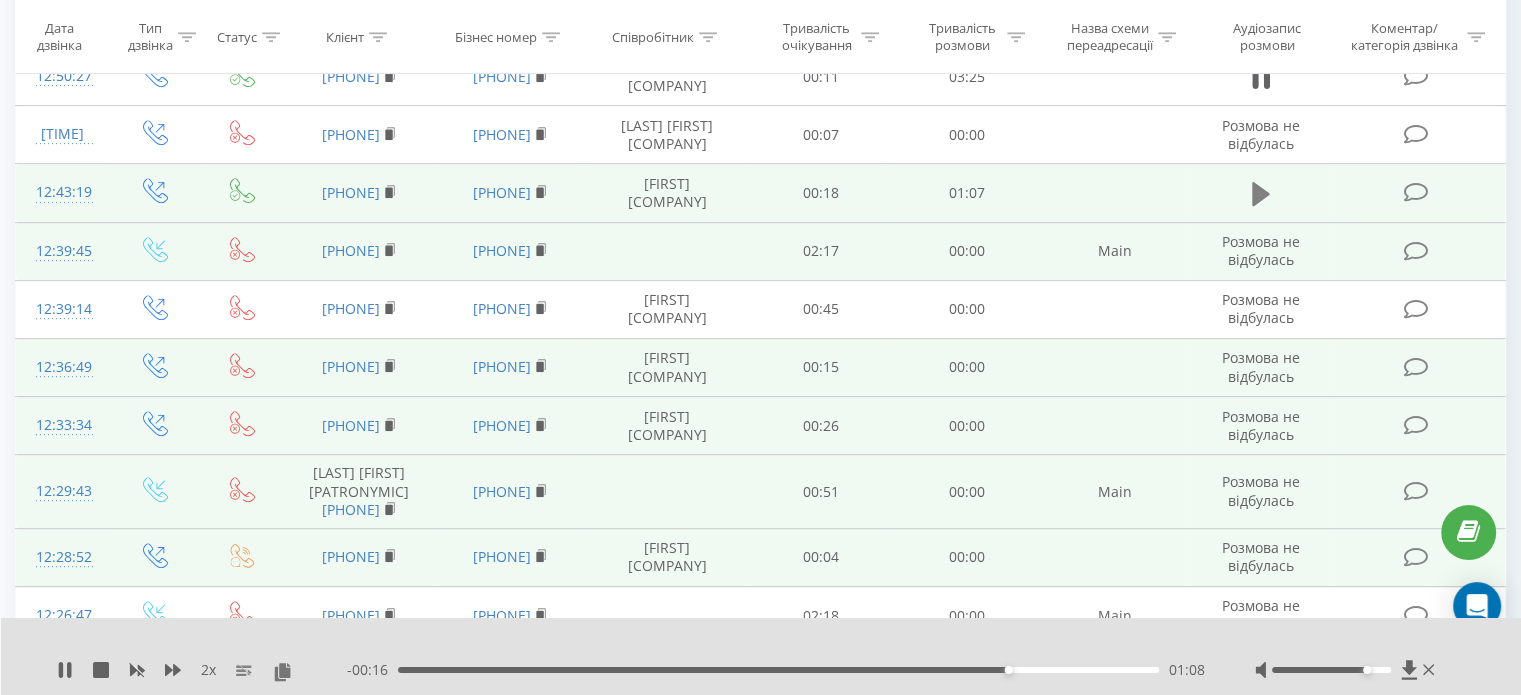 click at bounding box center (1261, 194) 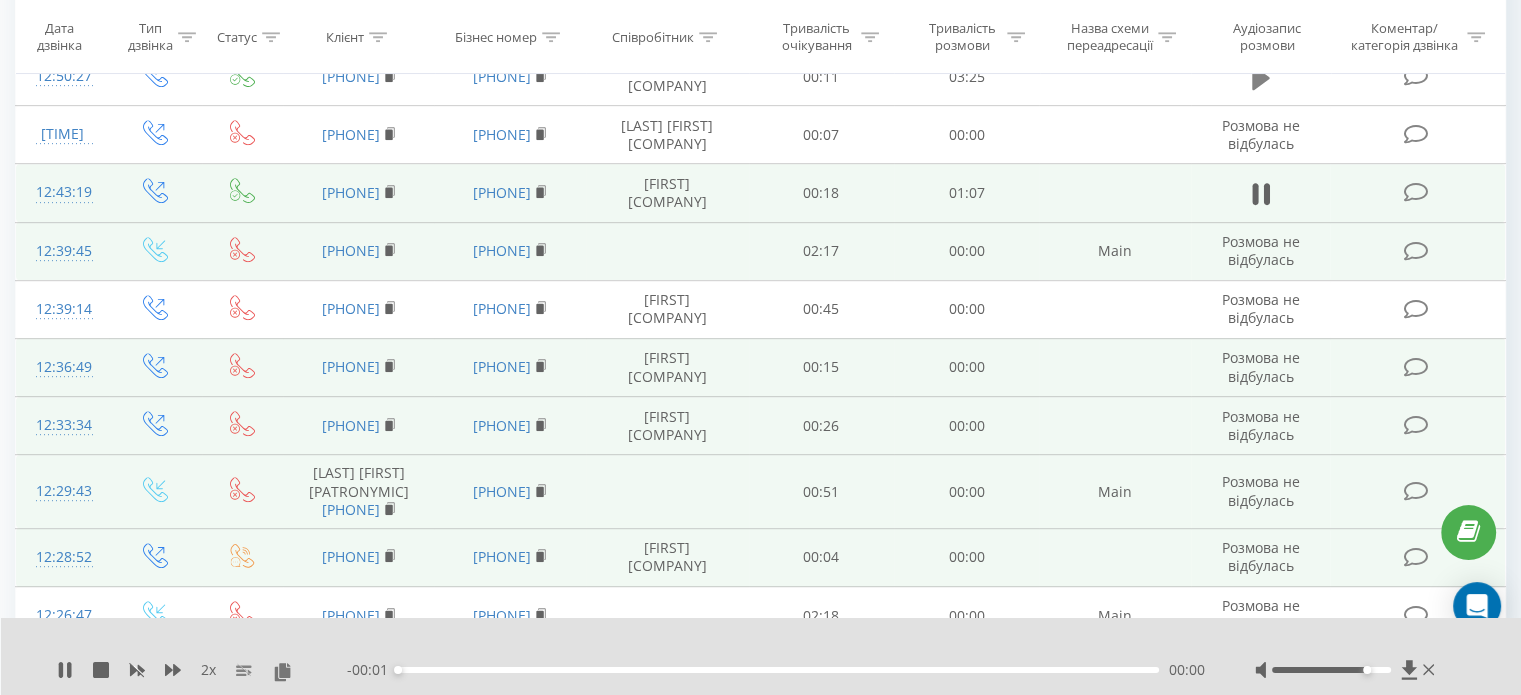 click 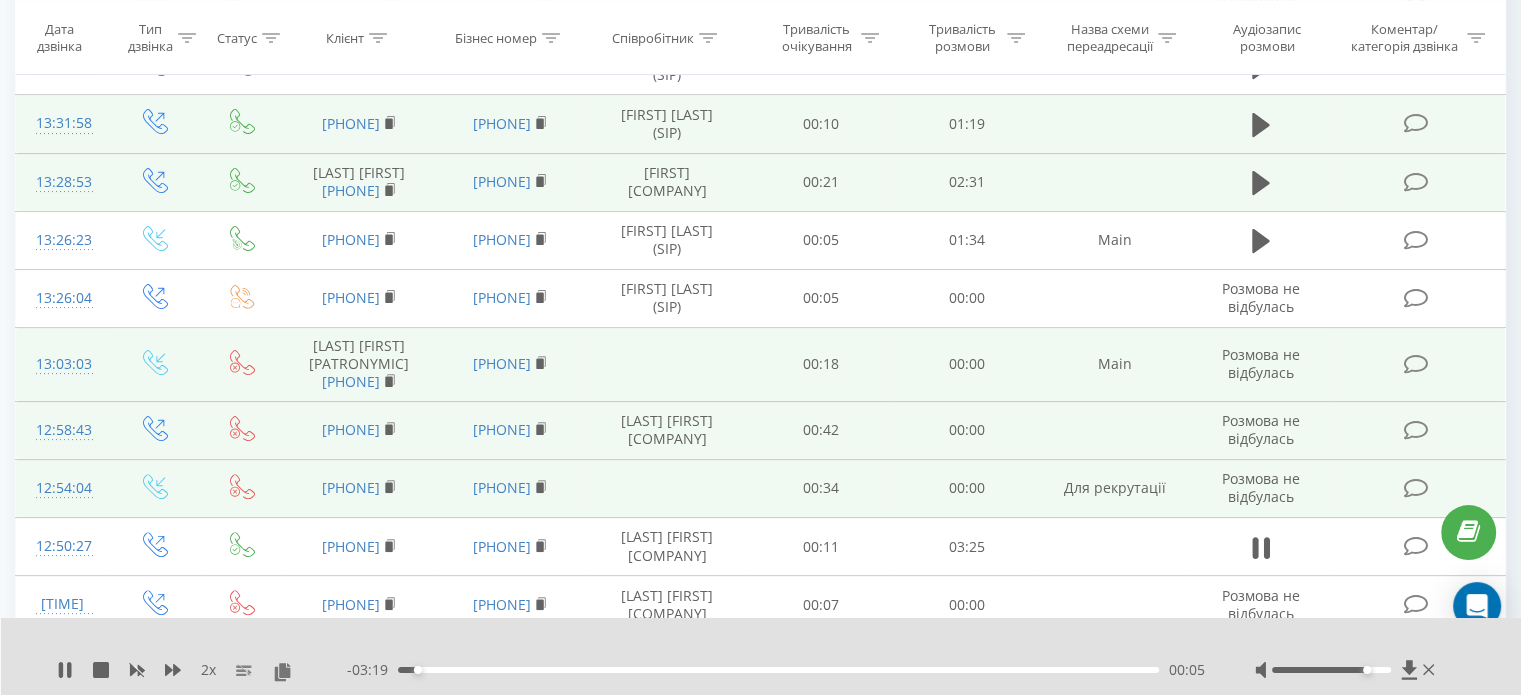 scroll, scrollTop: 465, scrollLeft: 0, axis: vertical 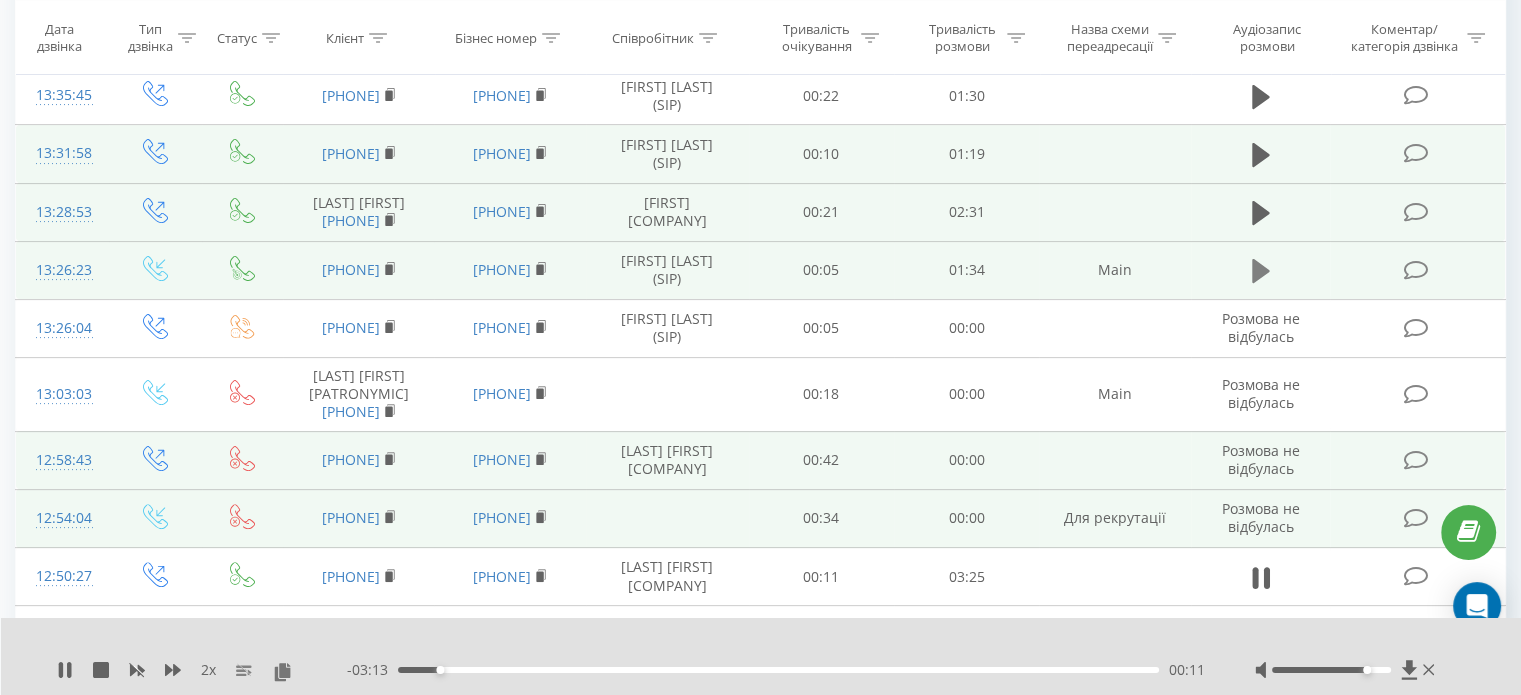 click 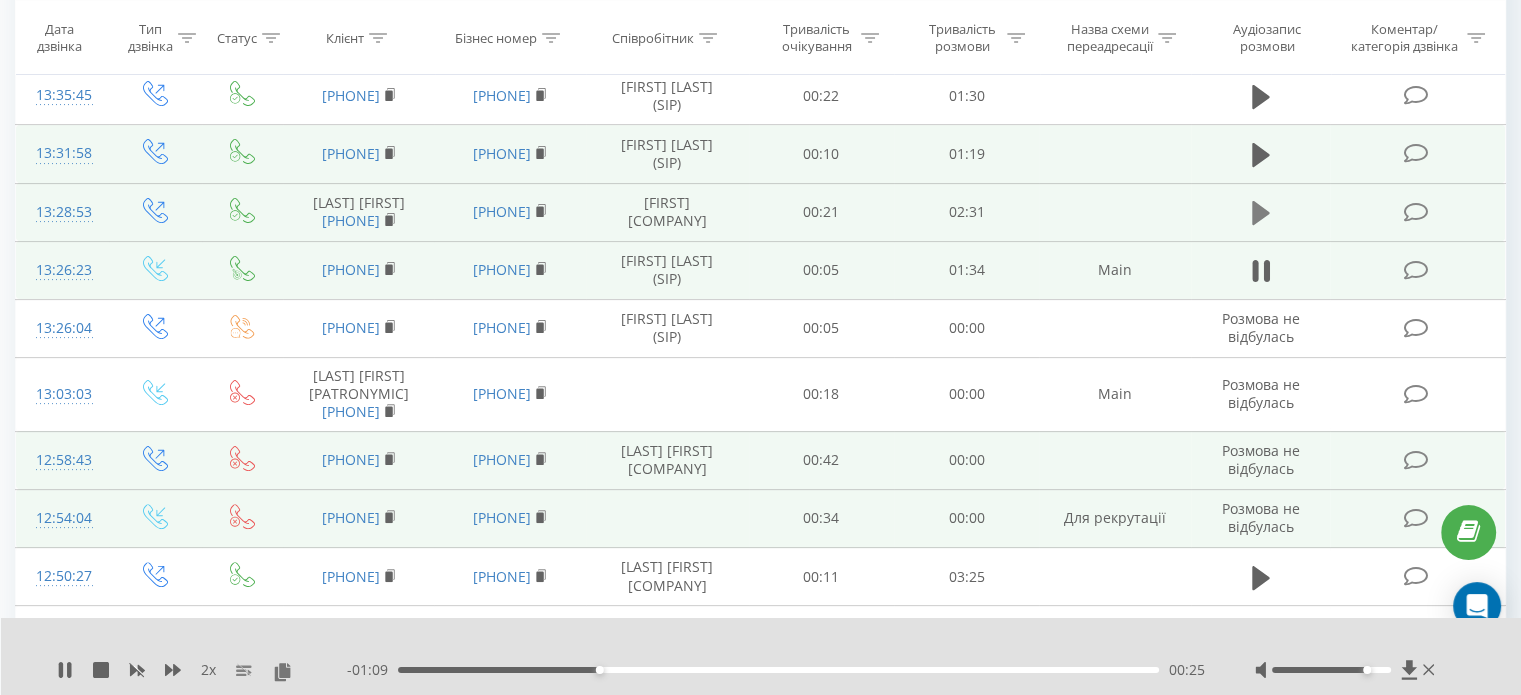 click 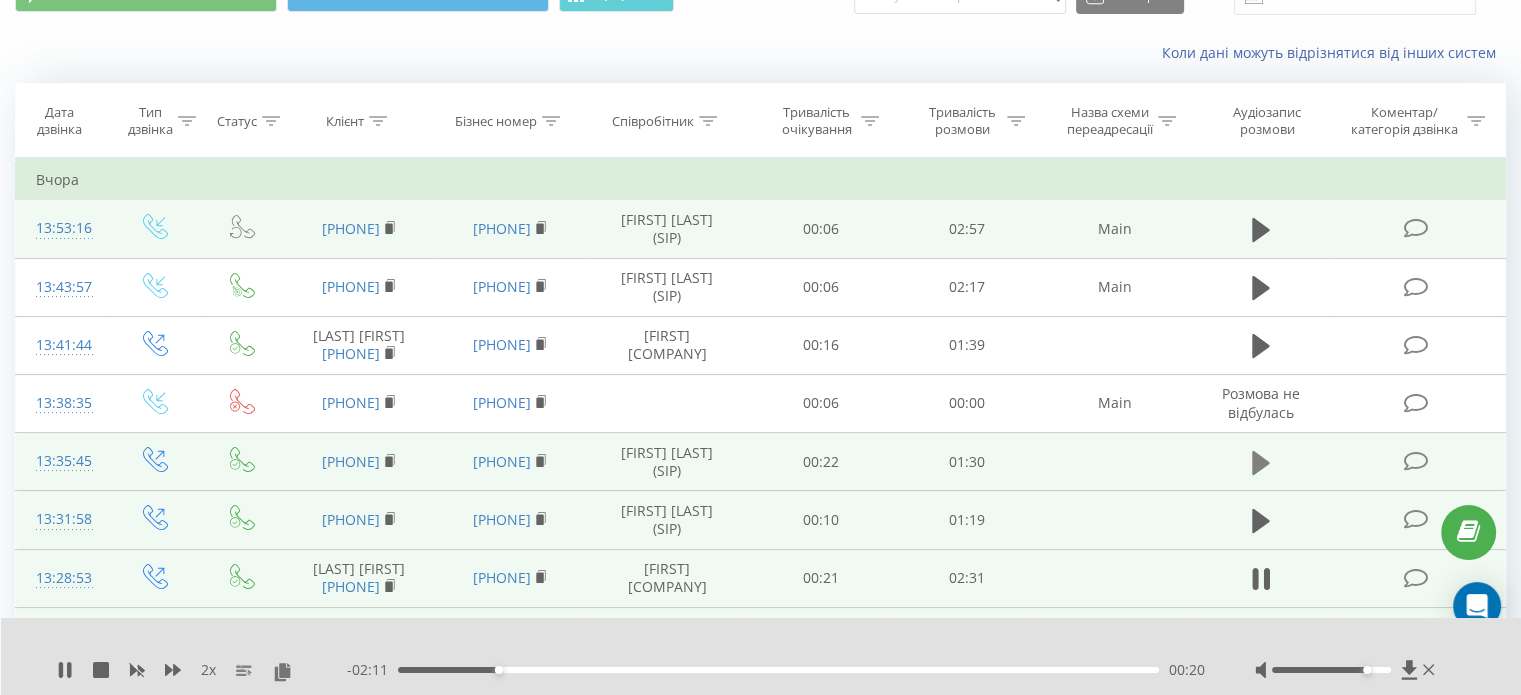 scroll, scrollTop: 65, scrollLeft: 0, axis: vertical 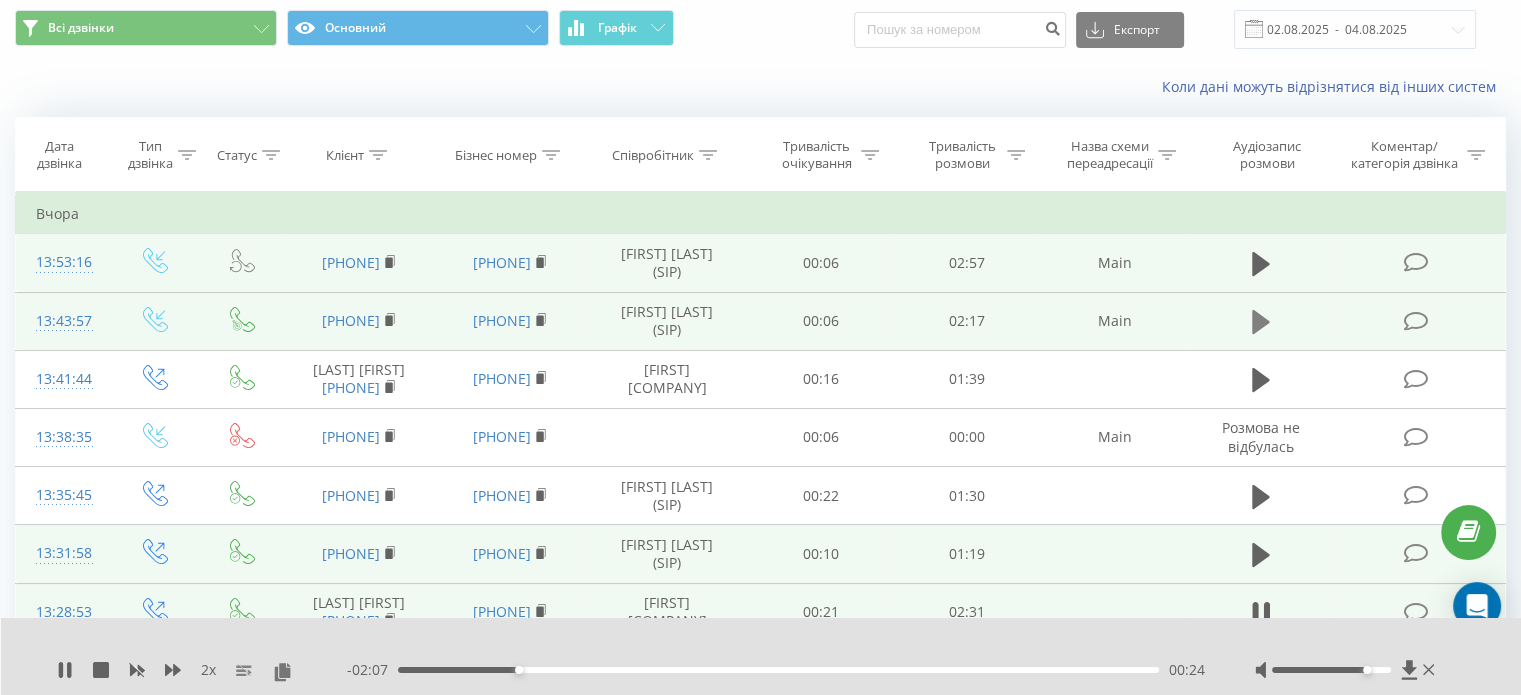 click 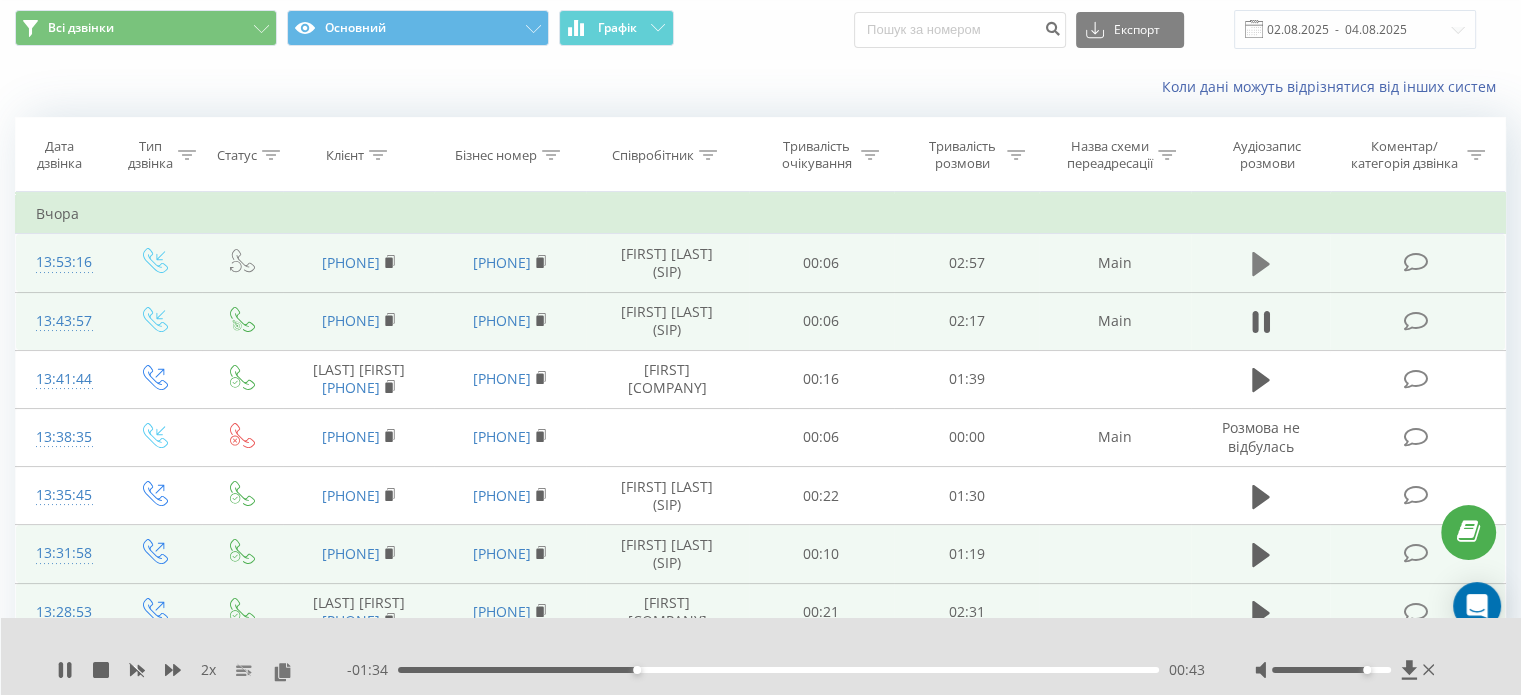 click 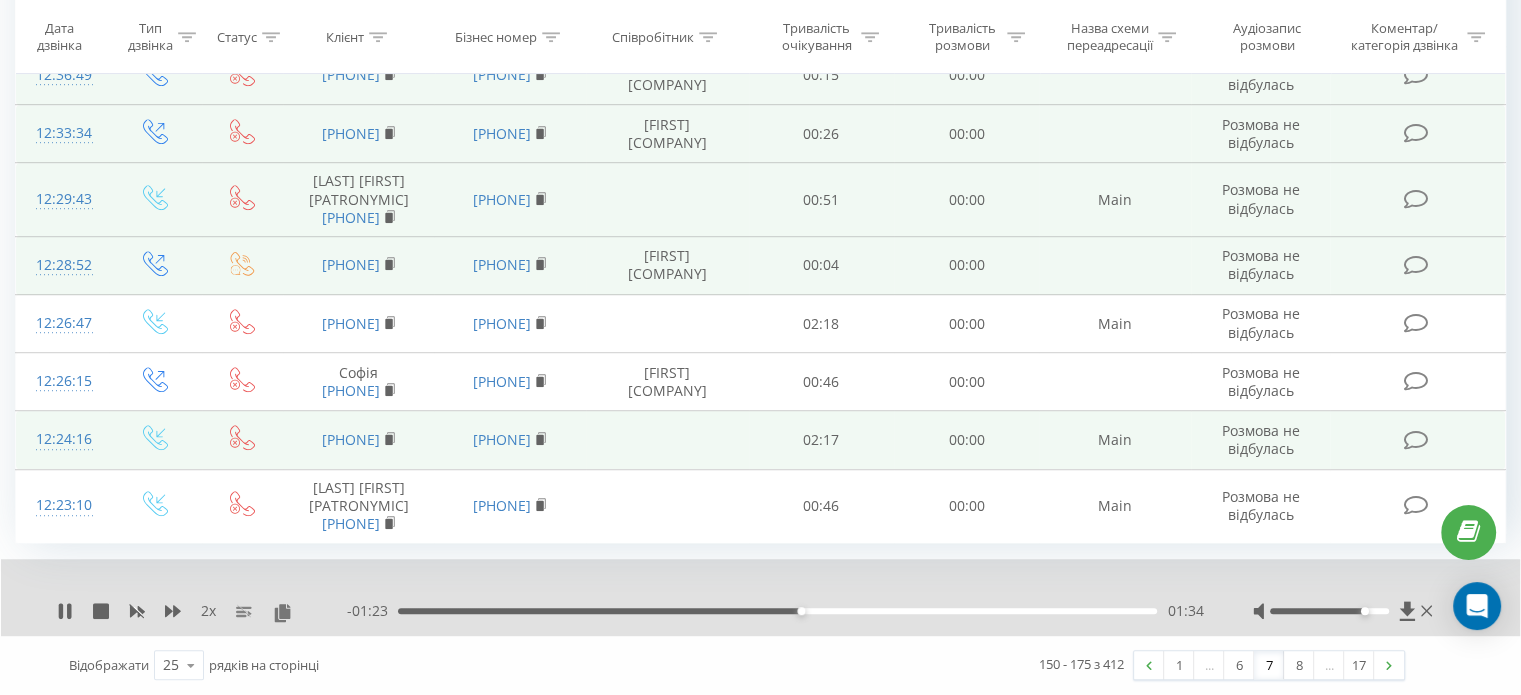 scroll, scrollTop: 1443, scrollLeft: 0, axis: vertical 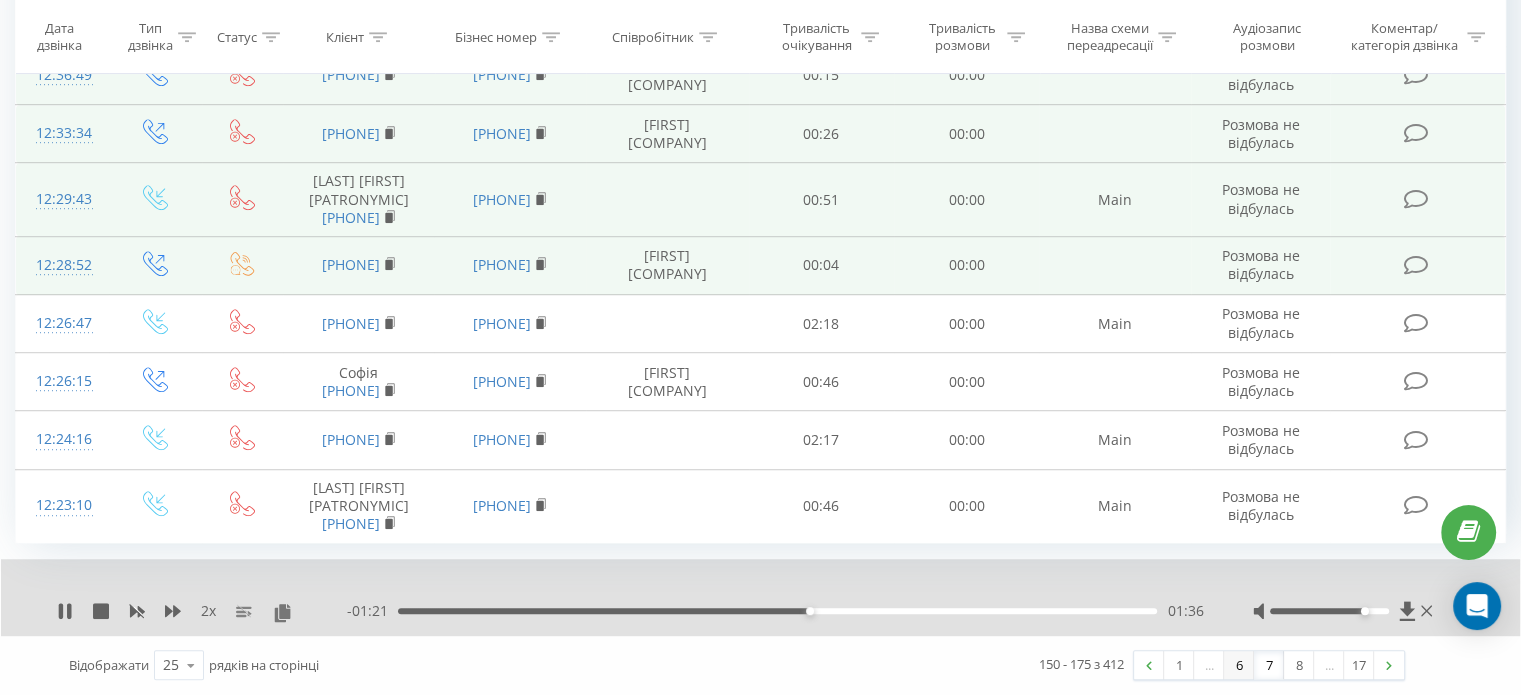 click on "6" at bounding box center [1239, 665] 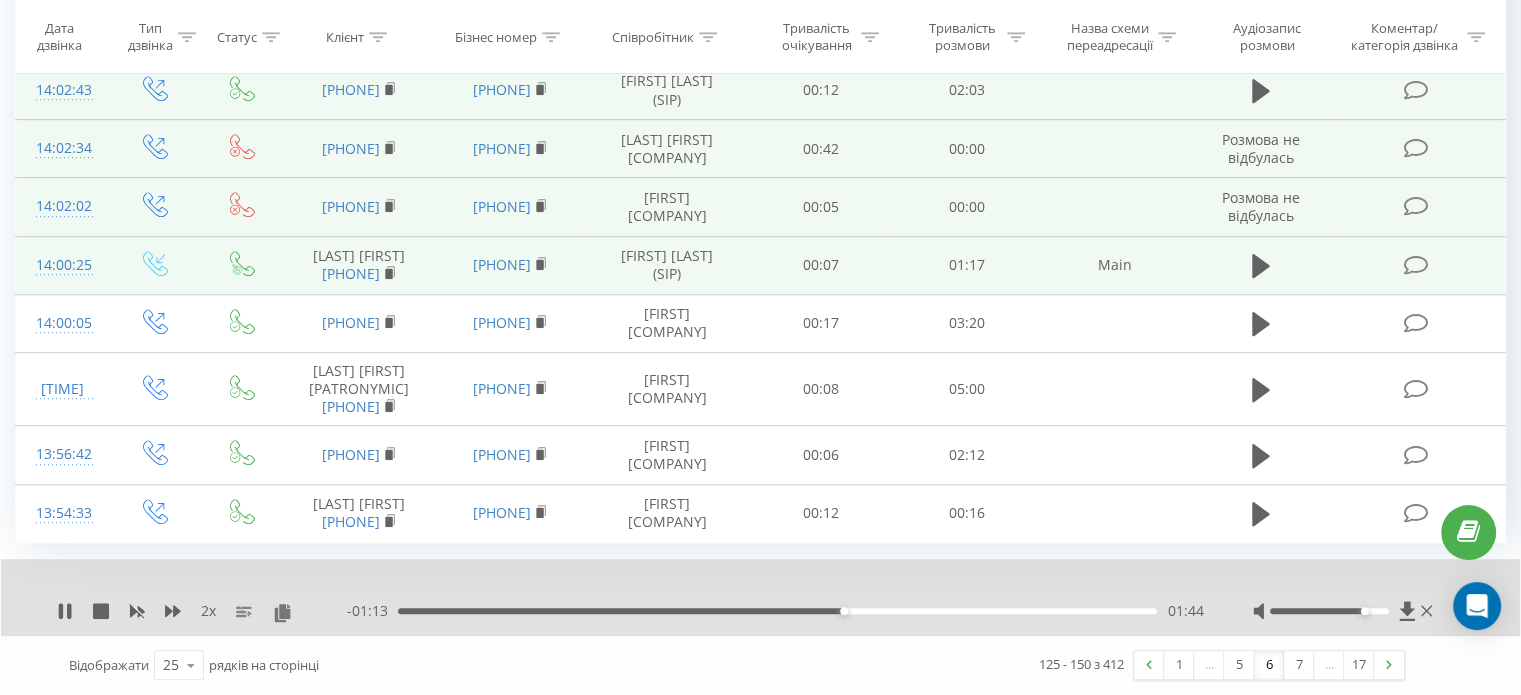 scroll, scrollTop: 1336, scrollLeft: 0, axis: vertical 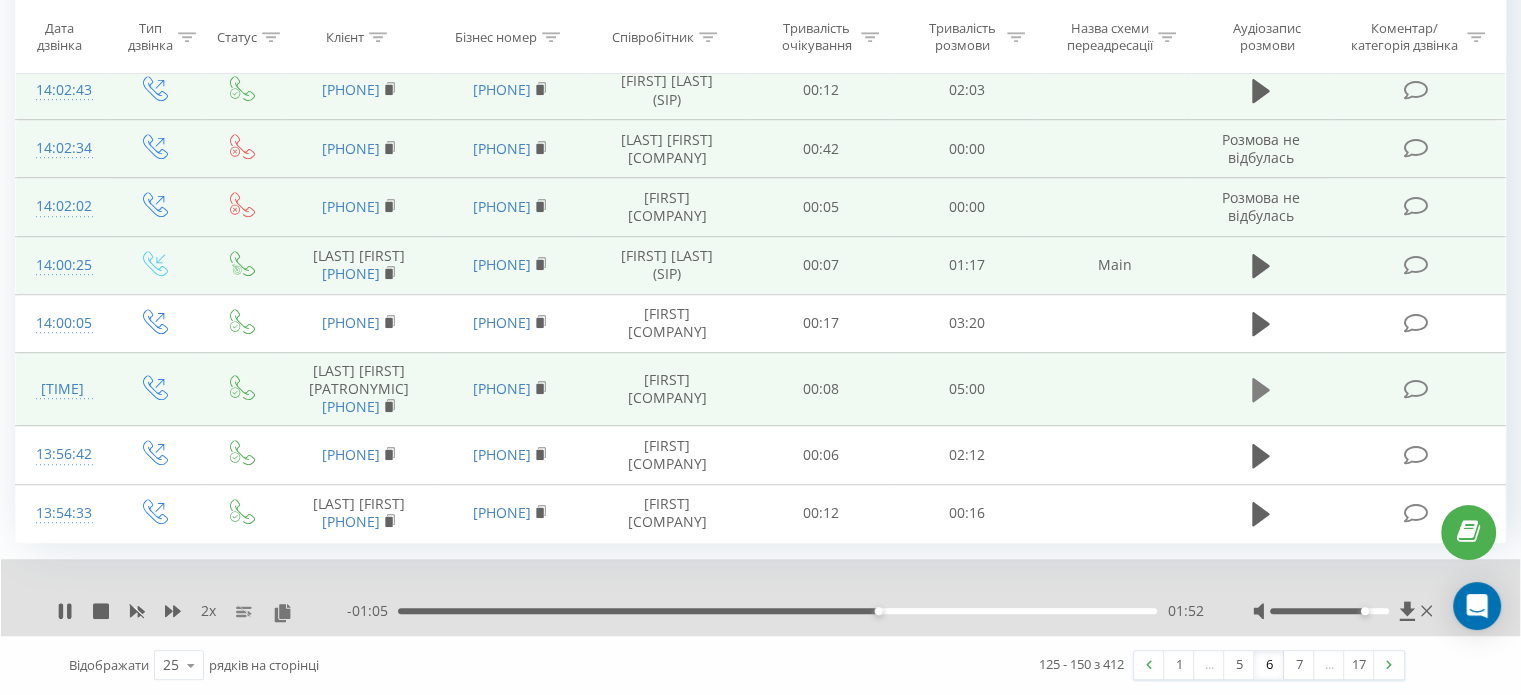 click 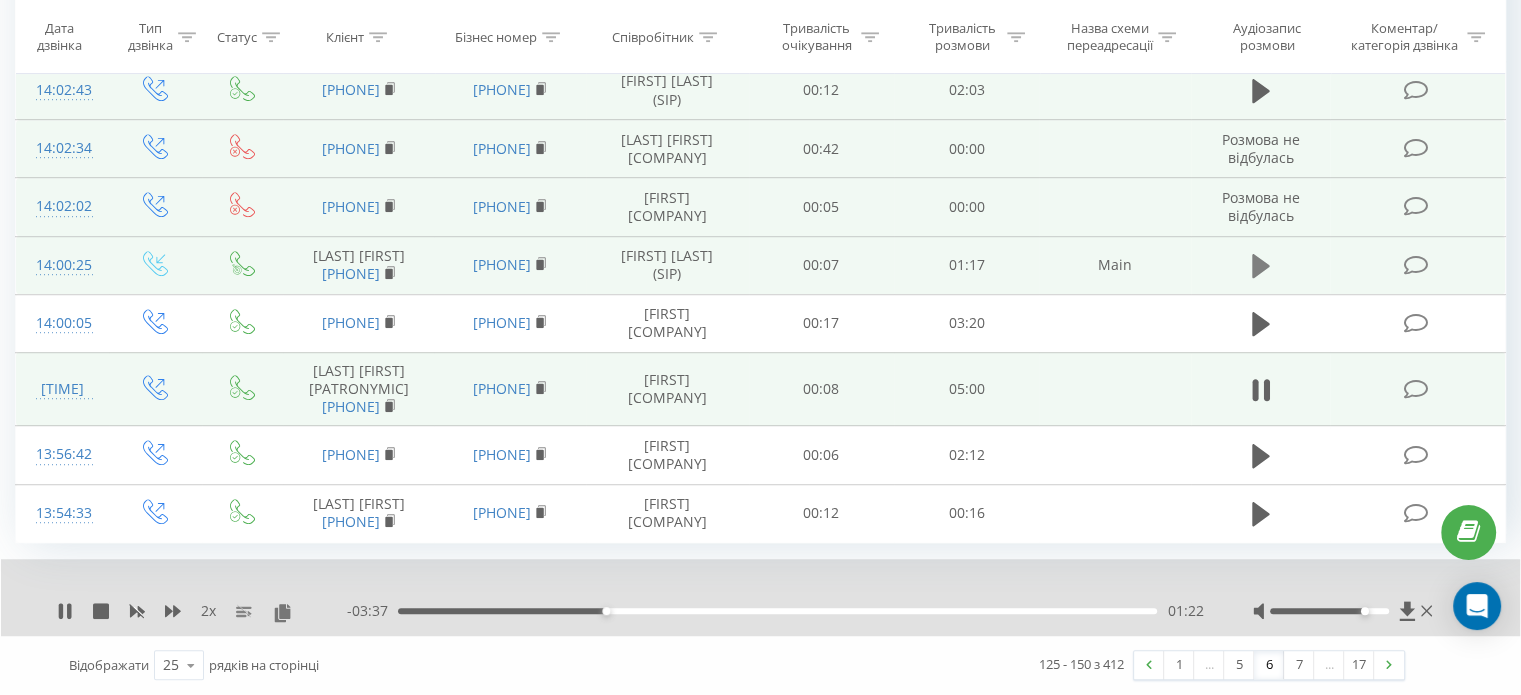 click 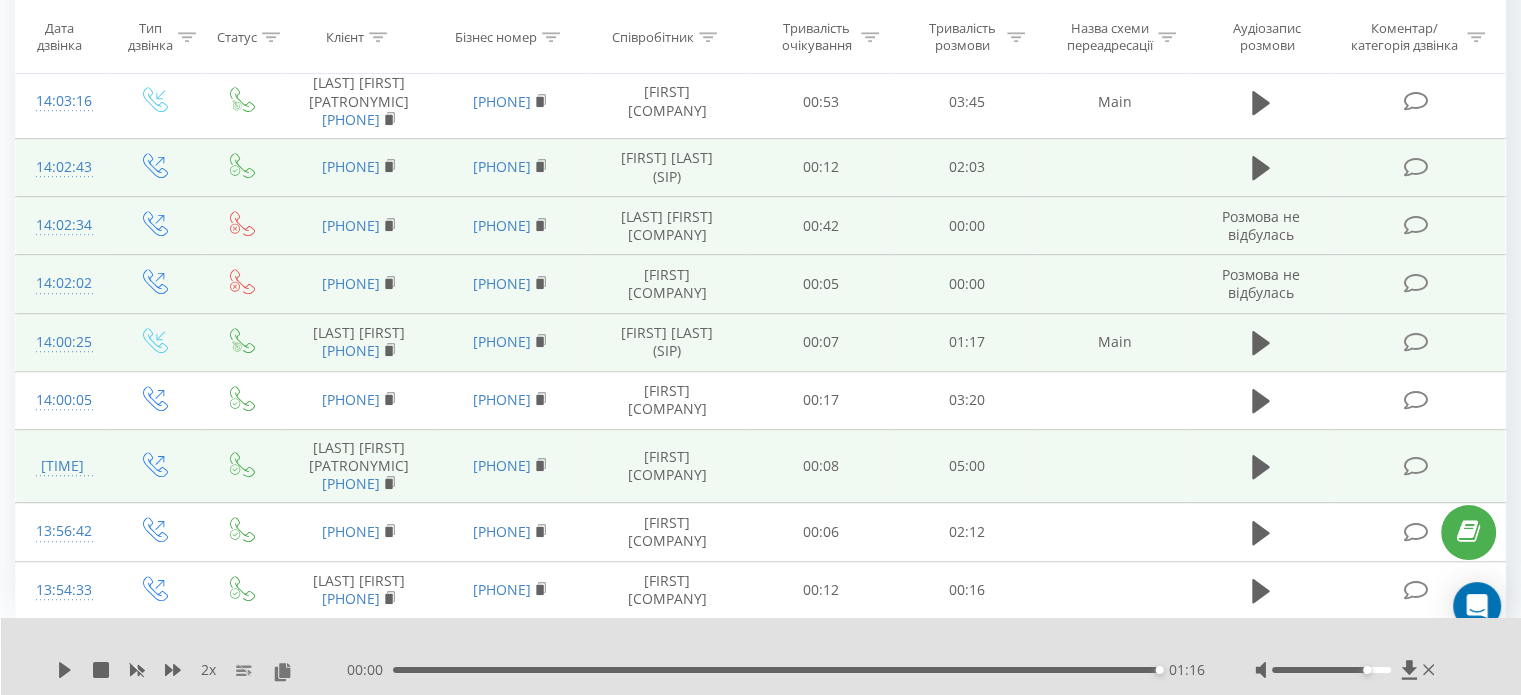 scroll, scrollTop: 1136, scrollLeft: 0, axis: vertical 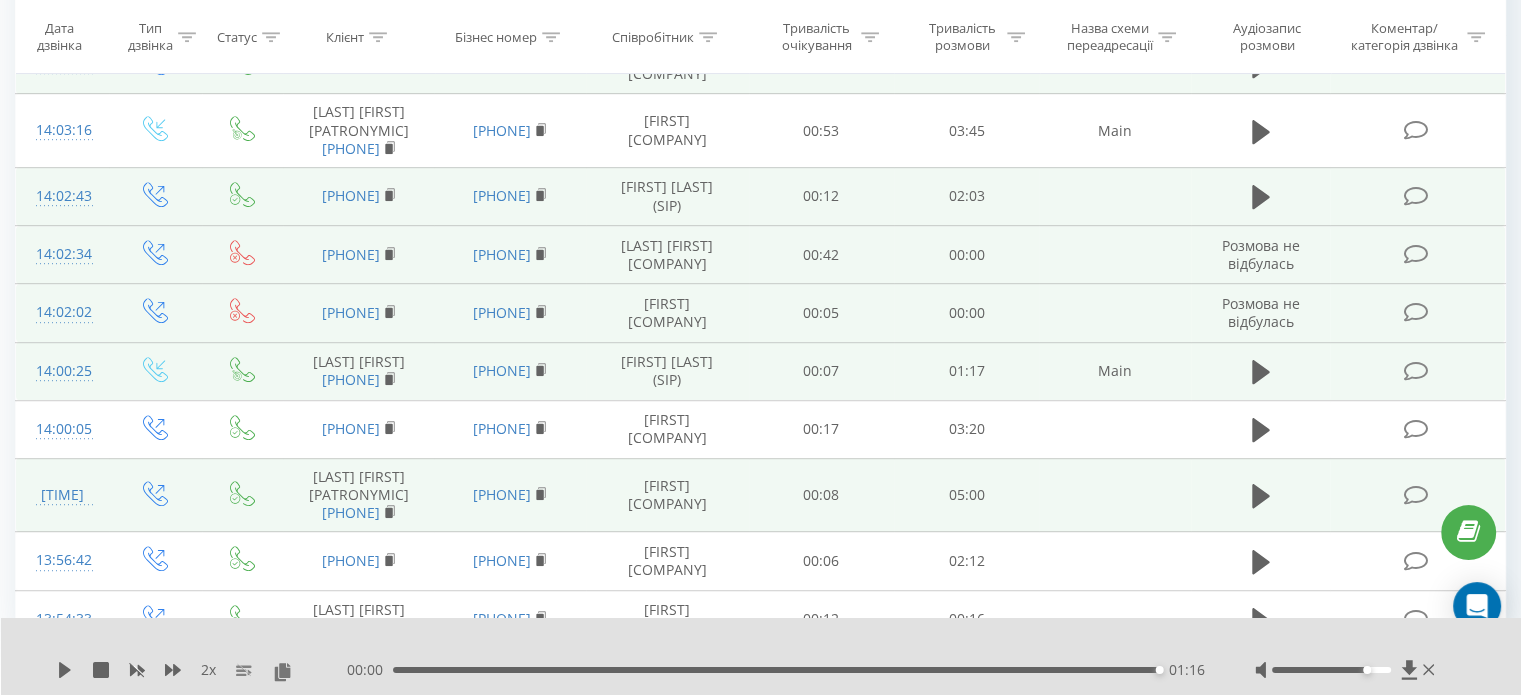 click at bounding box center (1261, 196) 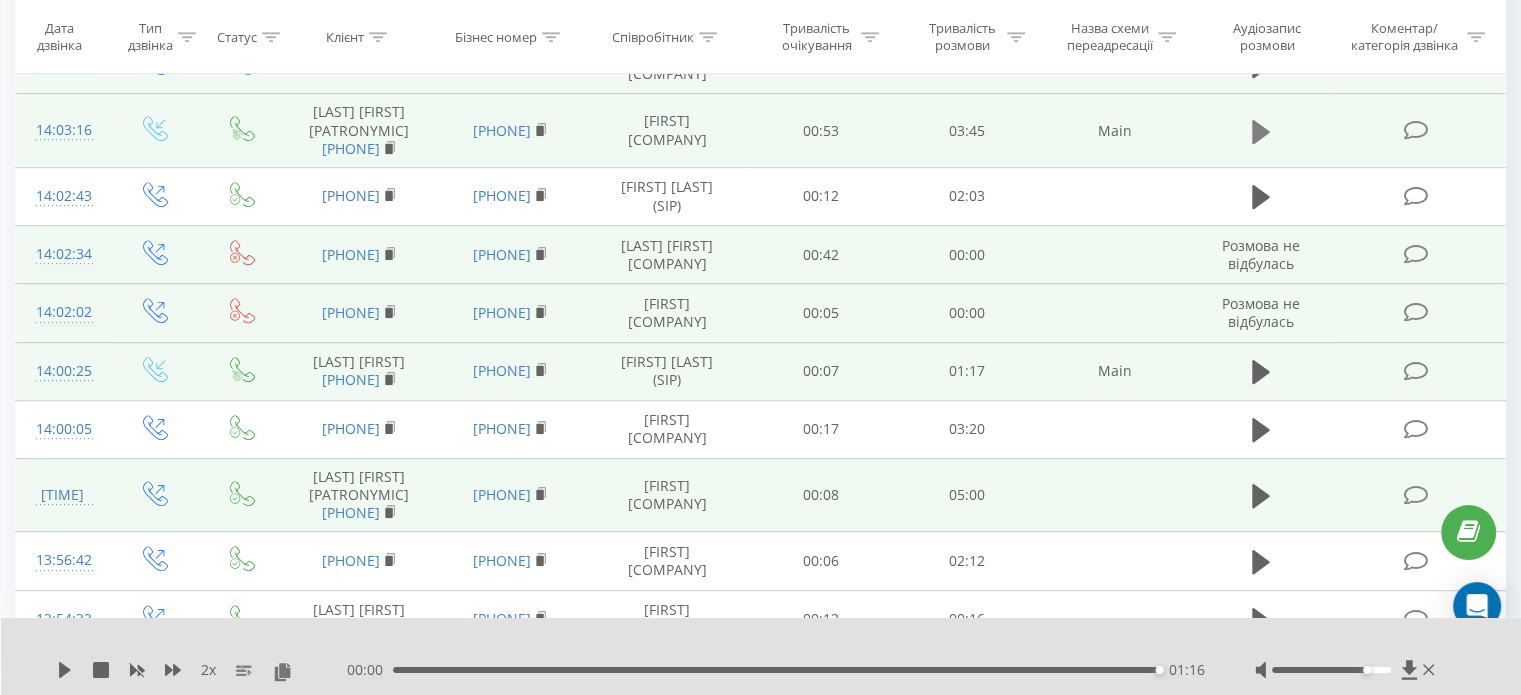 click 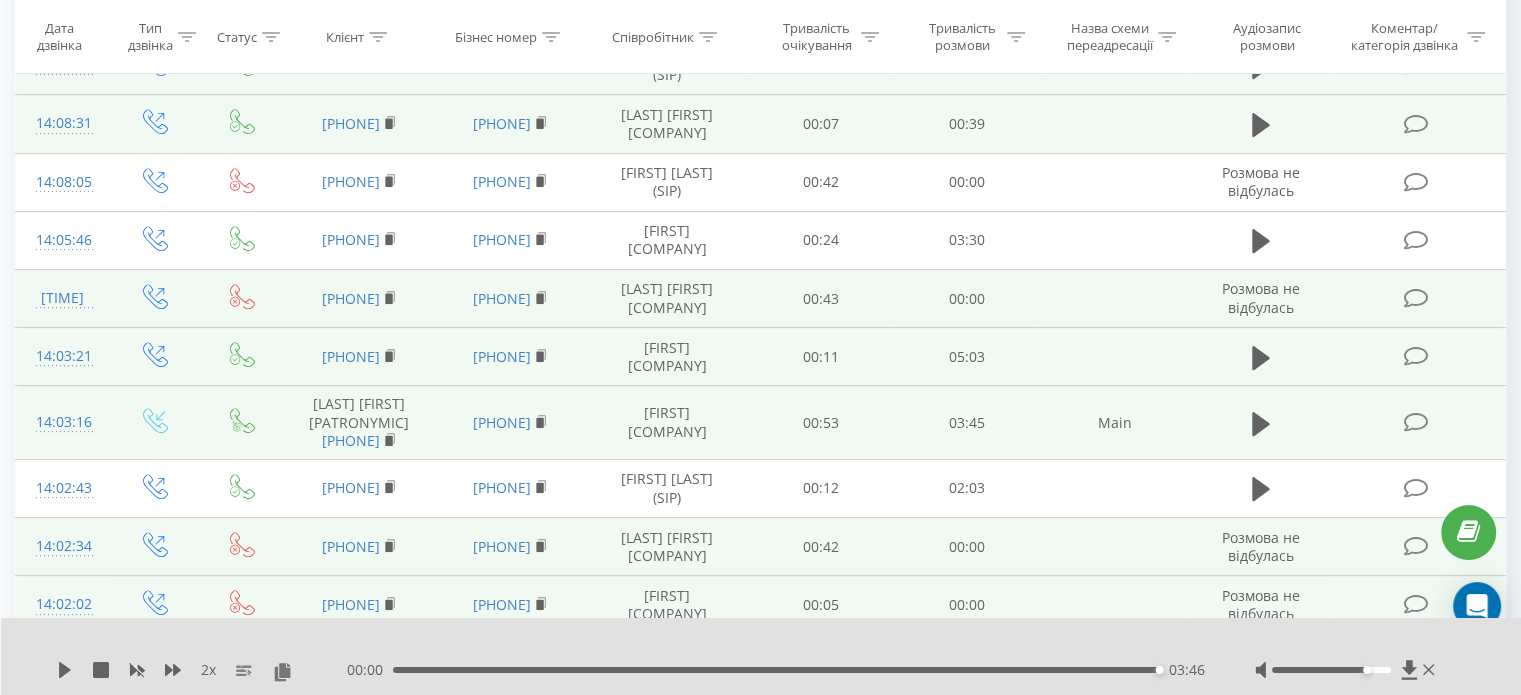 scroll, scrollTop: 836, scrollLeft: 0, axis: vertical 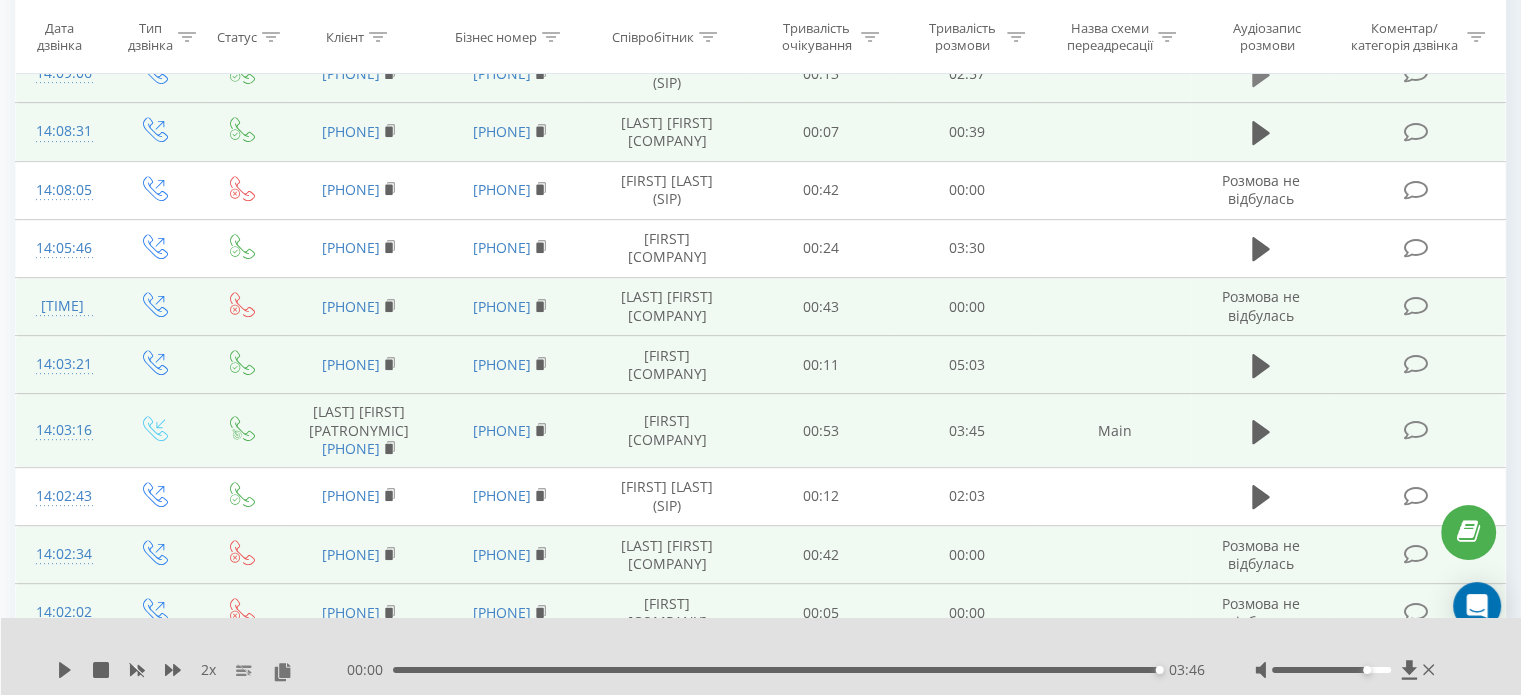 click at bounding box center (1261, 75) 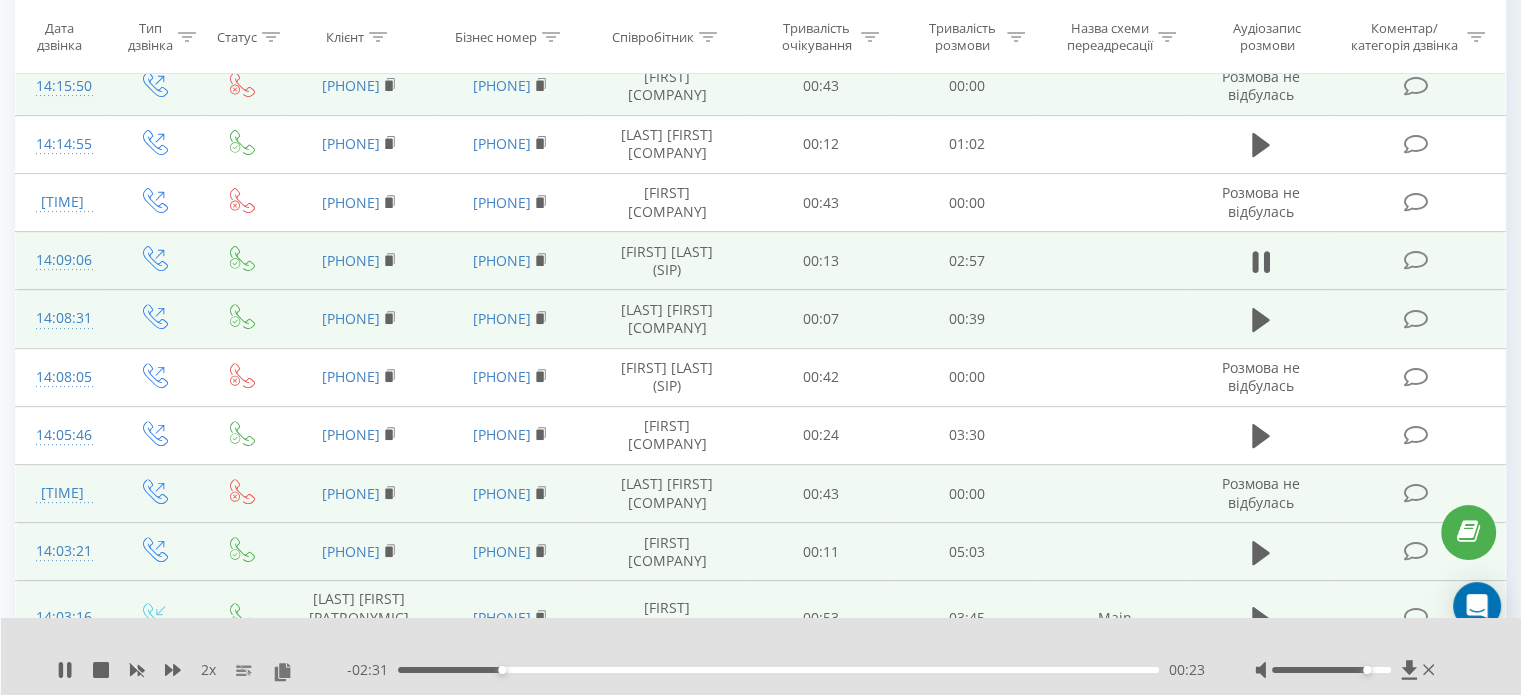scroll, scrollTop: 636, scrollLeft: 0, axis: vertical 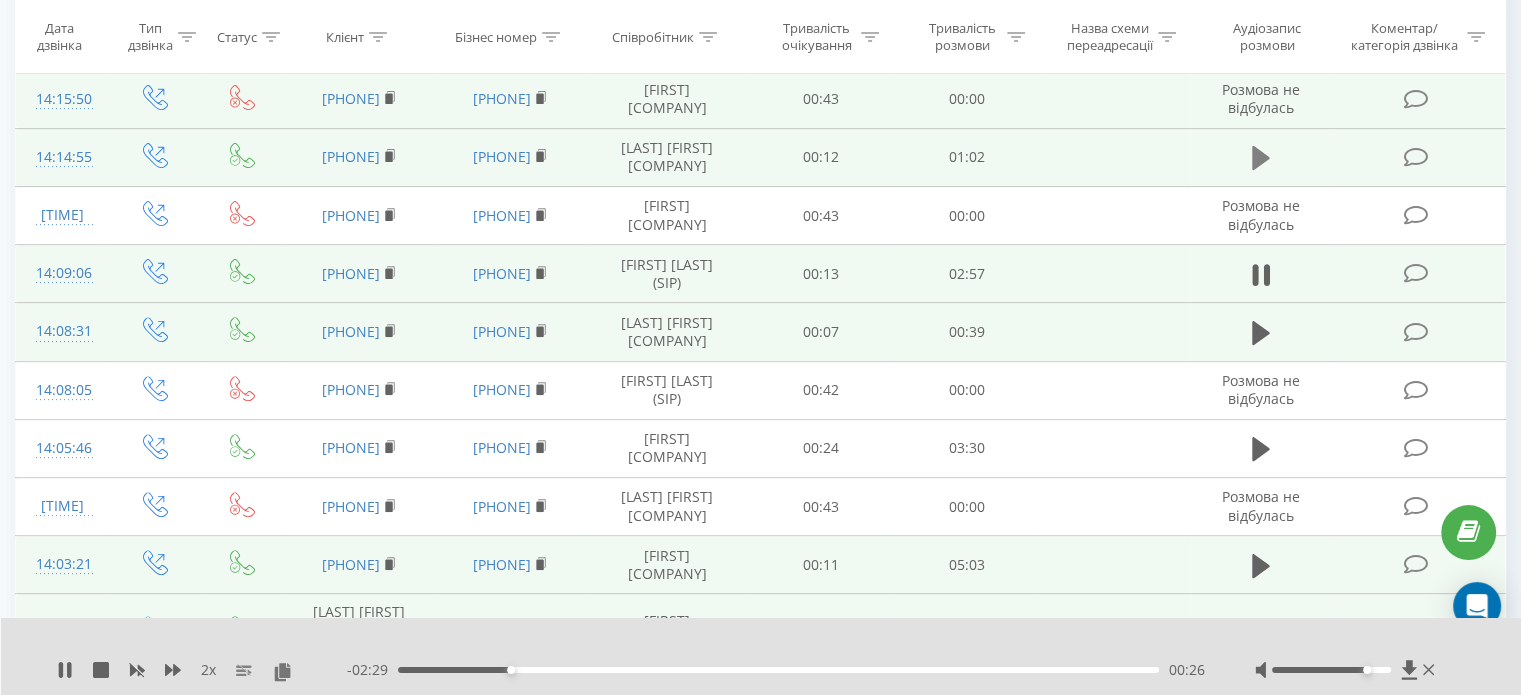 click 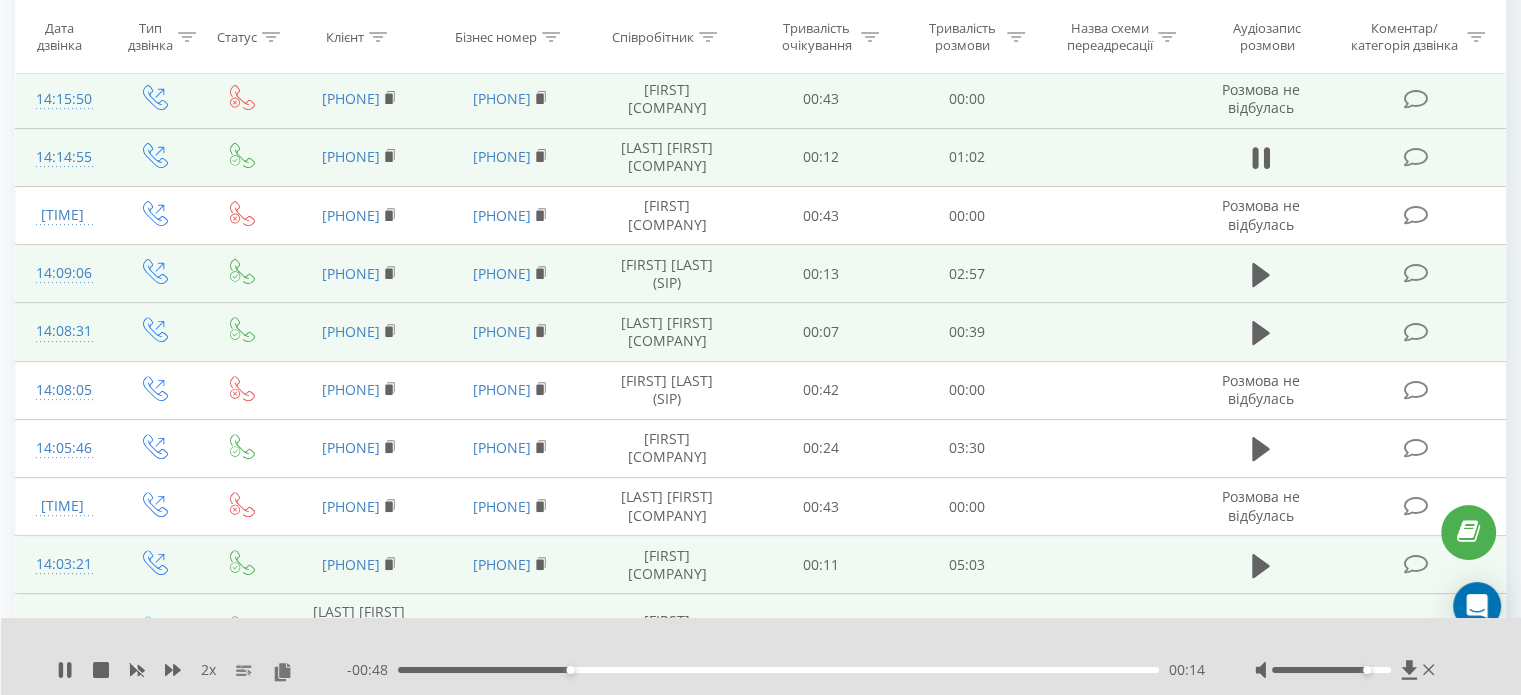 scroll, scrollTop: 536, scrollLeft: 0, axis: vertical 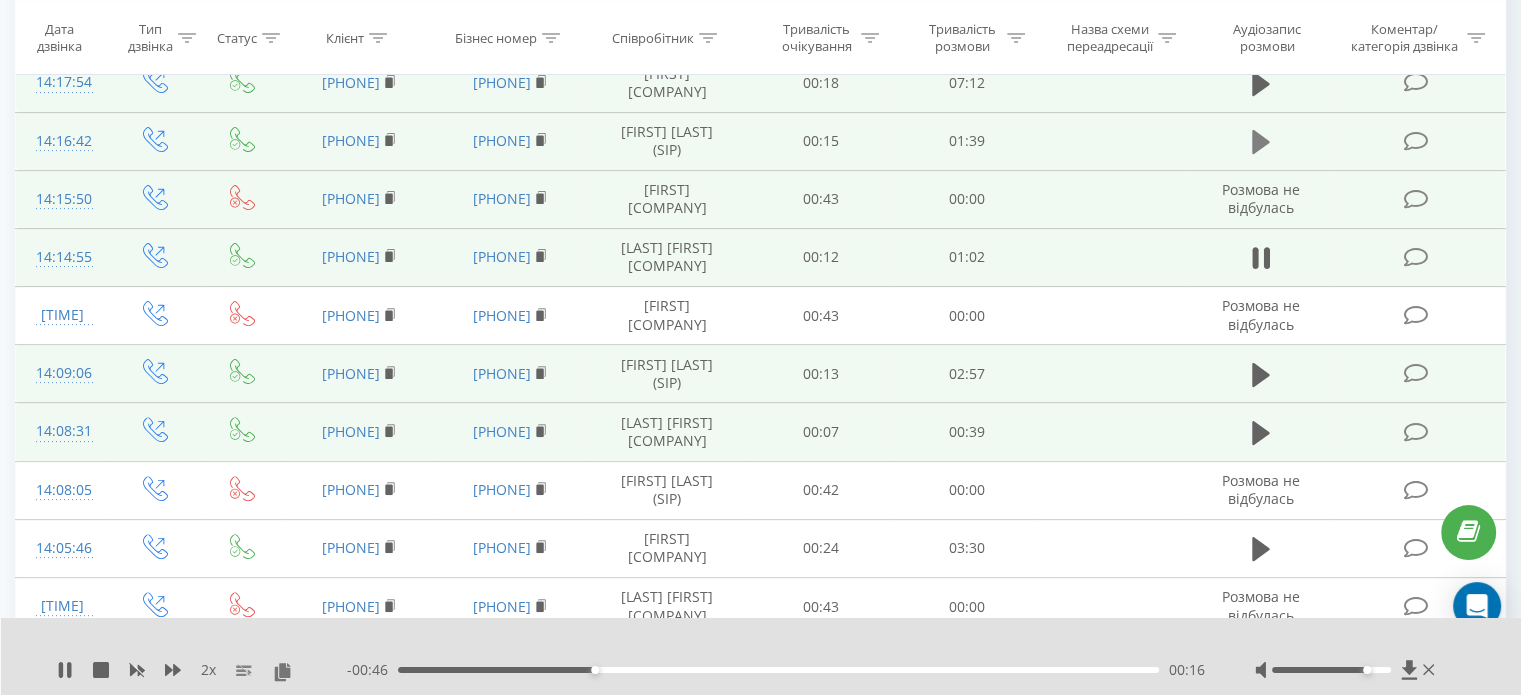 click 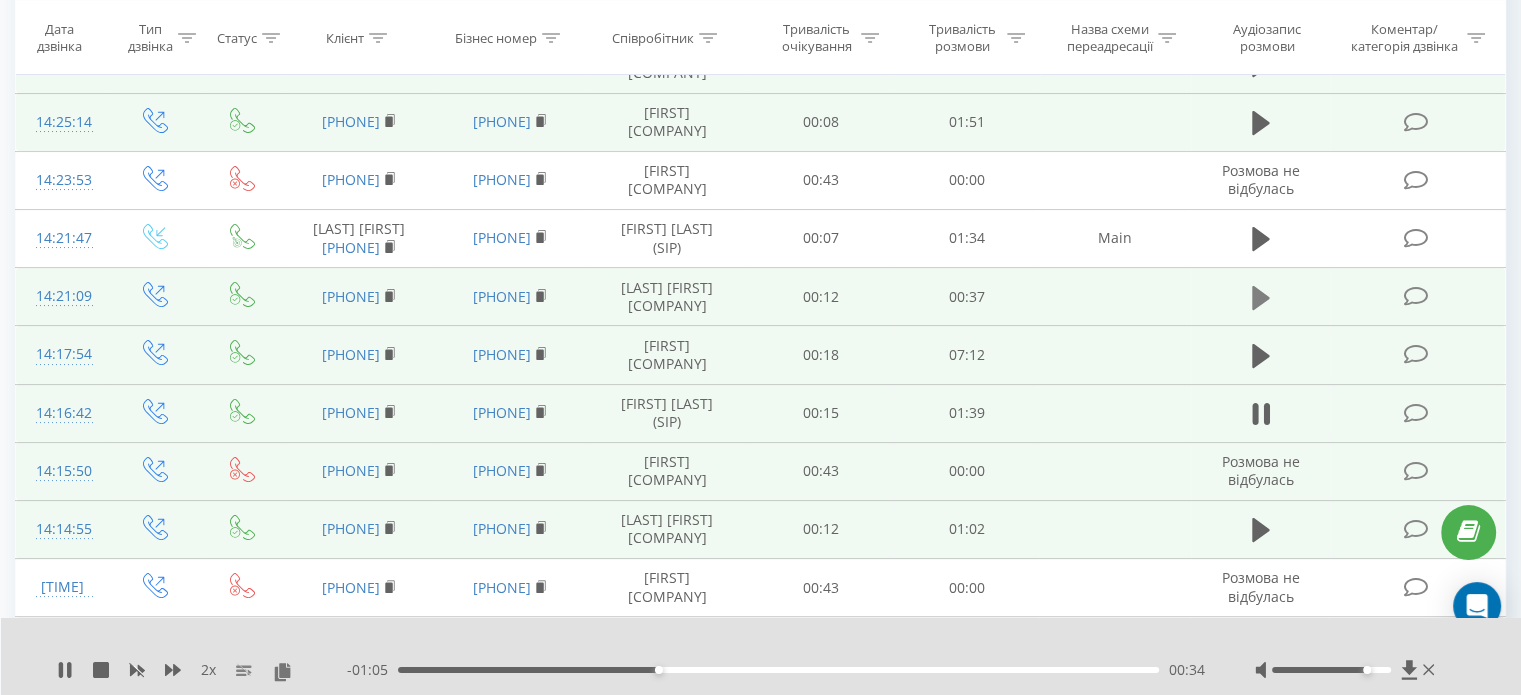 scroll, scrollTop: 236, scrollLeft: 0, axis: vertical 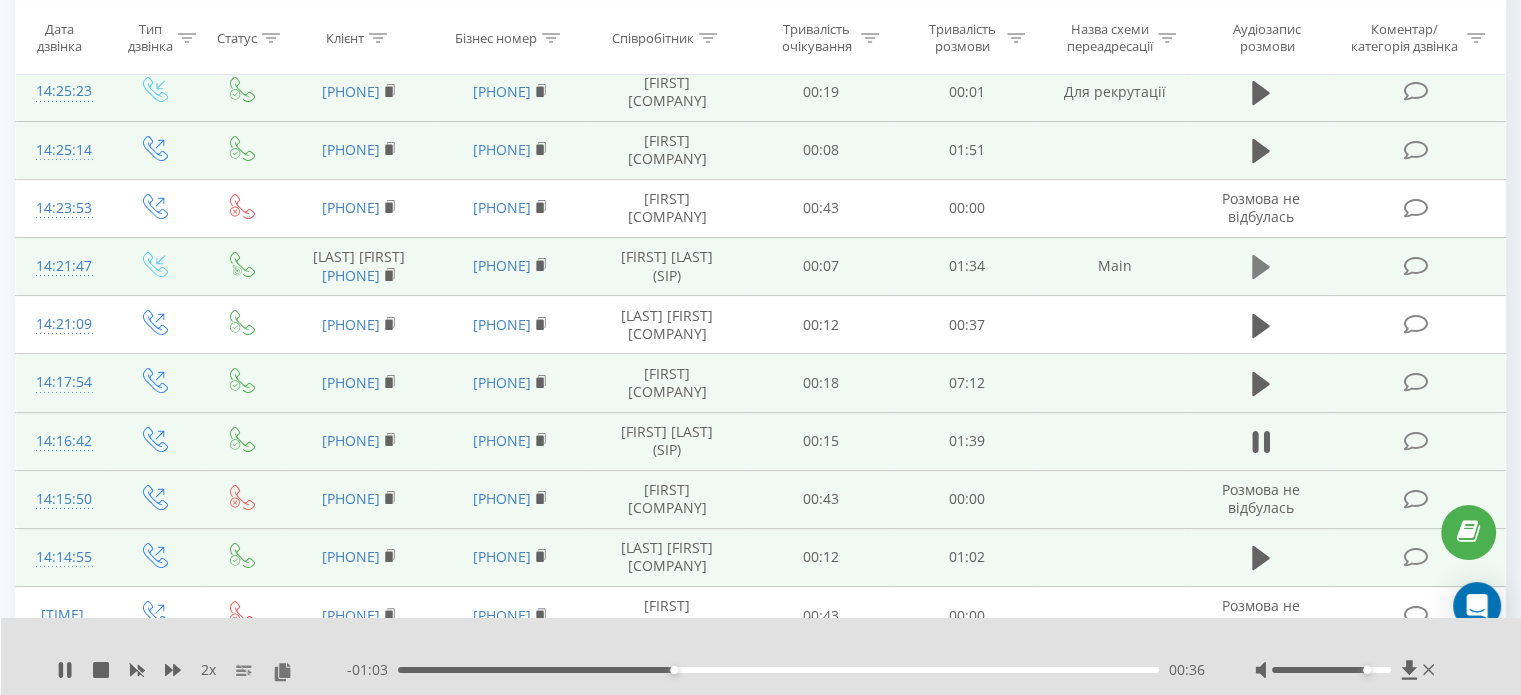 click 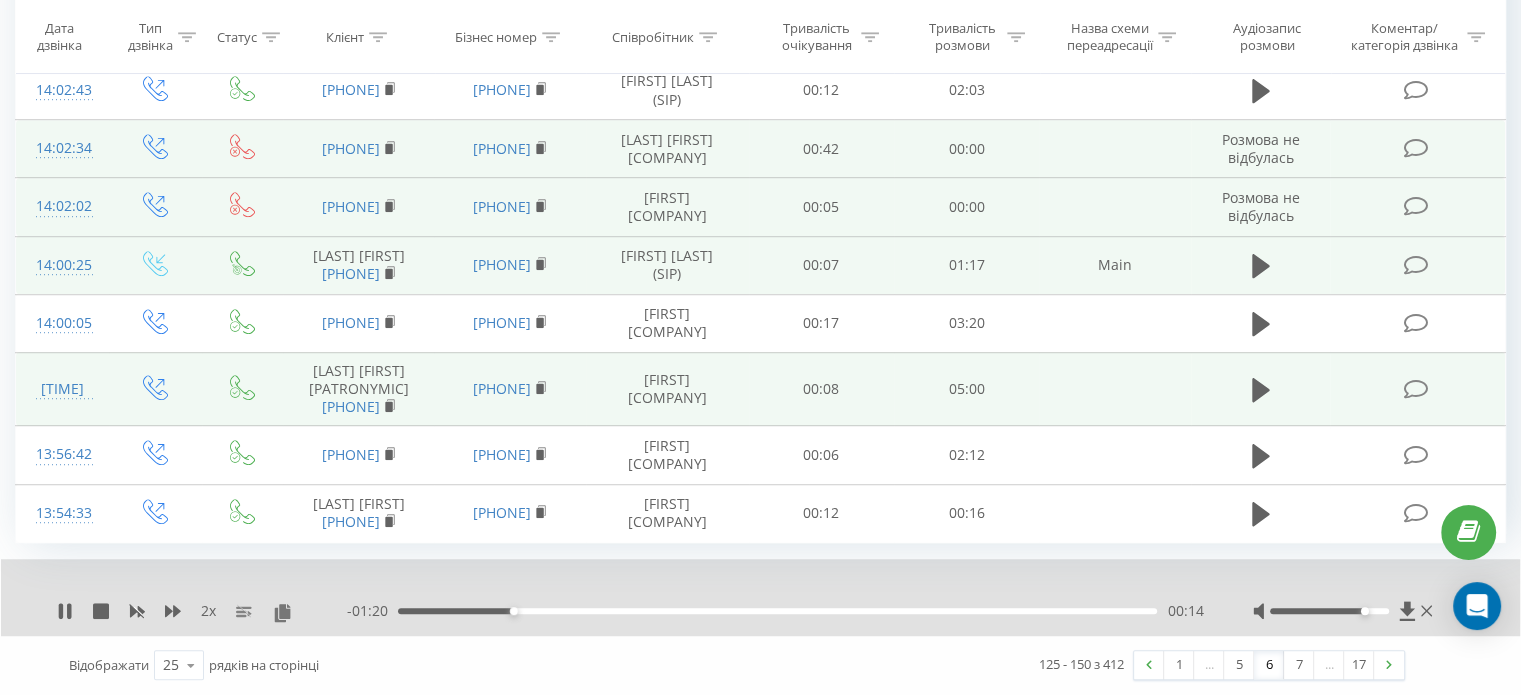 scroll, scrollTop: 1336, scrollLeft: 0, axis: vertical 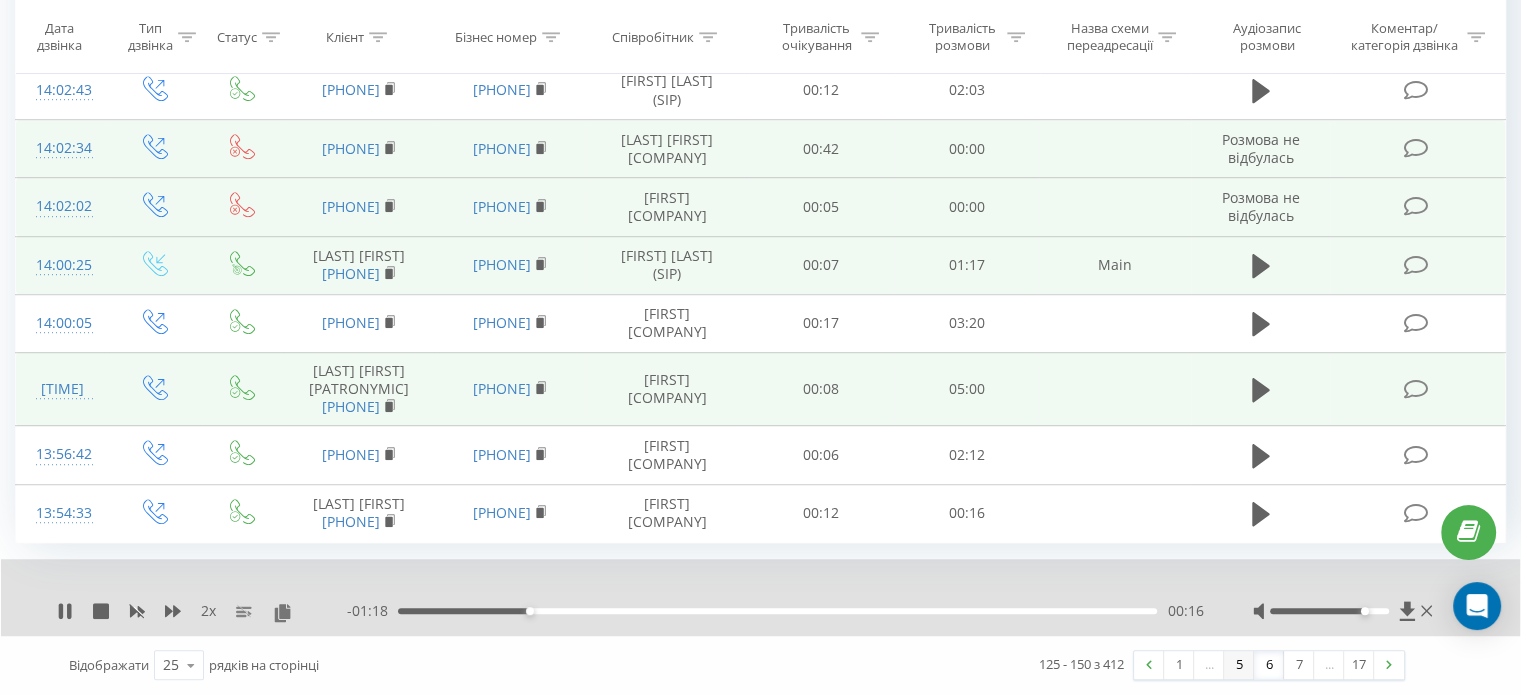 click on "5" at bounding box center (1239, 665) 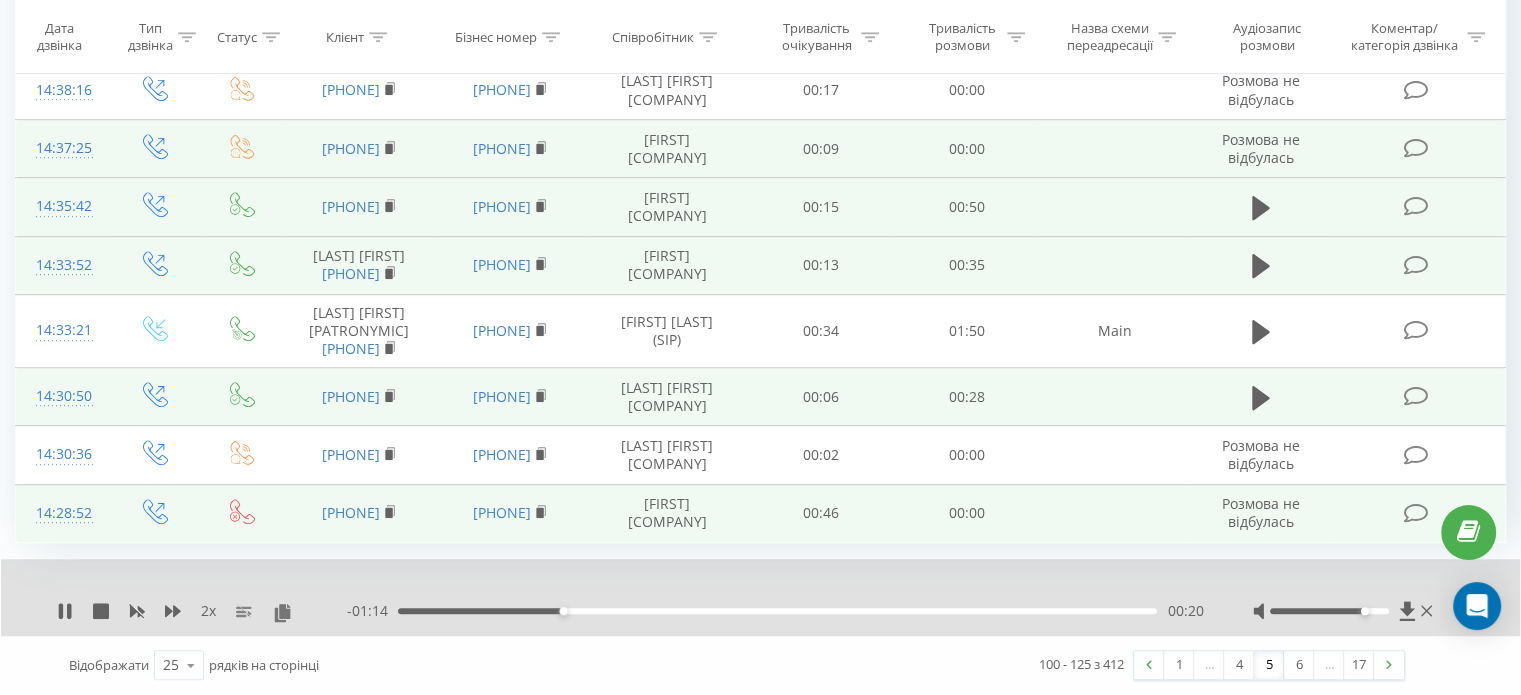 scroll, scrollTop: 1331, scrollLeft: 0, axis: vertical 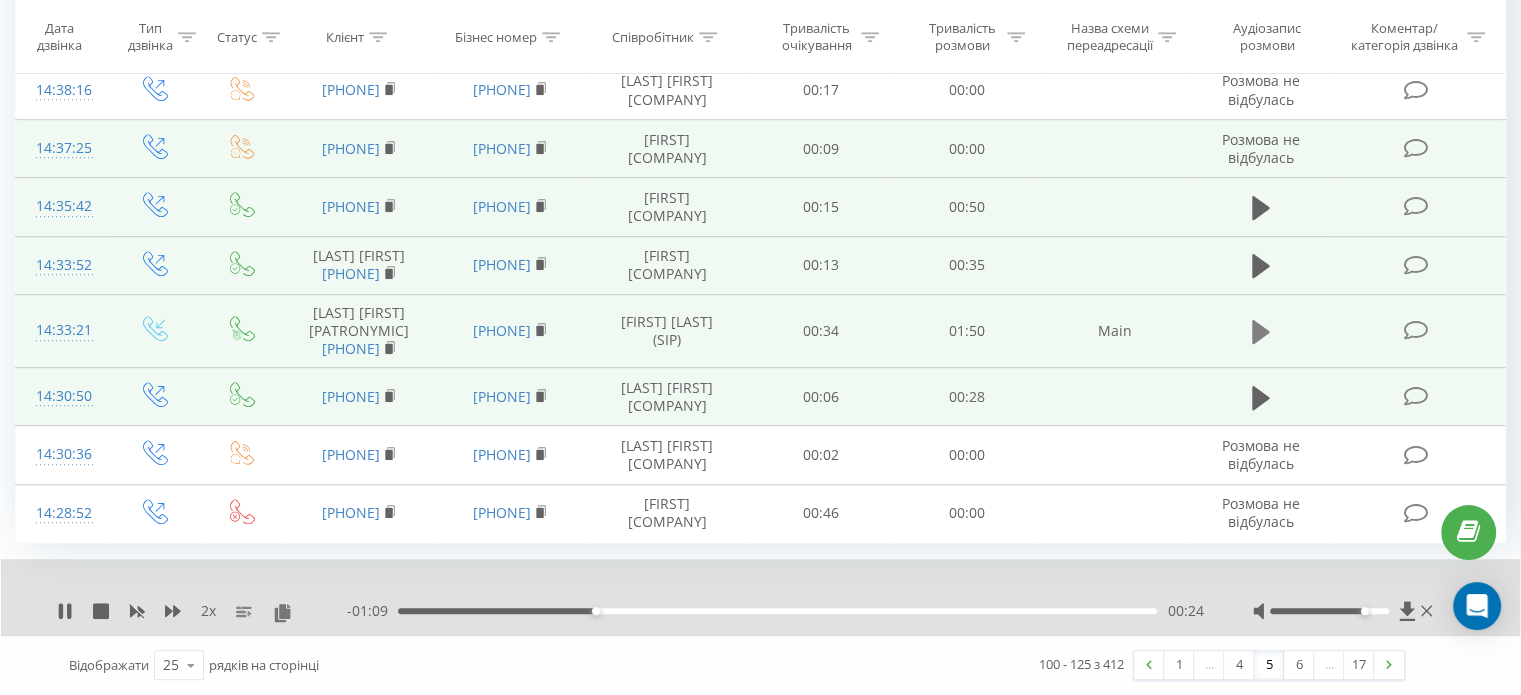 click 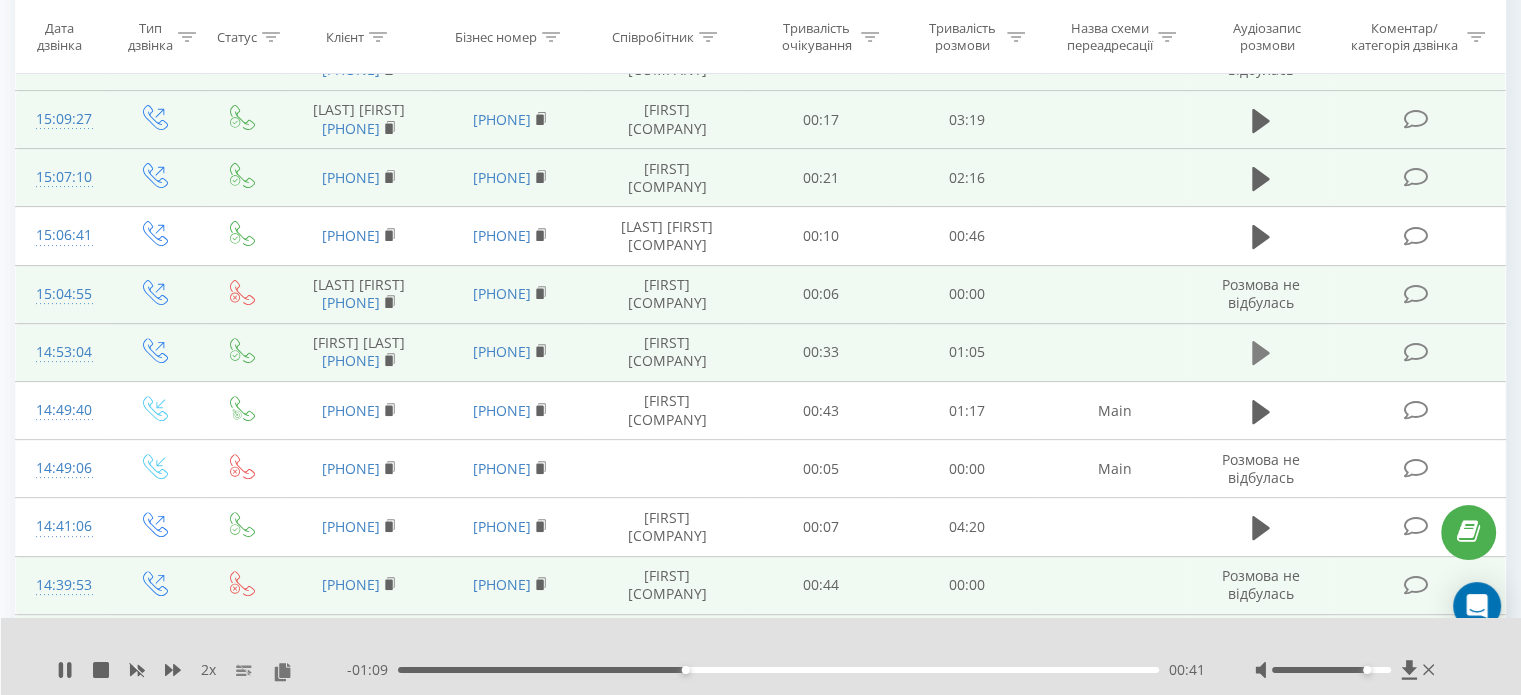scroll, scrollTop: 531, scrollLeft: 0, axis: vertical 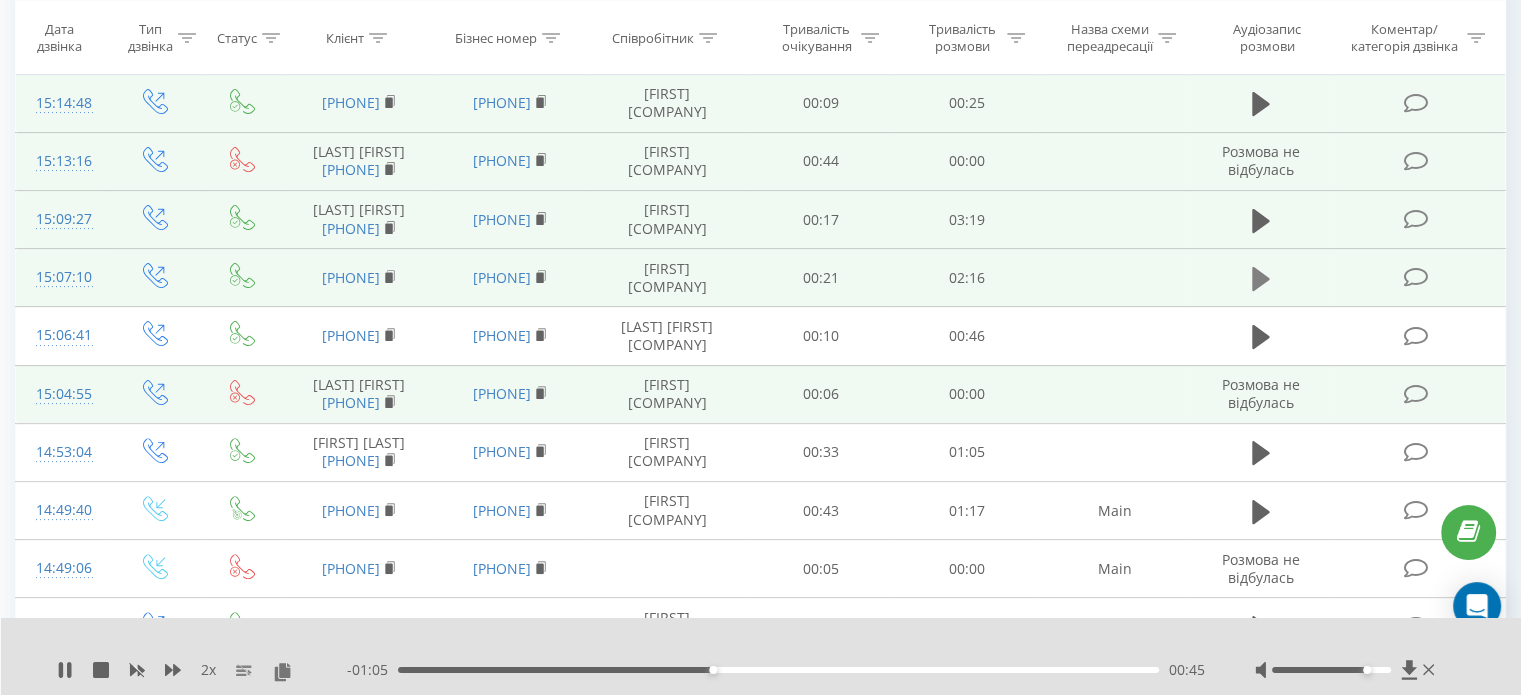 click 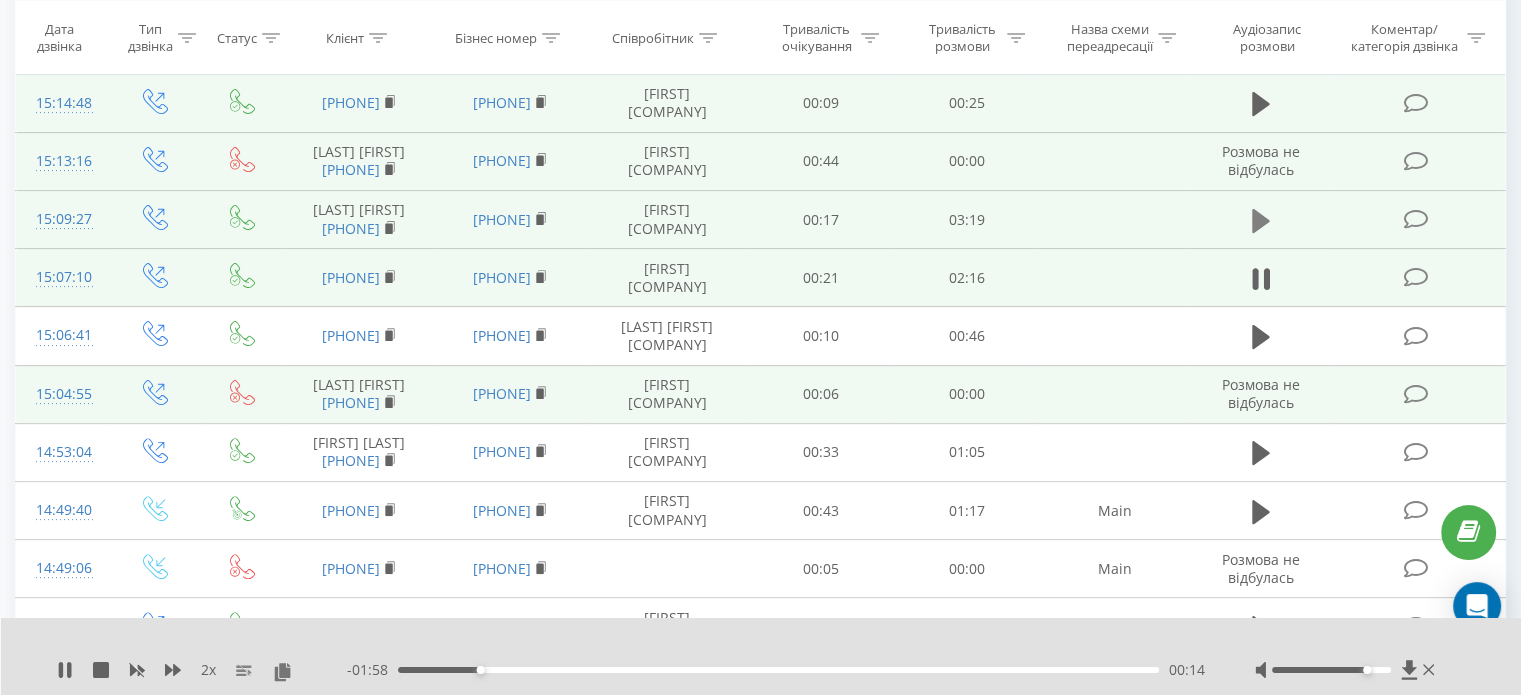 click at bounding box center [1261, 221] 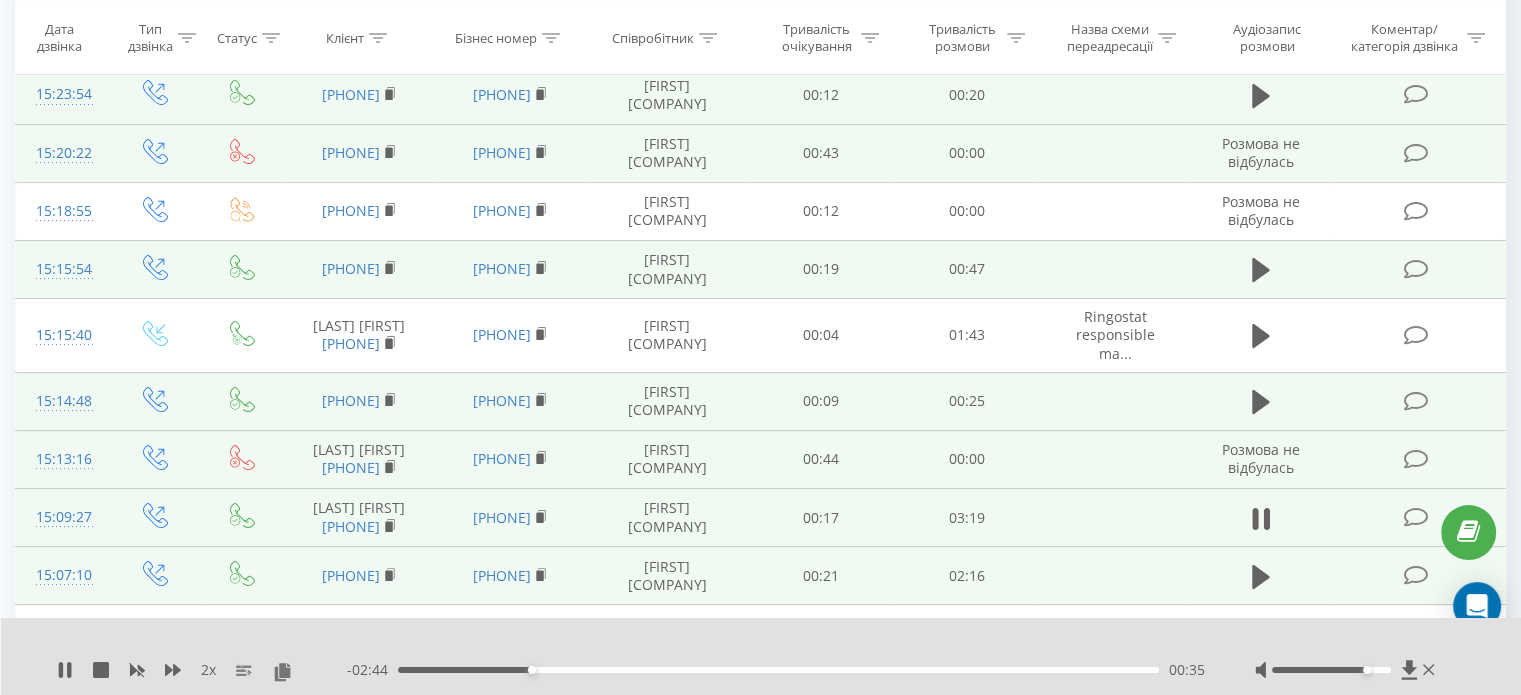 scroll, scrollTop: 231, scrollLeft: 0, axis: vertical 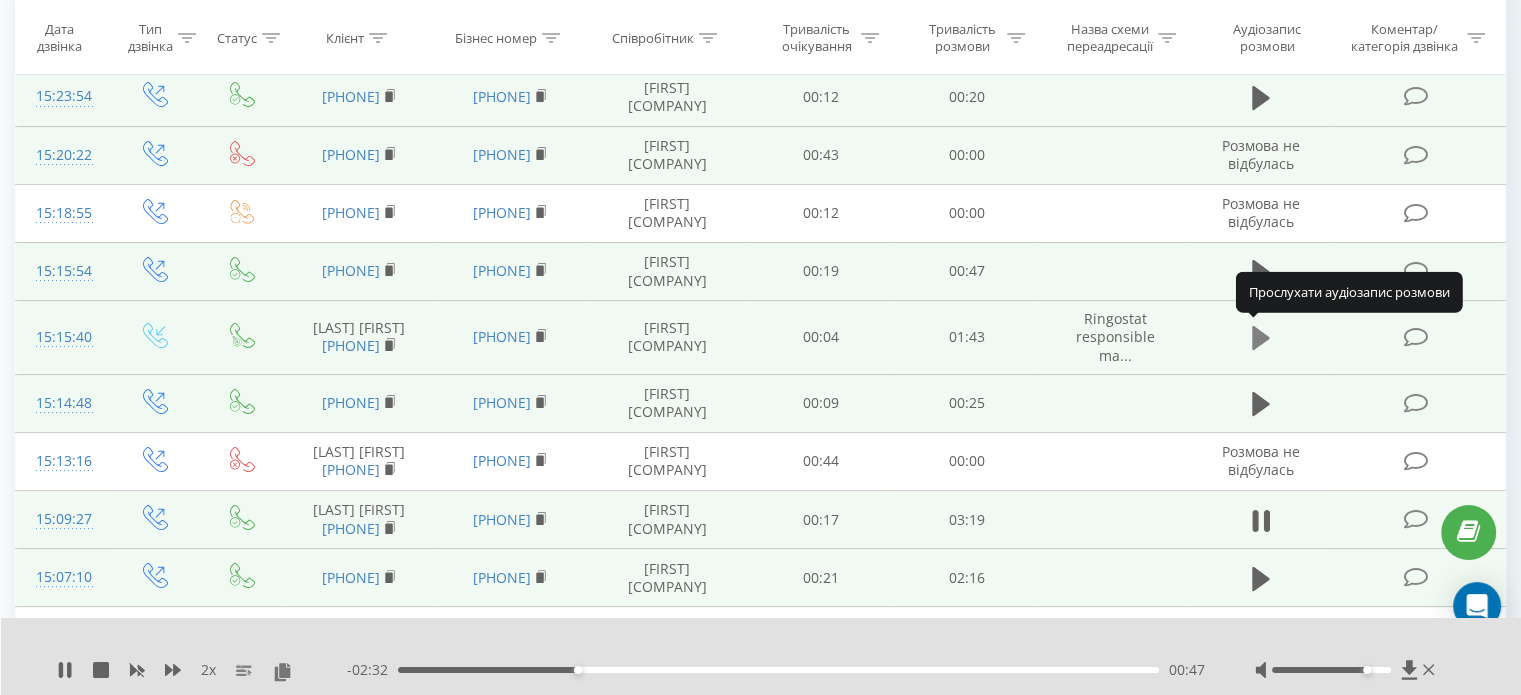 click 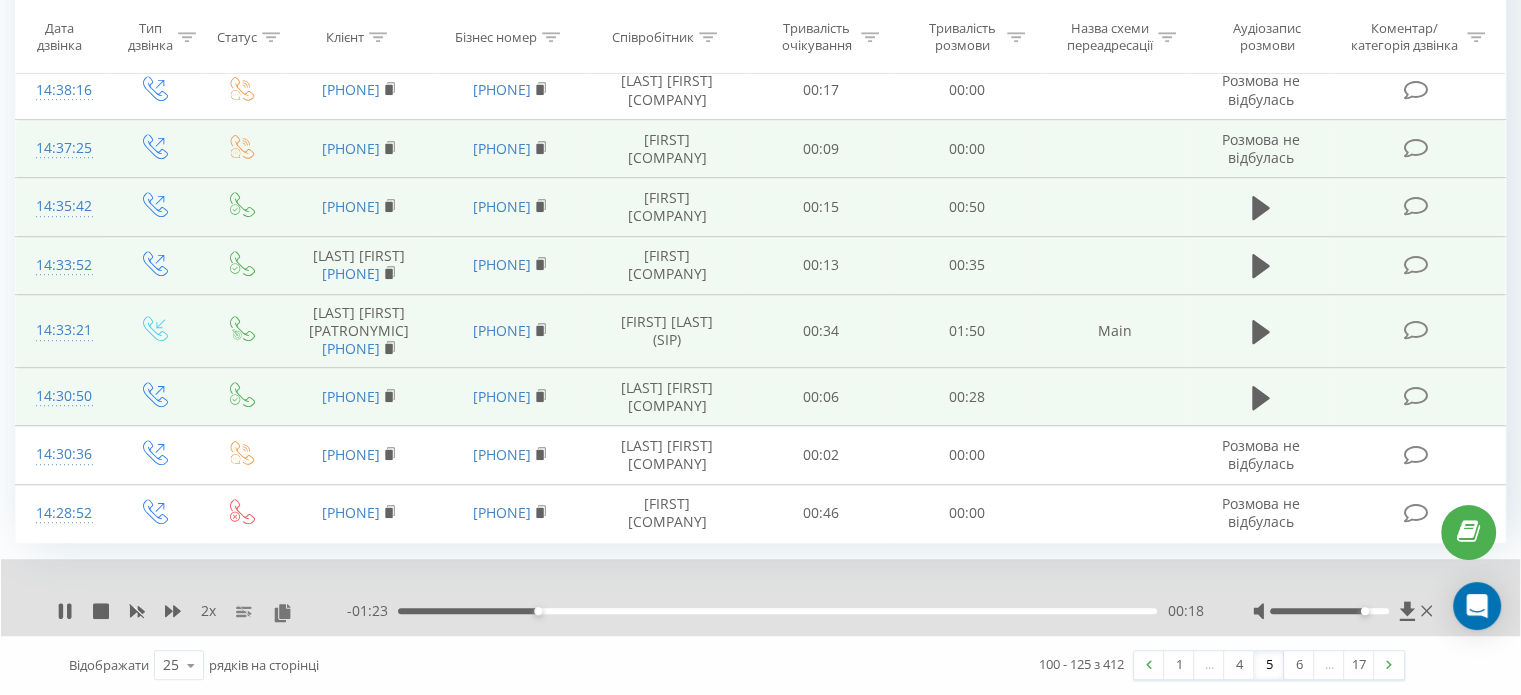 scroll, scrollTop: 1331, scrollLeft: 0, axis: vertical 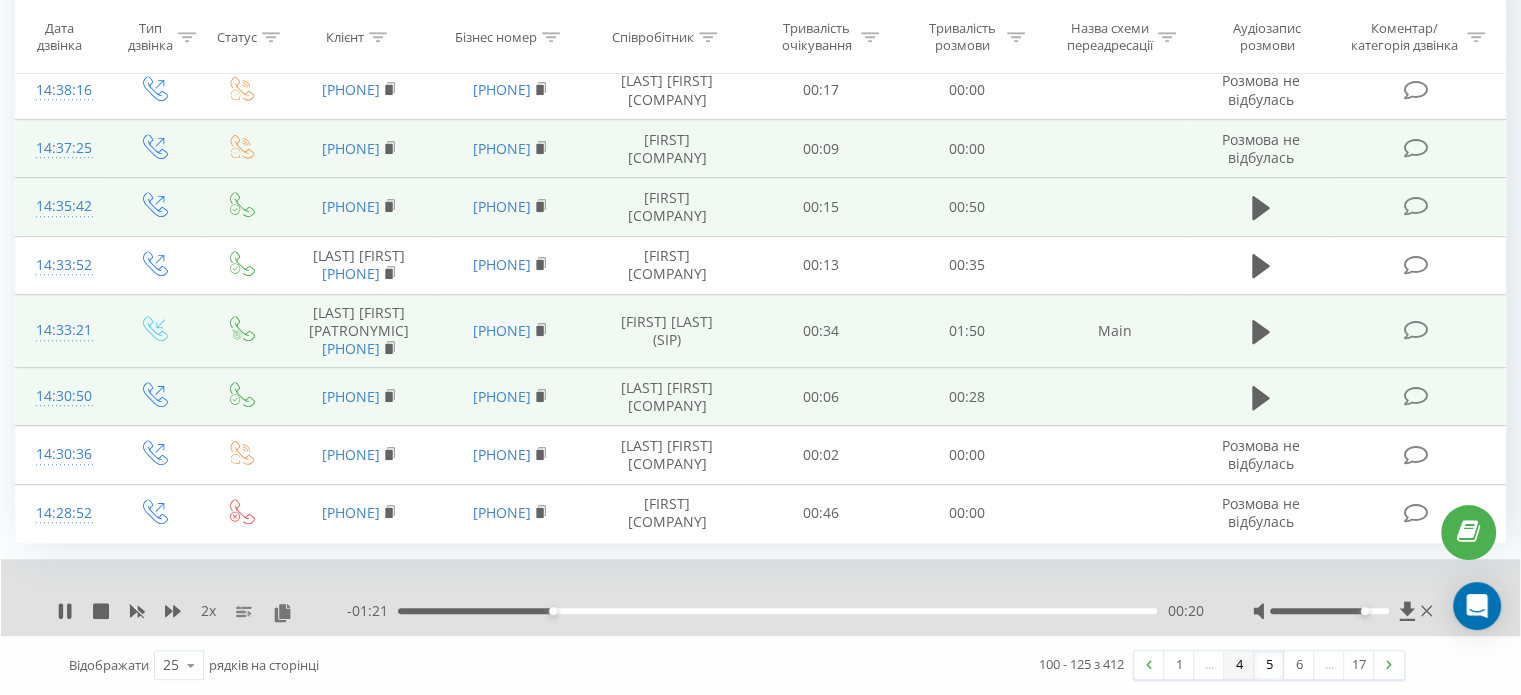 click on "4" at bounding box center (1239, 665) 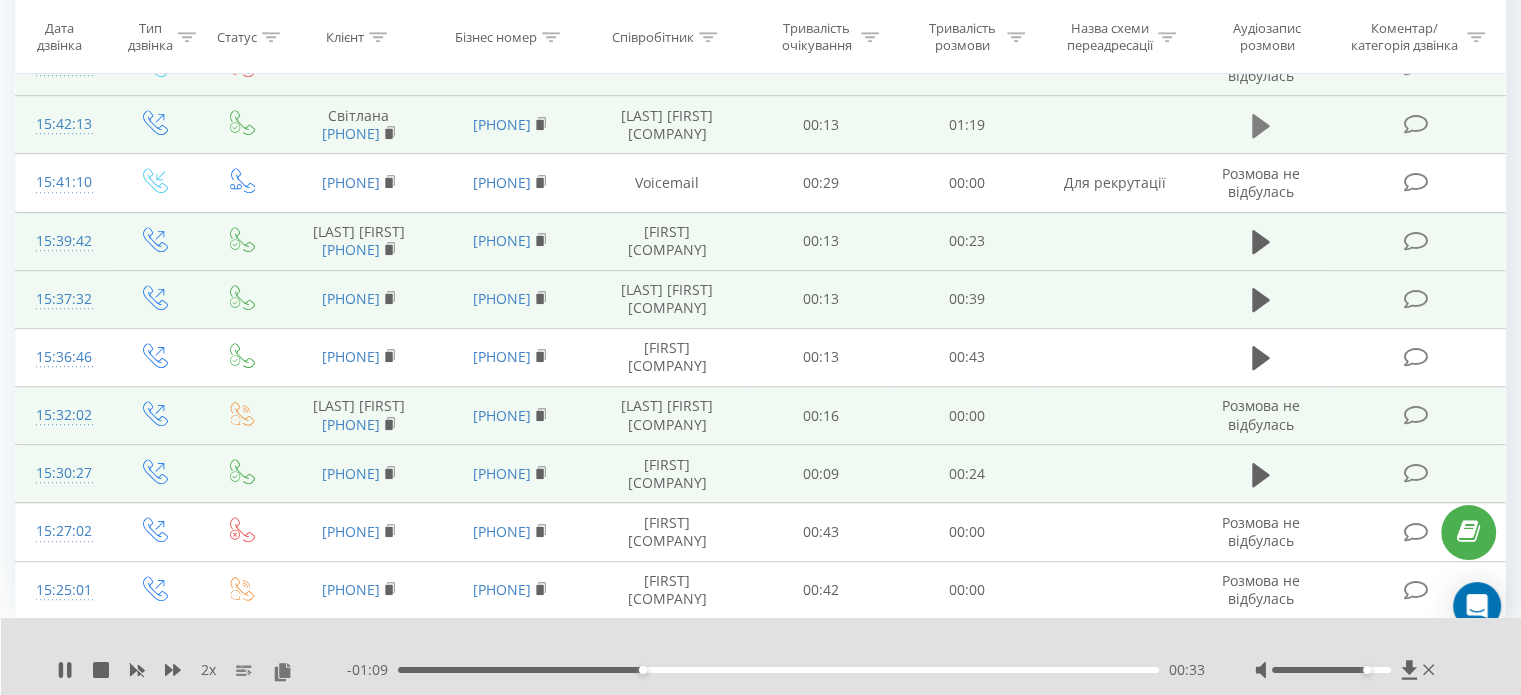 scroll, scrollTop: 1249, scrollLeft: 0, axis: vertical 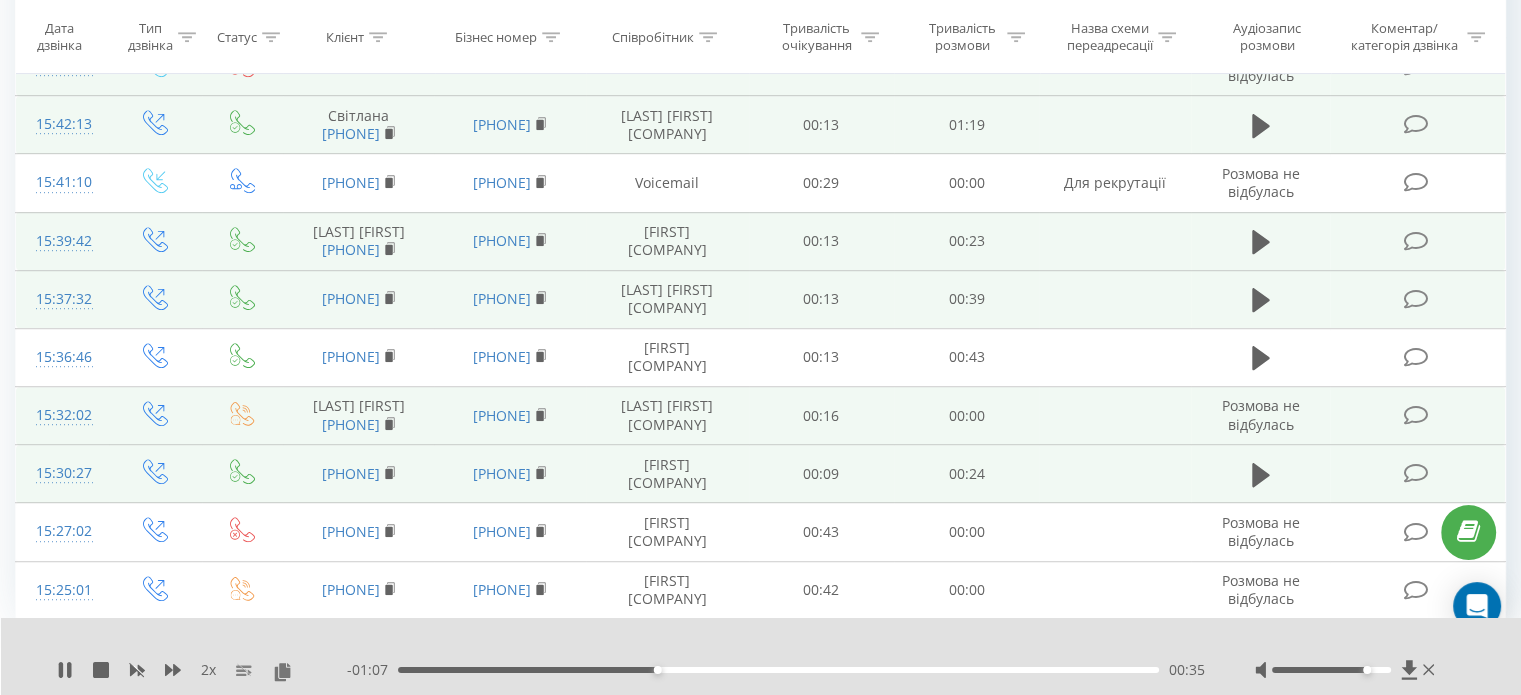 click at bounding box center [1261, 125] 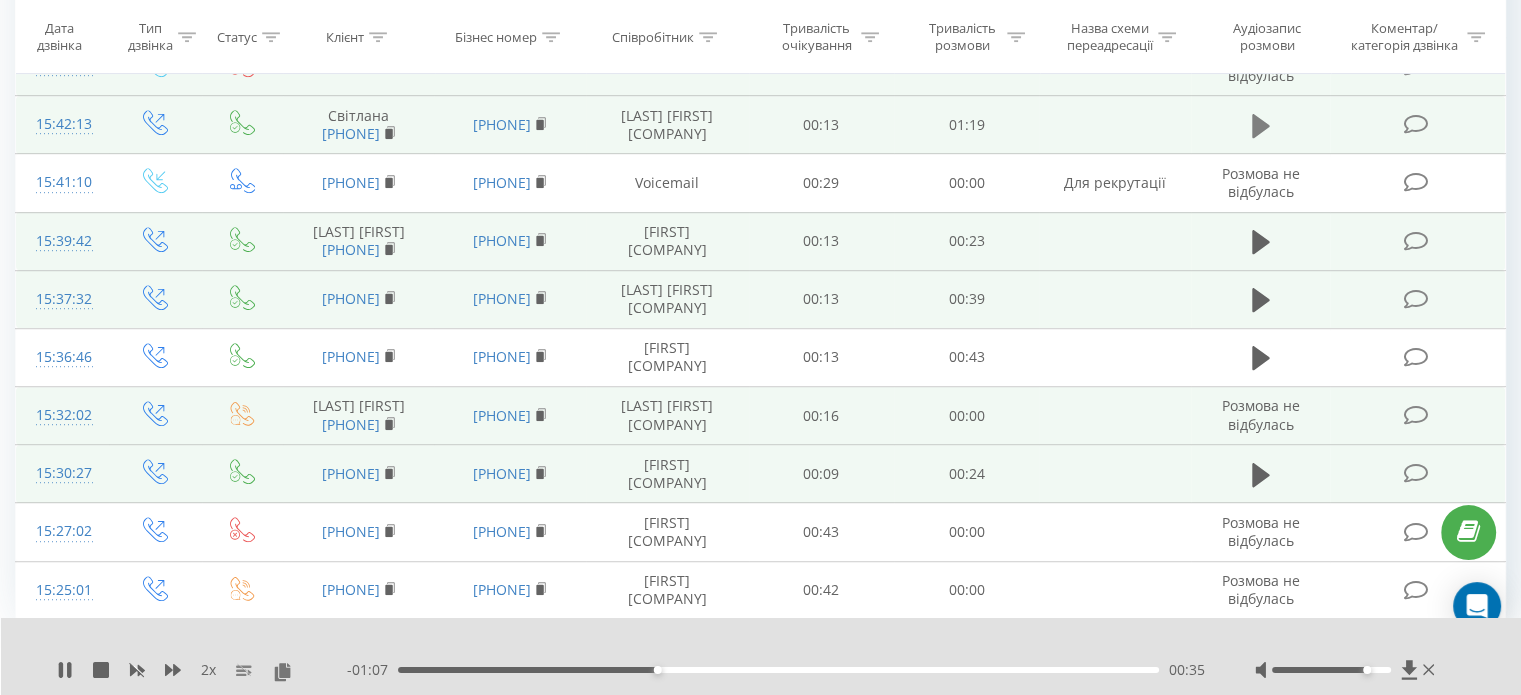 click at bounding box center [1261, 126] 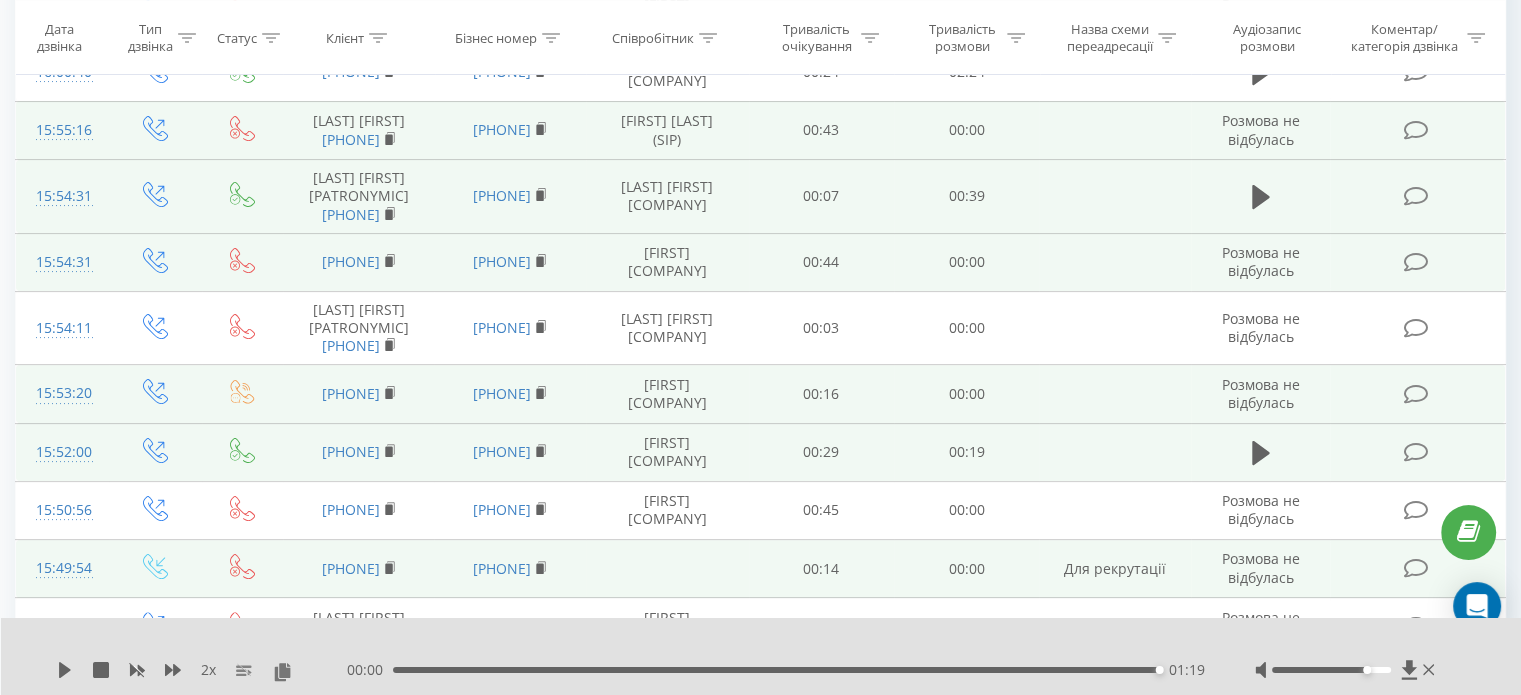 scroll, scrollTop: 349, scrollLeft: 0, axis: vertical 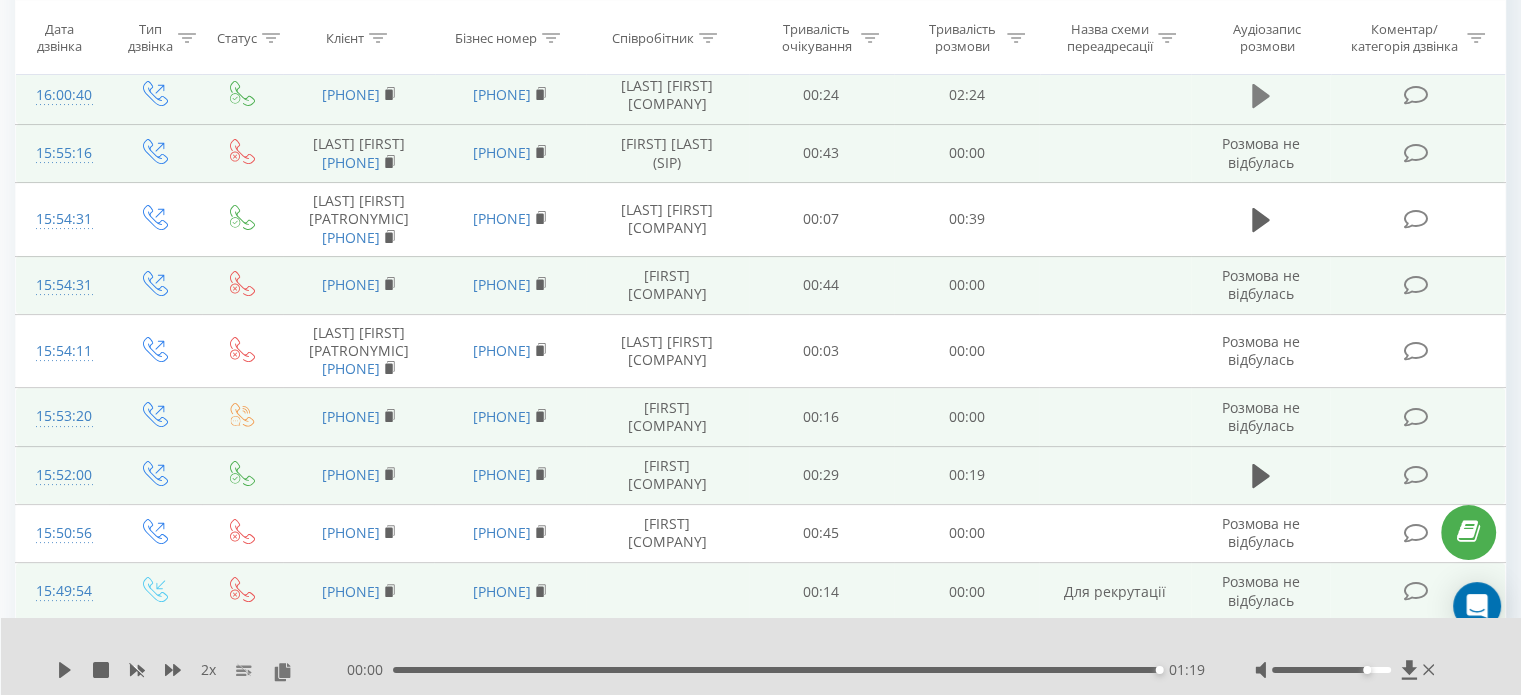 click 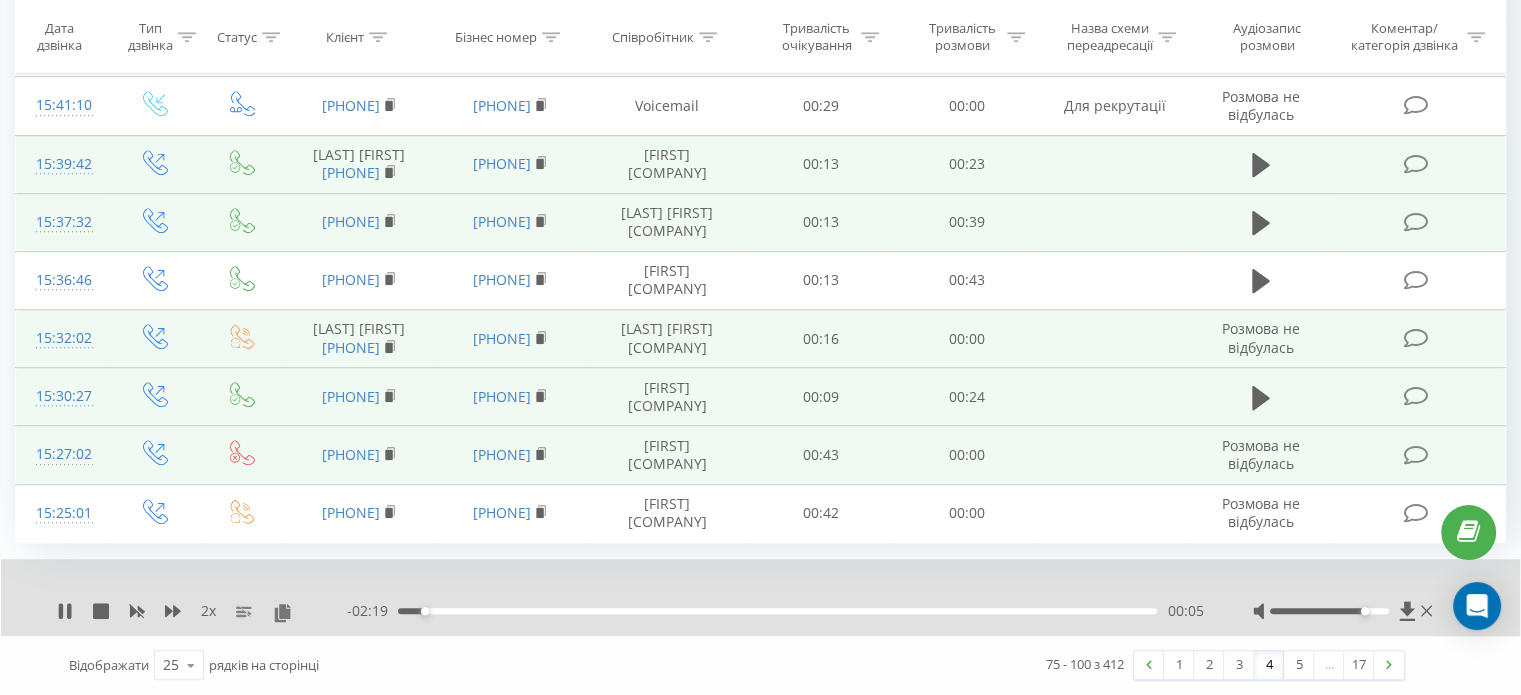 scroll, scrollTop: 1449, scrollLeft: 0, axis: vertical 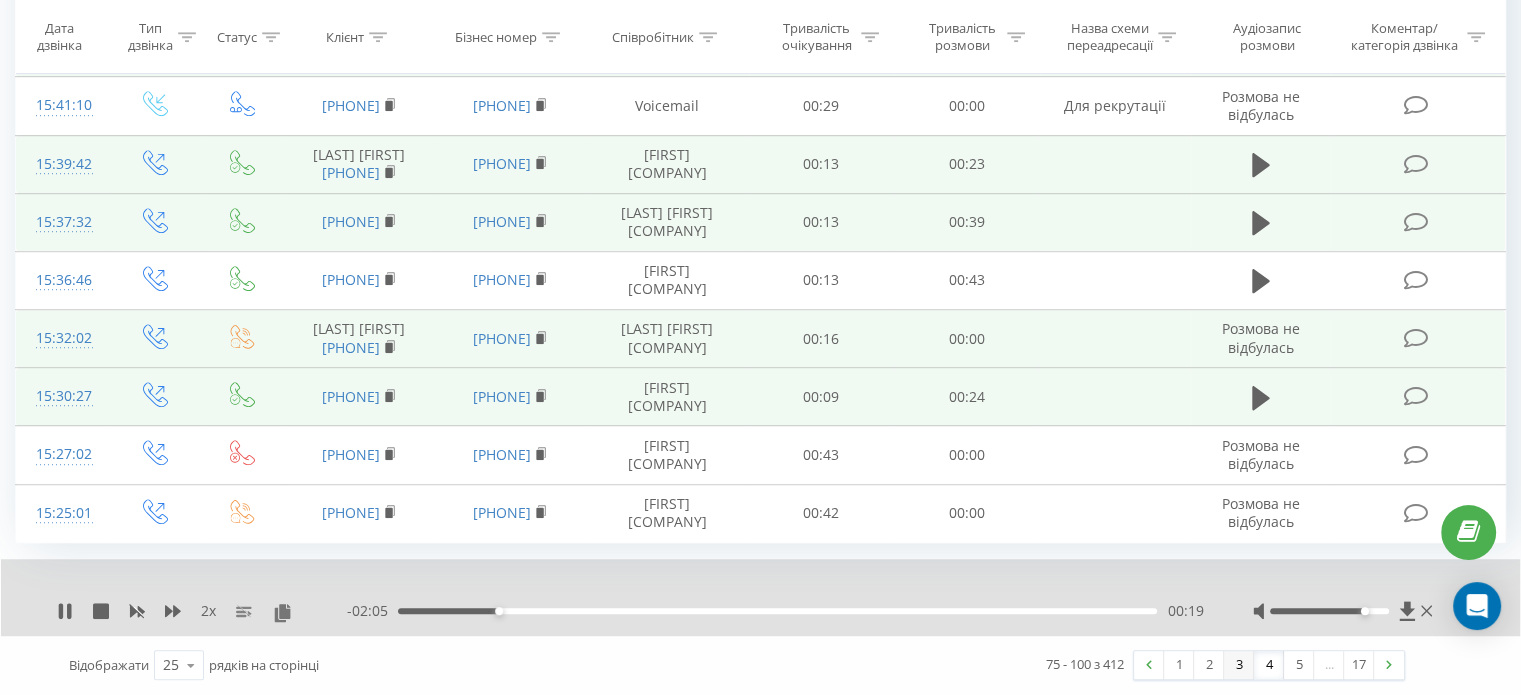 click on "3" at bounding box center (1239, 665) 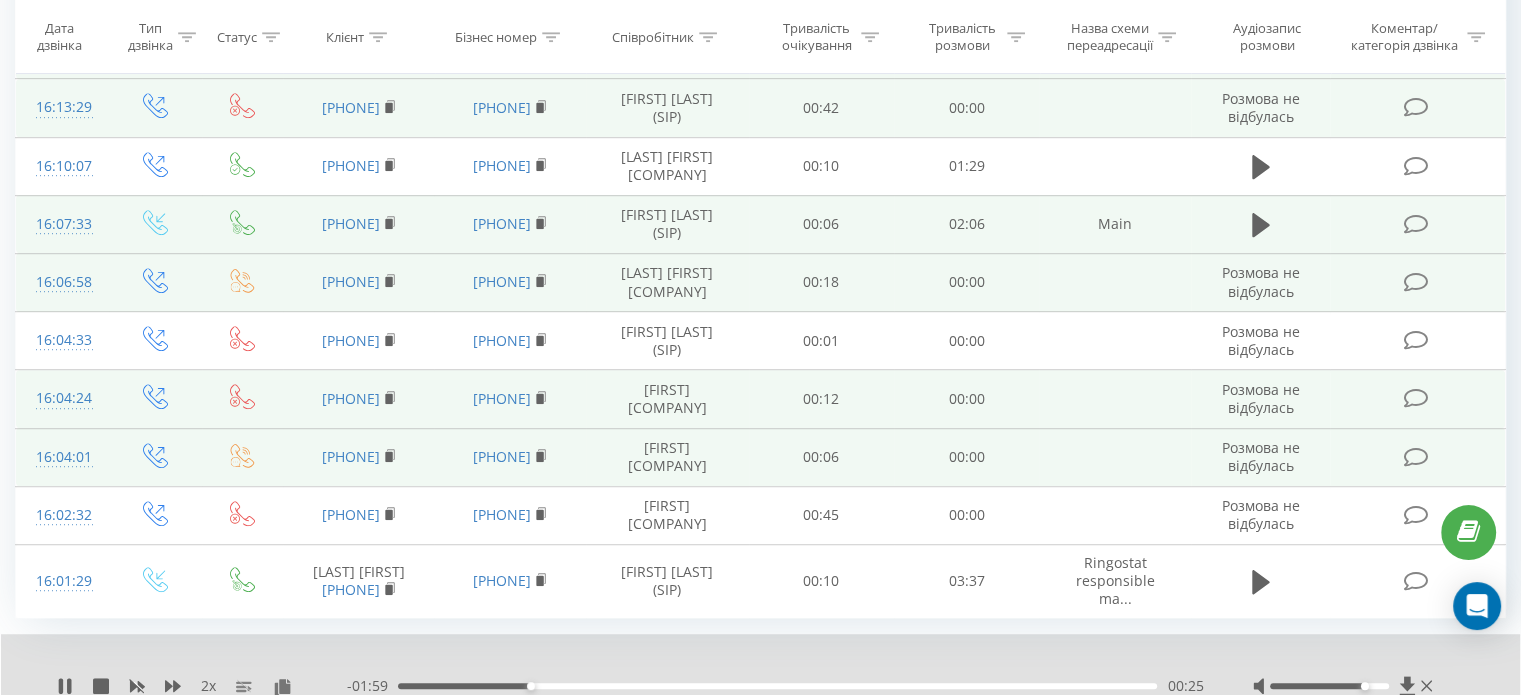 scroll, scrollTop: 1256, scrollLeft: 0, axis: vertical 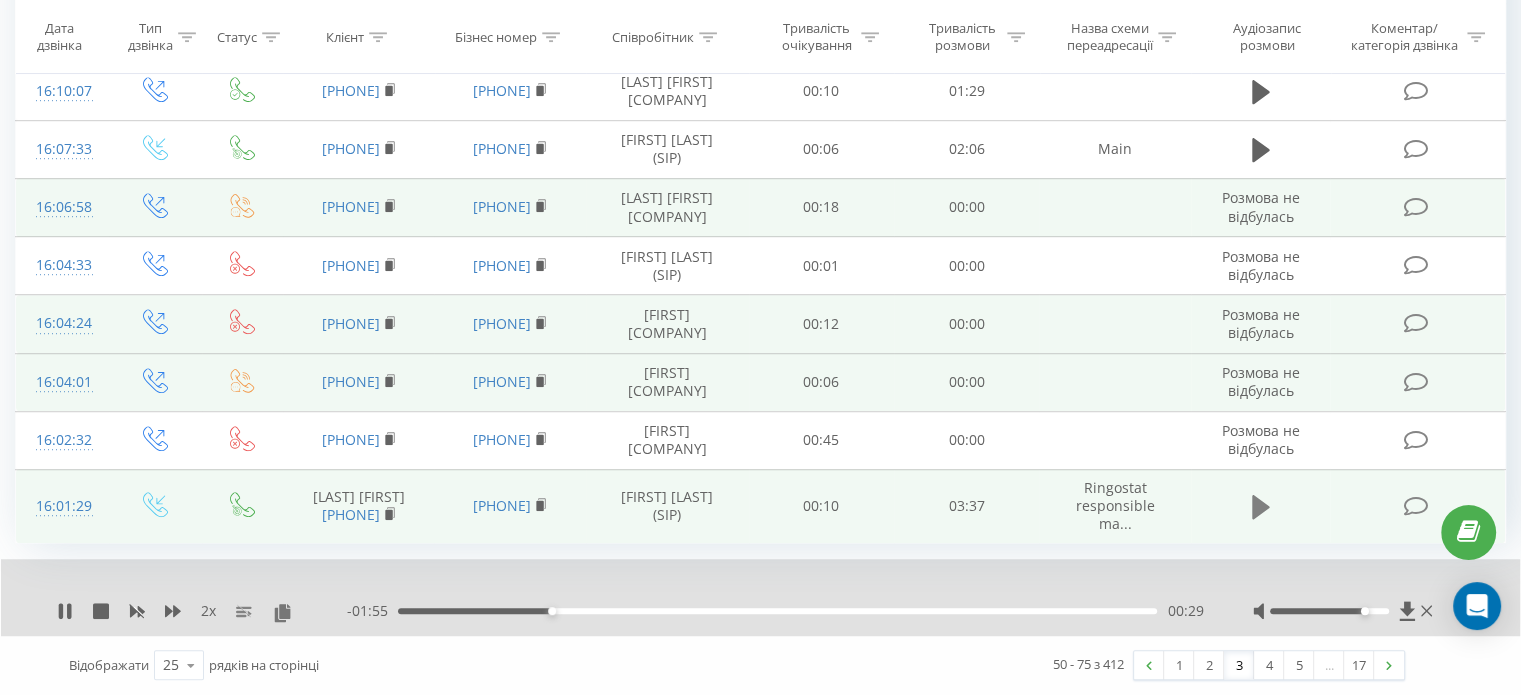 click at bounding box center [1261, 507] 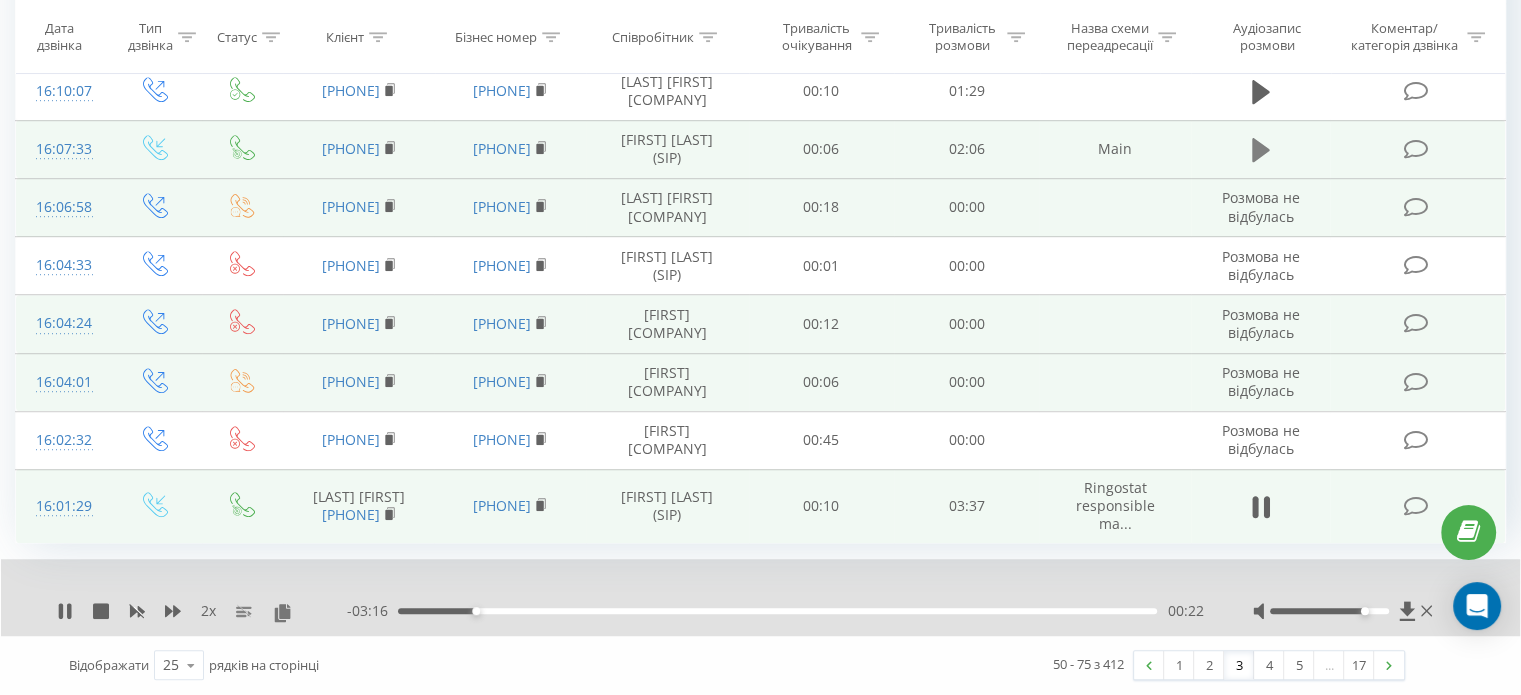 click 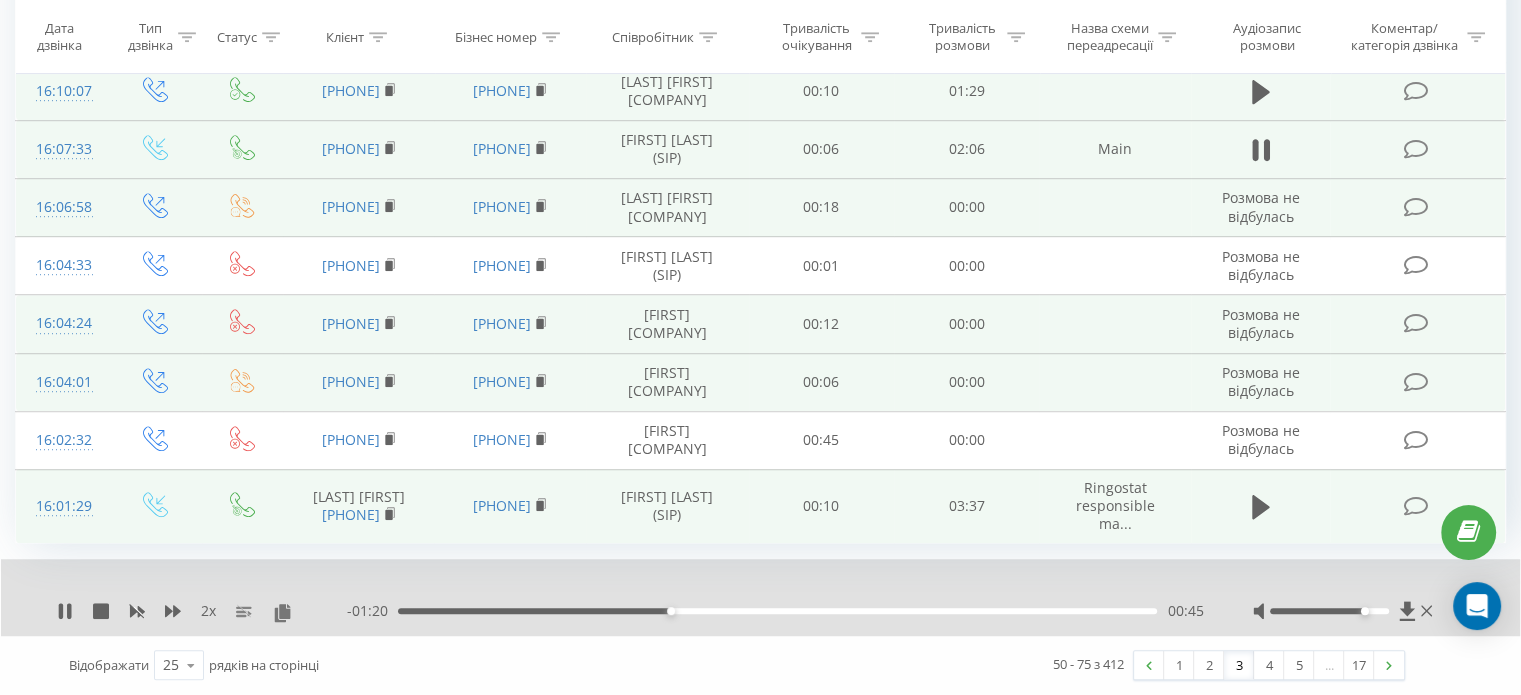 drag, startPoint x: 1266, startPoint y: 167, endPoint x: 1280, endPoint y: 181, distance: 19.79899 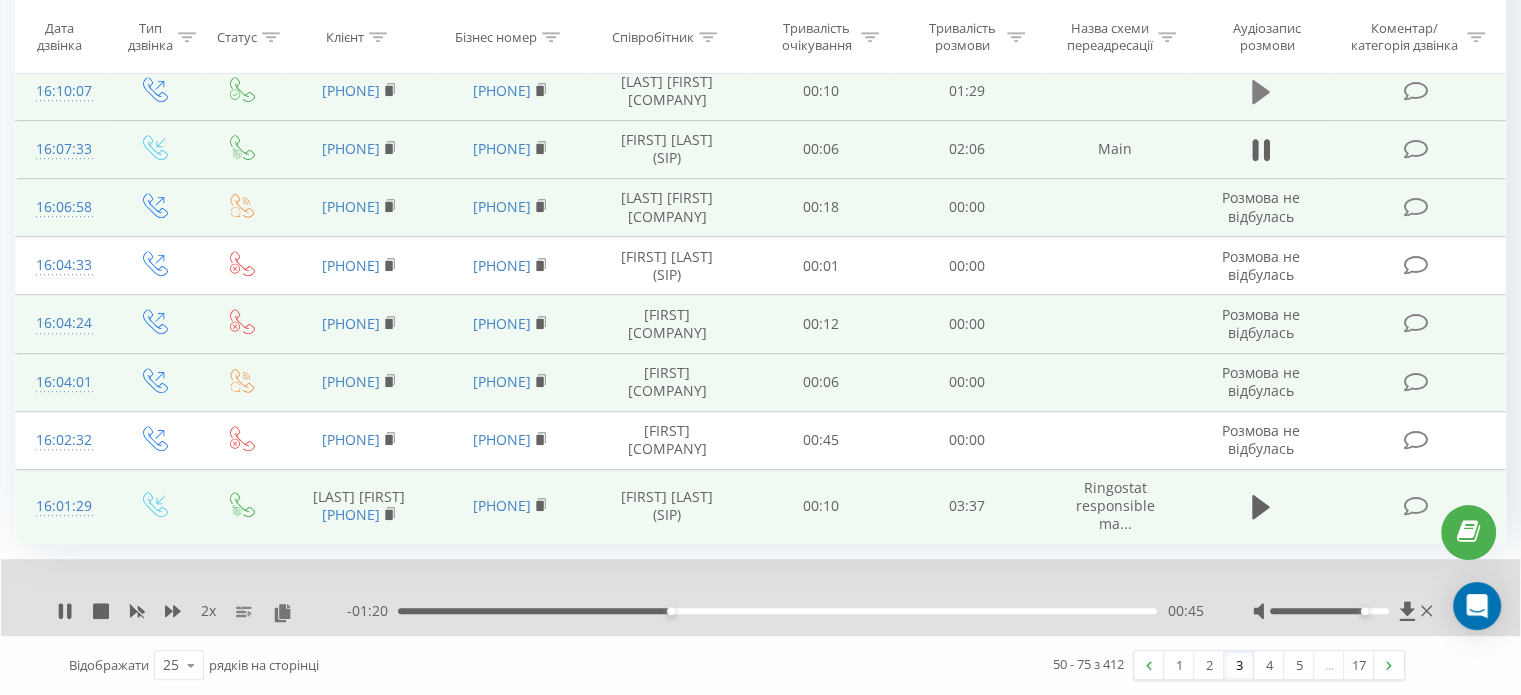 click 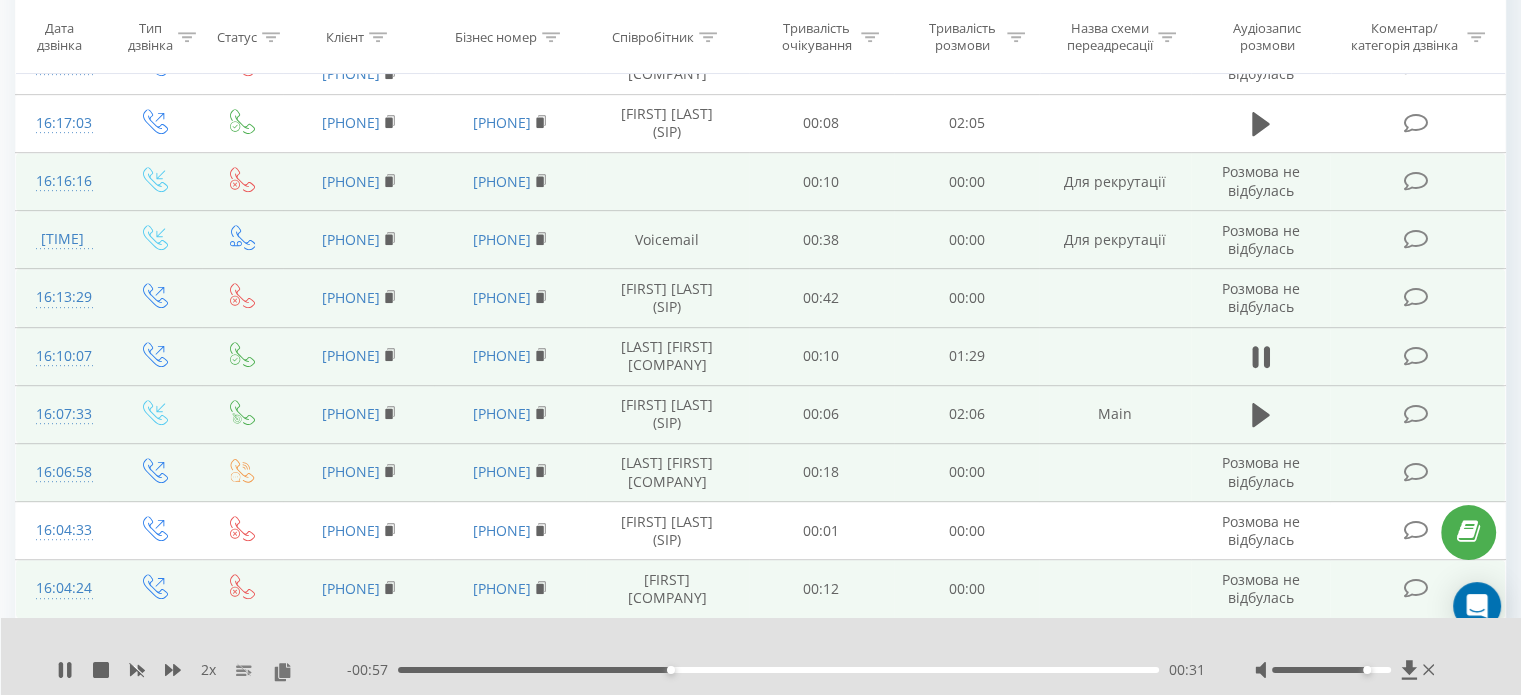 scroll, scrollTop: 956, scrollLeft: 0, axis: vertical 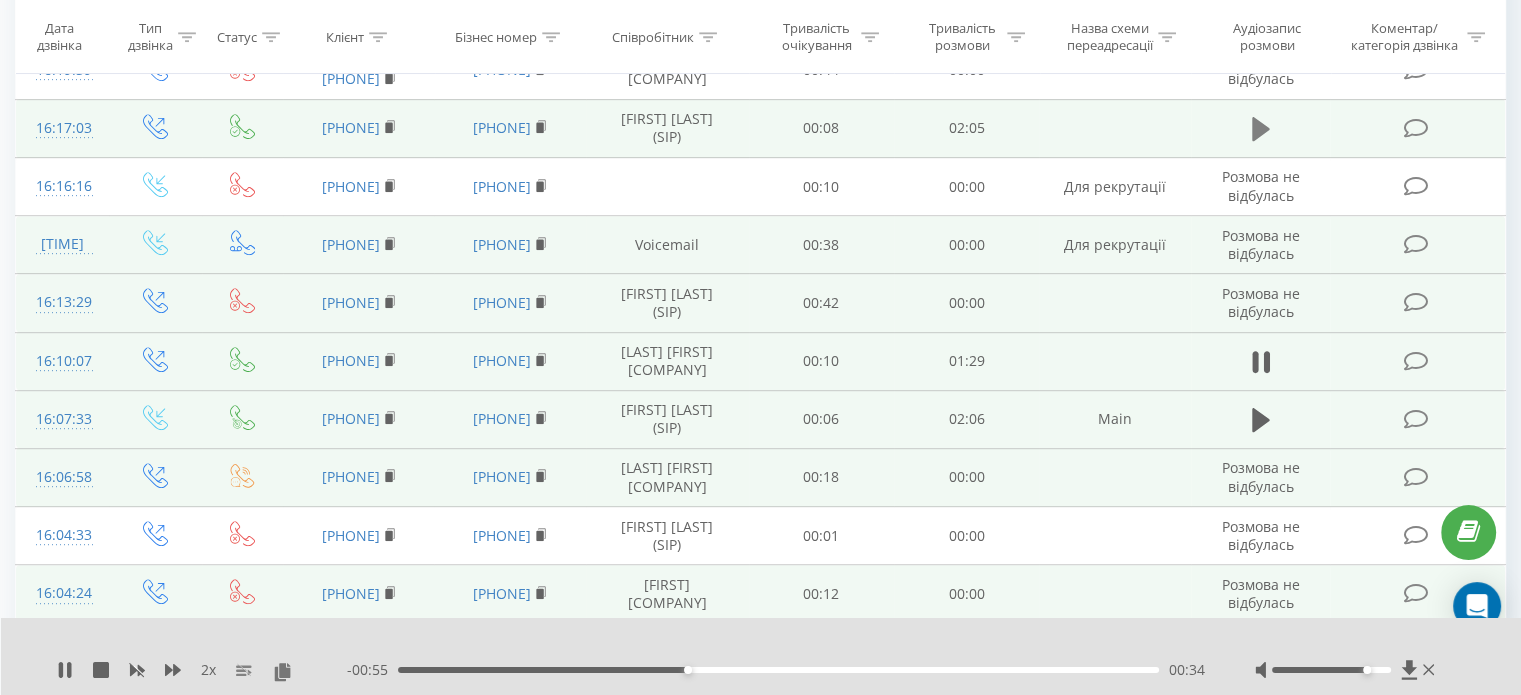click 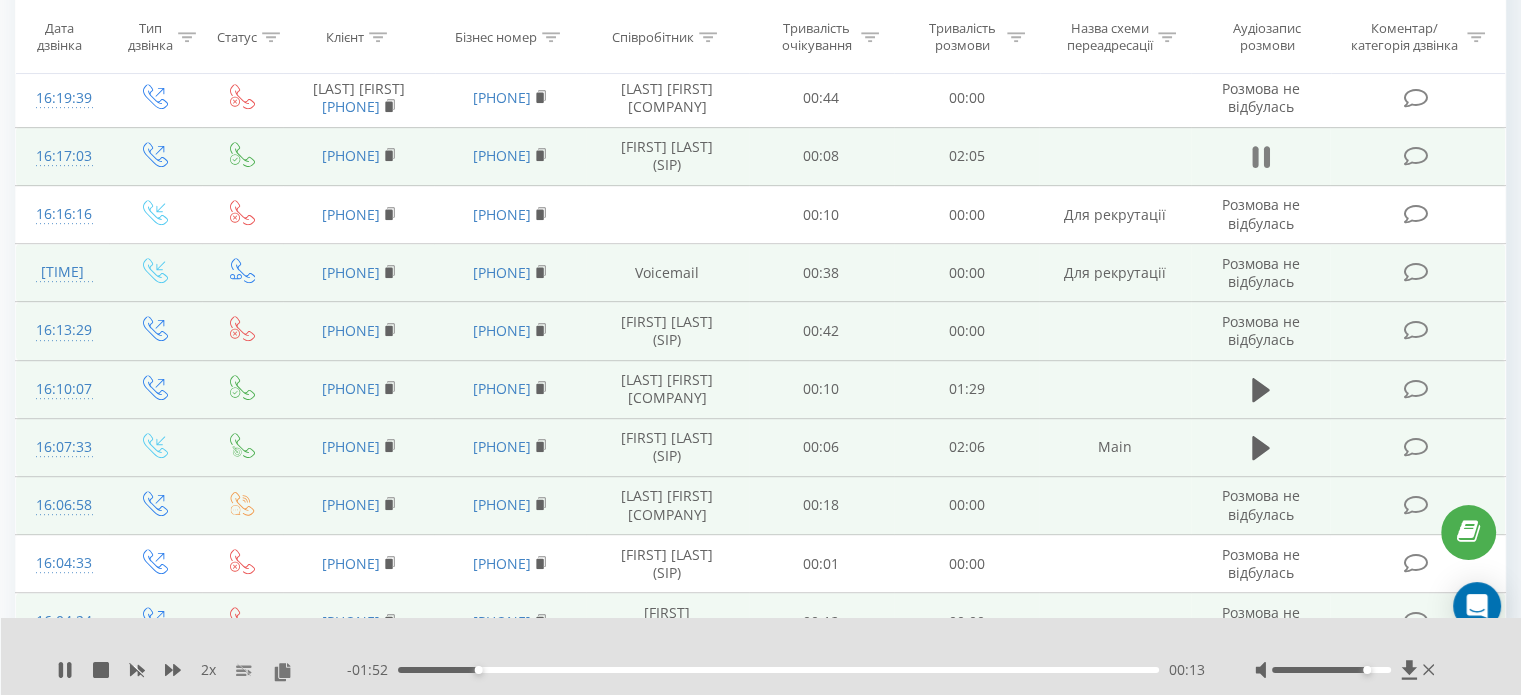 scroll, scrollTop: 756, scrollLeft: 0, axis: vertical 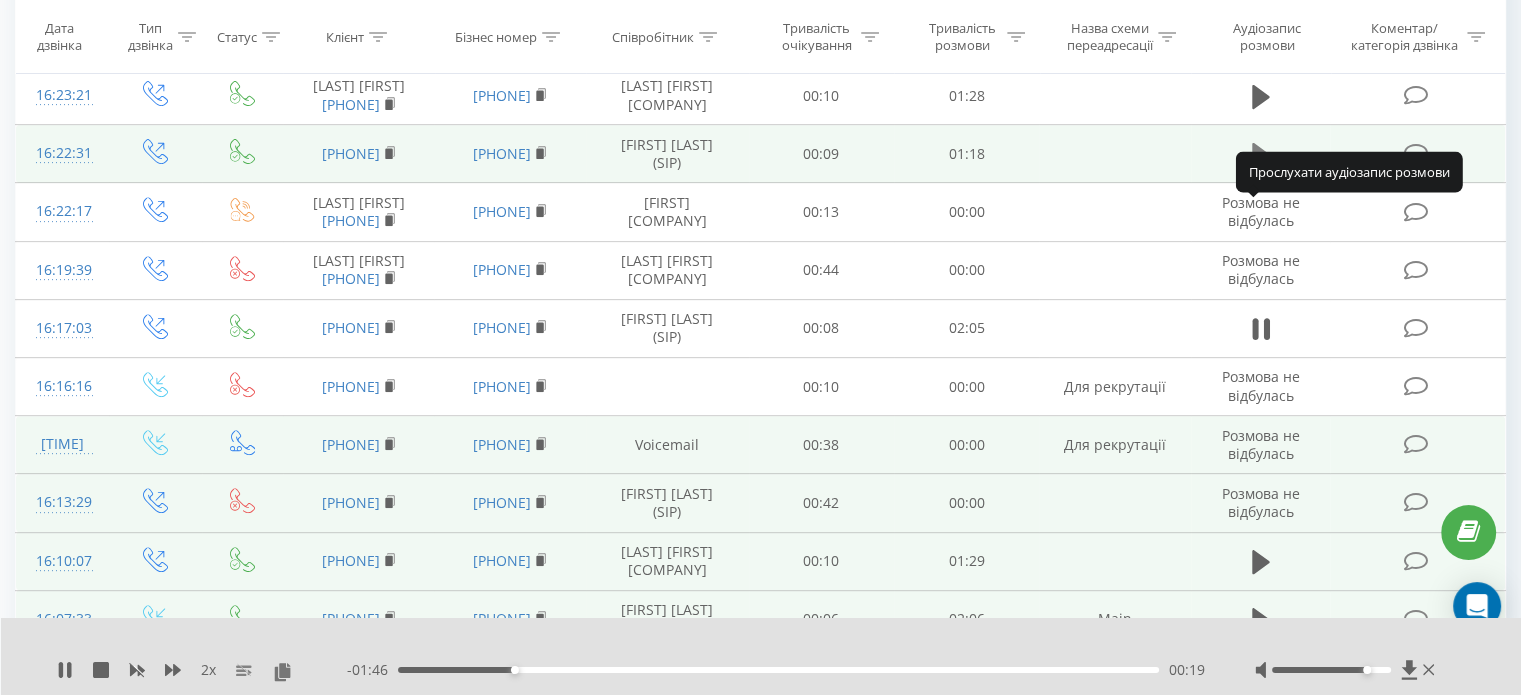click 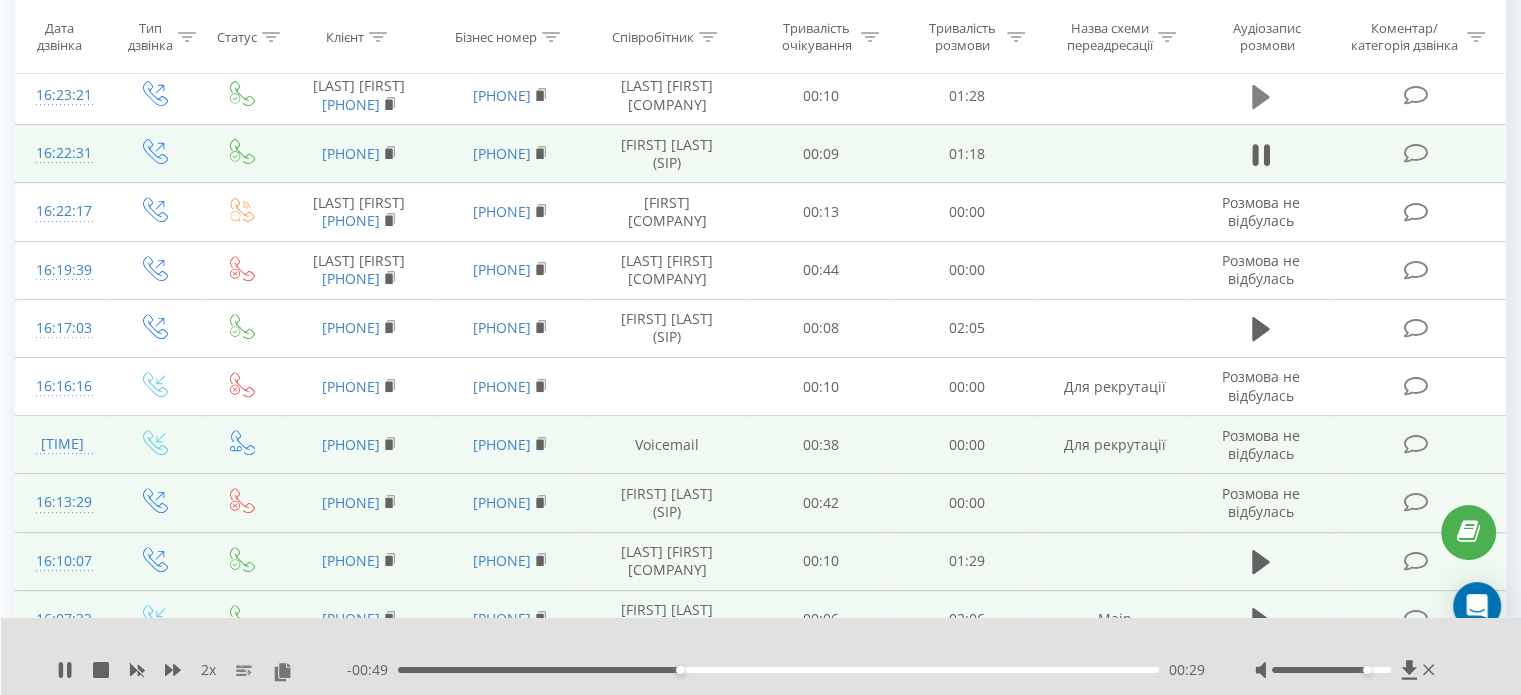 click 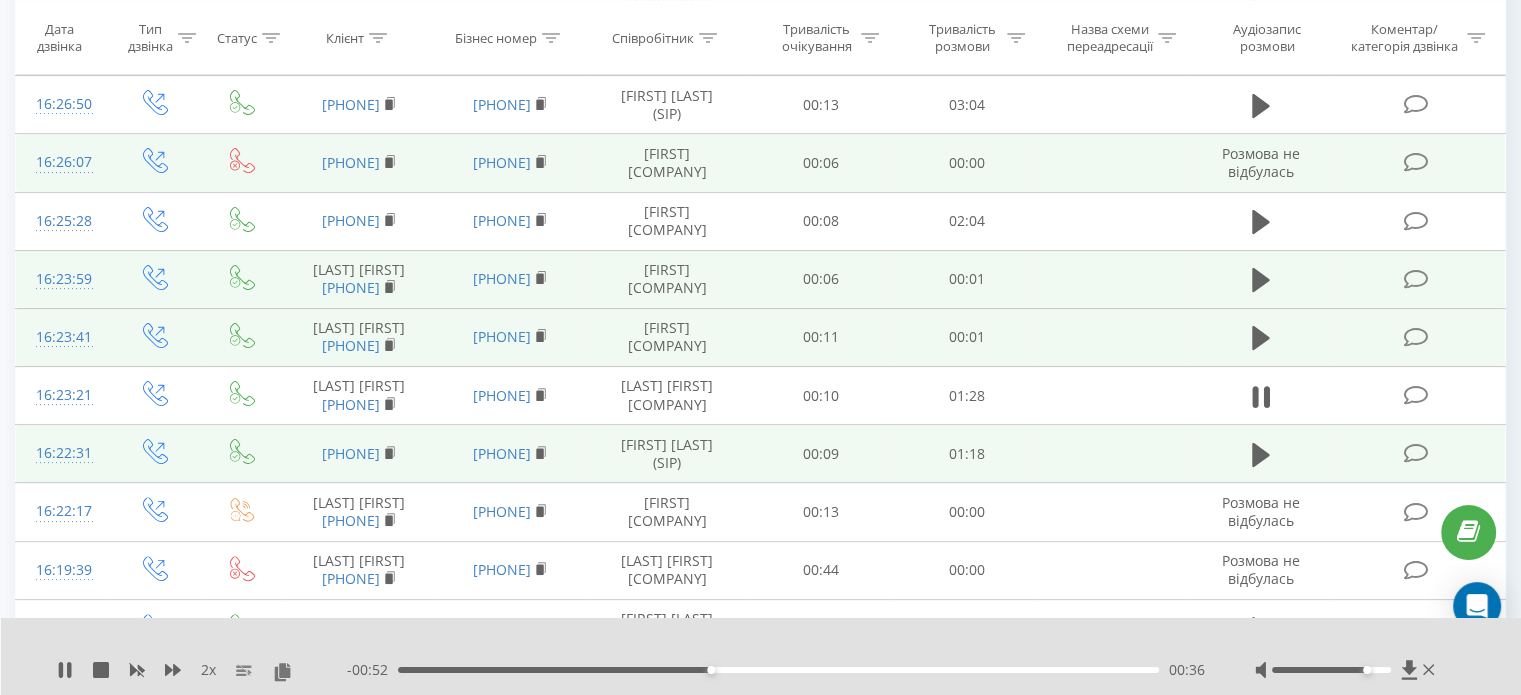 scroll, scrollTop: 356, scrollLeft: 0, axis: vertical 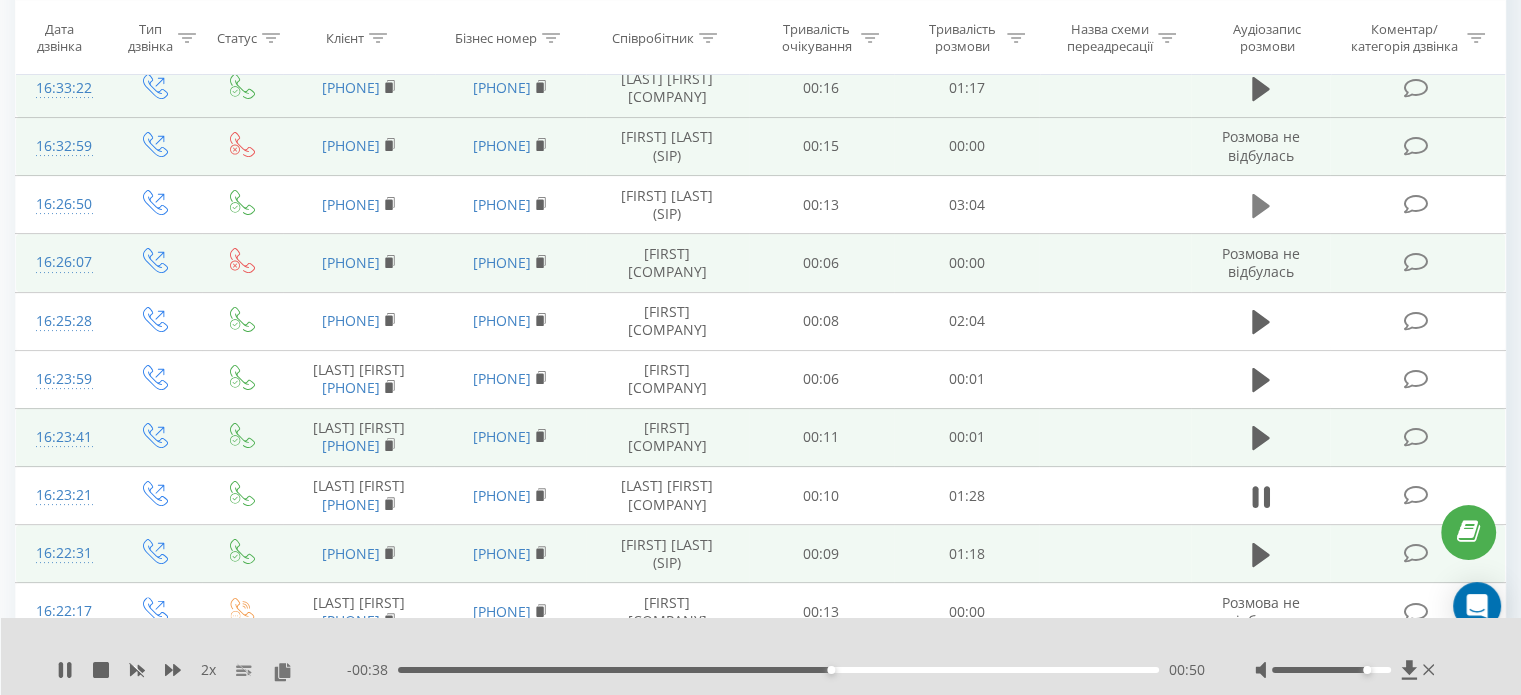 click 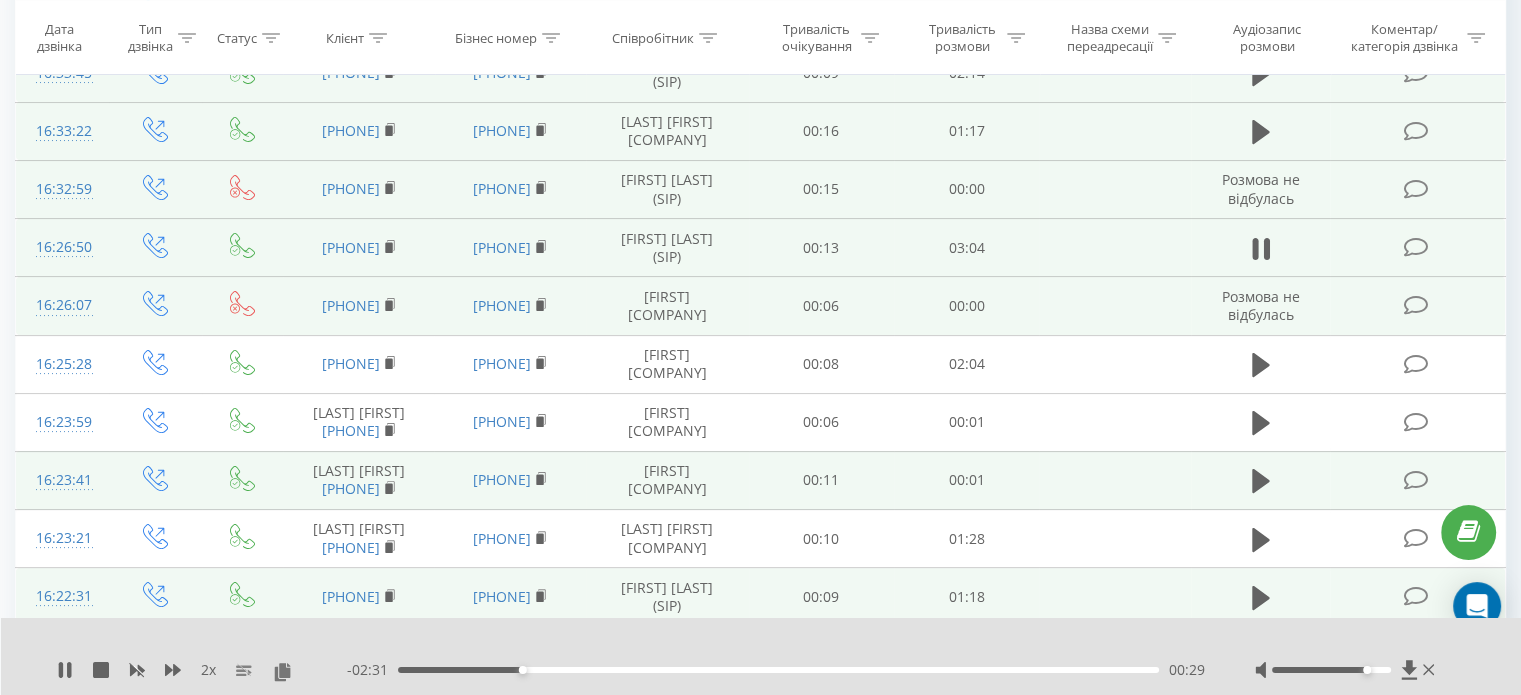 scroll, scrollTop: 256, scrollLeft: 0, axis: vertical 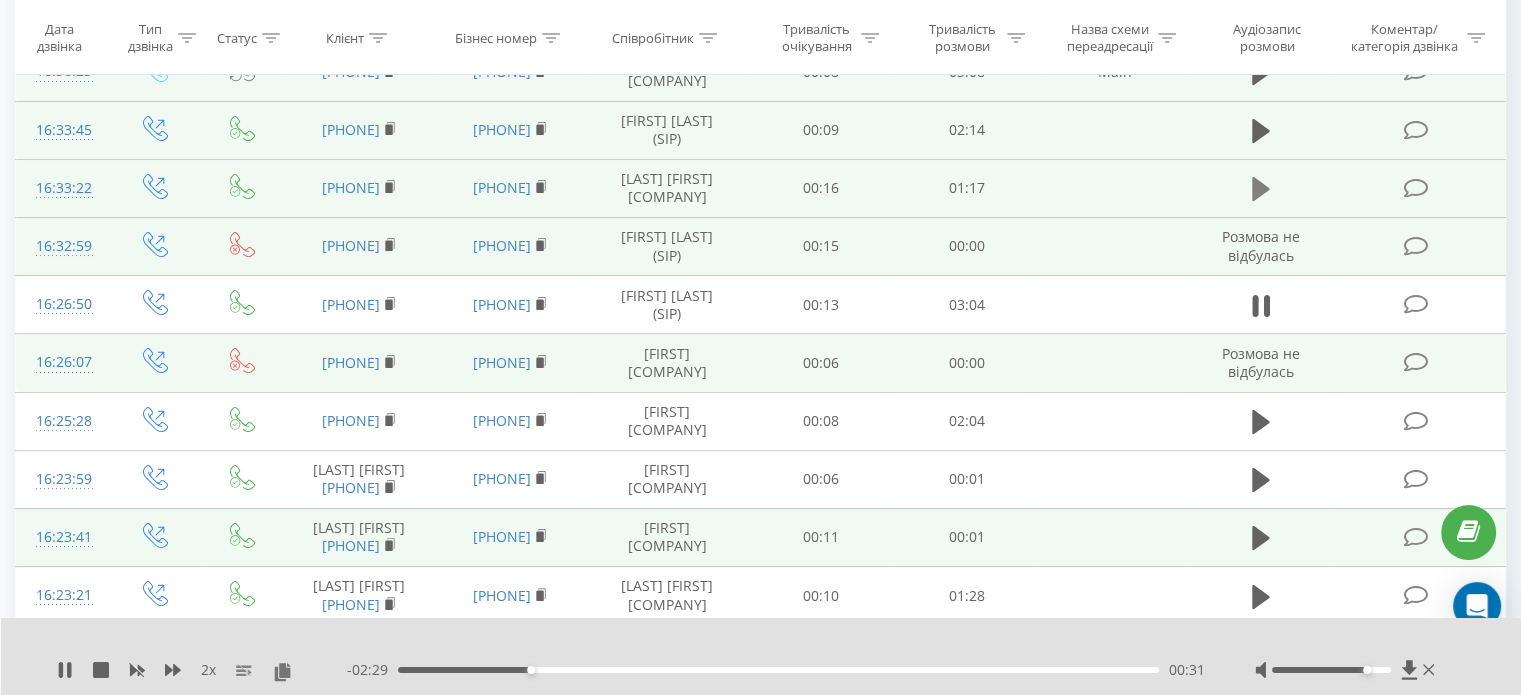 click 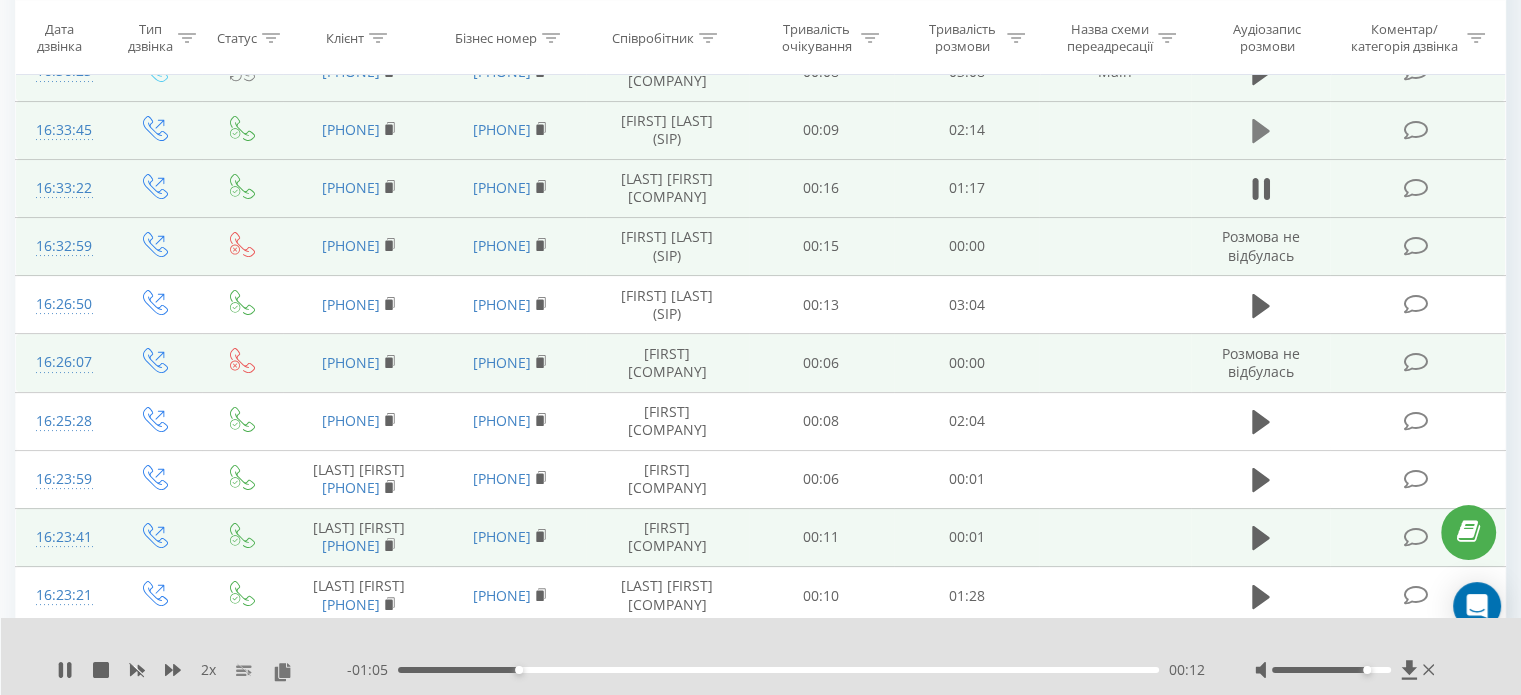 click 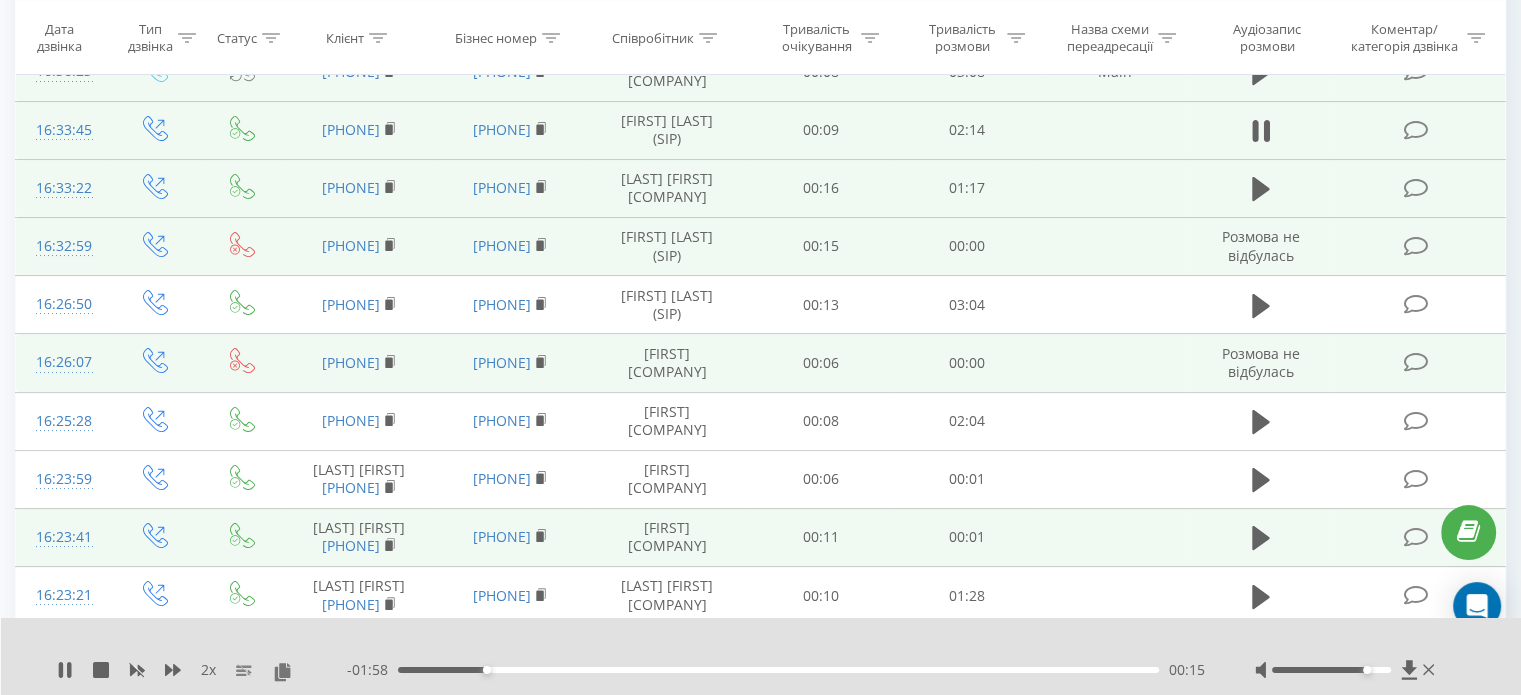 scroll, scrollTop: 156, scrollLeft: 0, axis: vertical 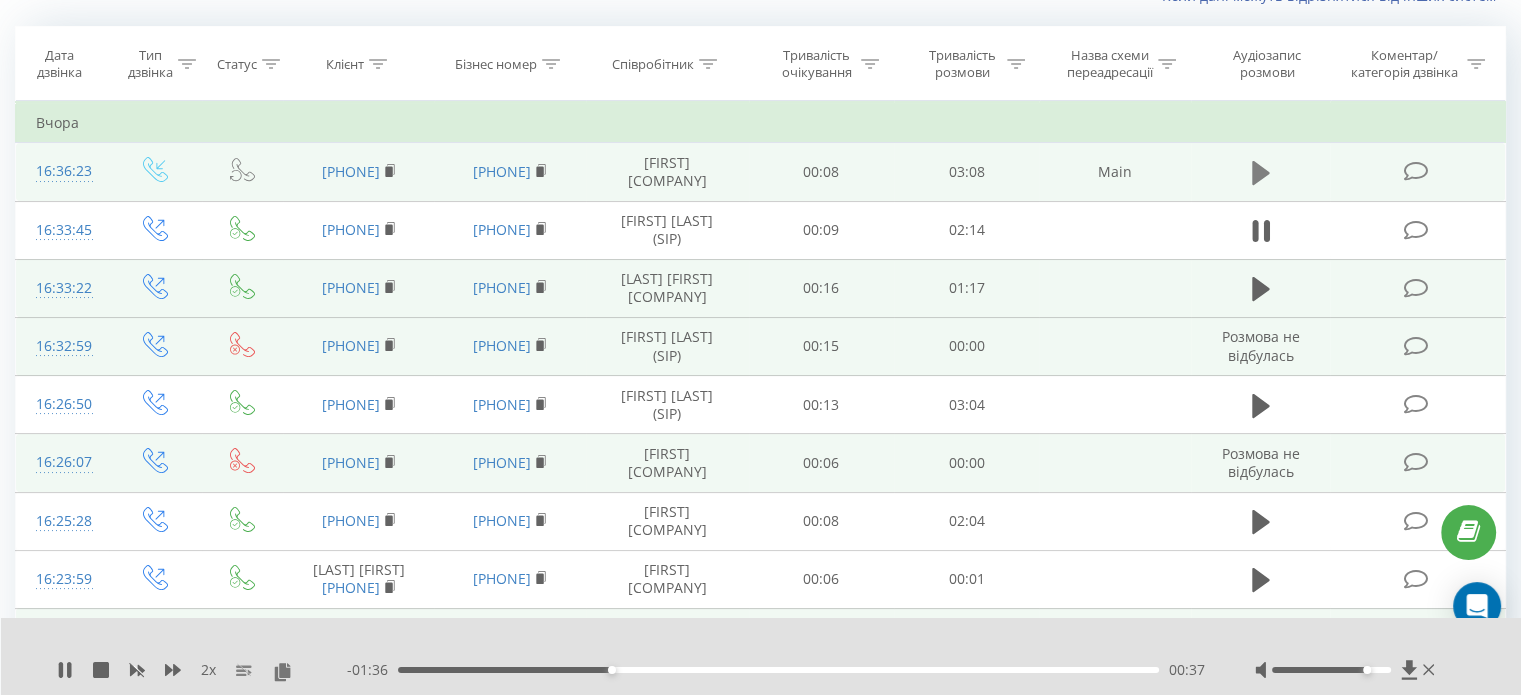 click 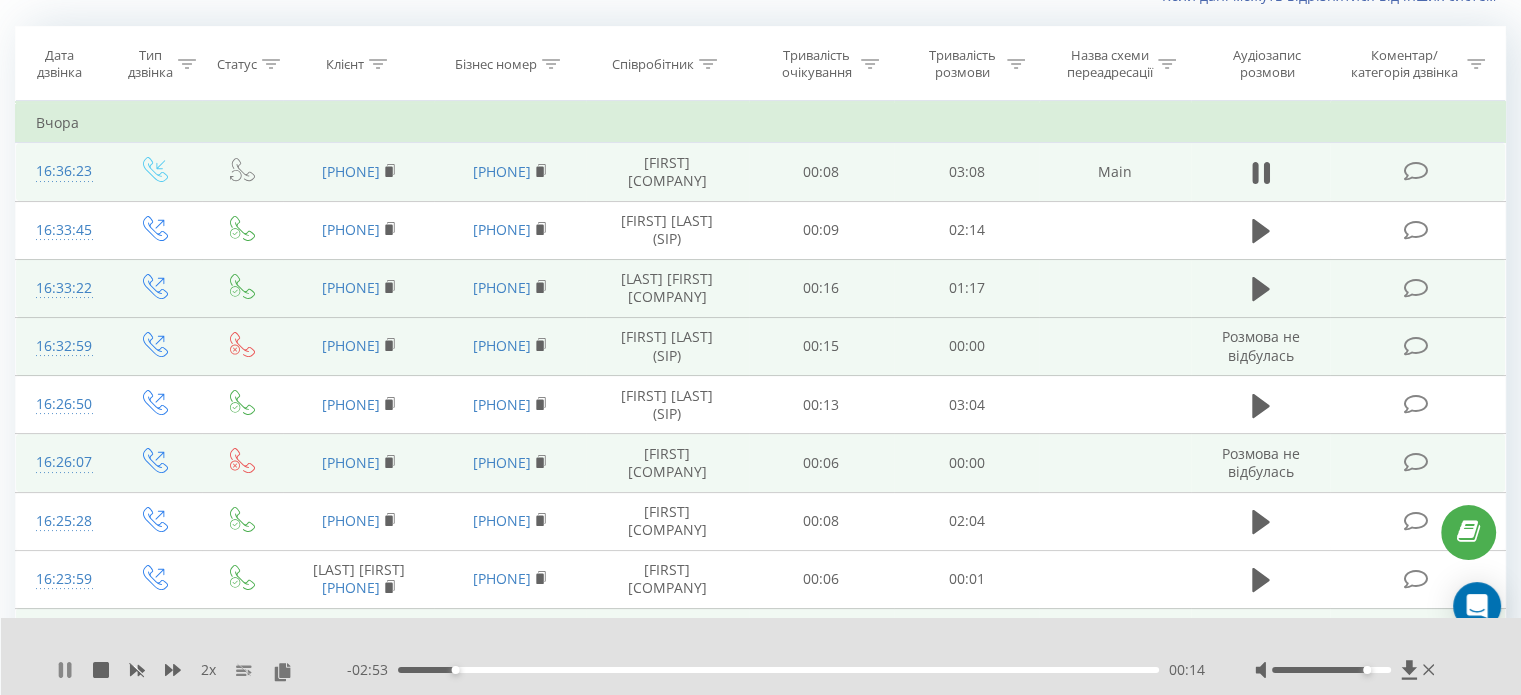 click 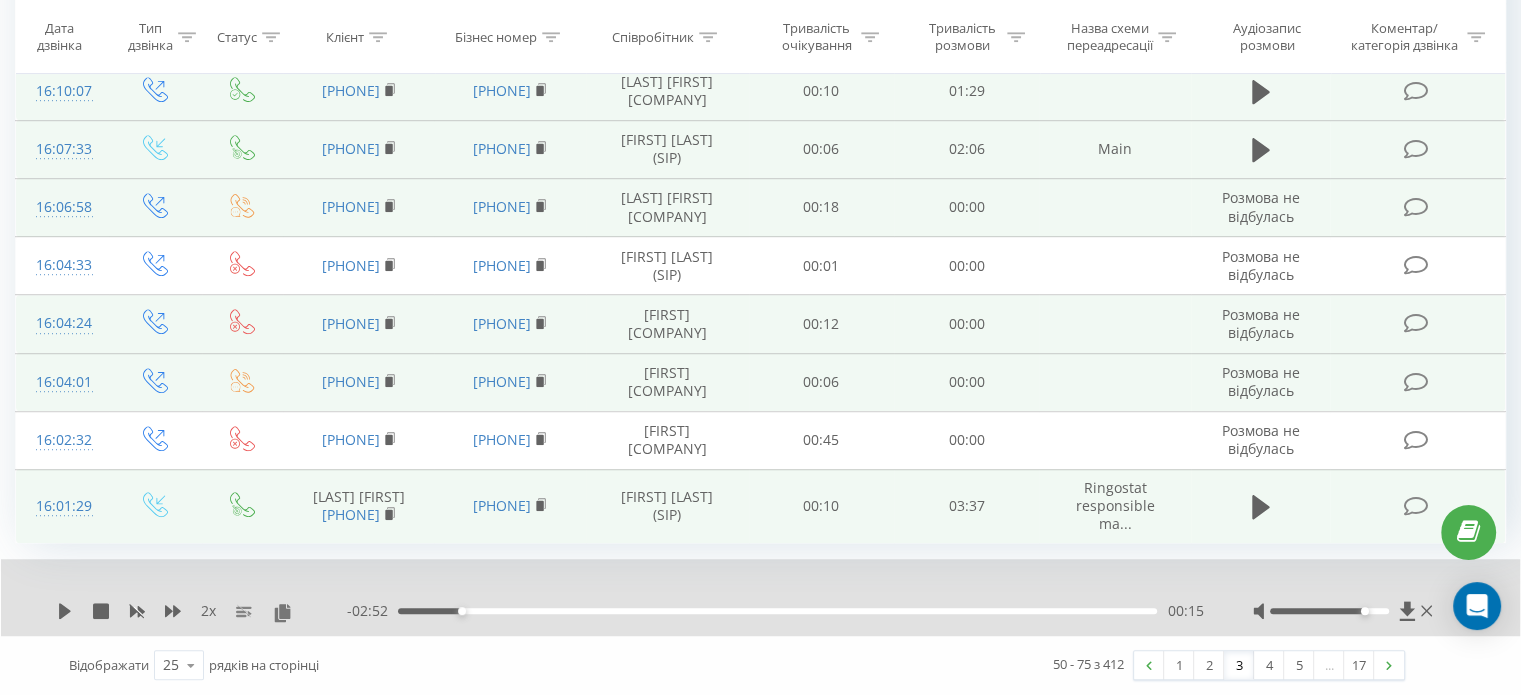 scroll, scrollTop: 1333, scrollLeft: 0, axis: vertical 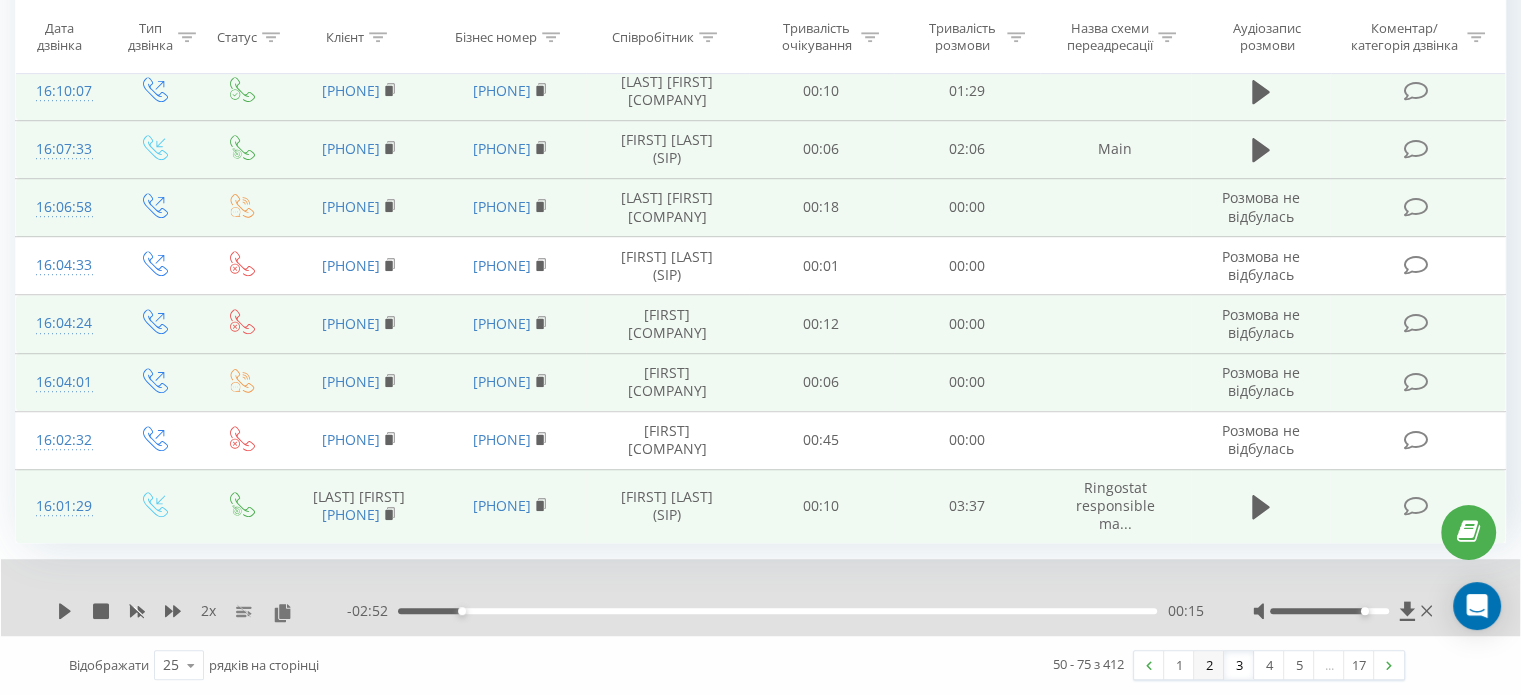 click on "2" at bounding box center [1209, 665] 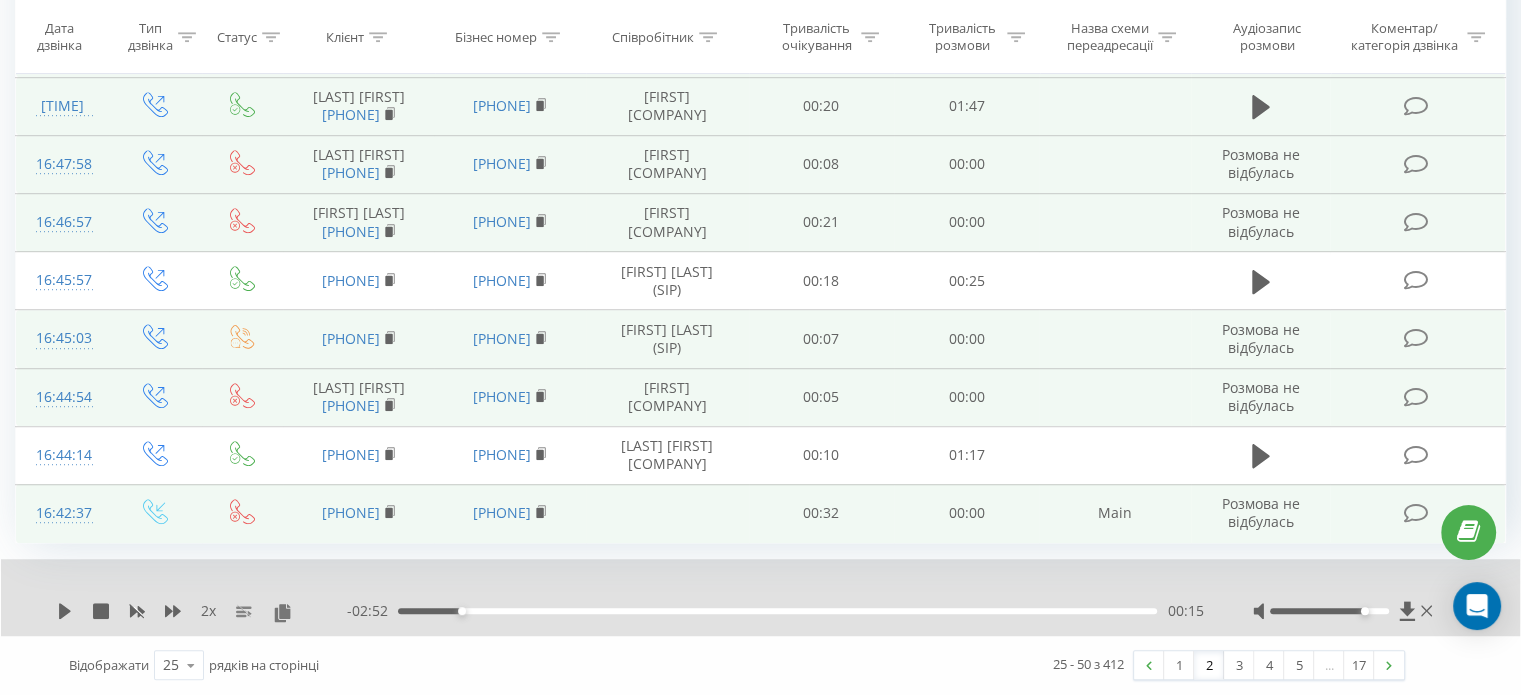 scroll, scrollTop: 1284, scrollLeft: 0, axis: vertical 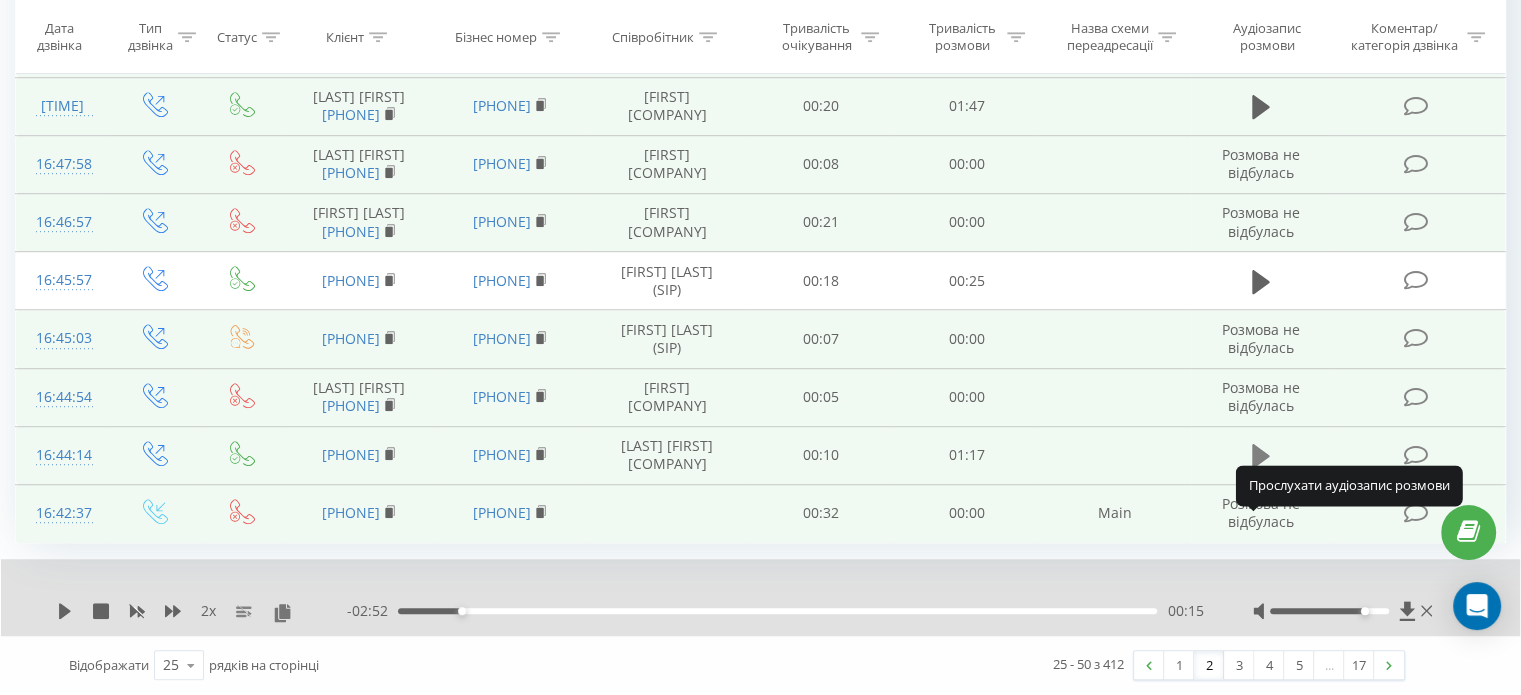 click at bounding box center (1261, 456) 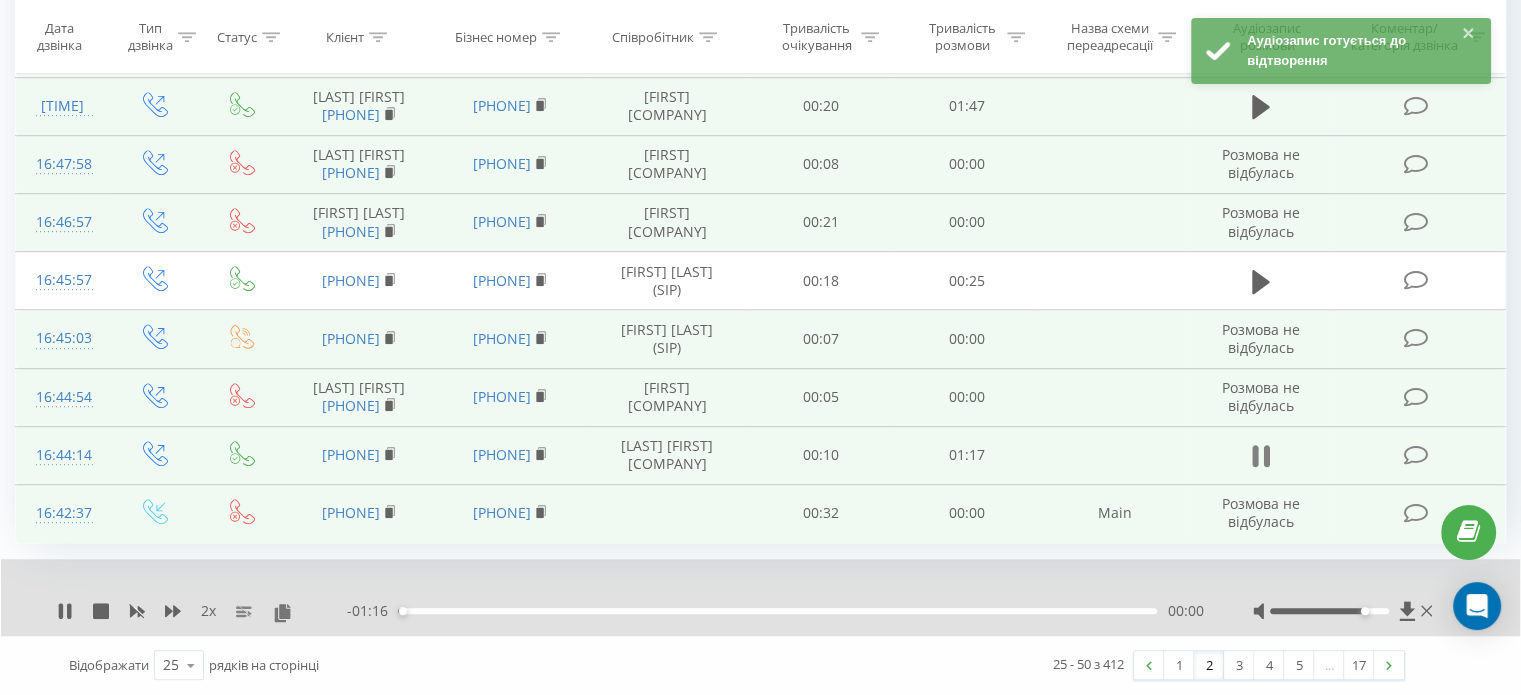 click 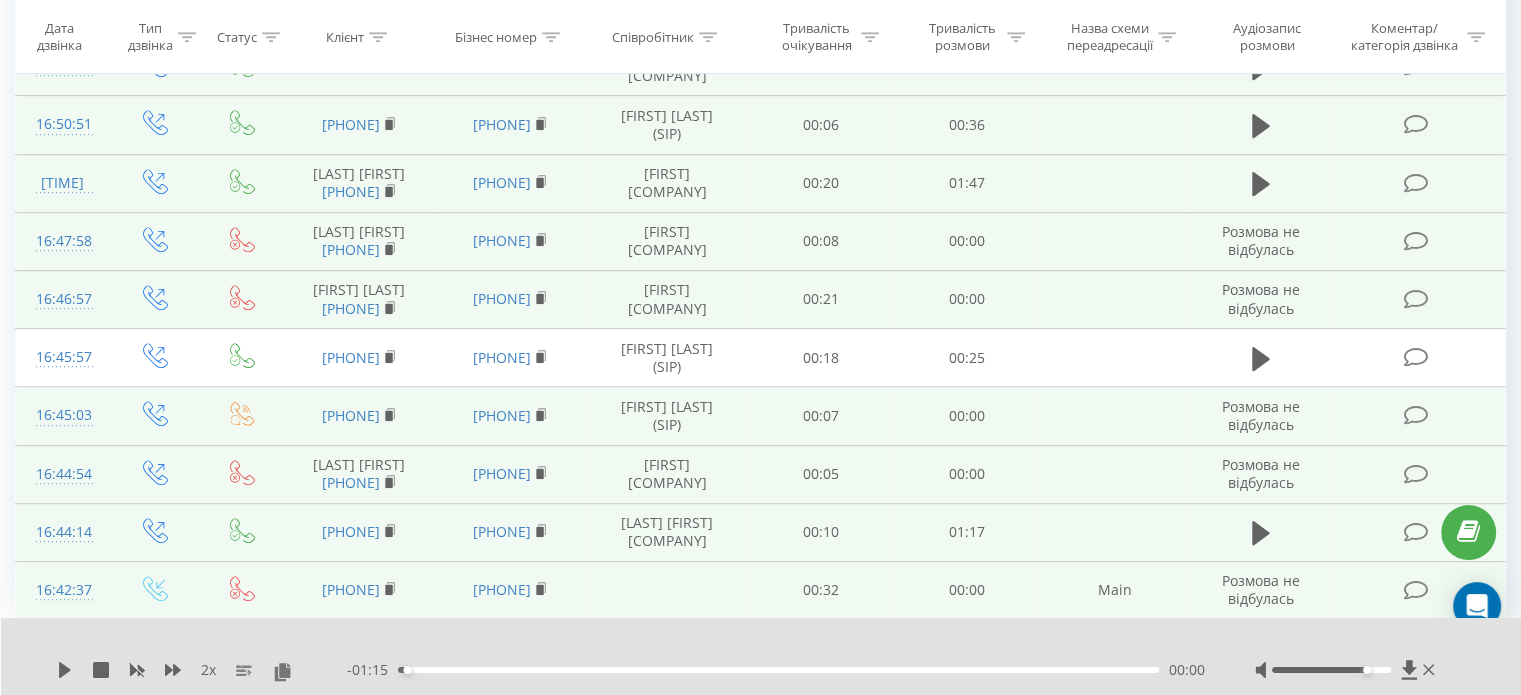scroll, scrollTop: 1084, scrollLeft: 0, axis: vertical 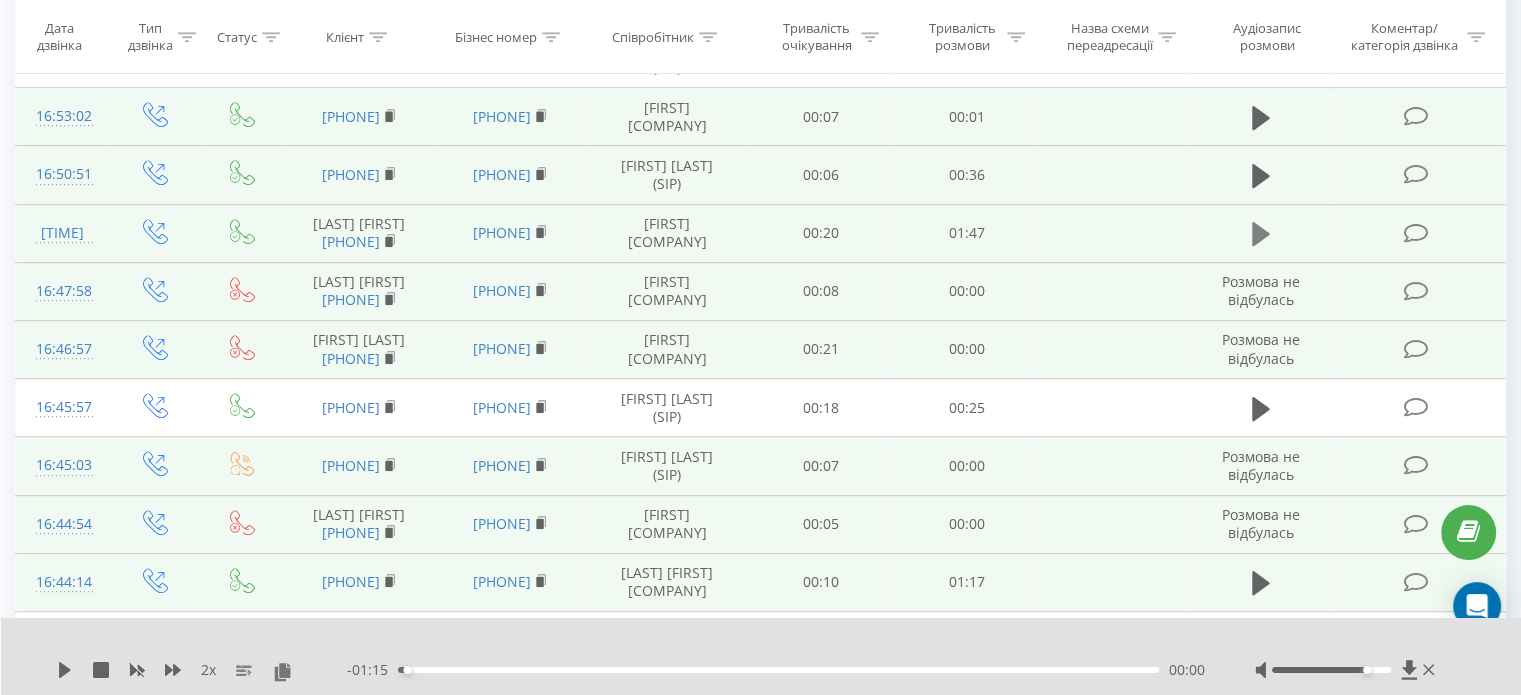 click 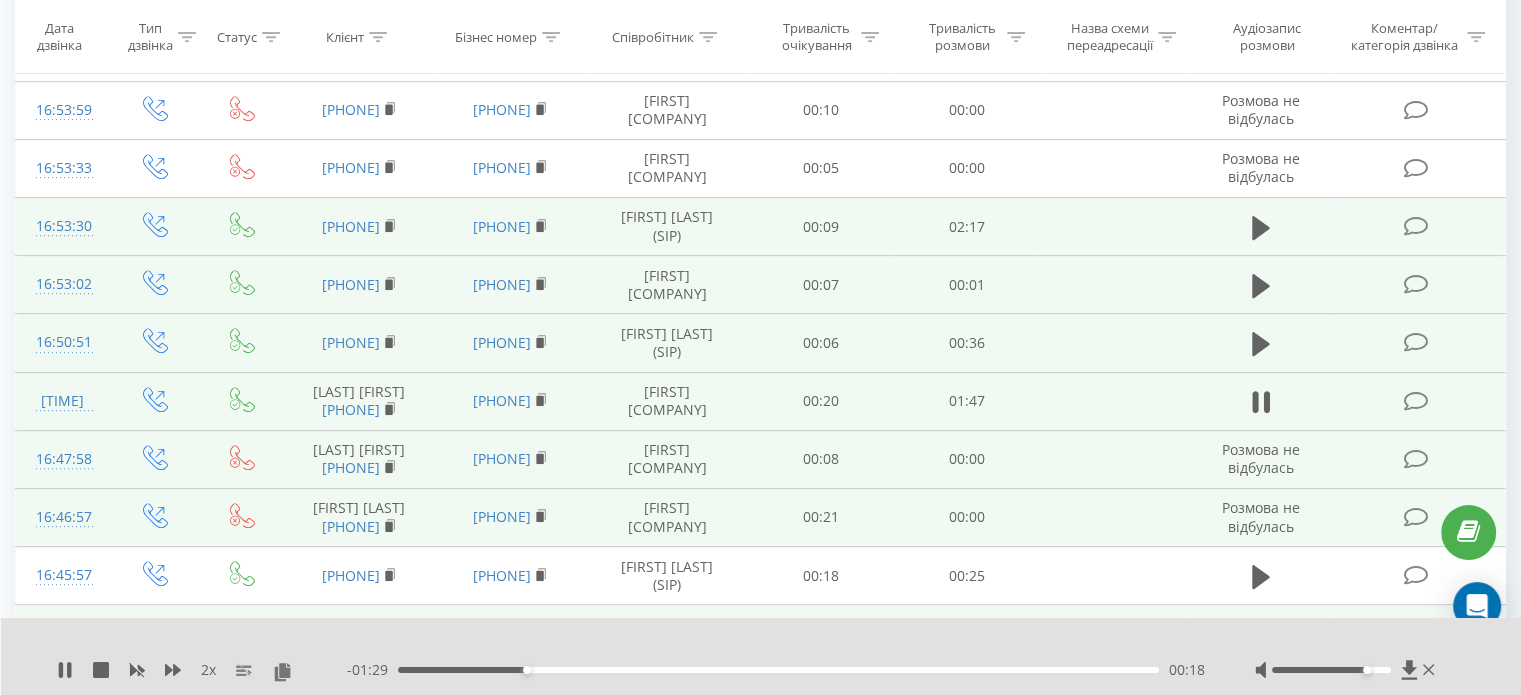 scroll, scrollTop: 884, scrollLeft: 0, axis: vertical 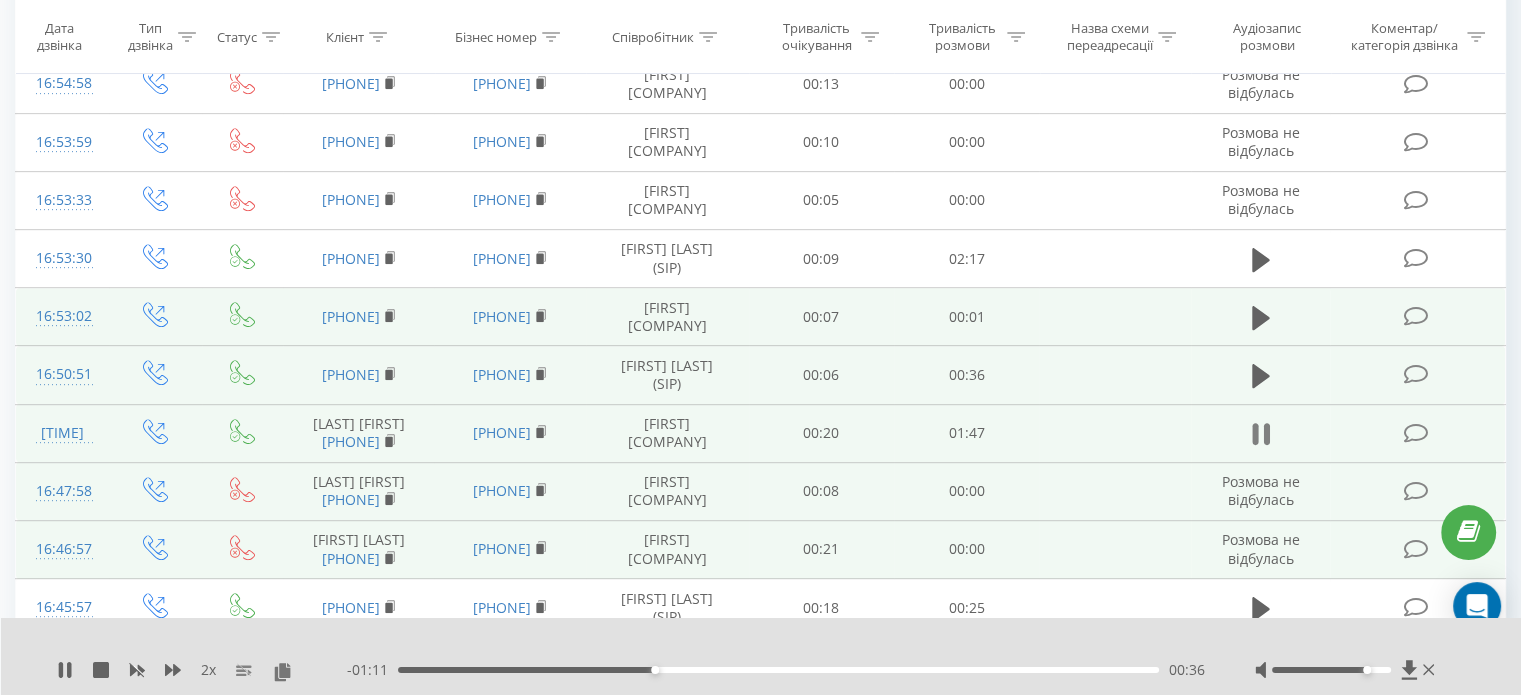 click 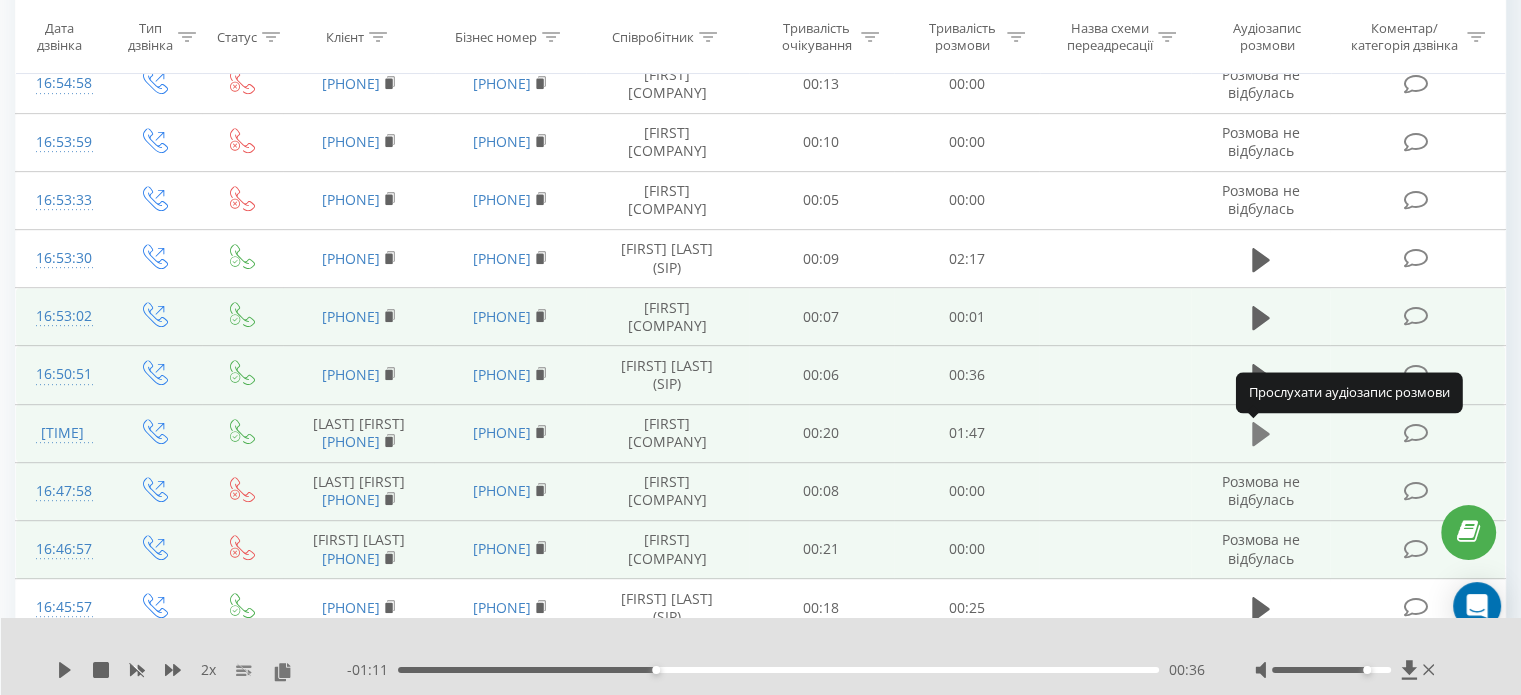 click 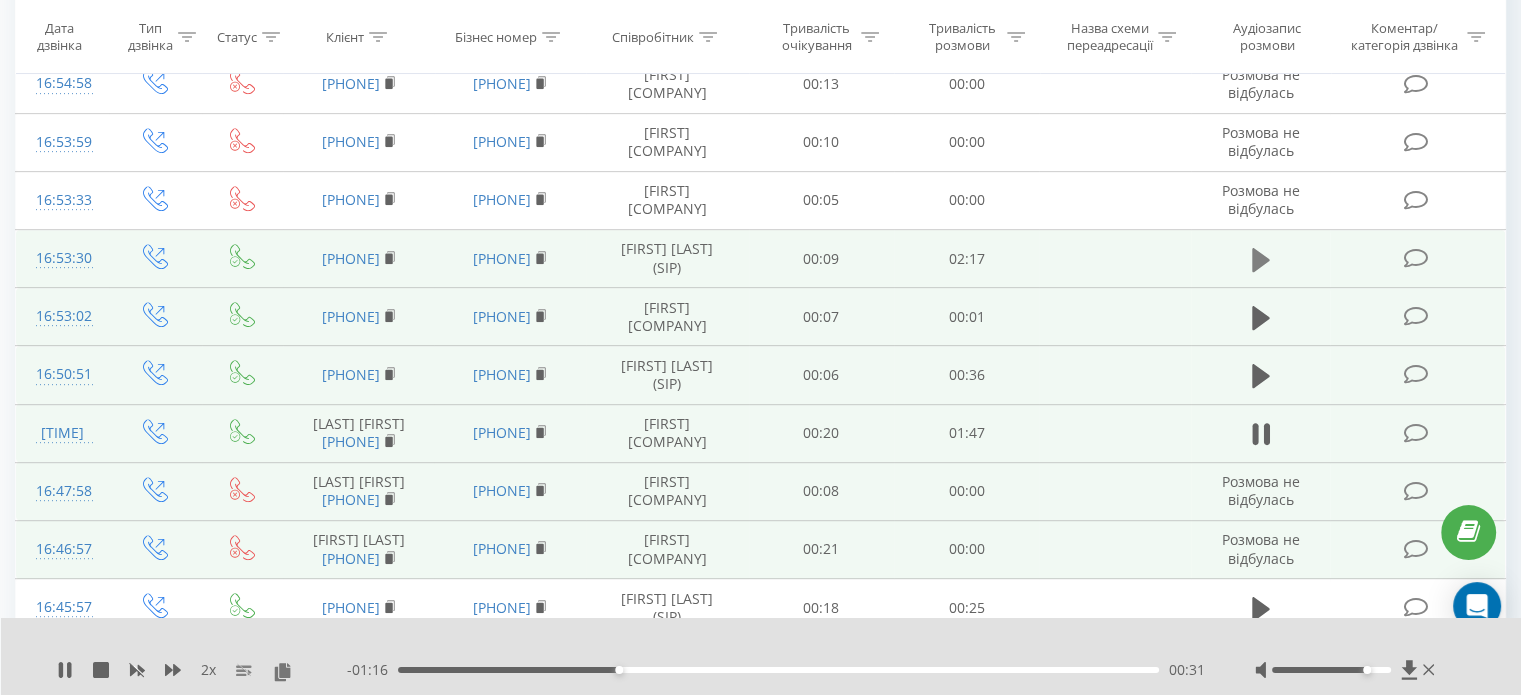 click 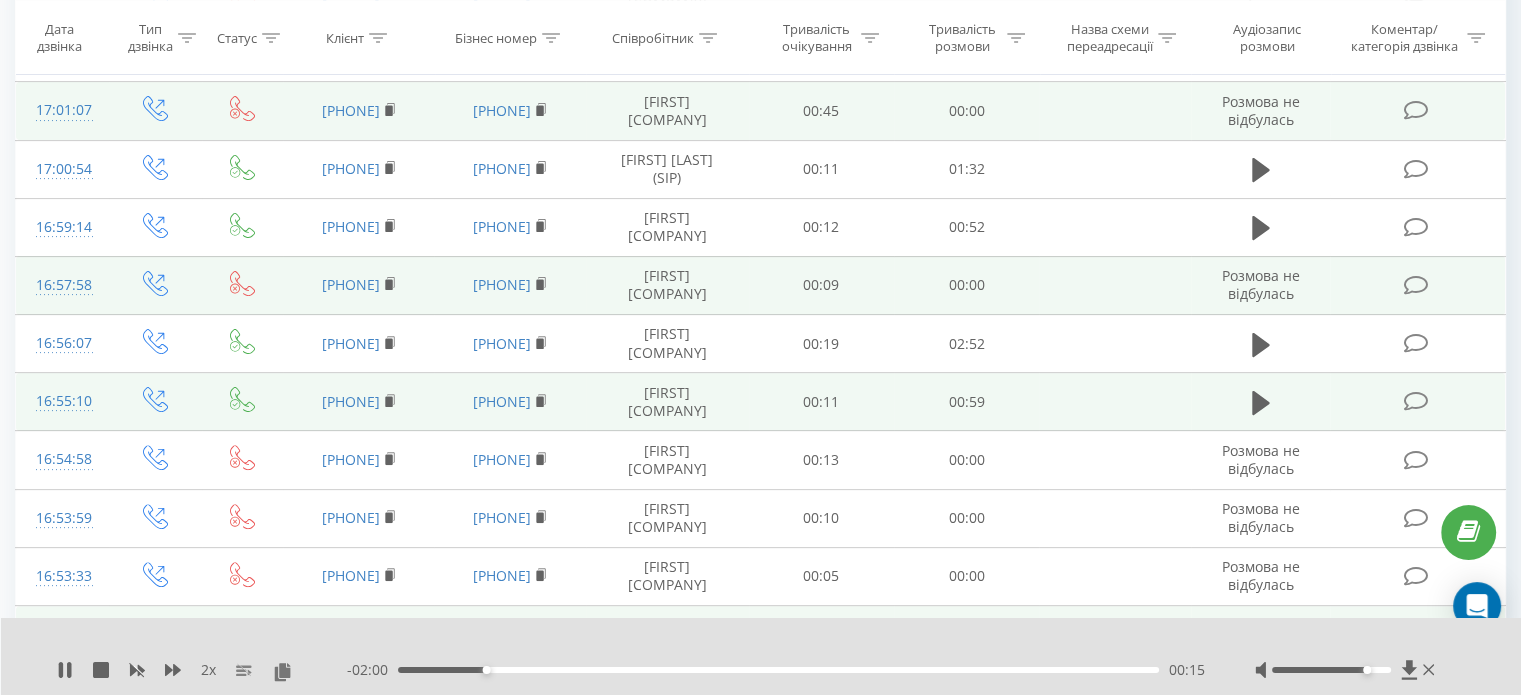 scroll, scrollTop: 484, scrollLeft: 0, axis: vertical 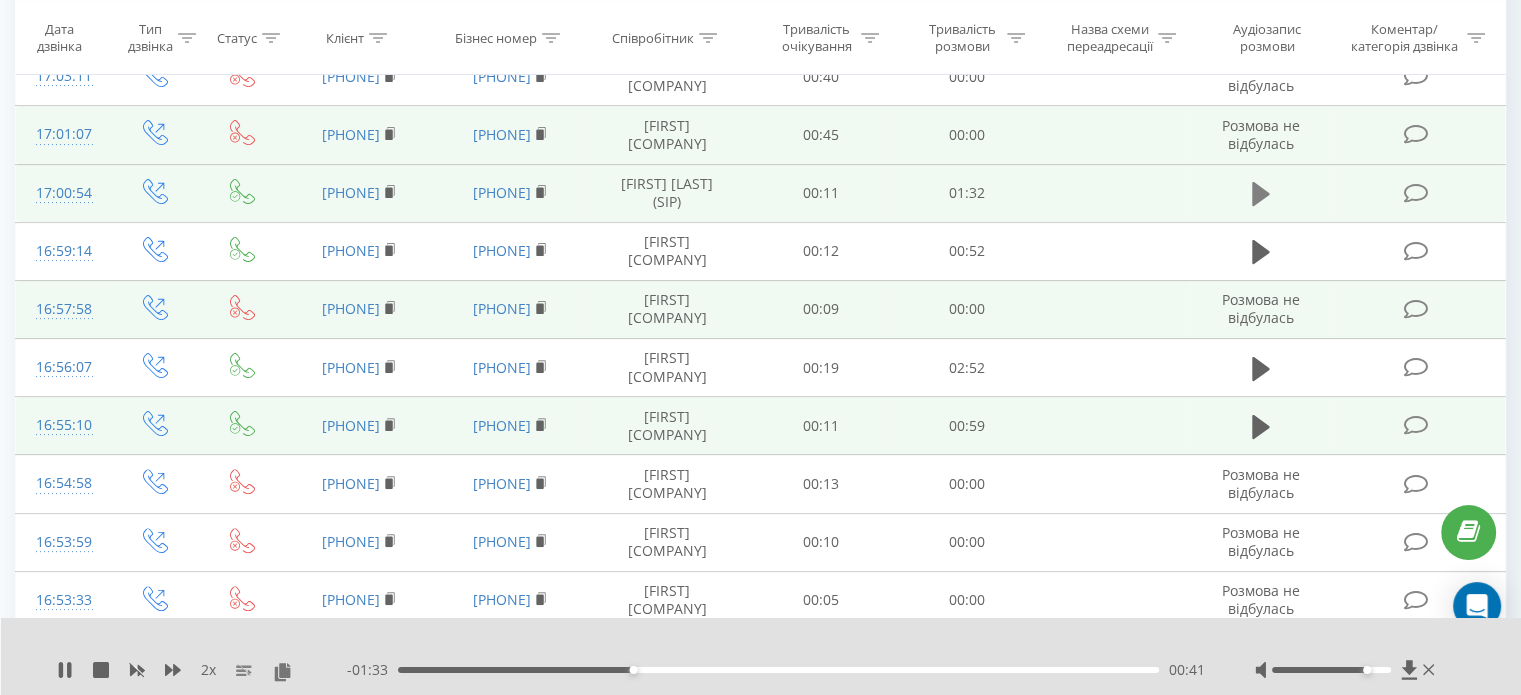 click 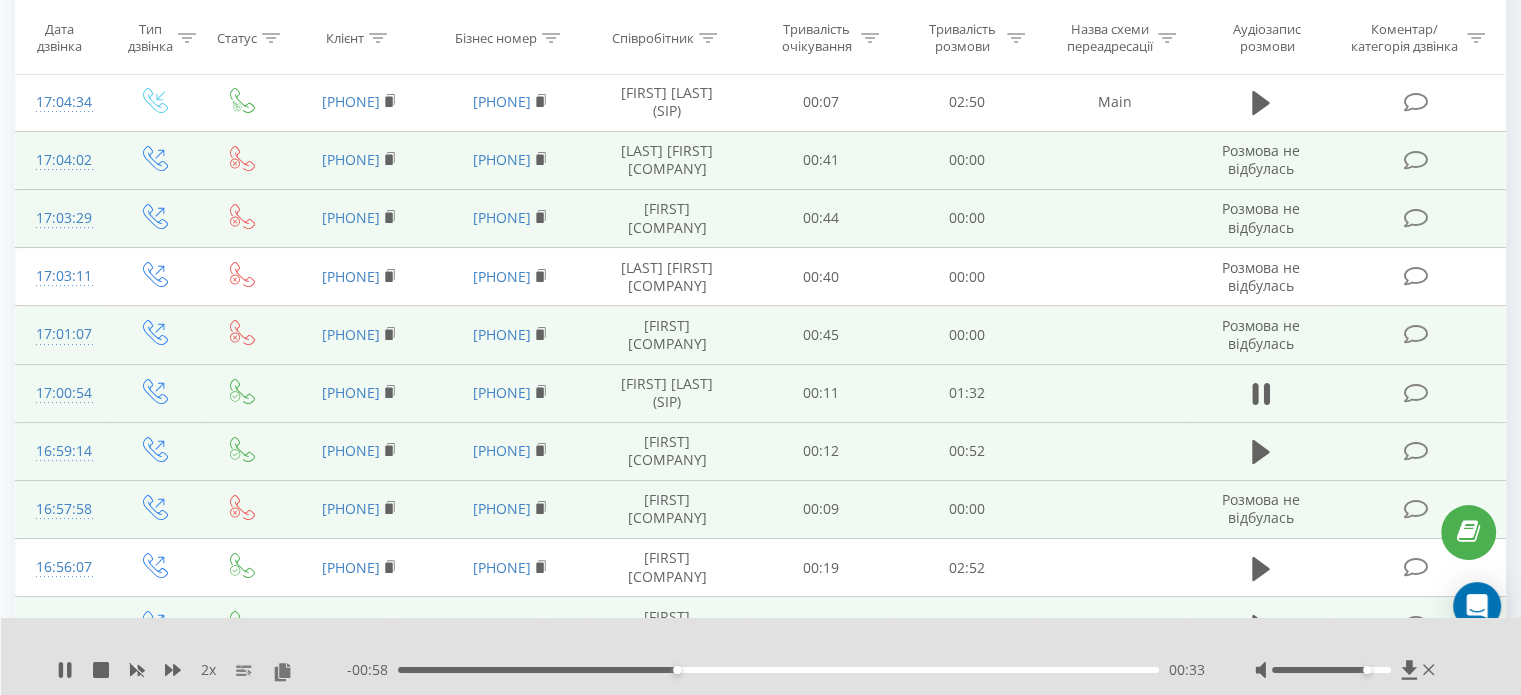 scroll, scrollTop: 184, scrollLeft: 0, axis: vertical 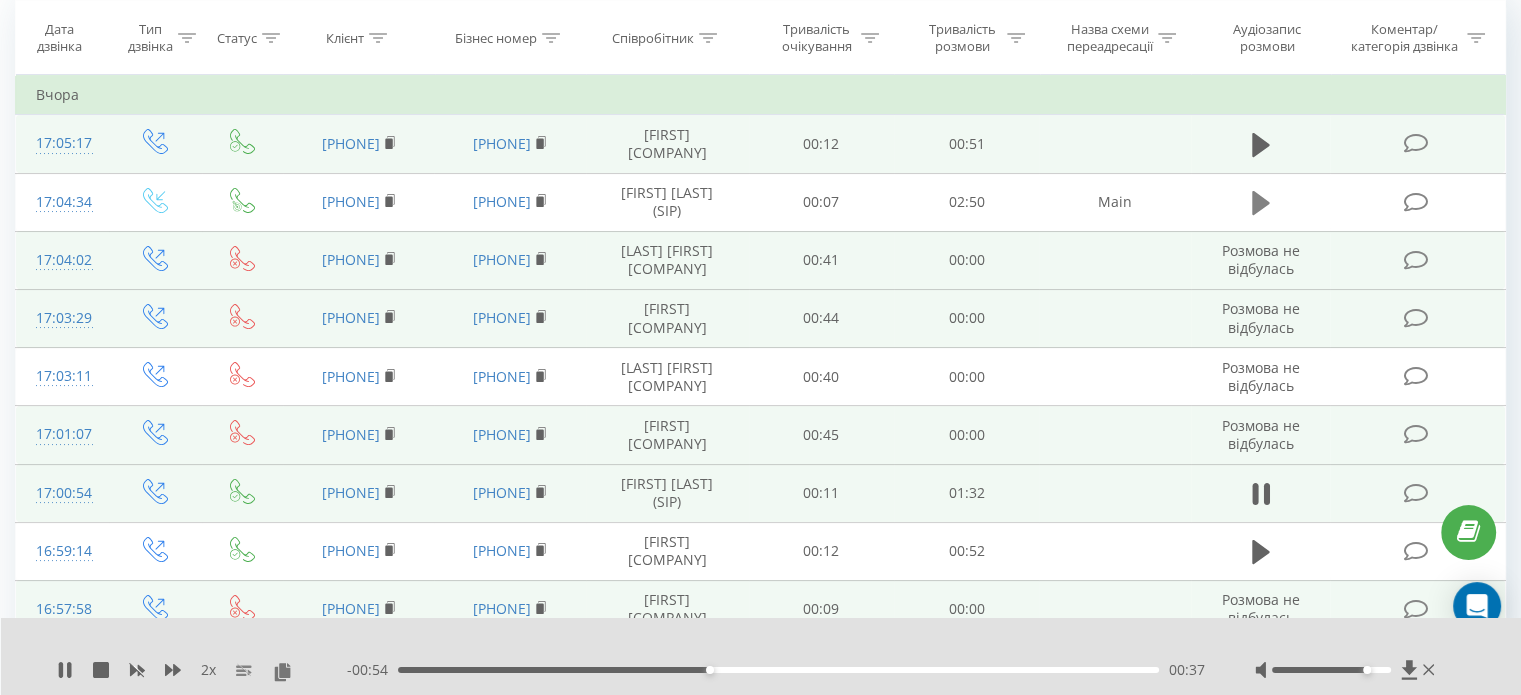 click 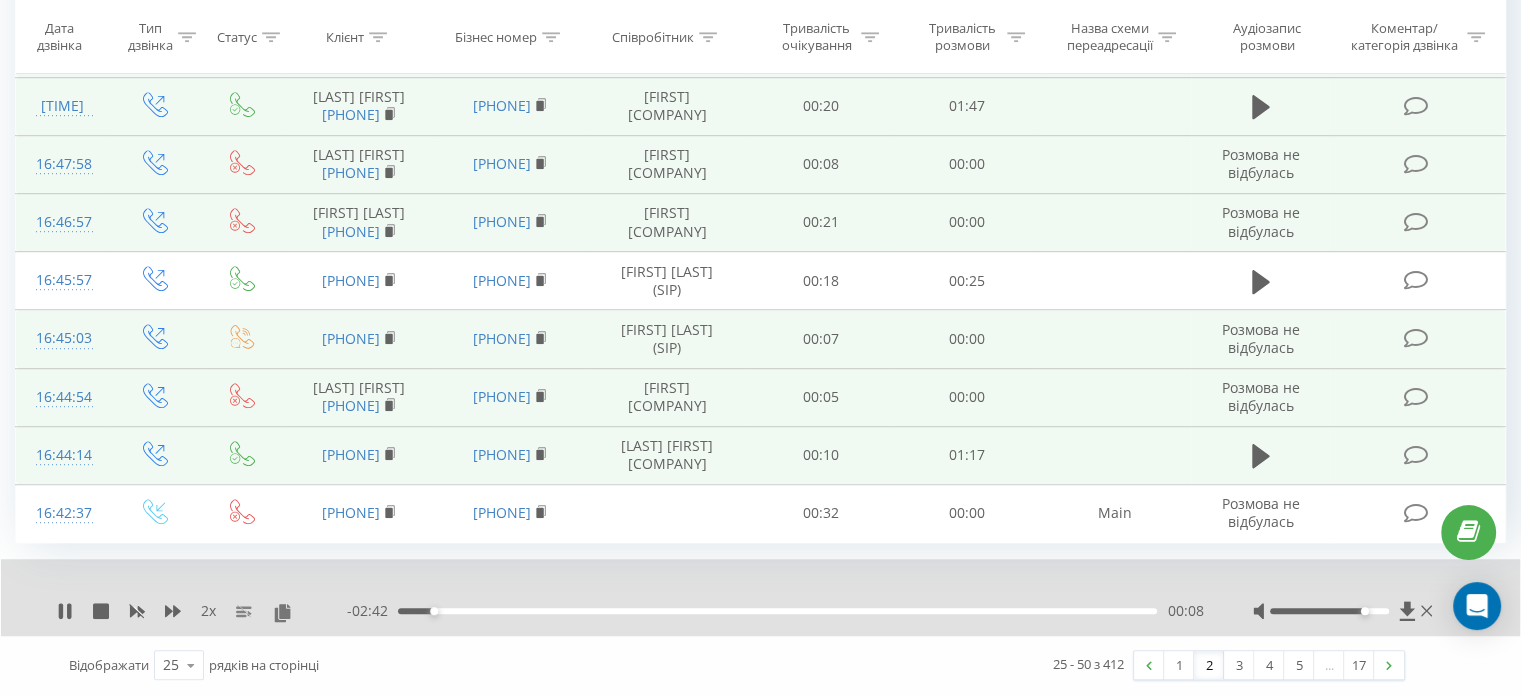 scroll, scrollTop: 1284, scrollLeft: 0, axis: vertical 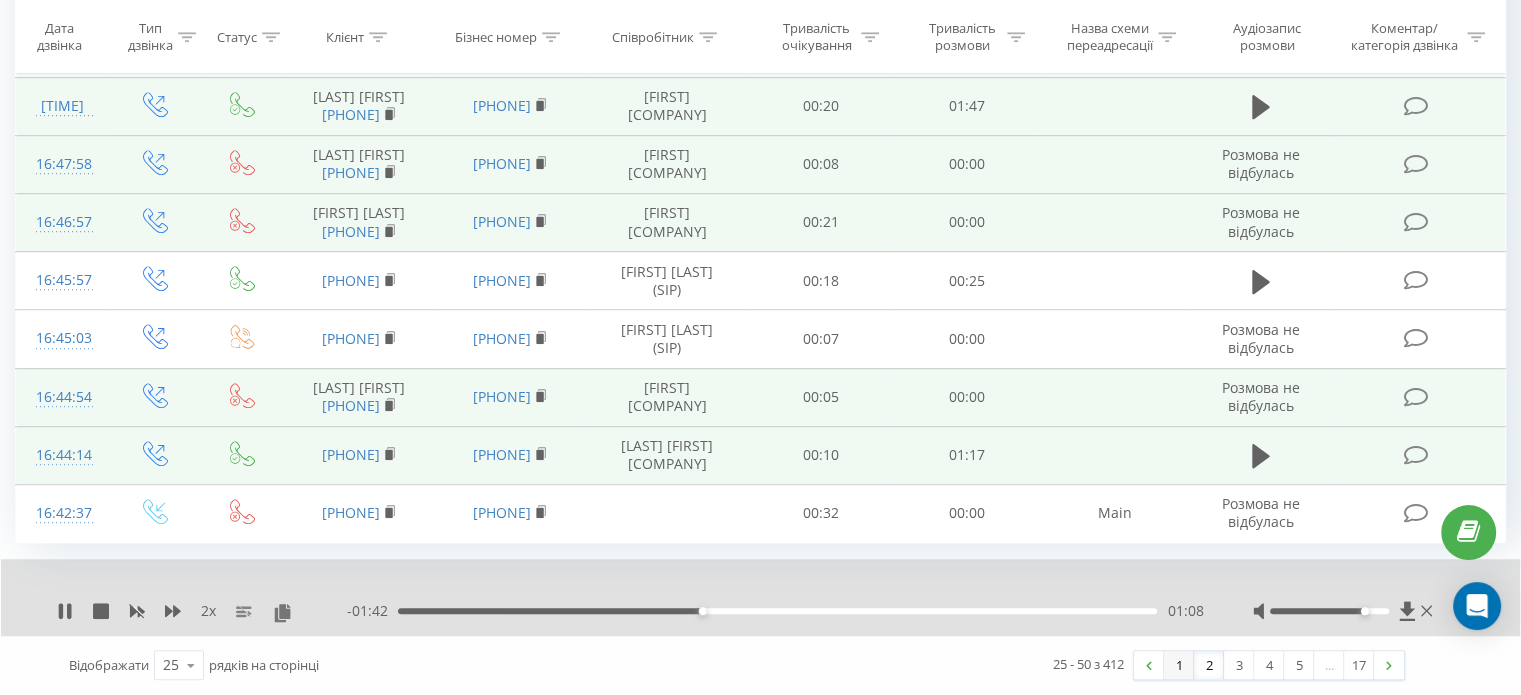 click on "1" at bounding box center [1179, 665] 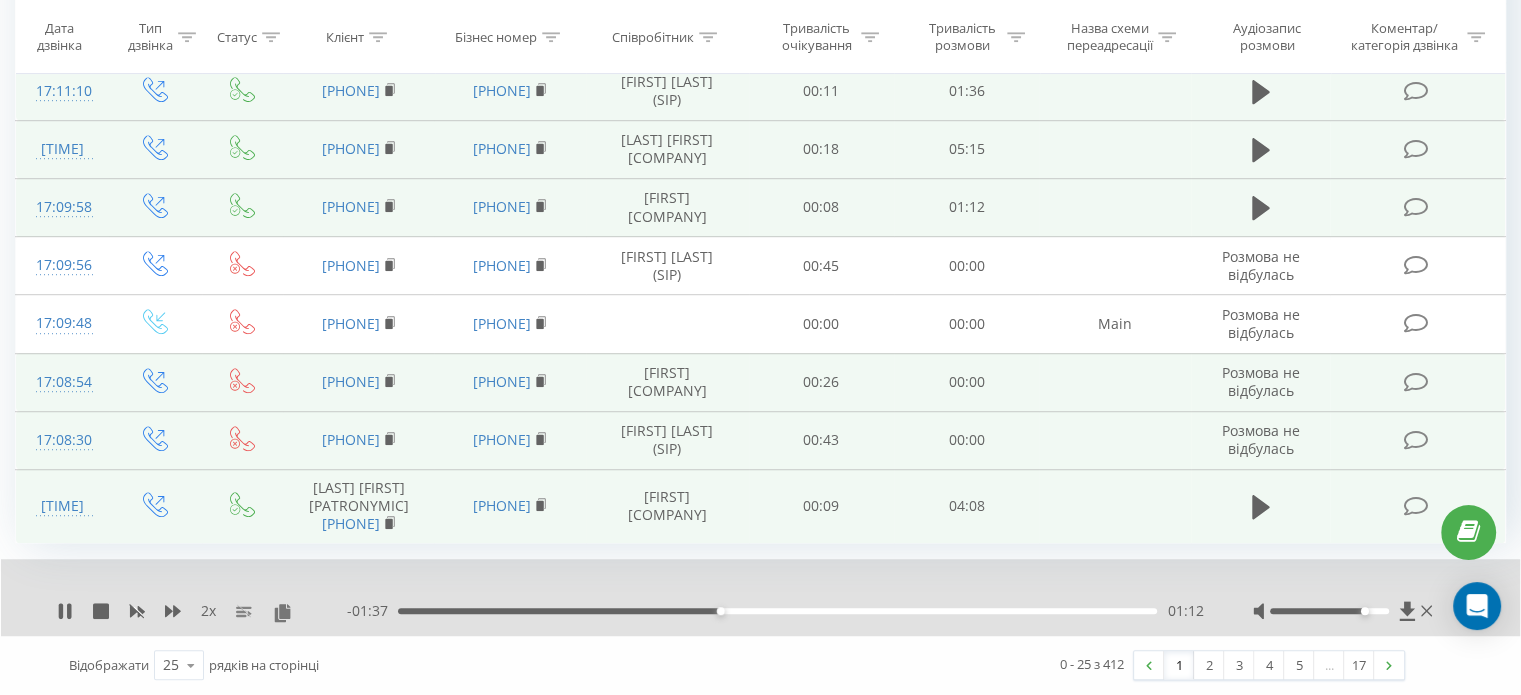 scroll, scrollTop: 1272, scrollLeft: 0, axis: vertical 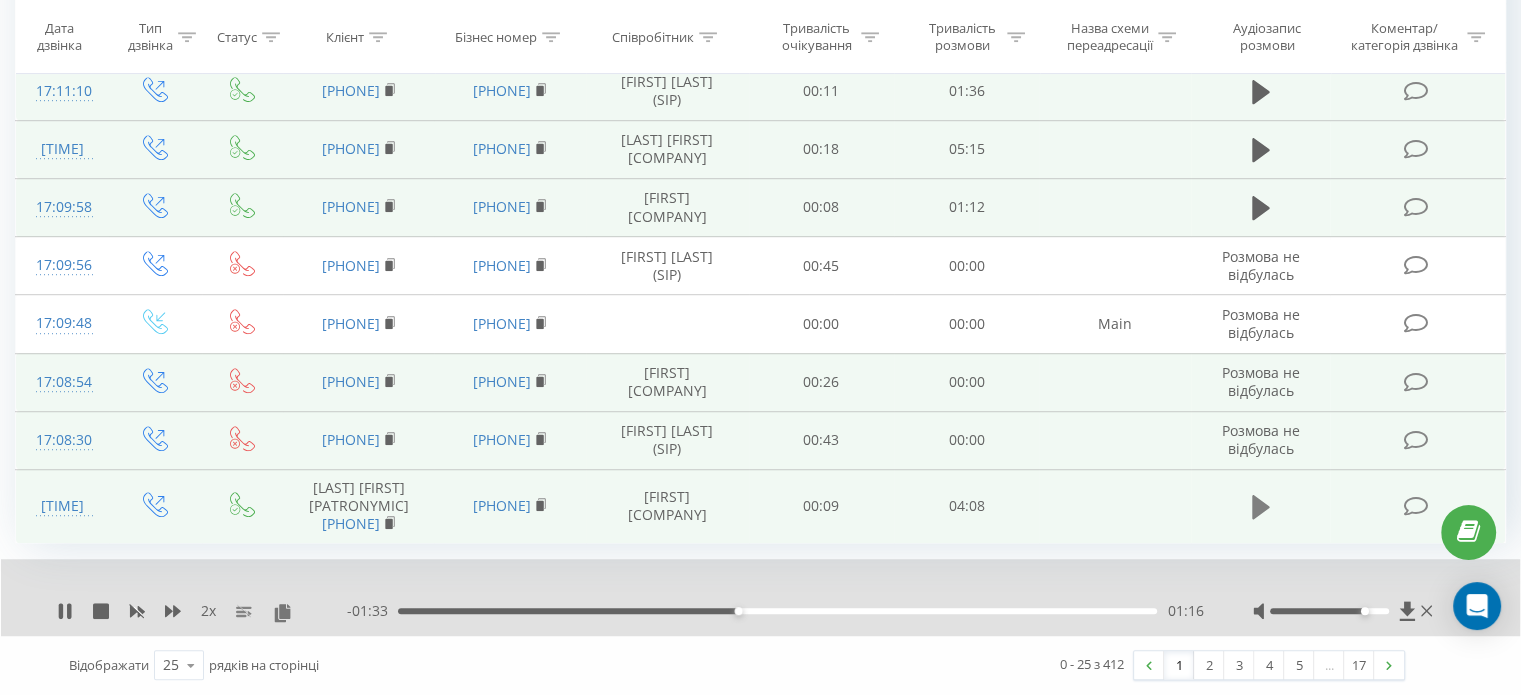 click at bounding box center (1261, 507) 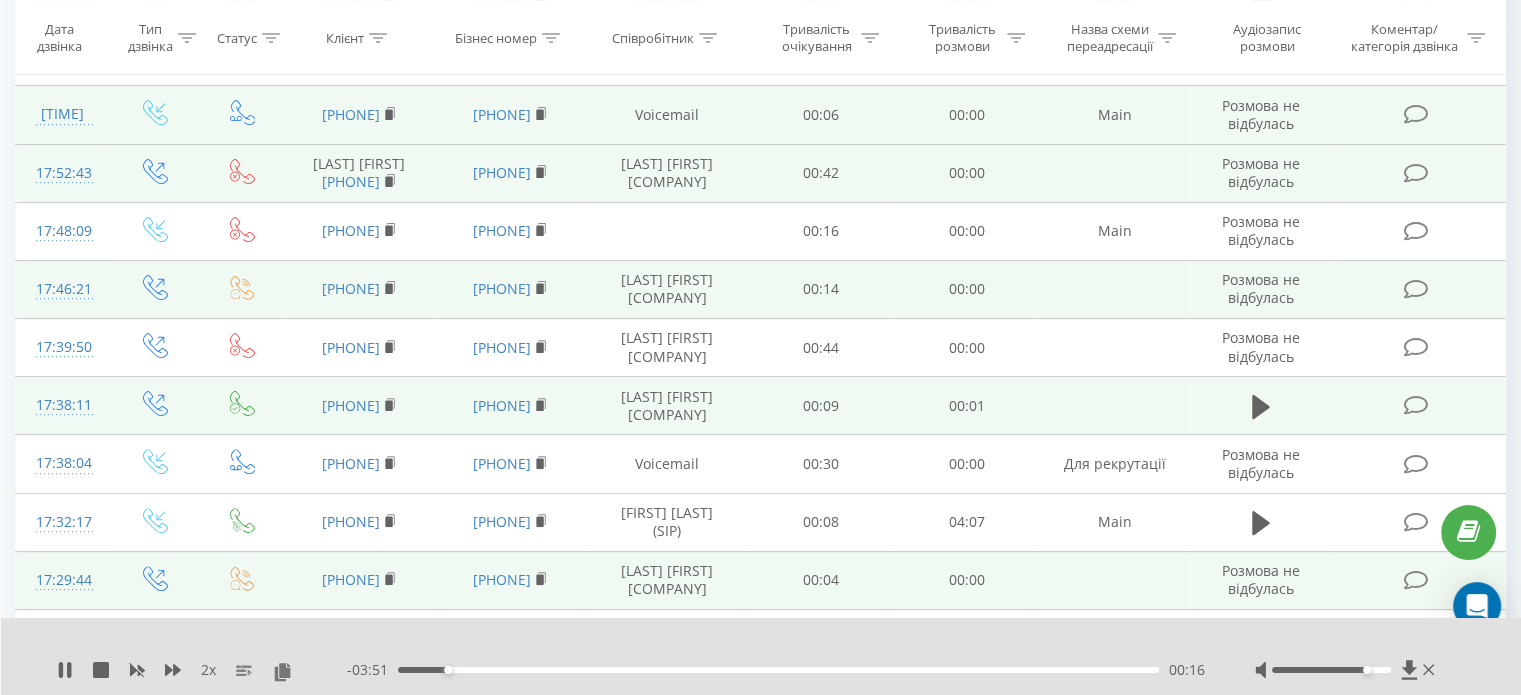 scroll, scrollTop: 672, scrollLeft: 0, axis: vertical 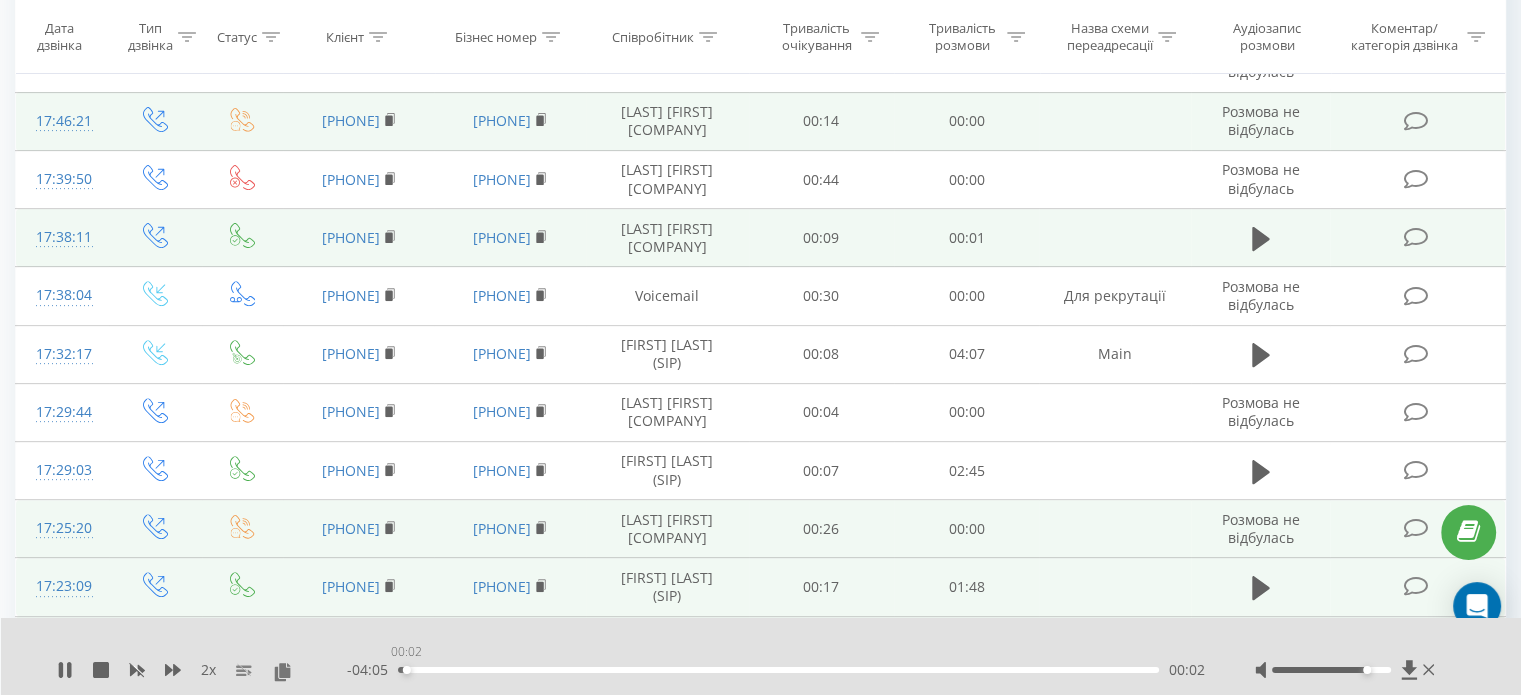 drag, startPoint x: 434, startPoint y: 672, endPoint x: 128, endPoint y: 687, distance: 306.36743 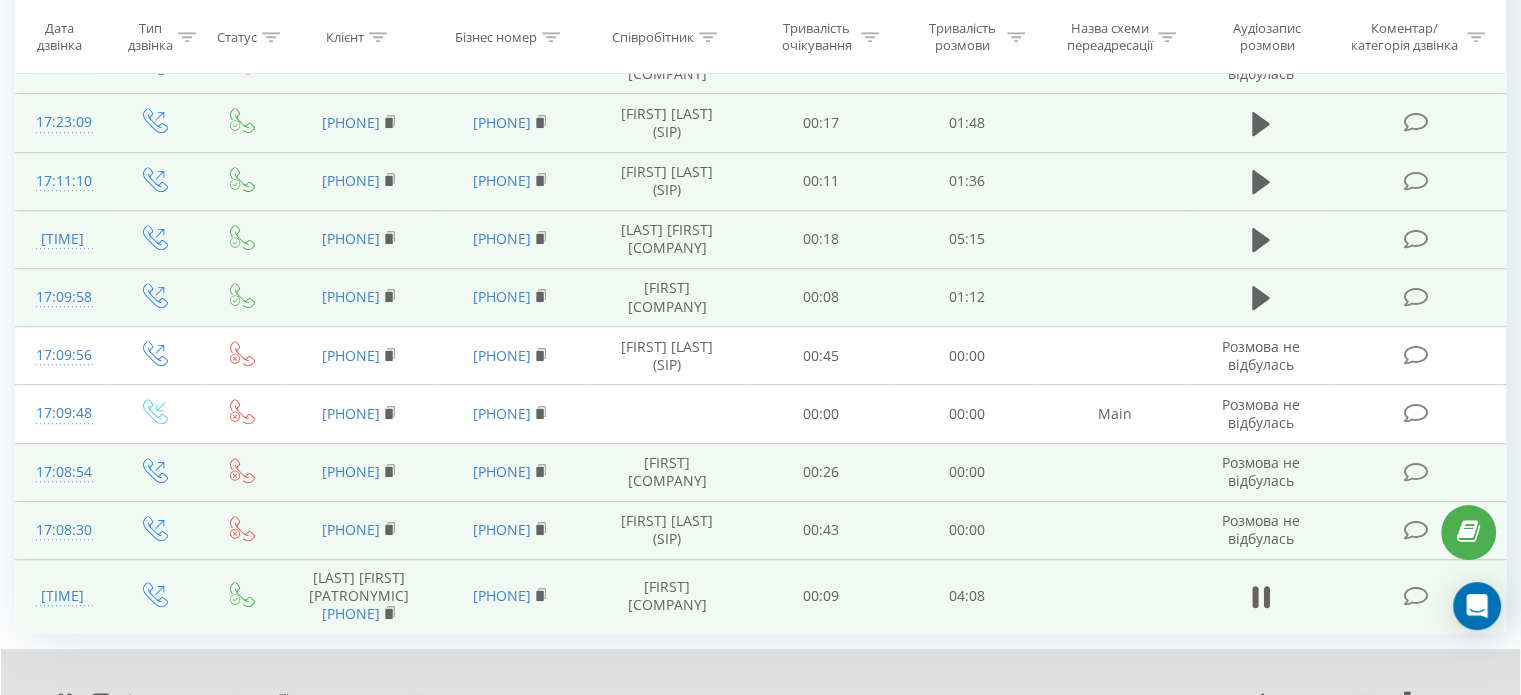 scroll, scrollTop: 1195, scrollLeft: 0, axis: vertical 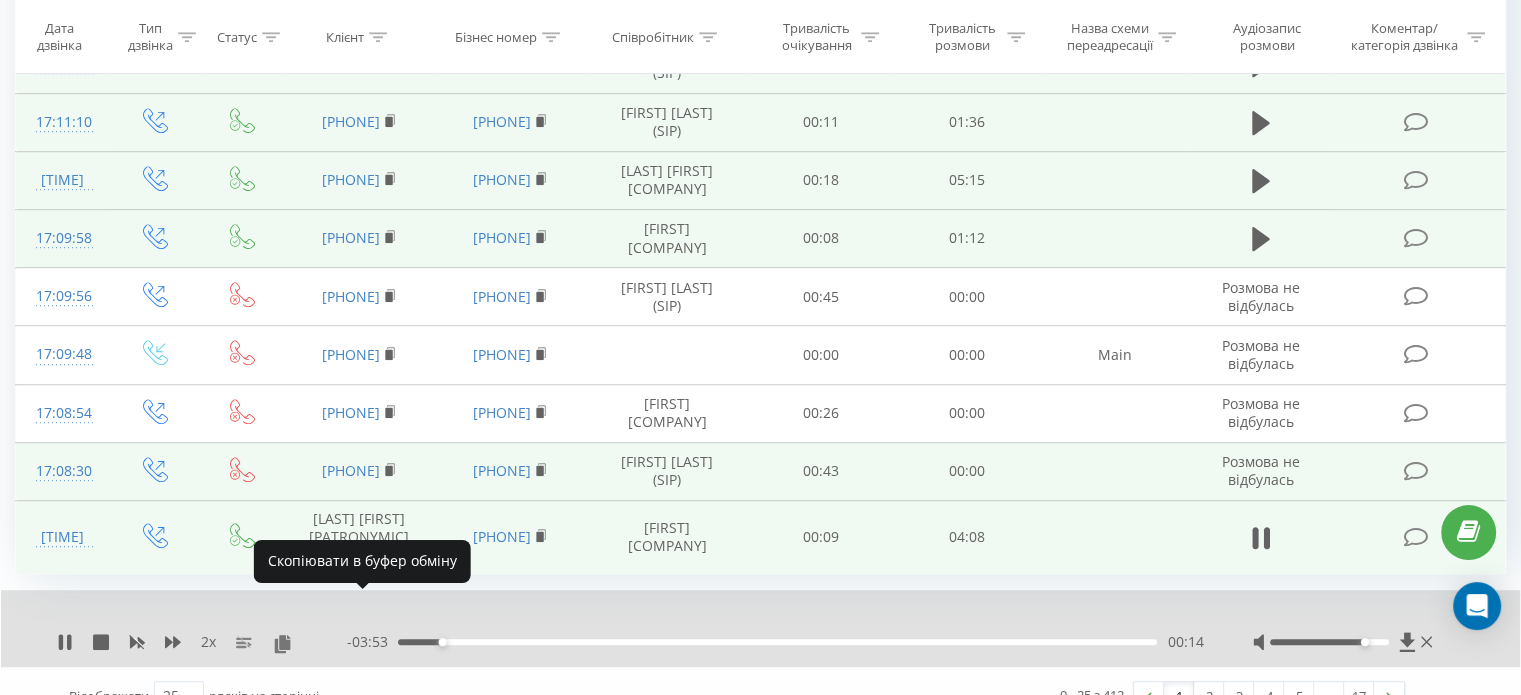 click 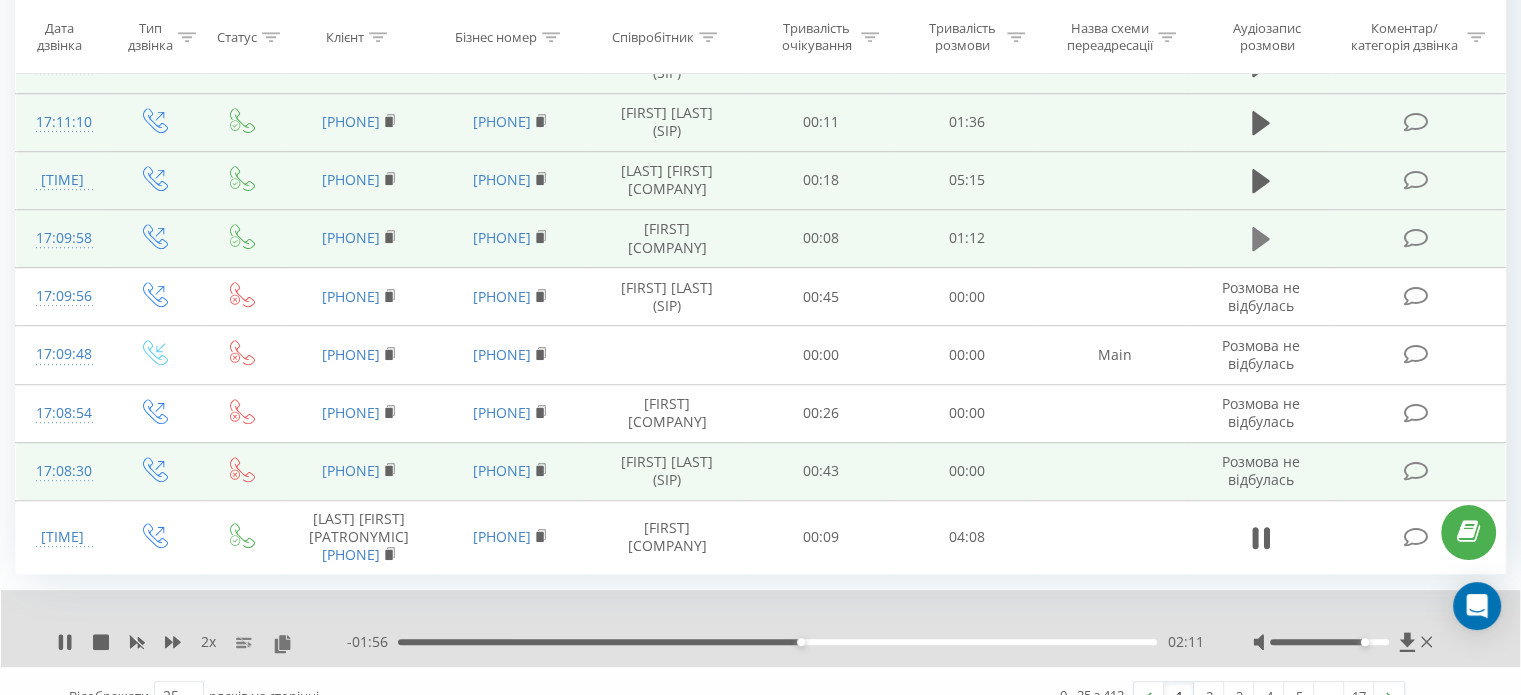 click 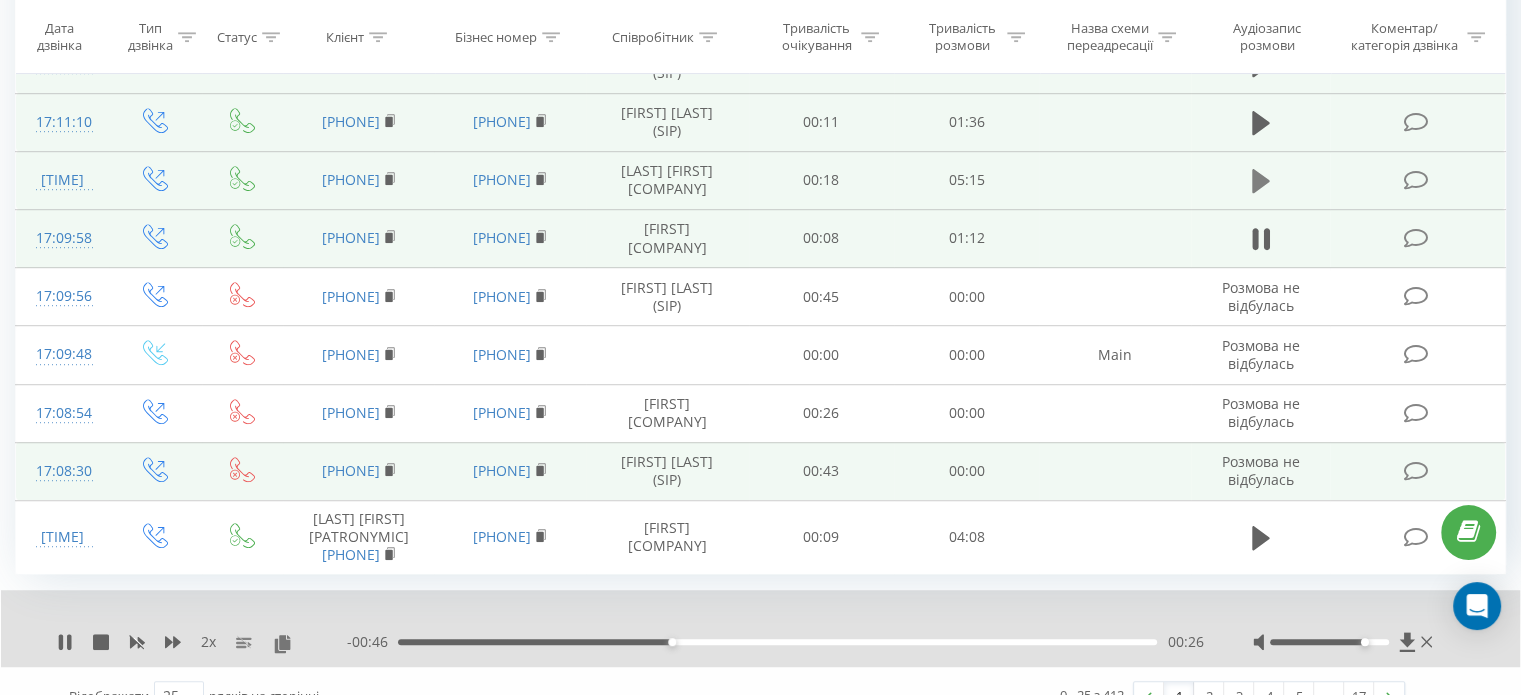 click 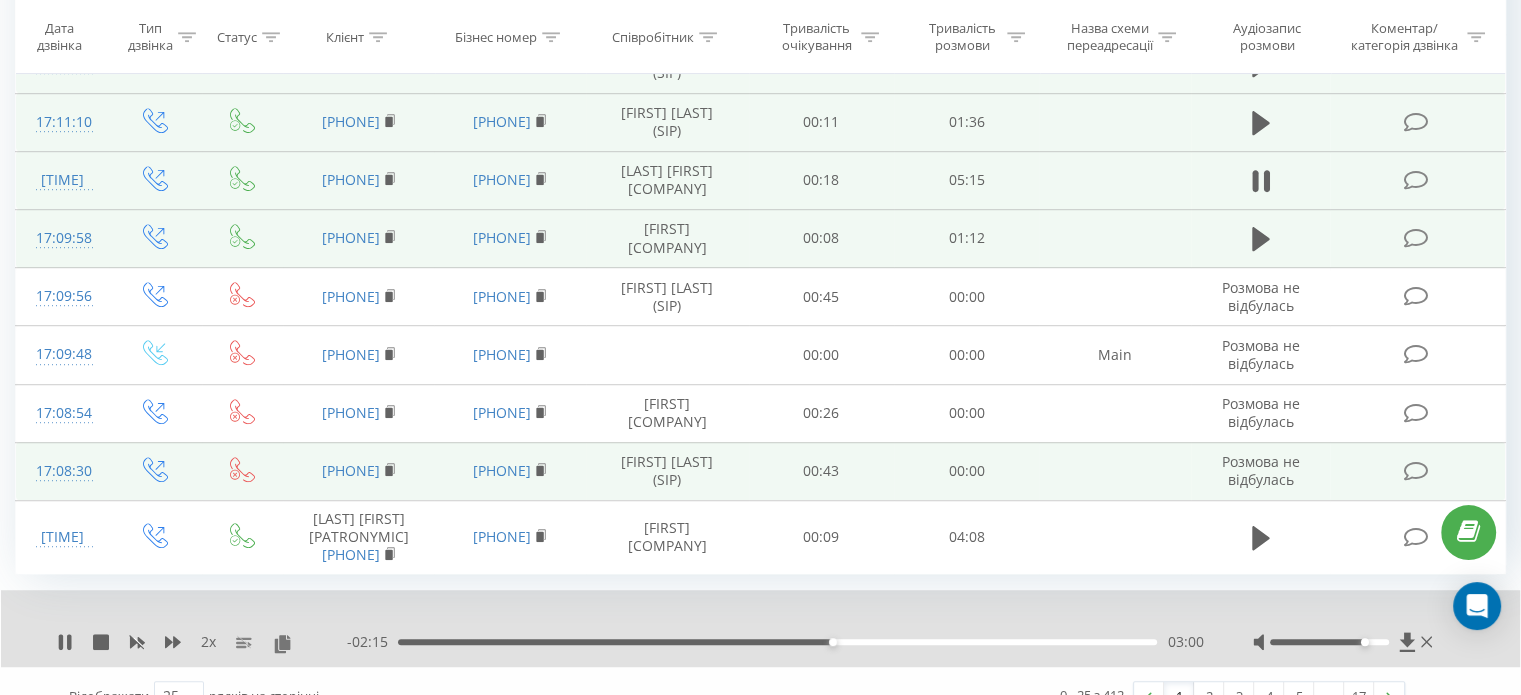 scroll, scrollTop: 1095, scrollLeft: 0, axis: vertical 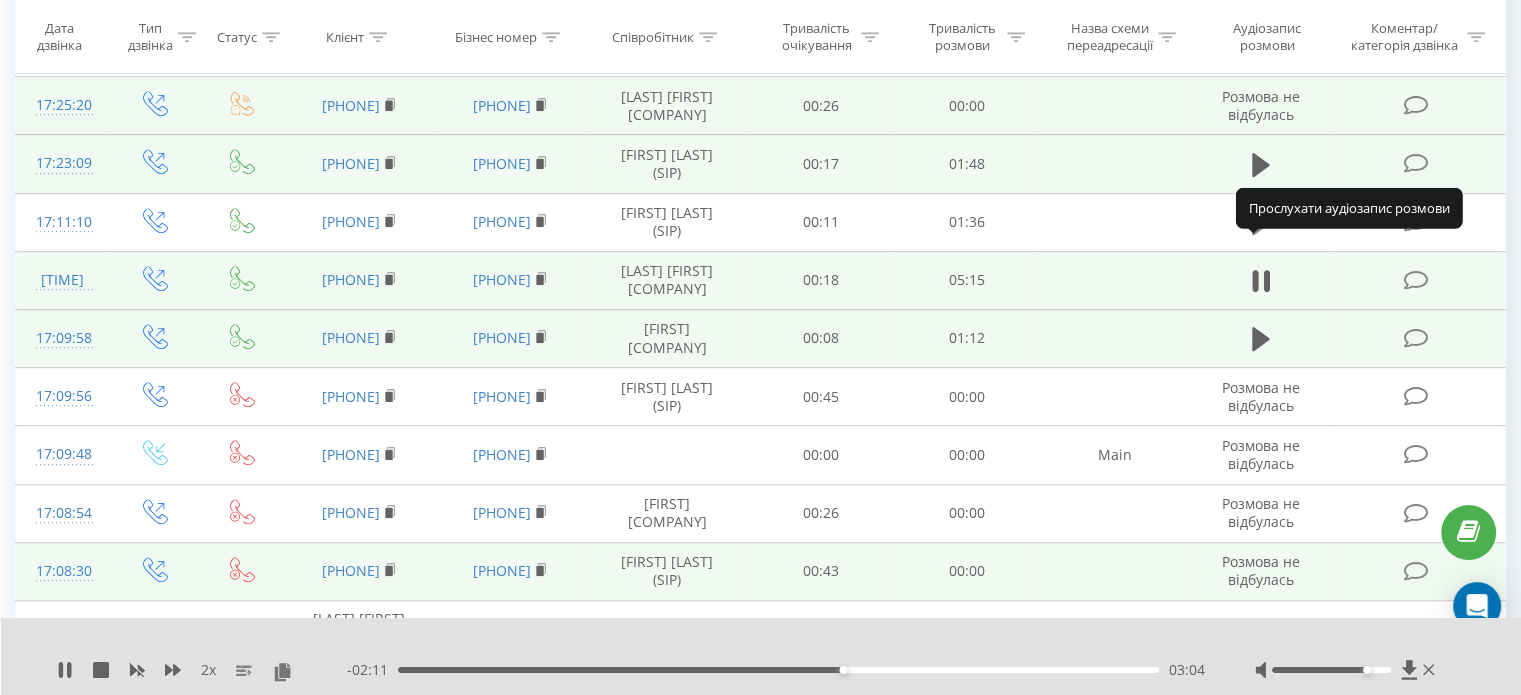 click 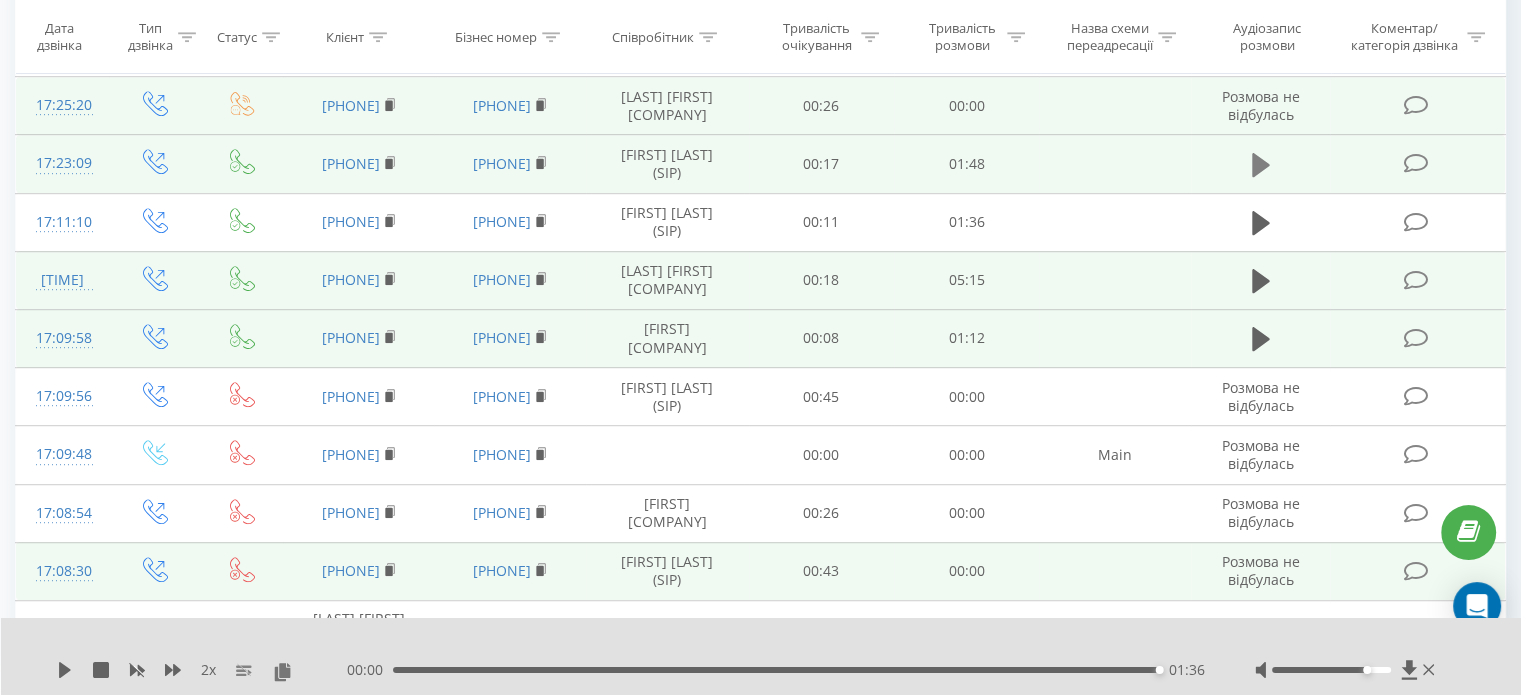 scroll, scrollTop: 995, scrollLeft: 0, axis: vertical 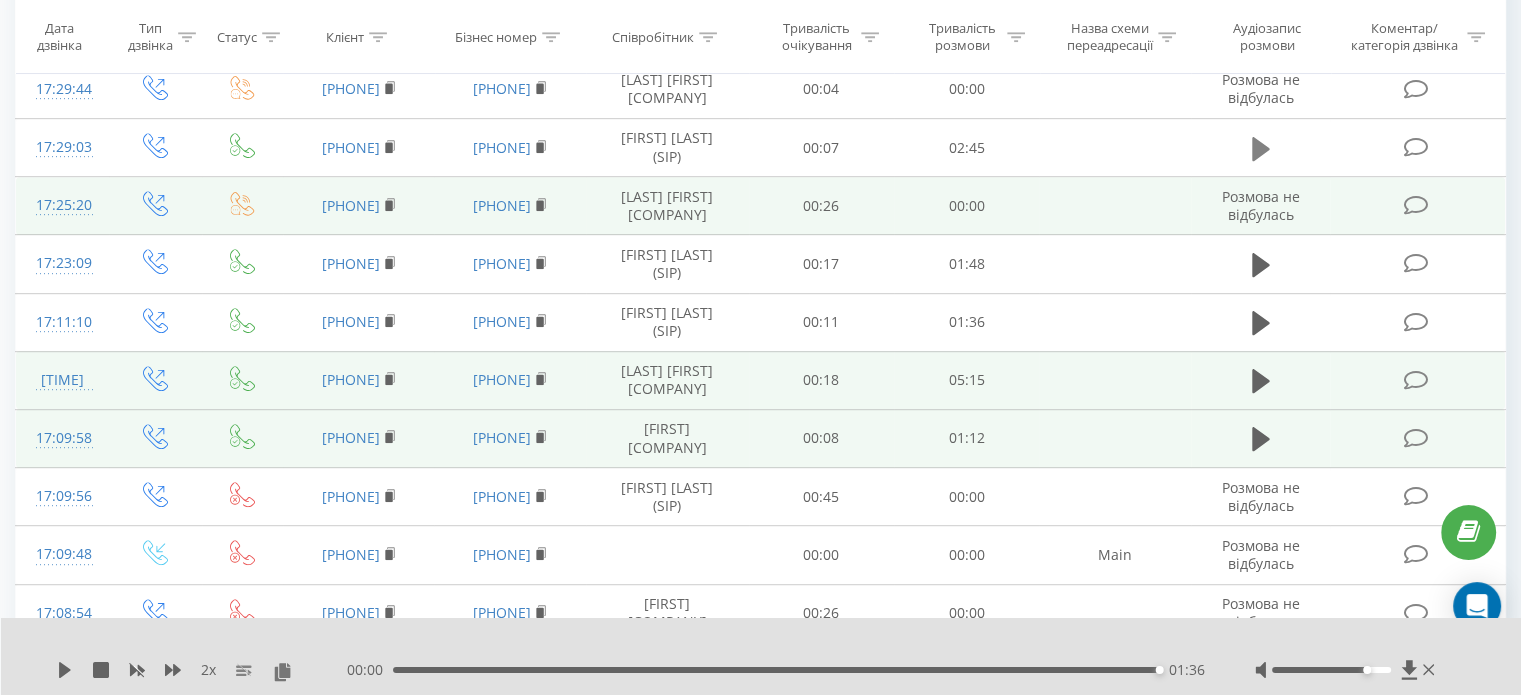 click at bounding box center [1261, 149] 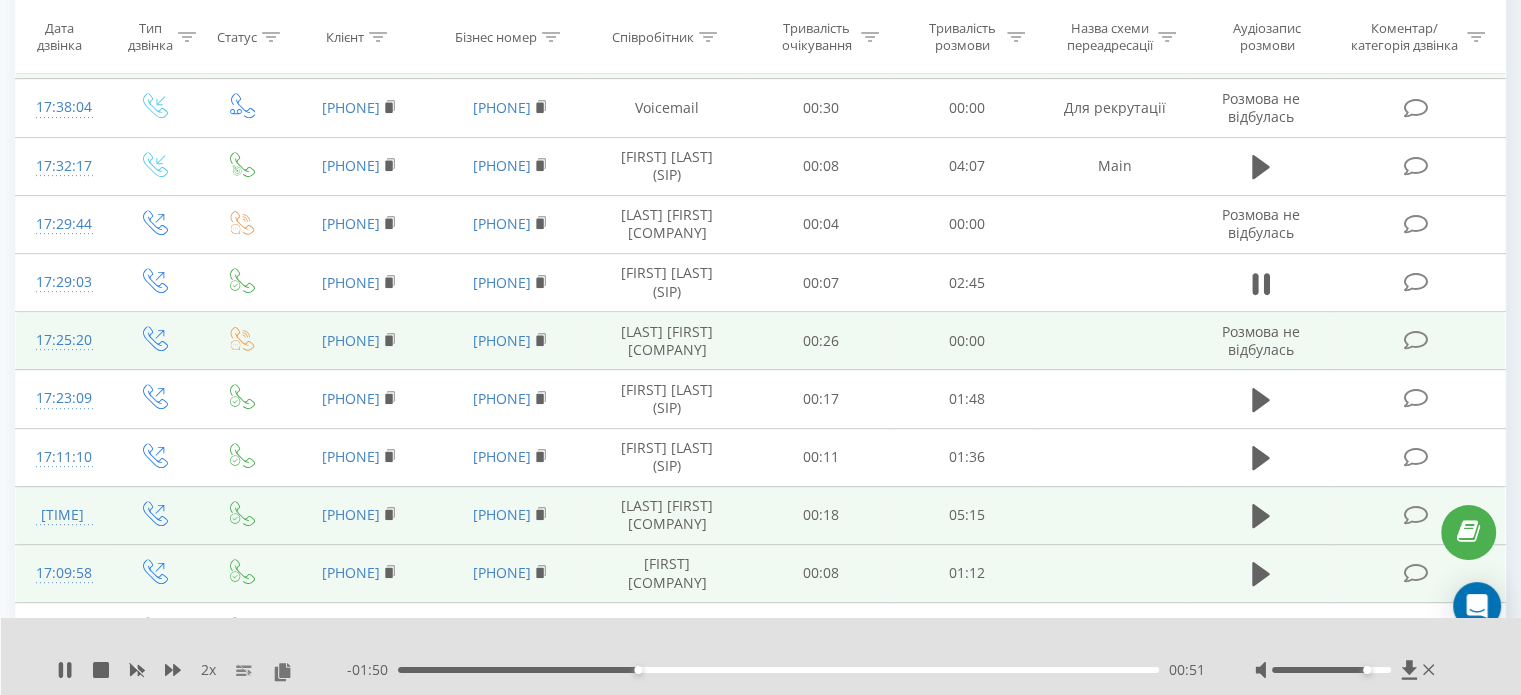scroll, scrollTop: 795, scrollLeft: 0, axis: vertical 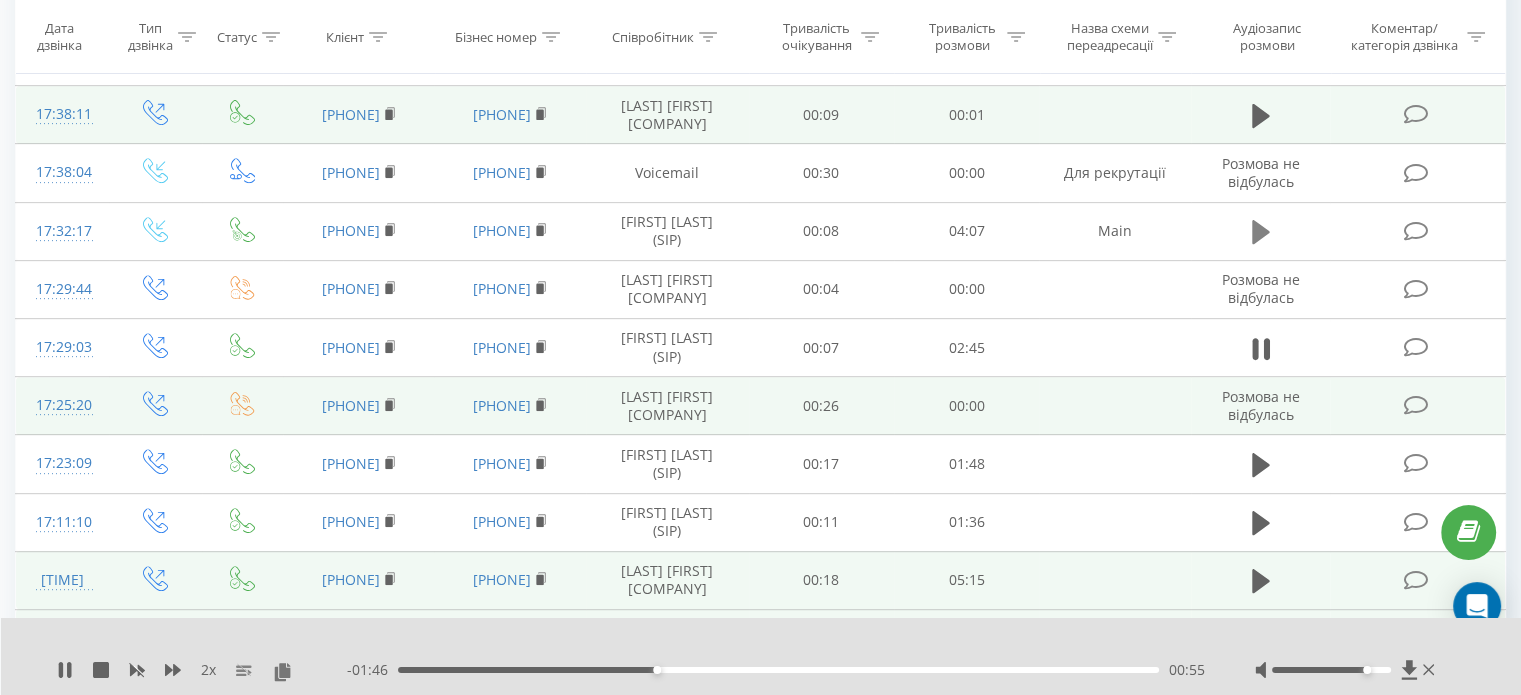 click 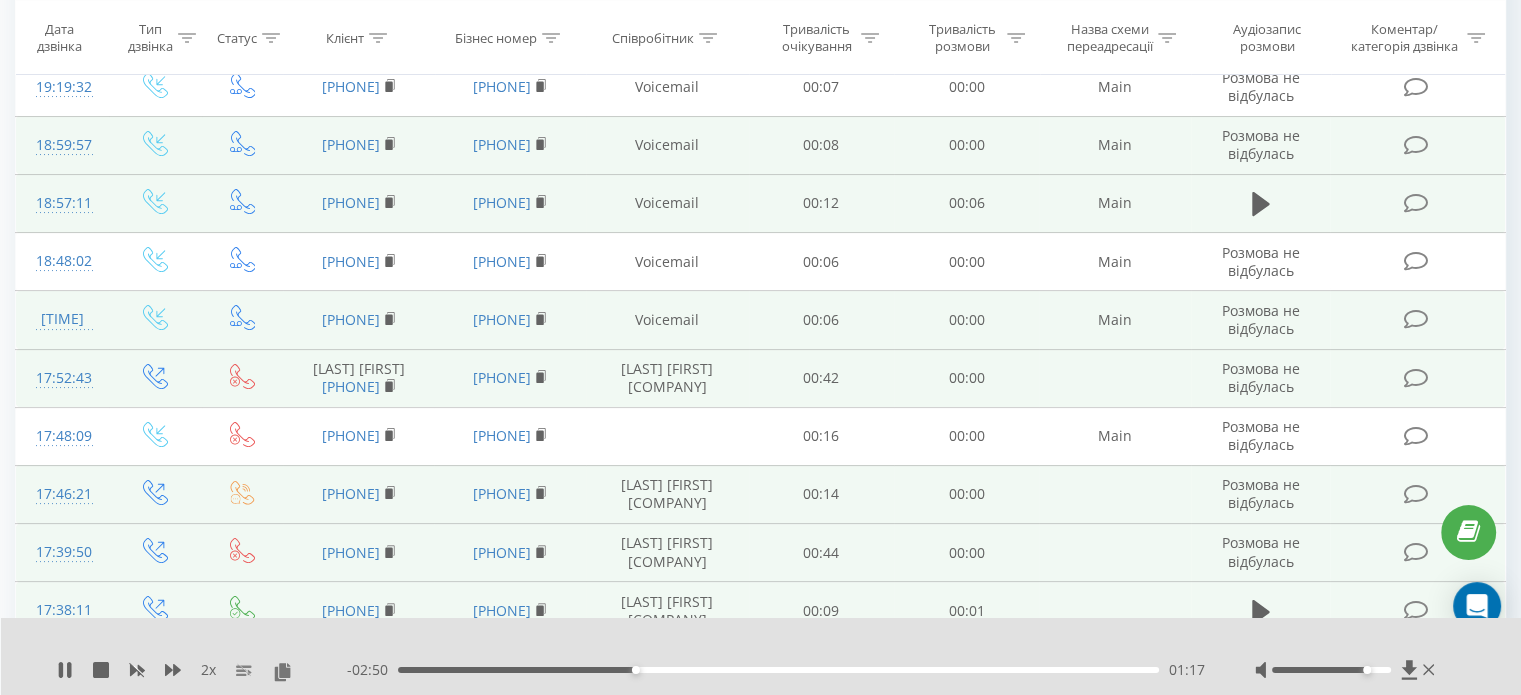 scroll, scrollTop: 300, scrollLeft: 0, axis: vertical 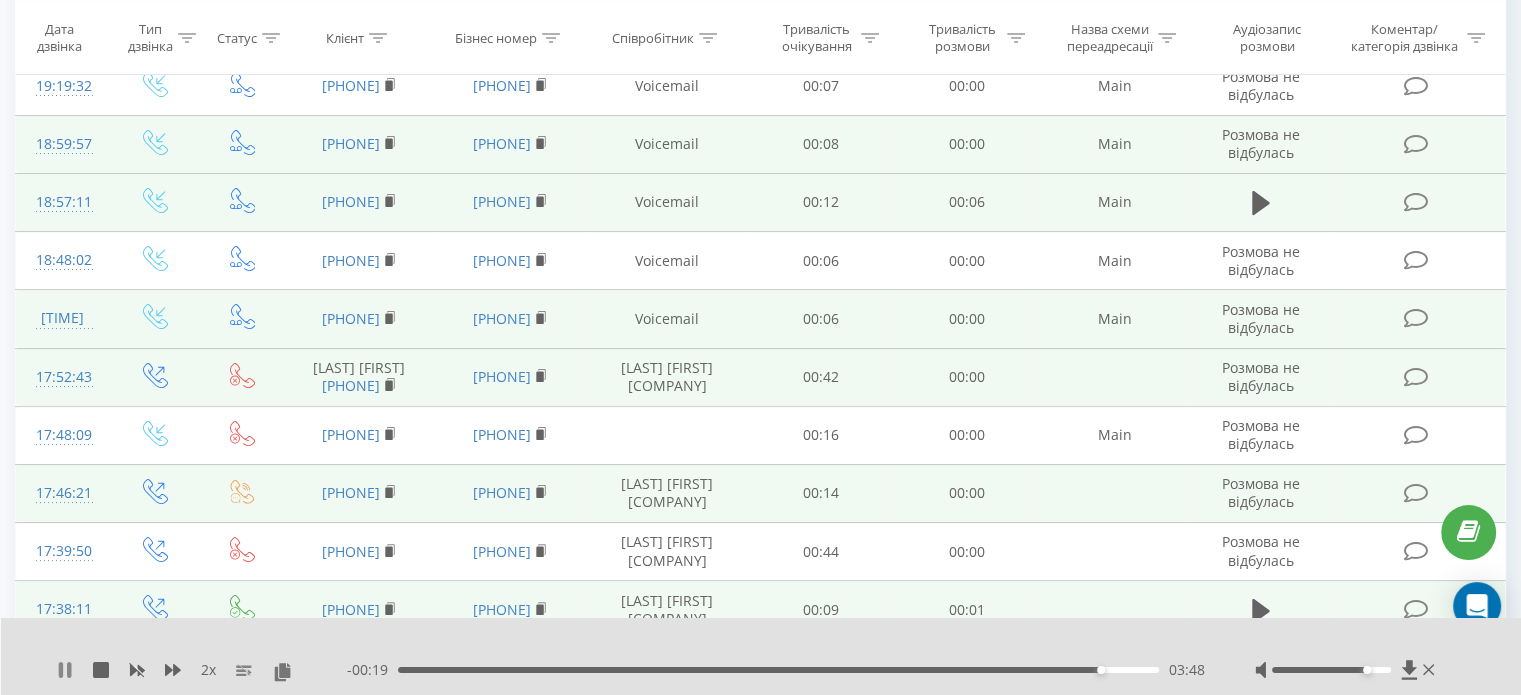 click 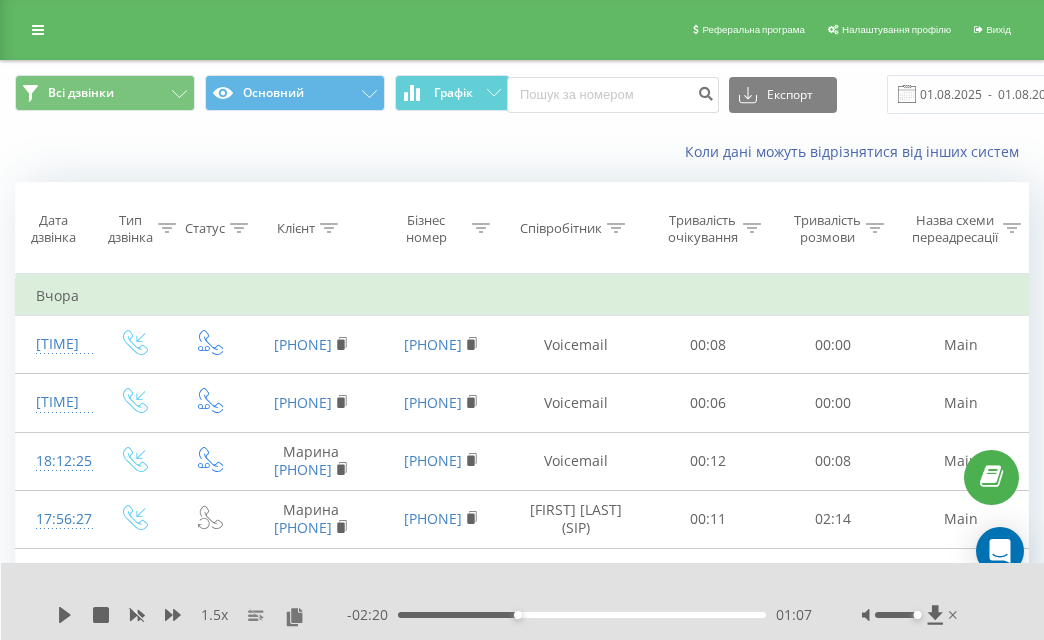 scroll, scrollTop: 436, scrollLeft: 0, axis: vertical 